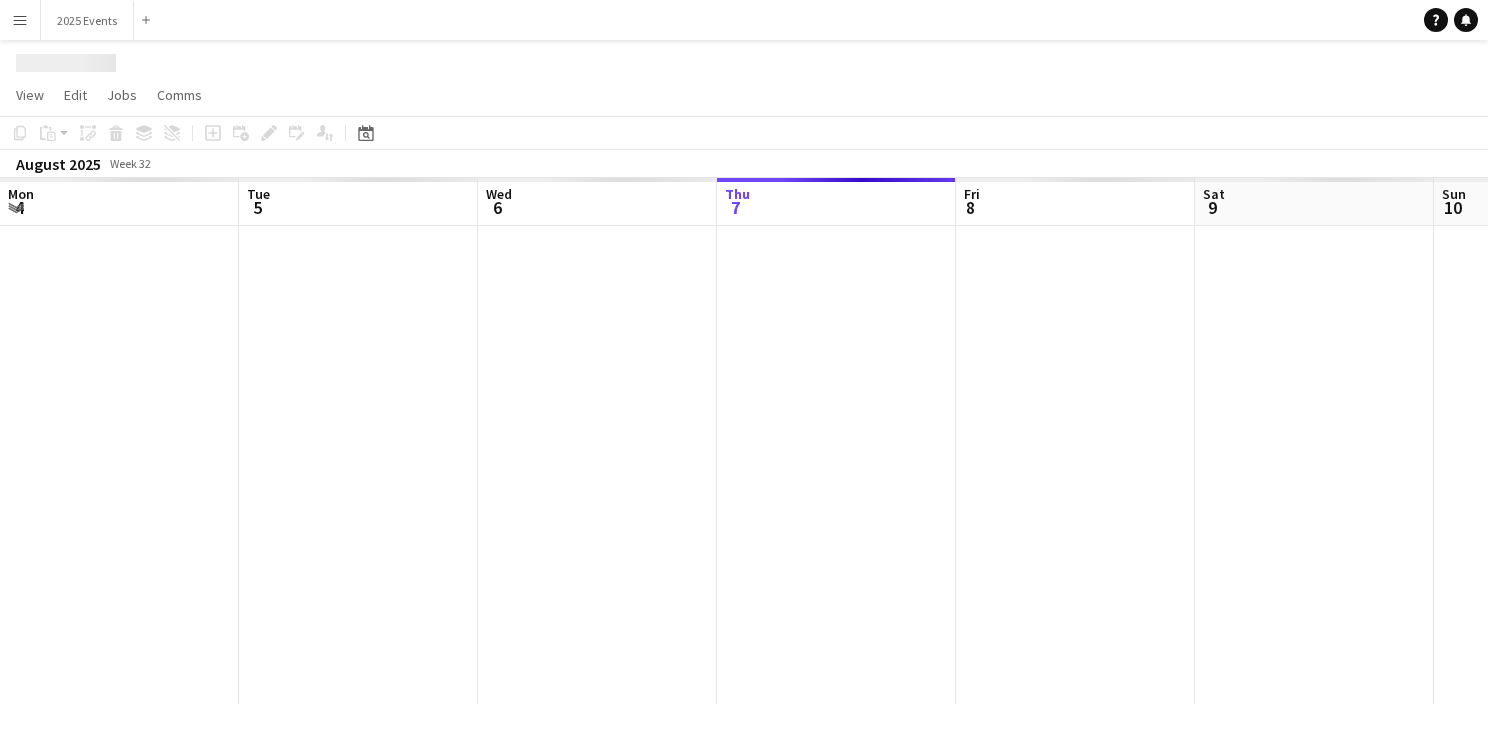scroll, scrollTop: 0, scrollLeft: 0, axis: both 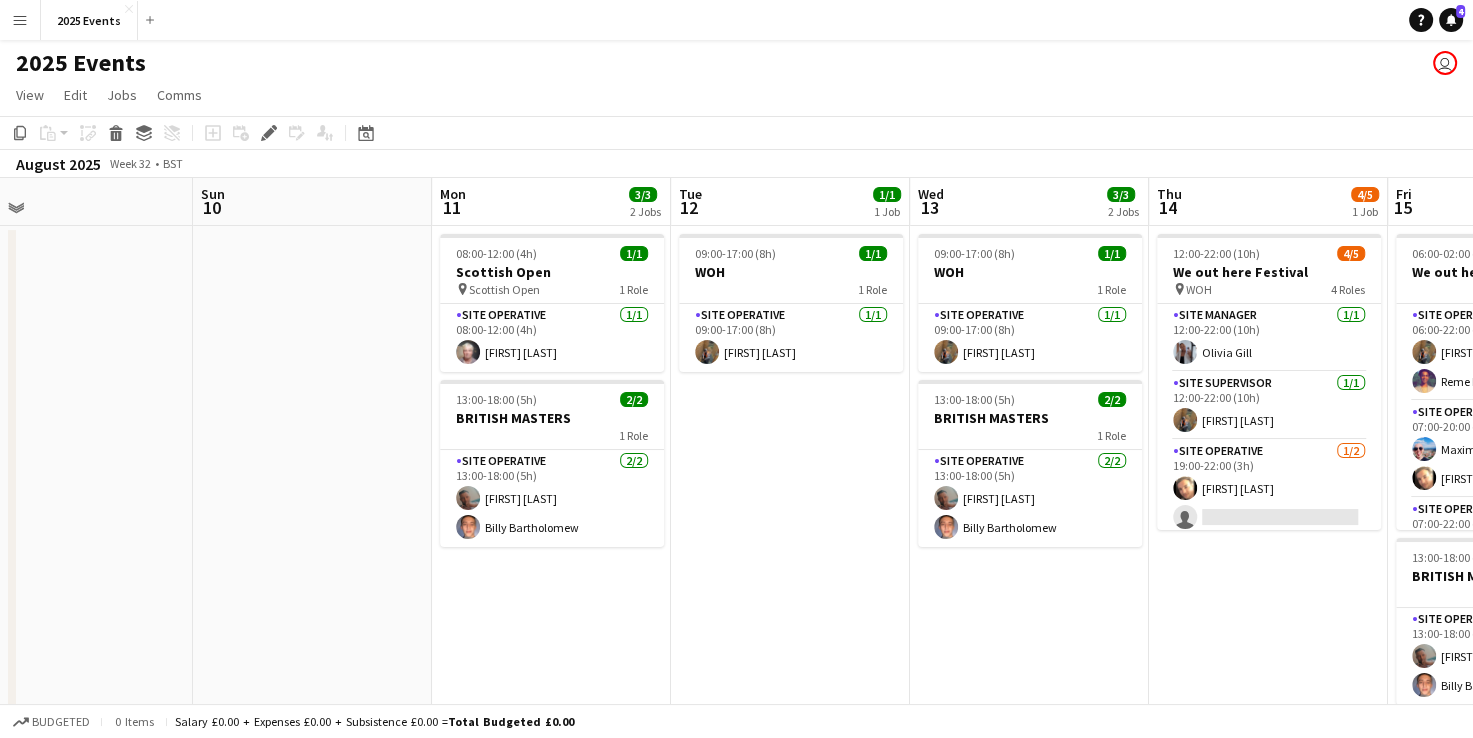 click on "09:00-17:00 (8h)    1/1   WOH    1 Role   Site Operative   1/1   09:00-17:00 (8h)
[FIRST] [LAST]" at bounding box center [790, 1198] 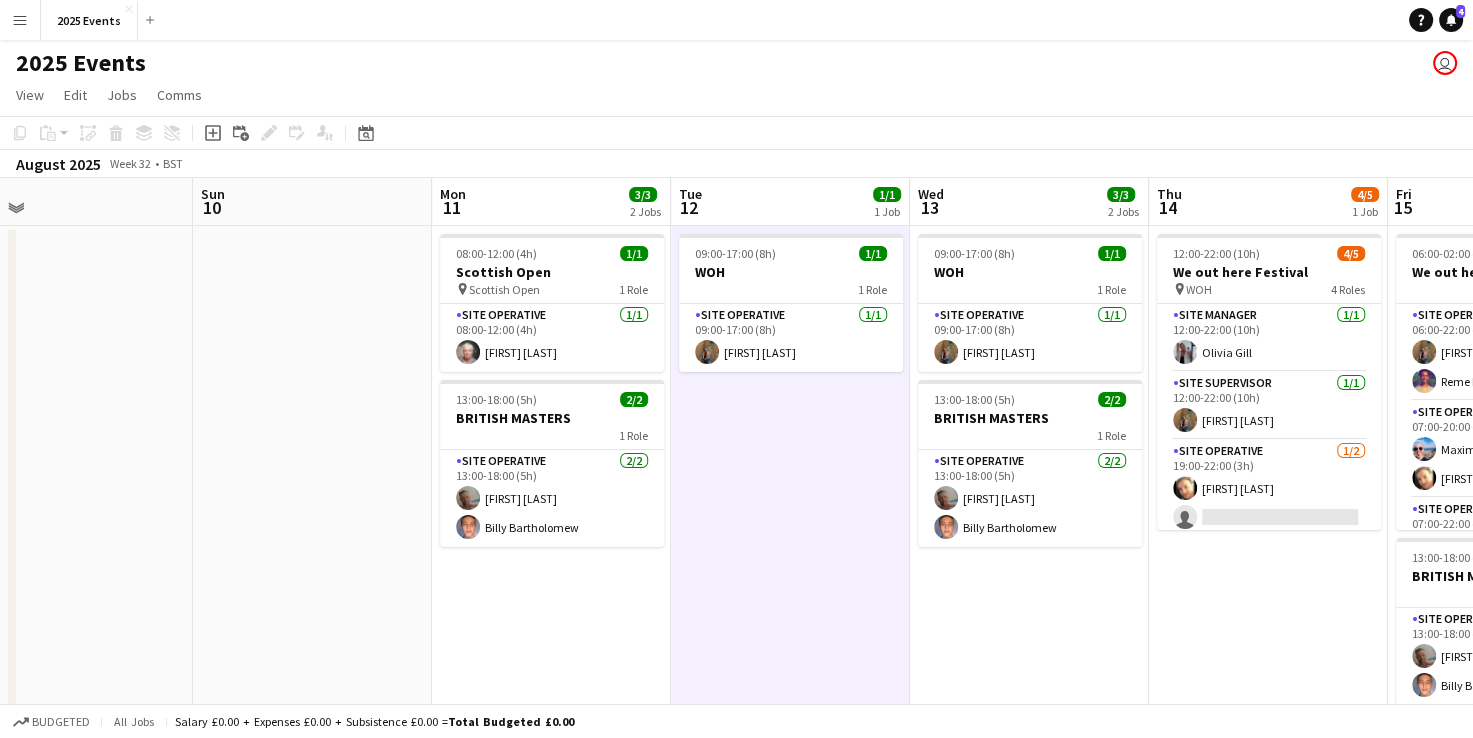 click on "Tue   12   1/1   1 Job" at bounding box center (790, 202) 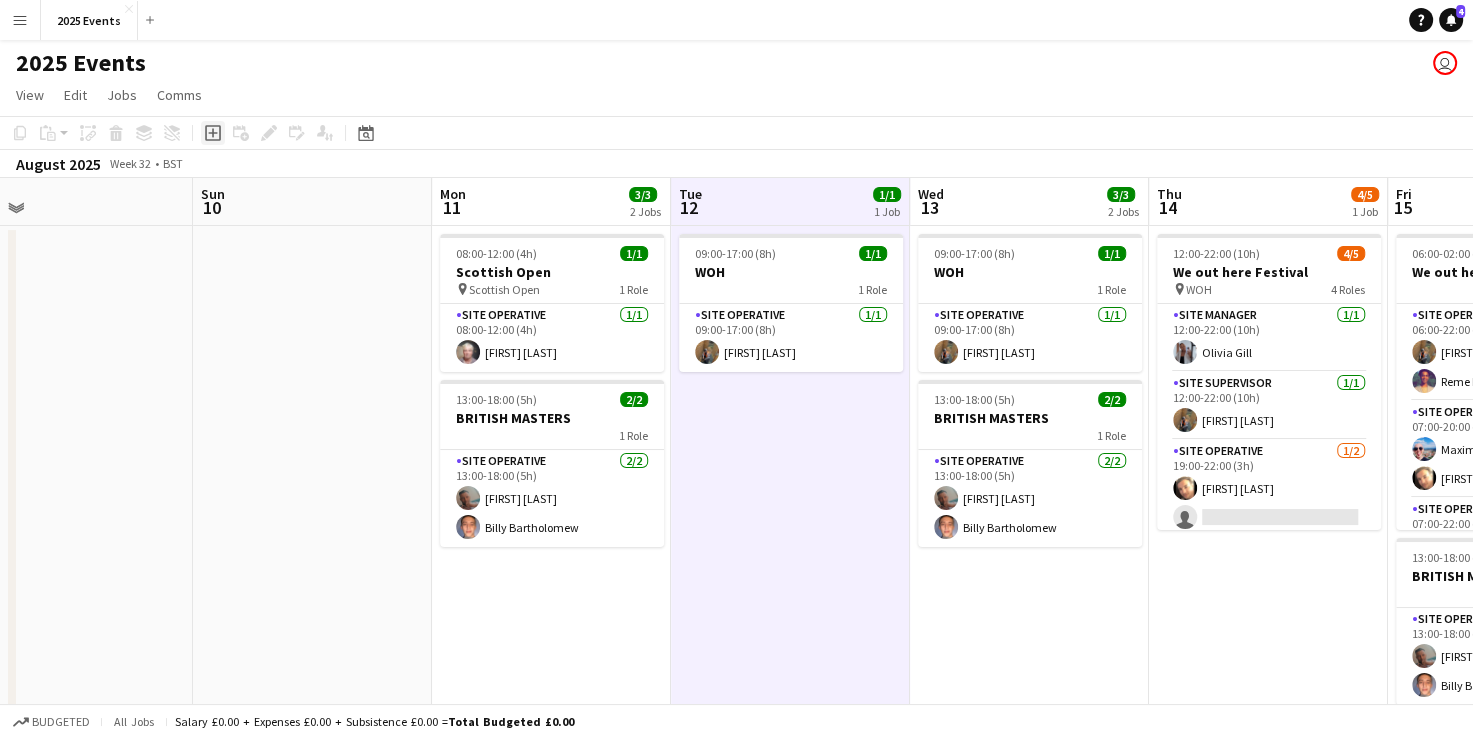 click 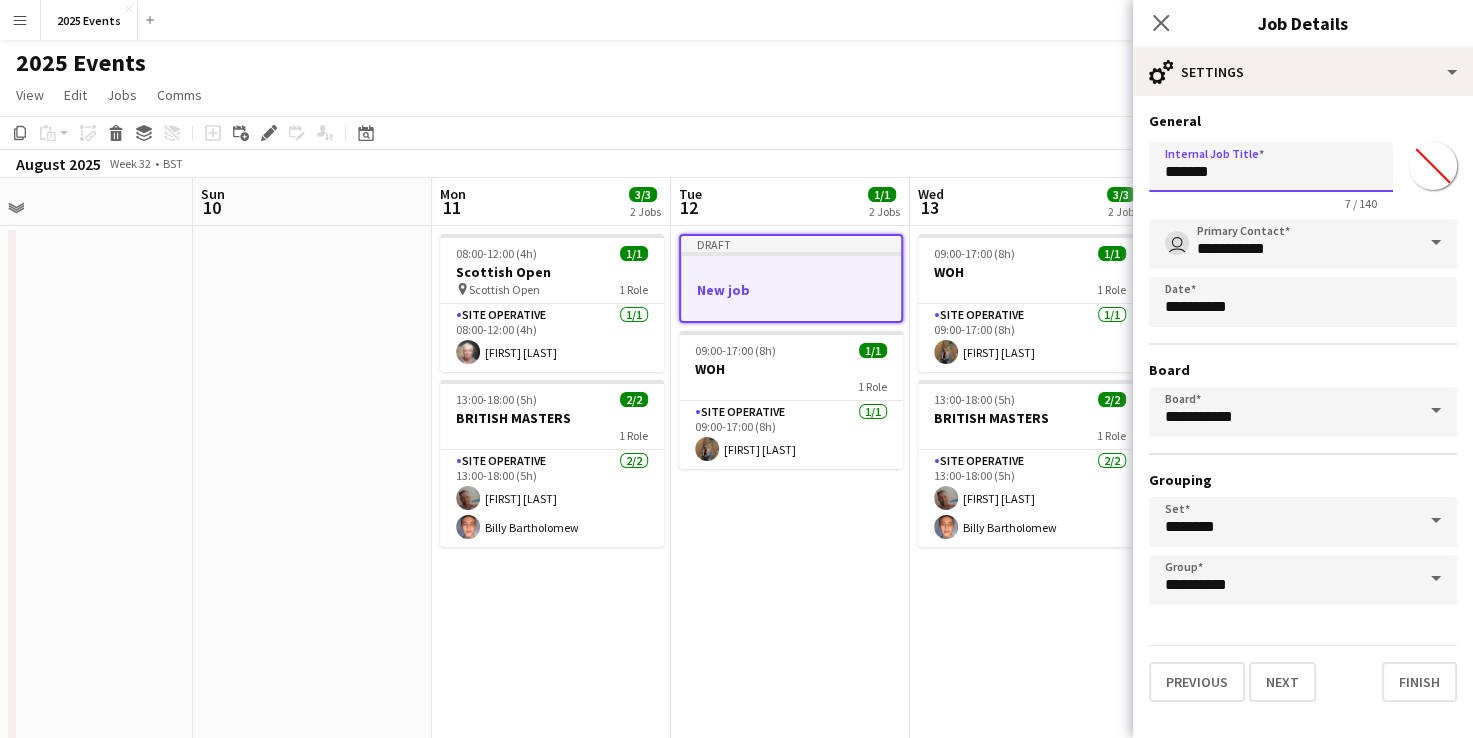 click on "*******" at bounding box center (1271, 167) 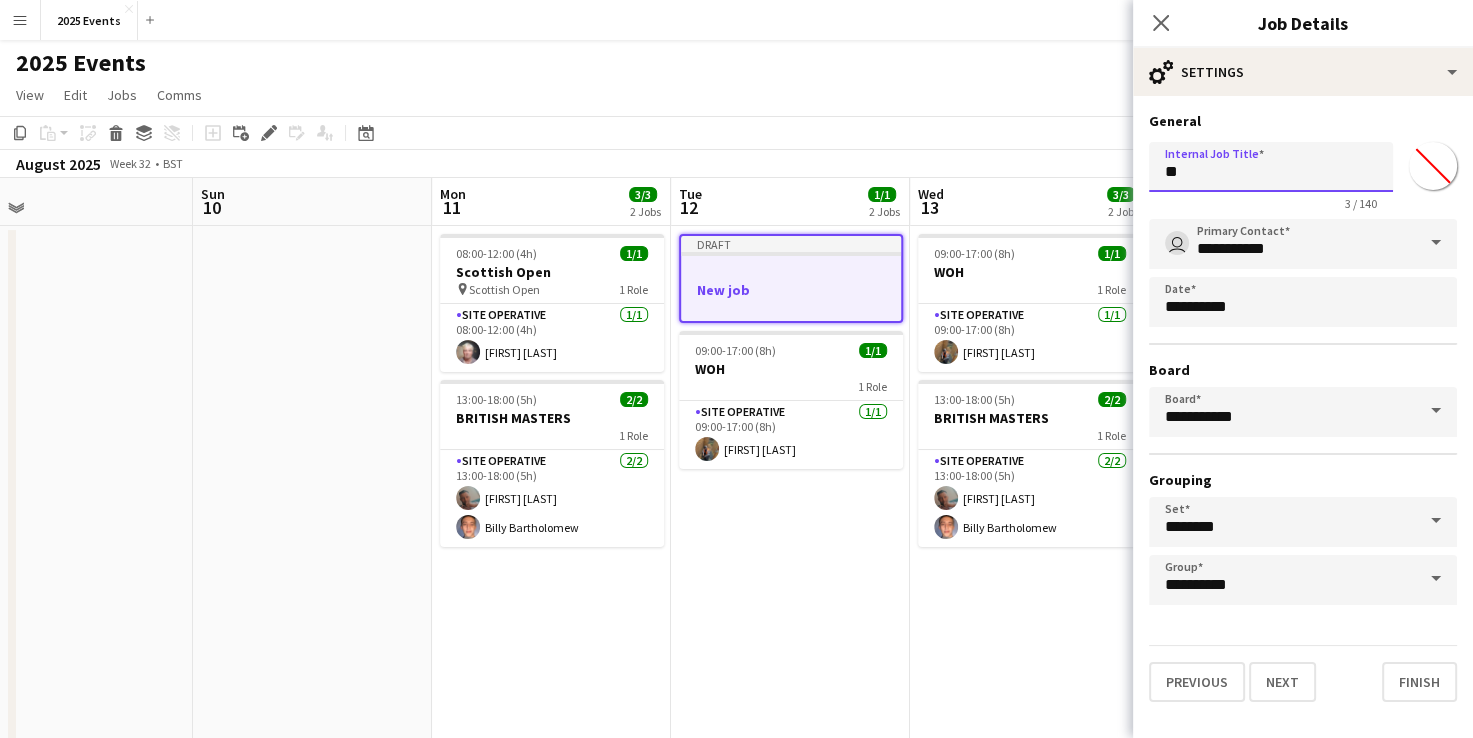 type on "*" 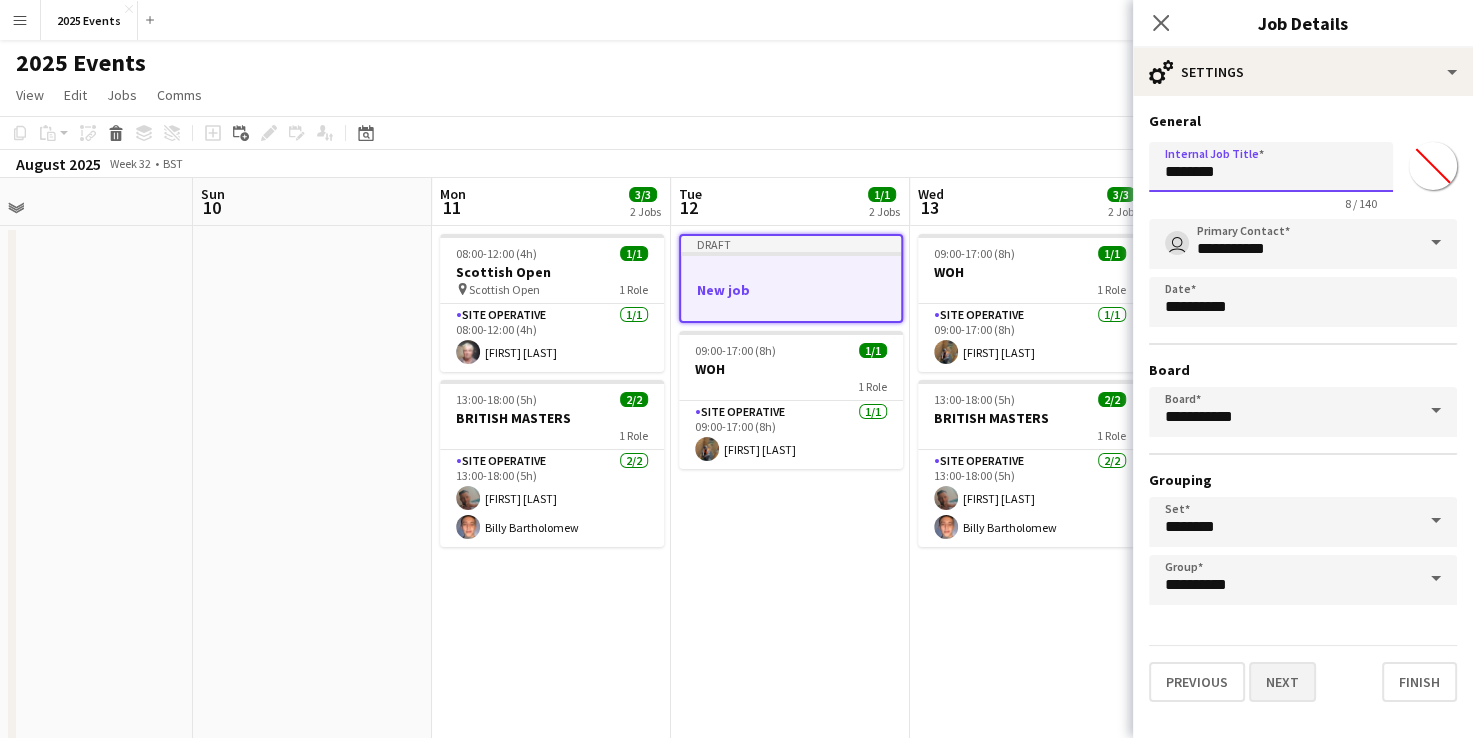 type on "********" 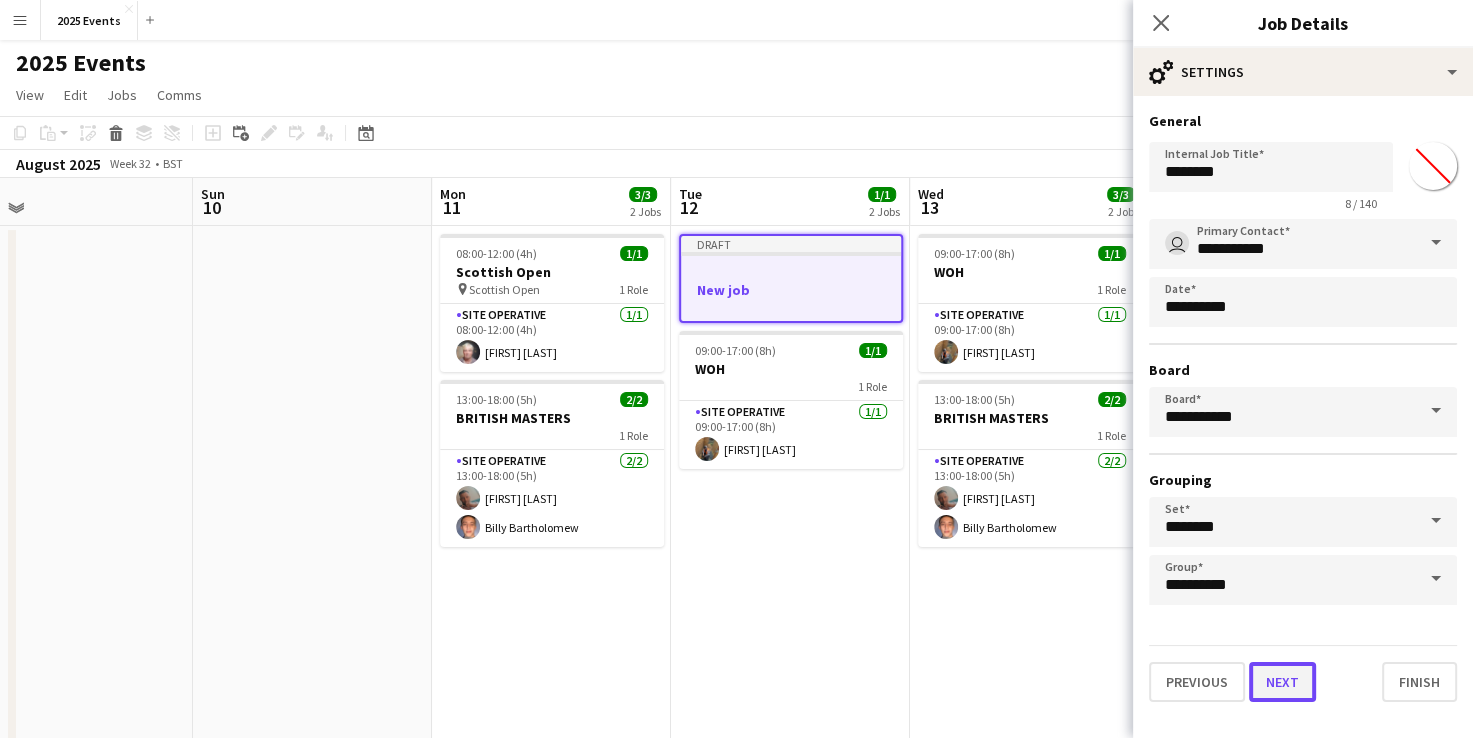 click on "Next" at bounding box center [1282, 682] 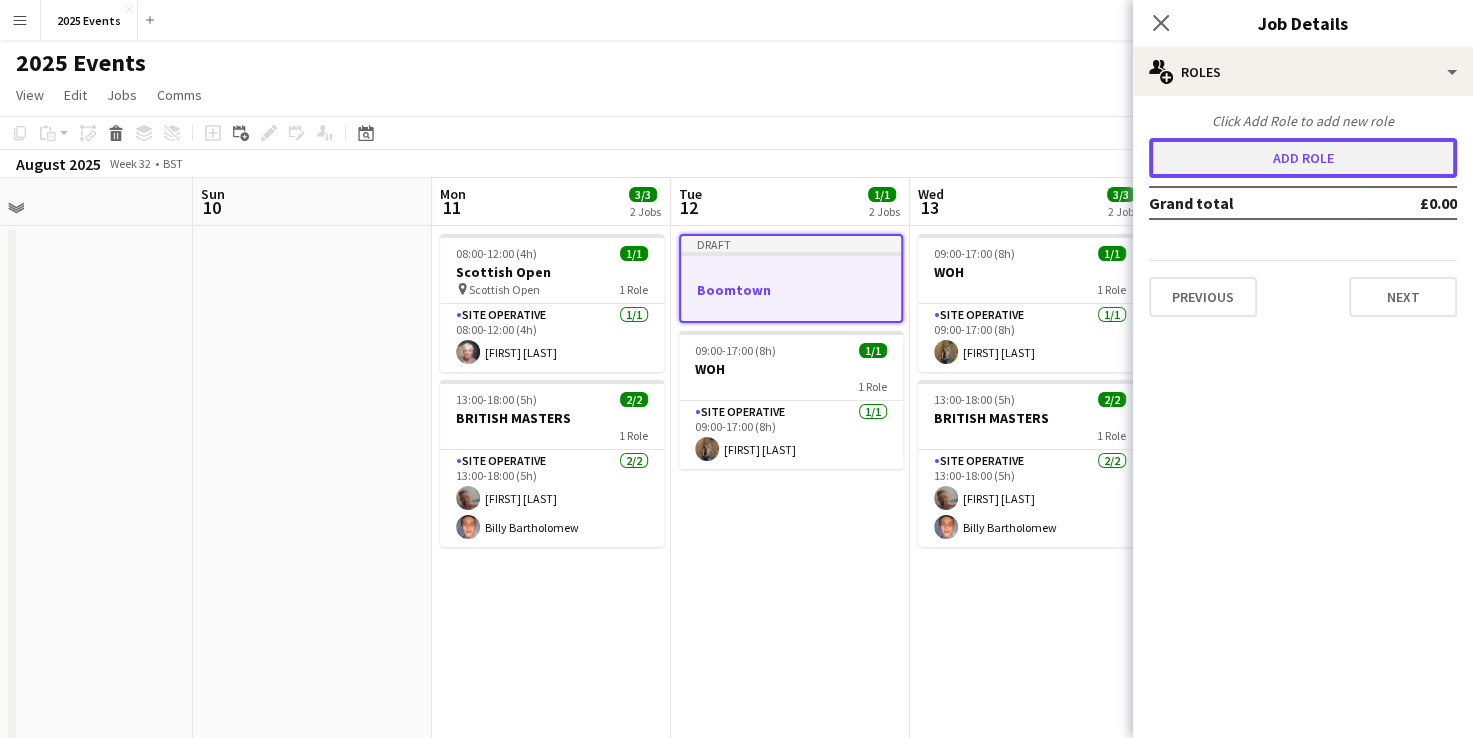 click on "Add role" at bounding box center (1303, 158) 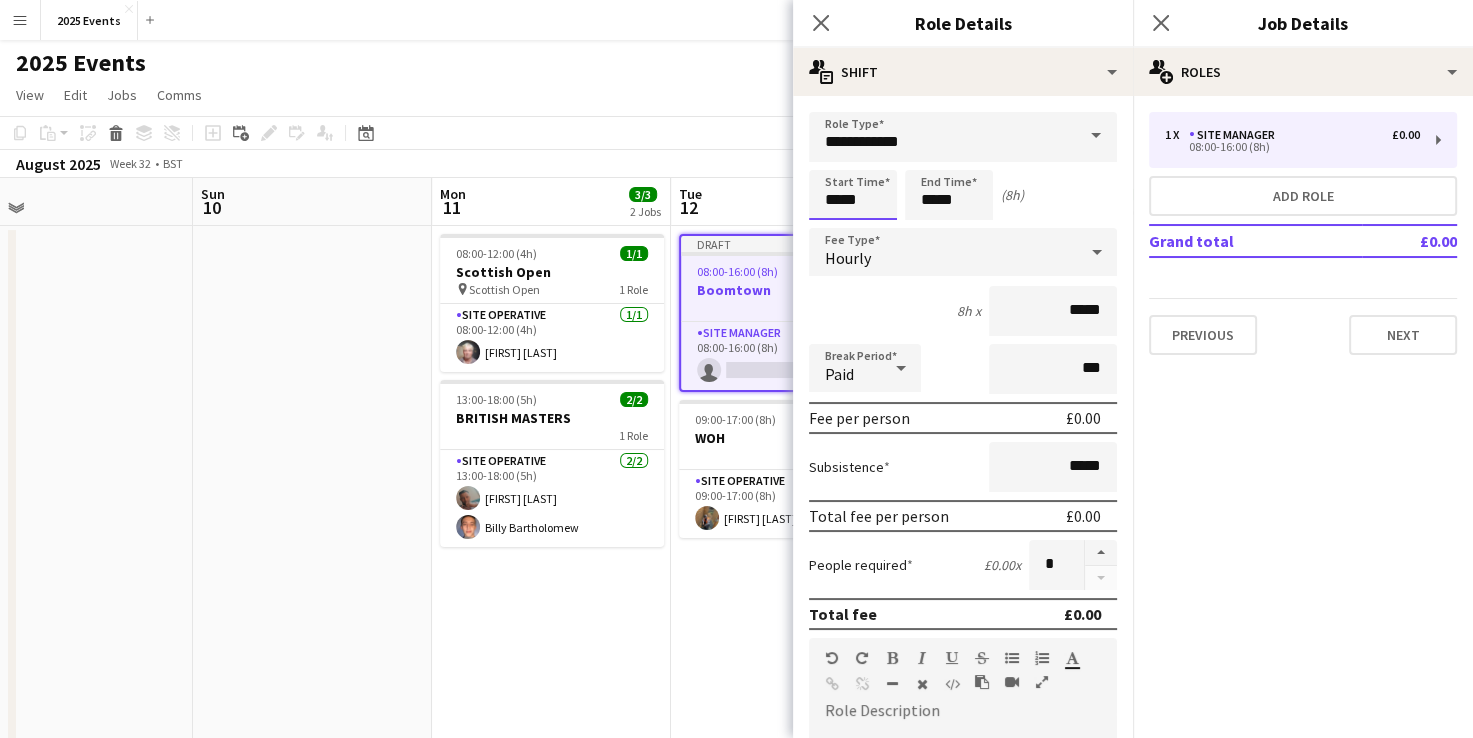 click on "*****" at bounding box center [853, 195] 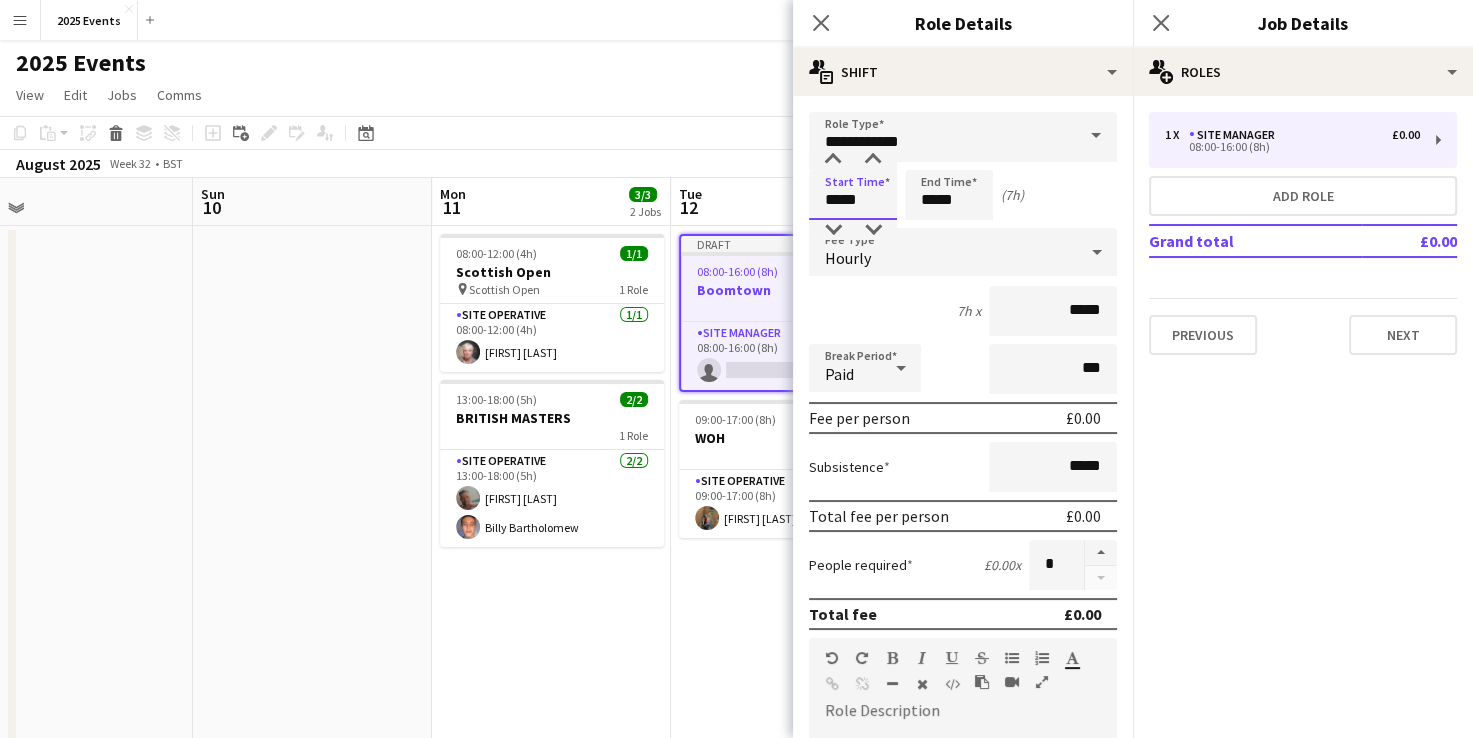 type on "*****" 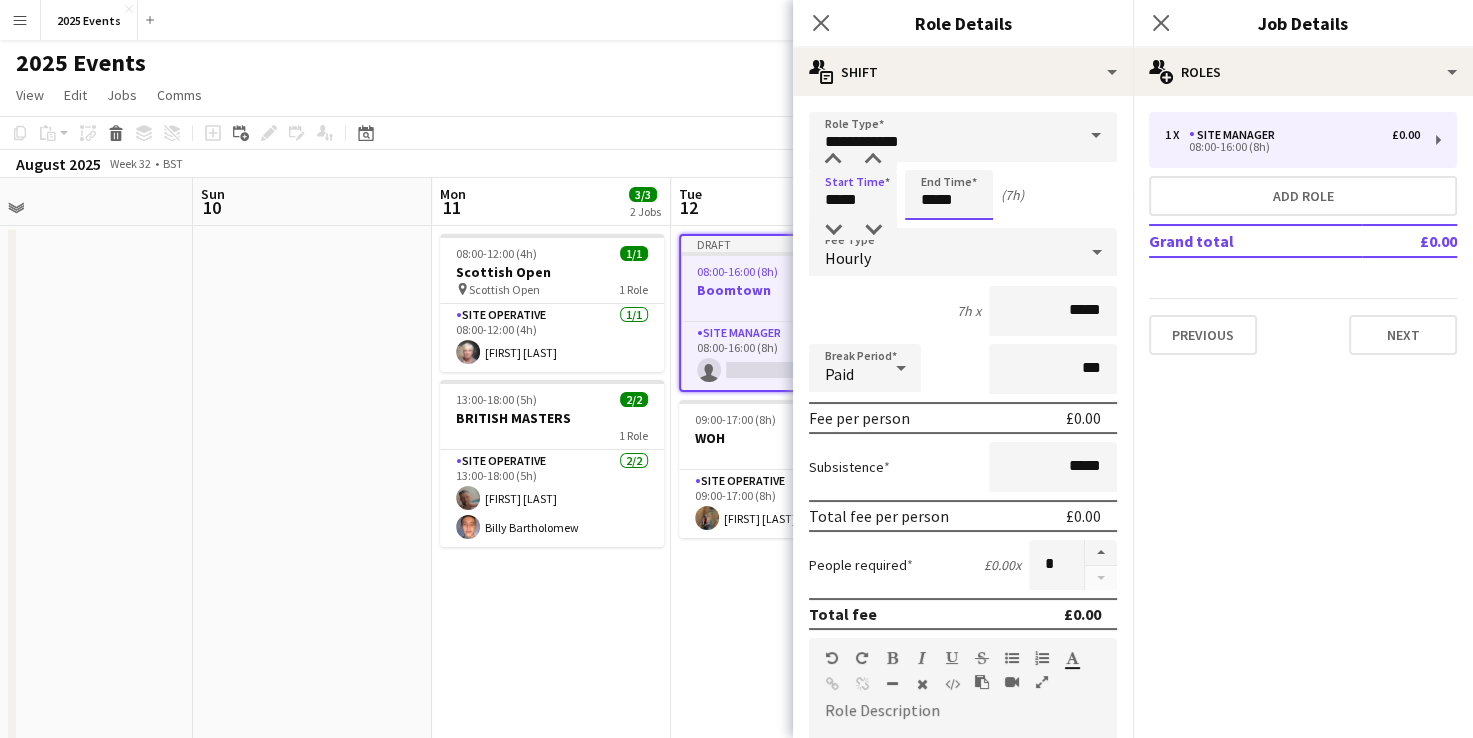 click on "*****" at bounding box center [949, 195] 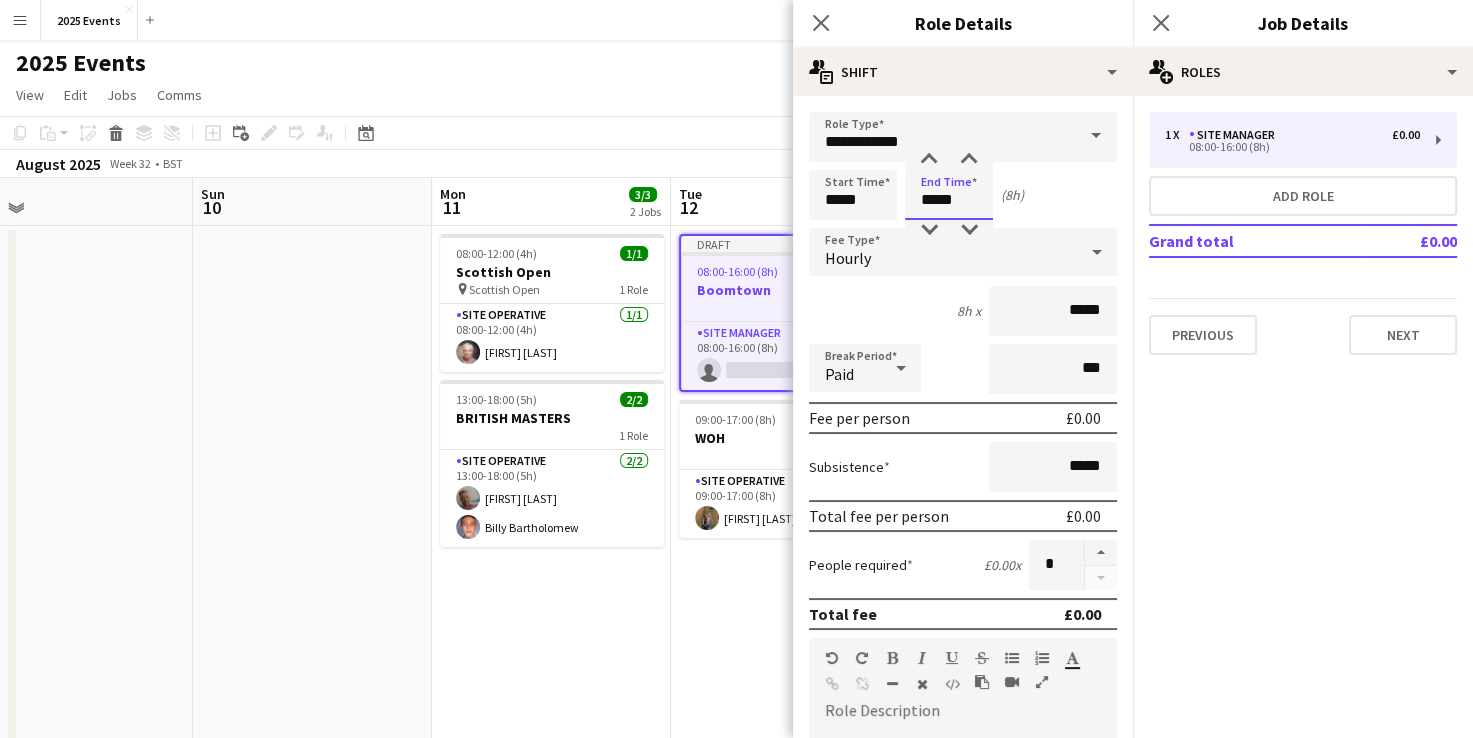 type on "*****" 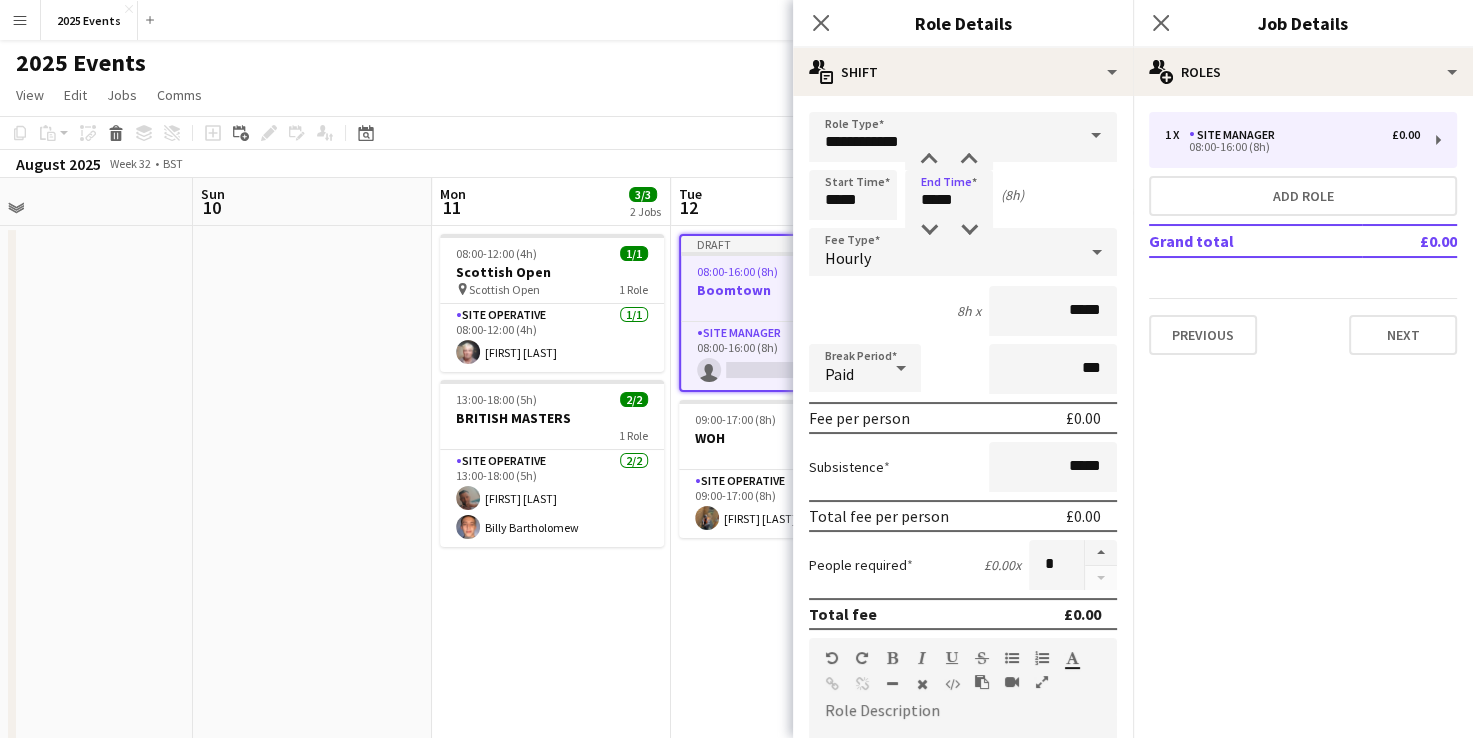 click on "Paid" at bounding box center (845, 368) 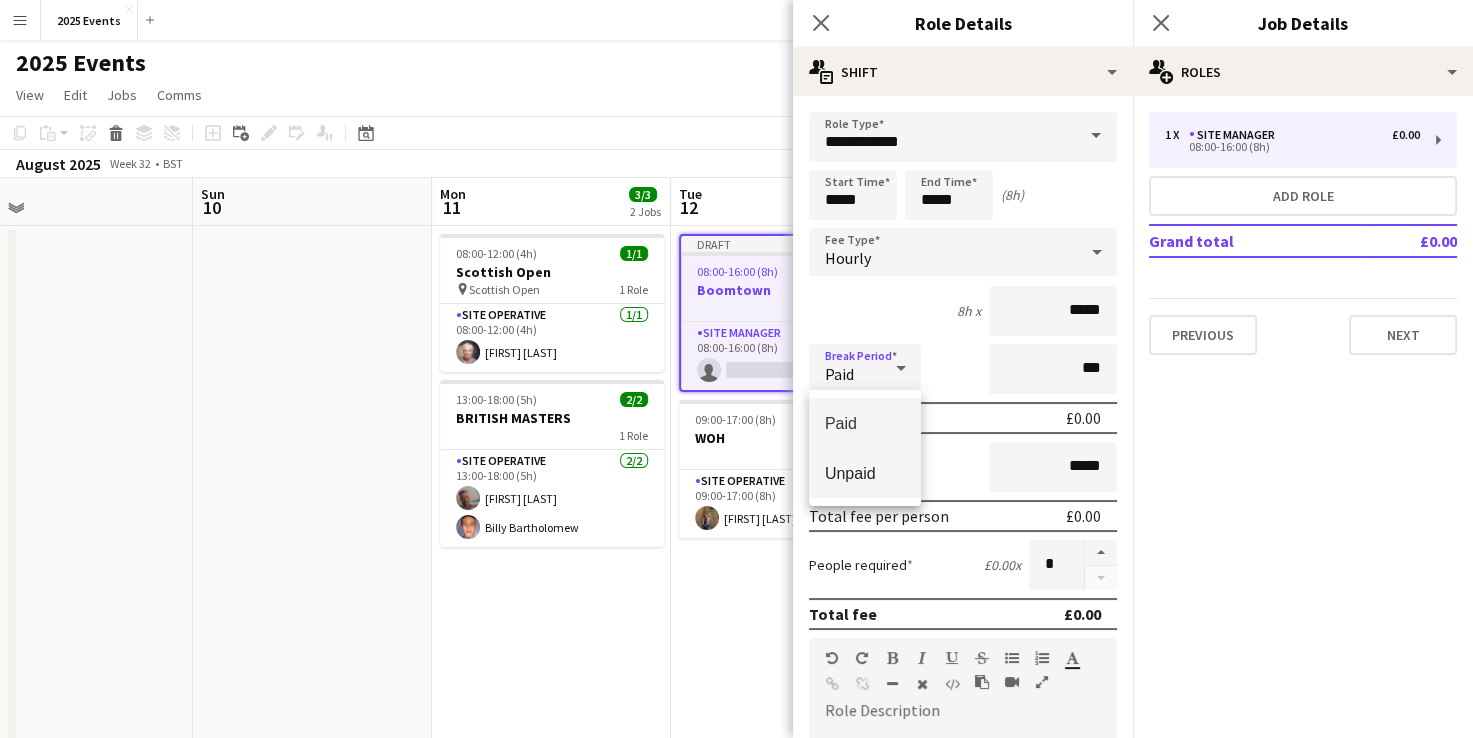 click on "Unpaid" at bounding box center [865, 473] 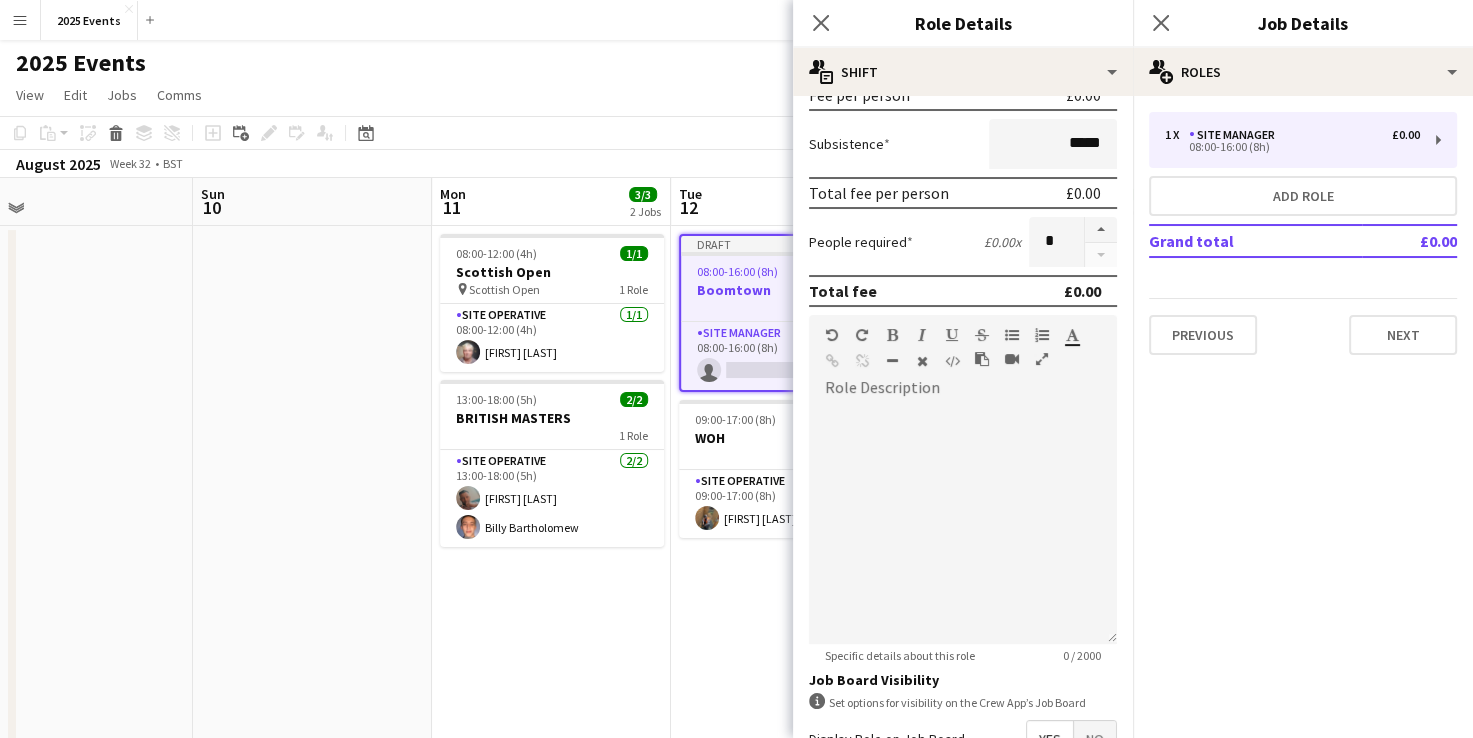 scroll, scrollTop: 553, scrollLeft: 0, axis: vertical 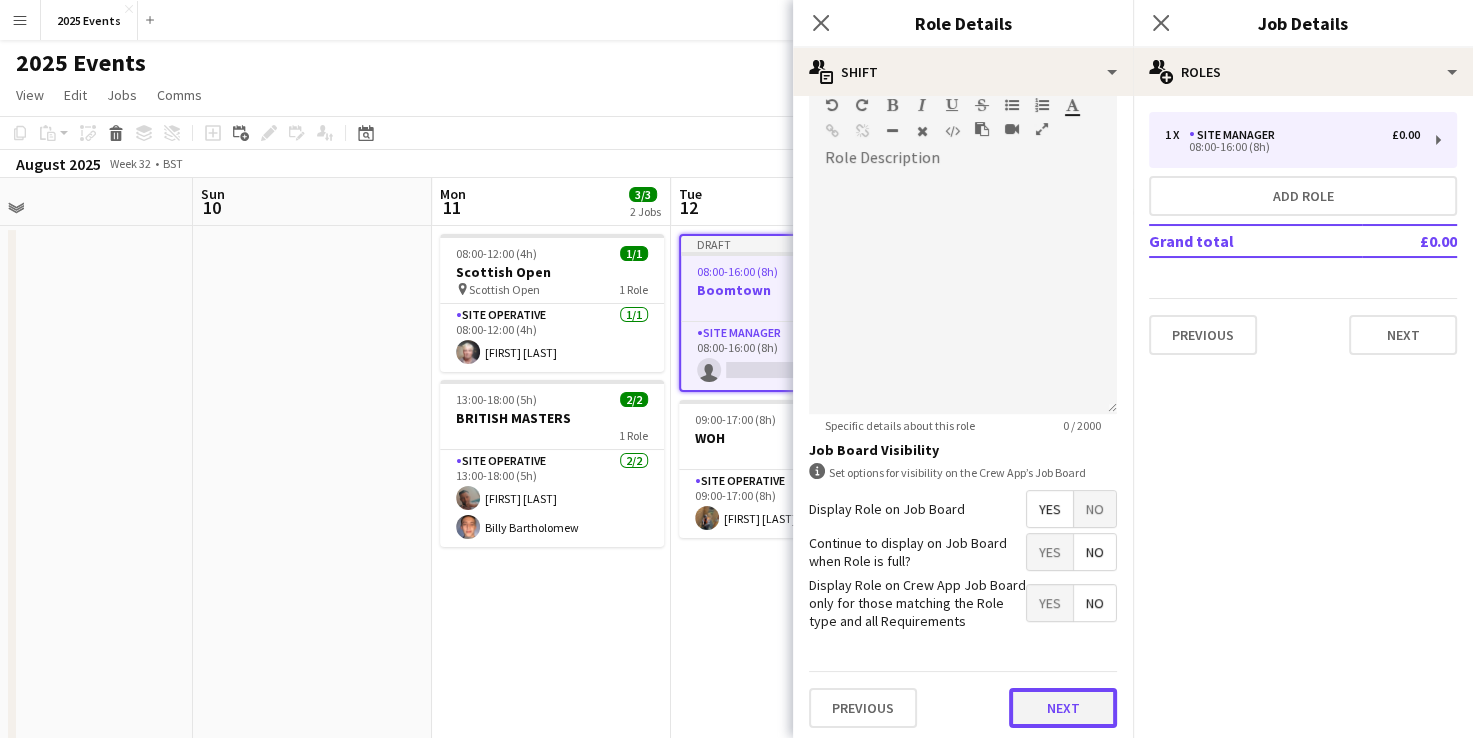 click on "Next" at bounding box center (1063, 708) 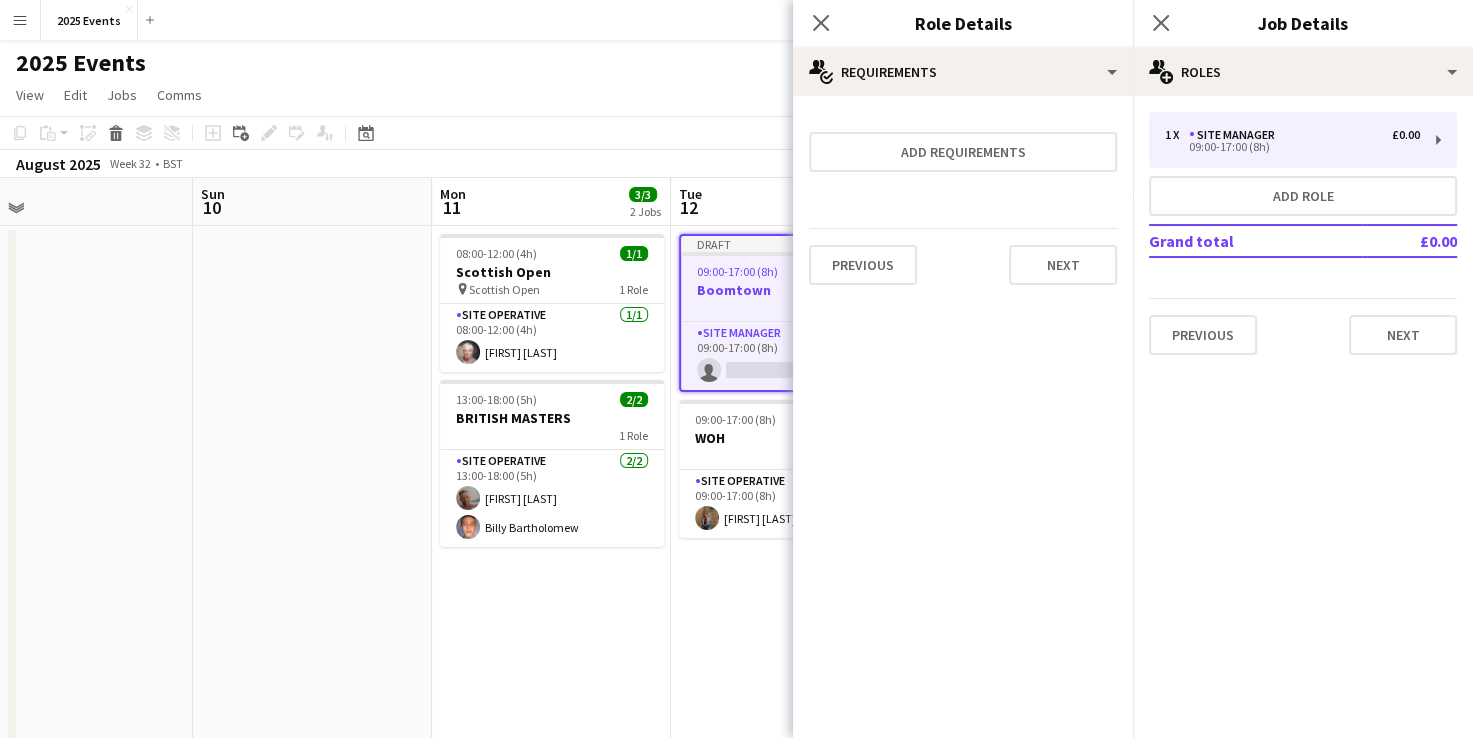 scroll, scrollTop: 0, scrollLeft: 0, axis: both 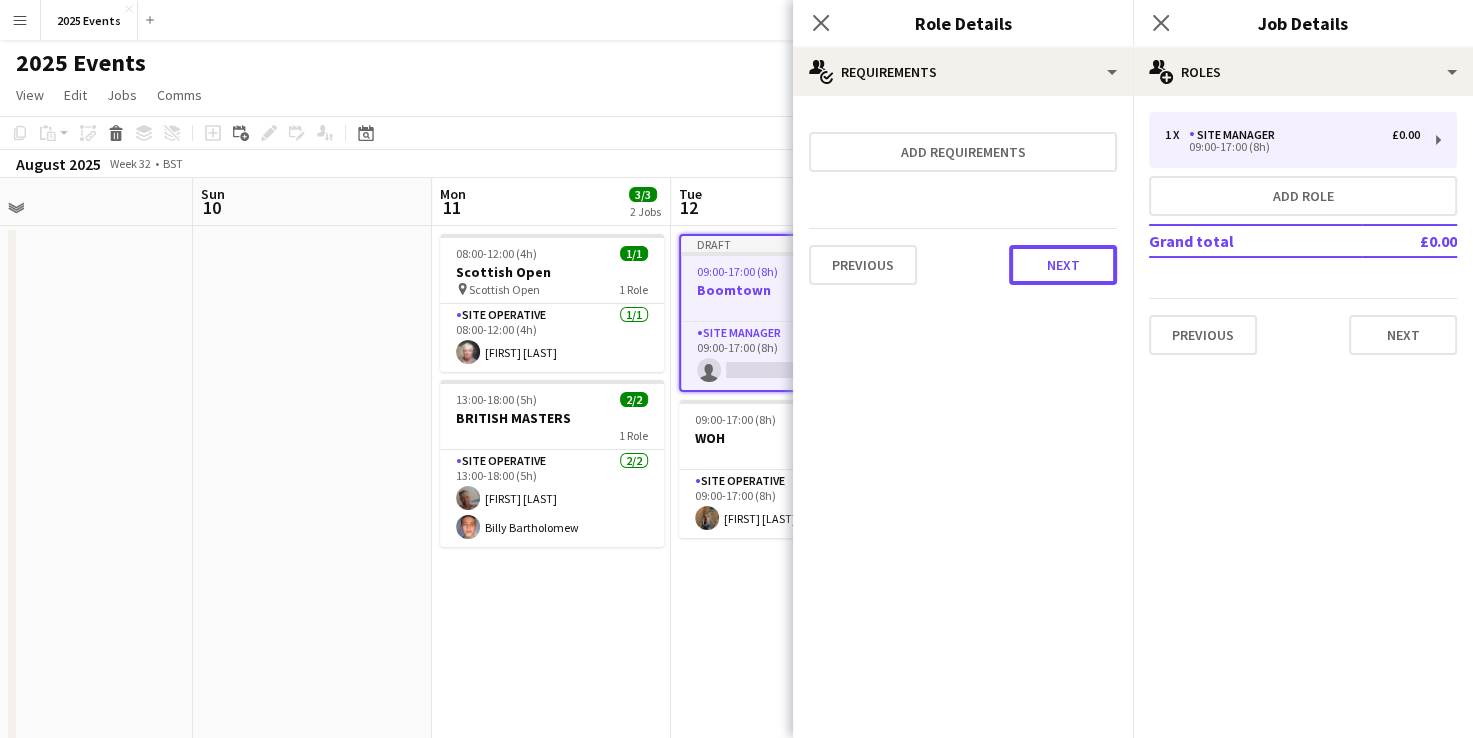 click on "Next" at bounding box center (1063, 265) 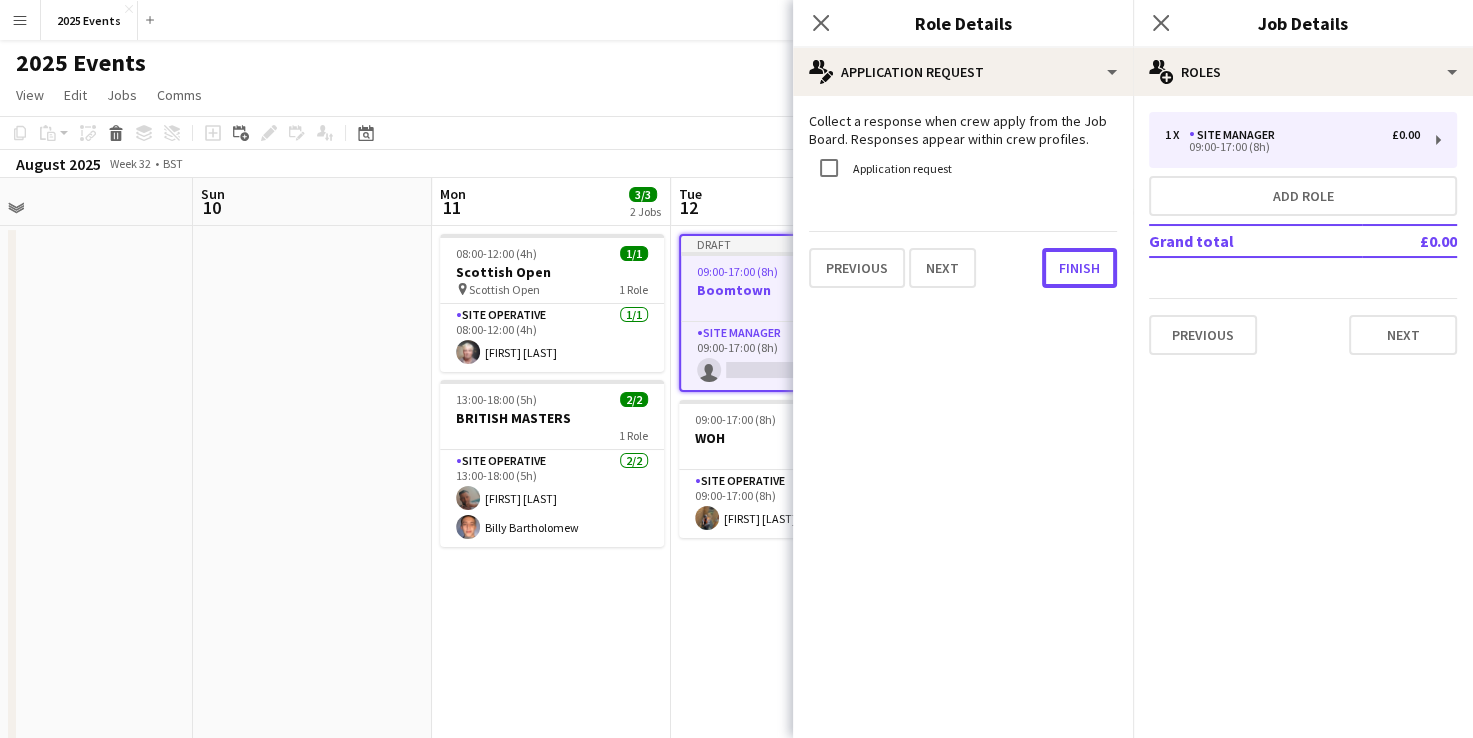 click on "Finish" at bounding box center (1079, 268) 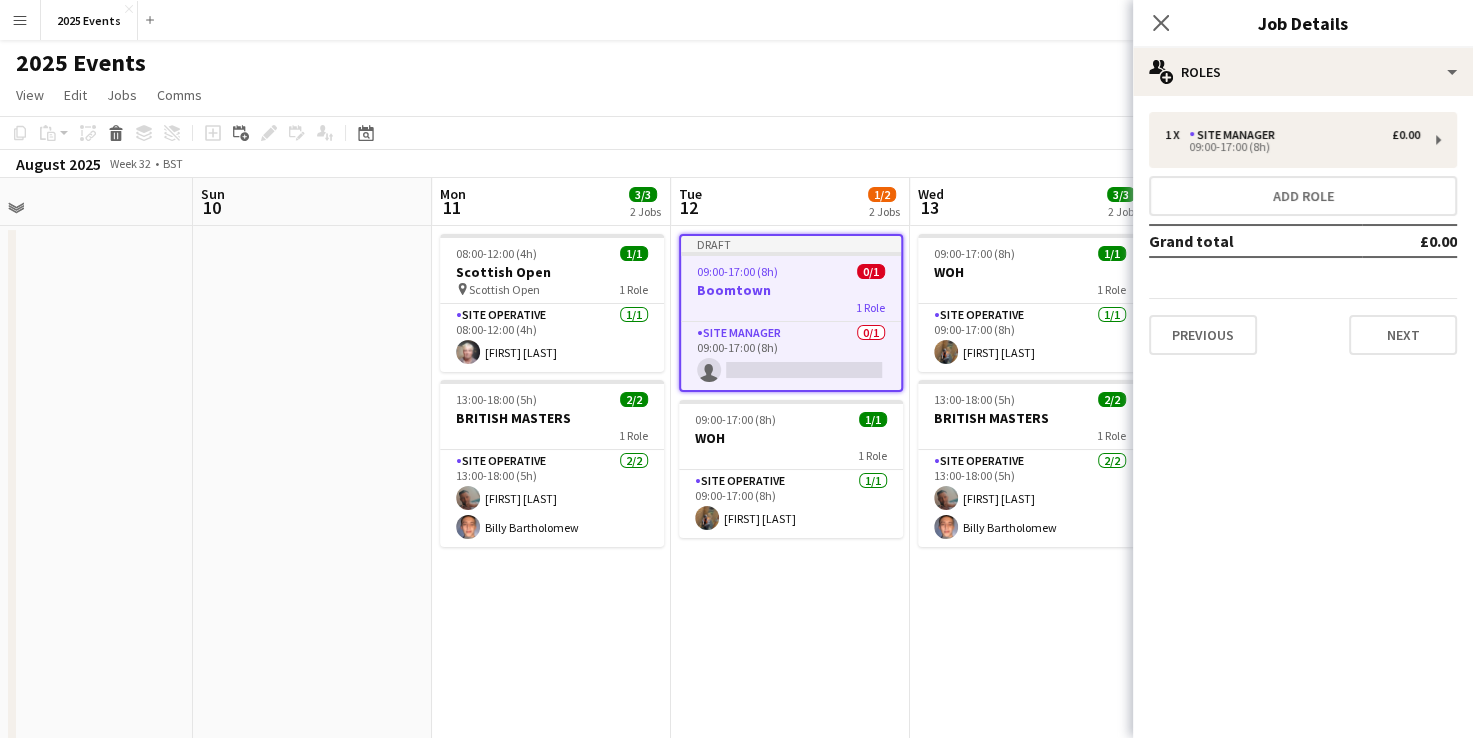 click on "Draft   09:00-17:00 (8h)    0/1   Boomtown   1 Role   Site Manager   0/1   09:00-17:00 (8h)
single-neutral-actions
09:00-17:00 (8h)    1/1   WOH    1 Role   Site Operative   1/1   09:00-17:00 (8h)
[FIRST] [LAST]" at bounding box center (790, 1198) 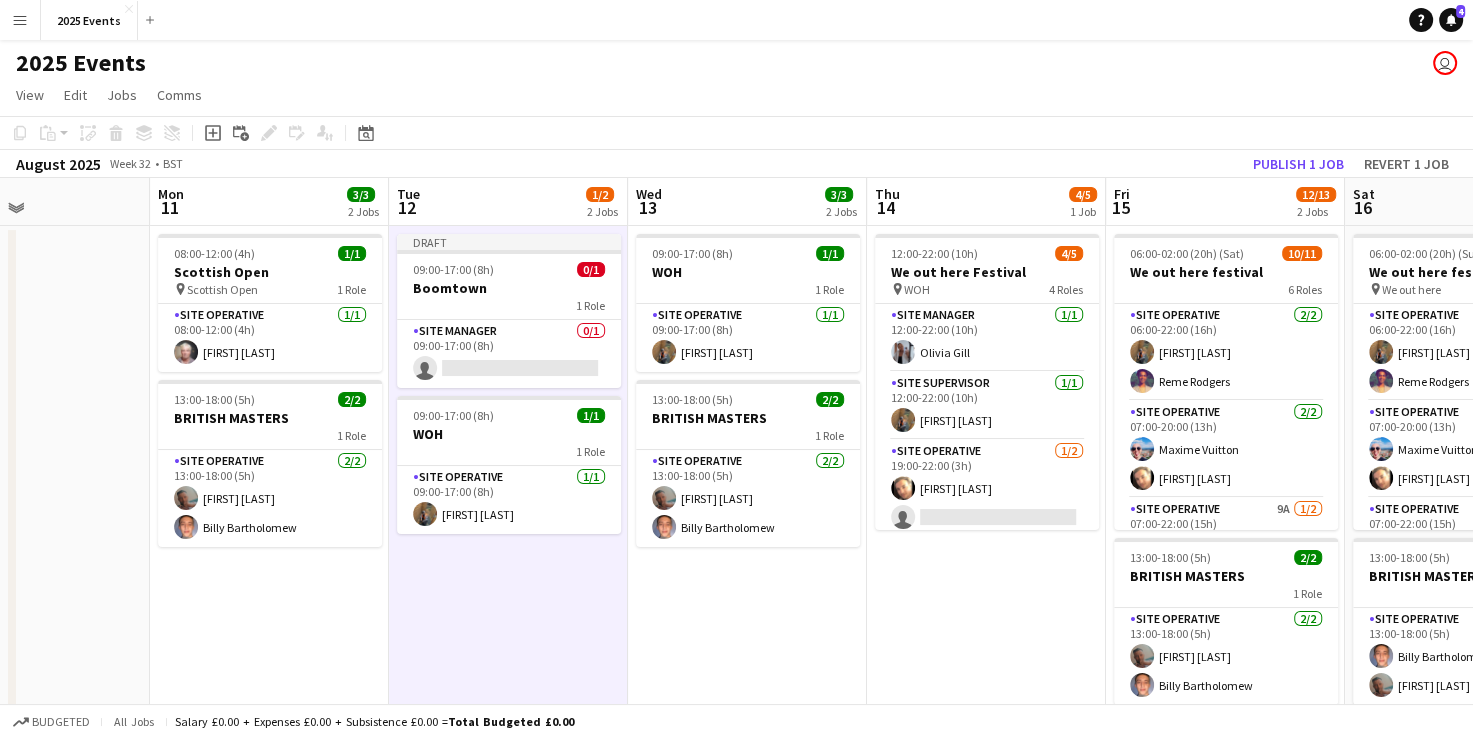 scroll, scrollTop: 0, scrollLeft: 568, axis: horizontal 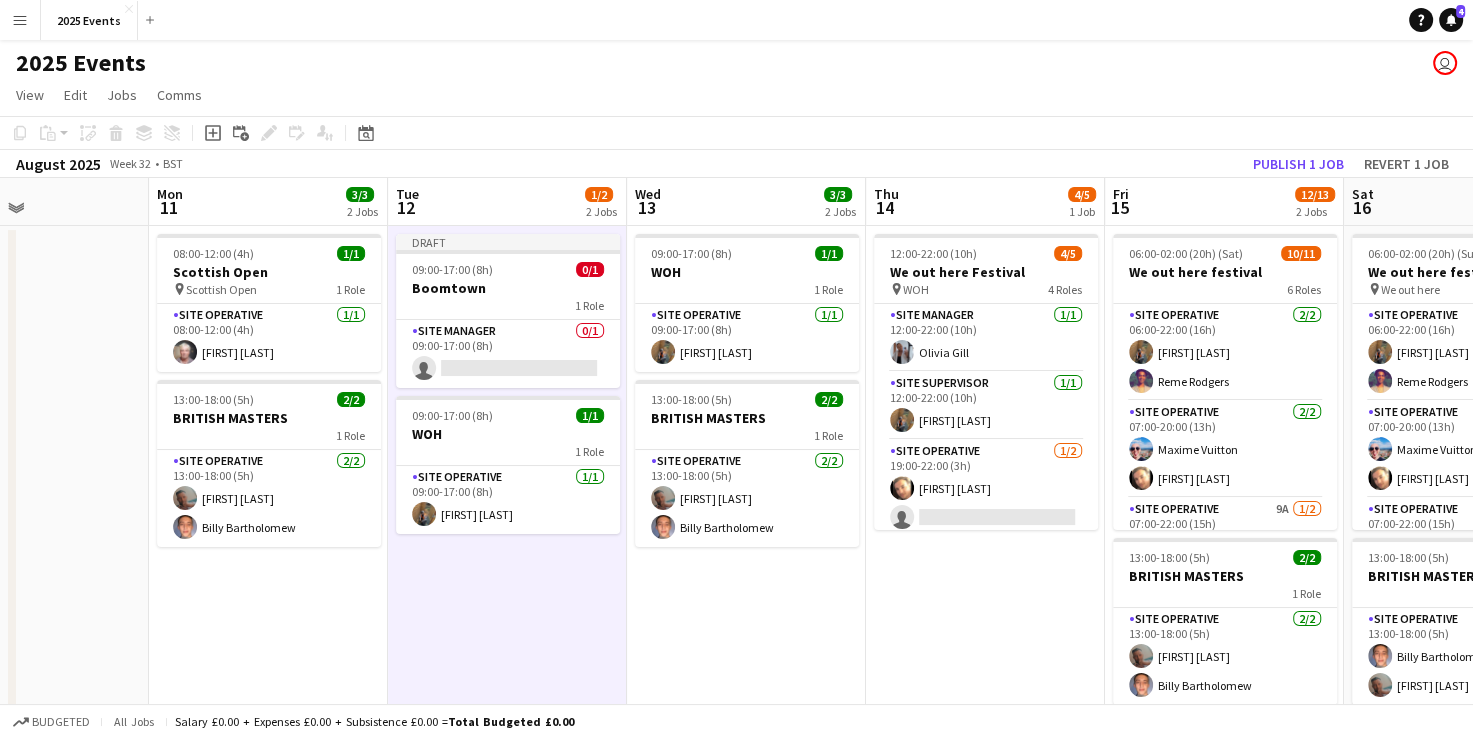 click on "09:00-17:00 (8h)    1/1   WOH   1 Role   Site Operative   1/1   09:00-17:00 (8h)
[FIRST] [LAST]     13:00-18:00 (5h)    2/2   BRITISH MASTERS   1 Role   Site Operative   2/2   13:00-18:00 (5h)
[FIRST] [LAST] [FIRST] [LAST]" at bounding box center [746, 1198] 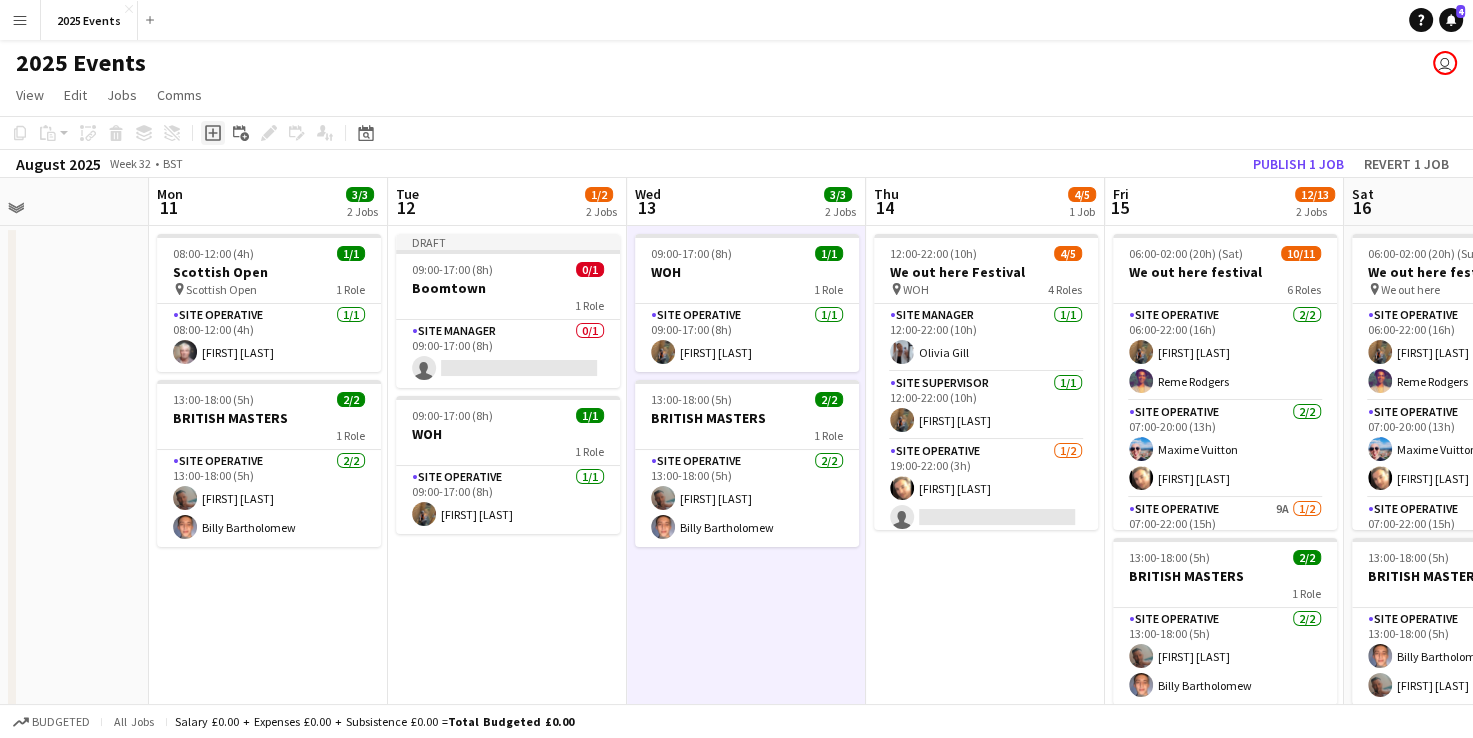 click on "Add job" 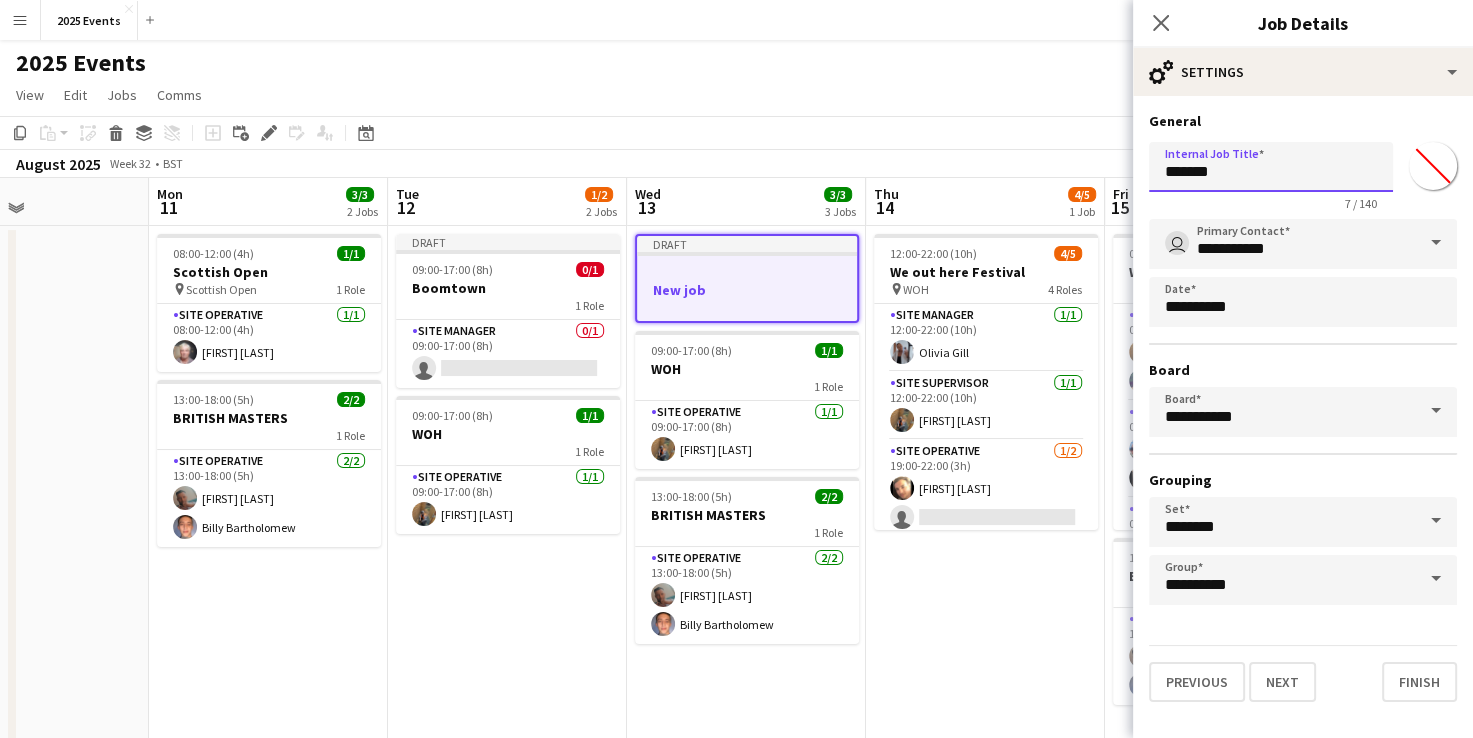 drag, startPoint x: 1293, startPoint y: 159, endPoint x: 1060, endPoint y: 167, distance: 233.1373 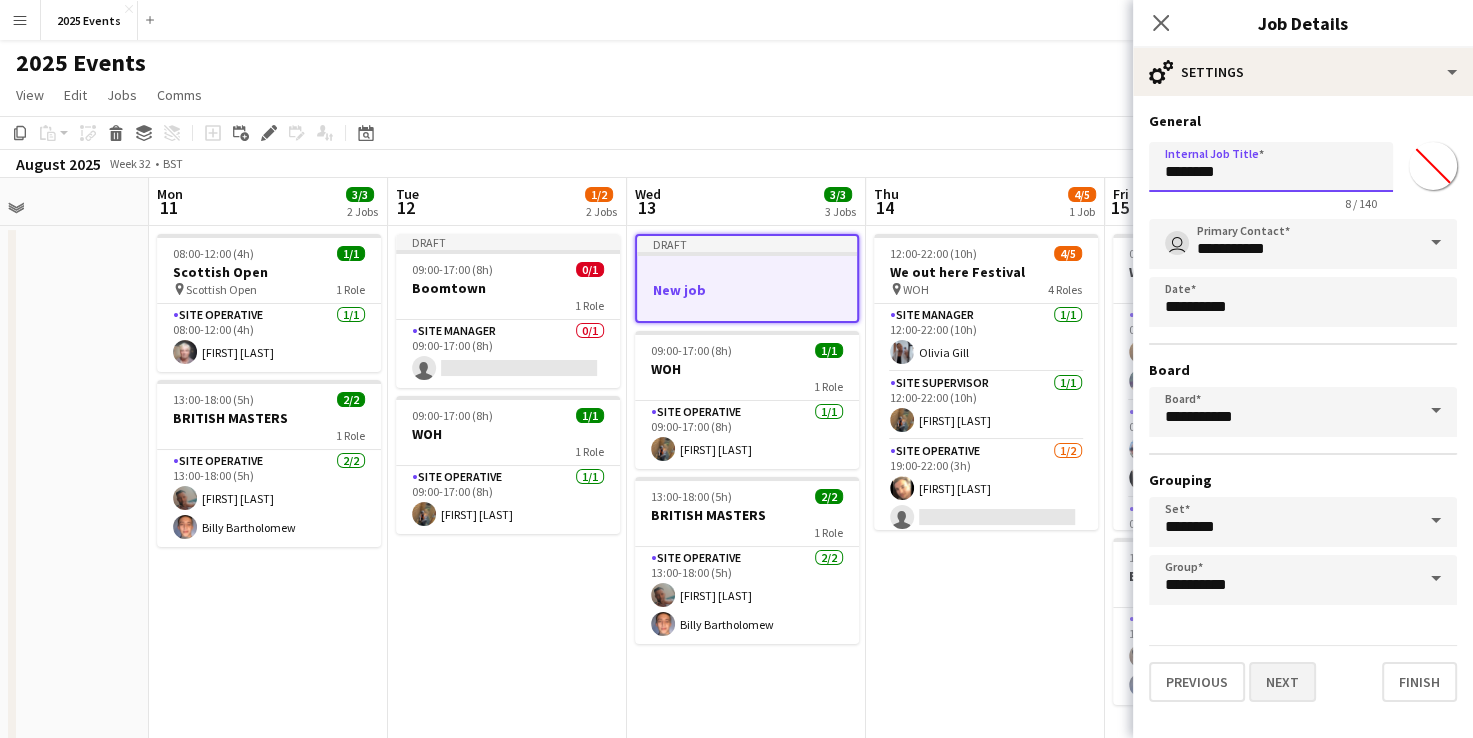 type on "********" 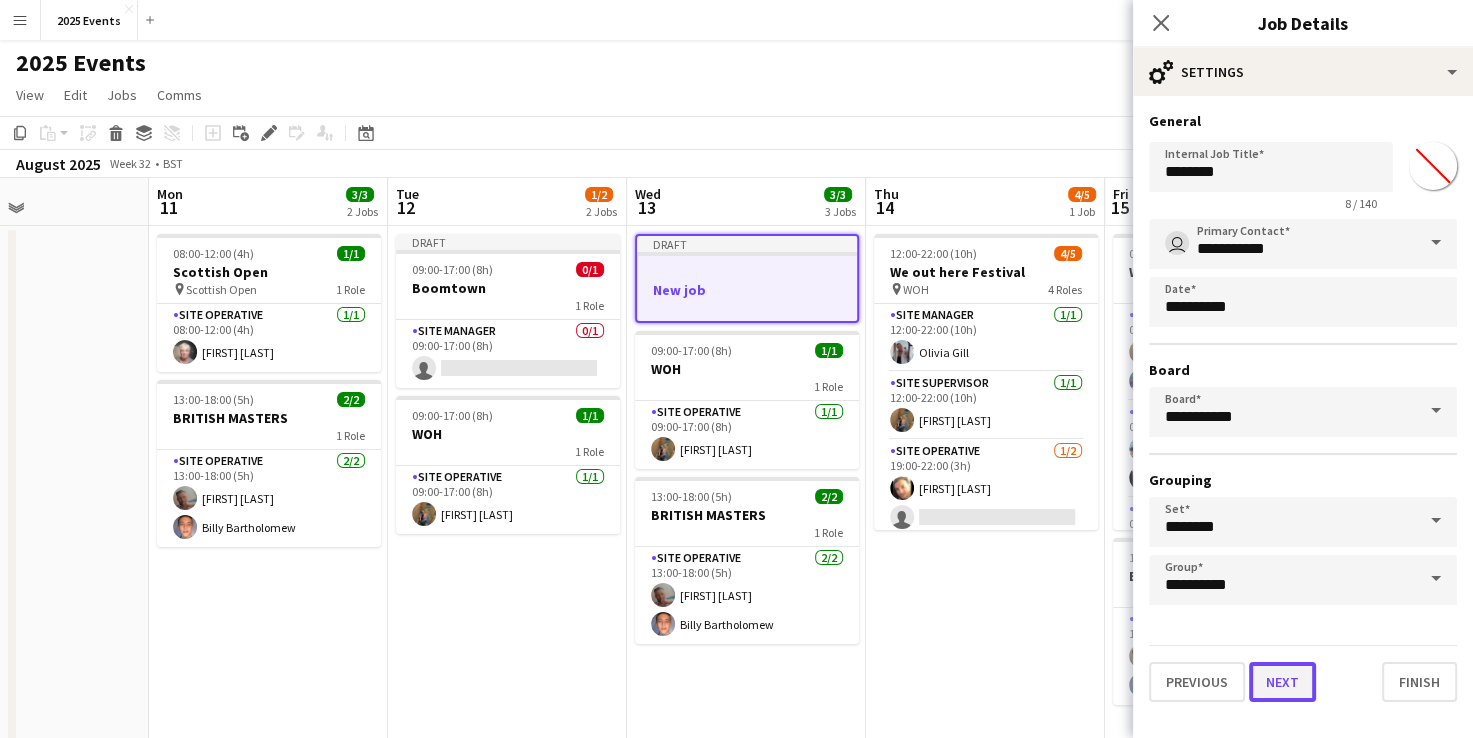 click on "Next" at bounding box center (1282, 682) 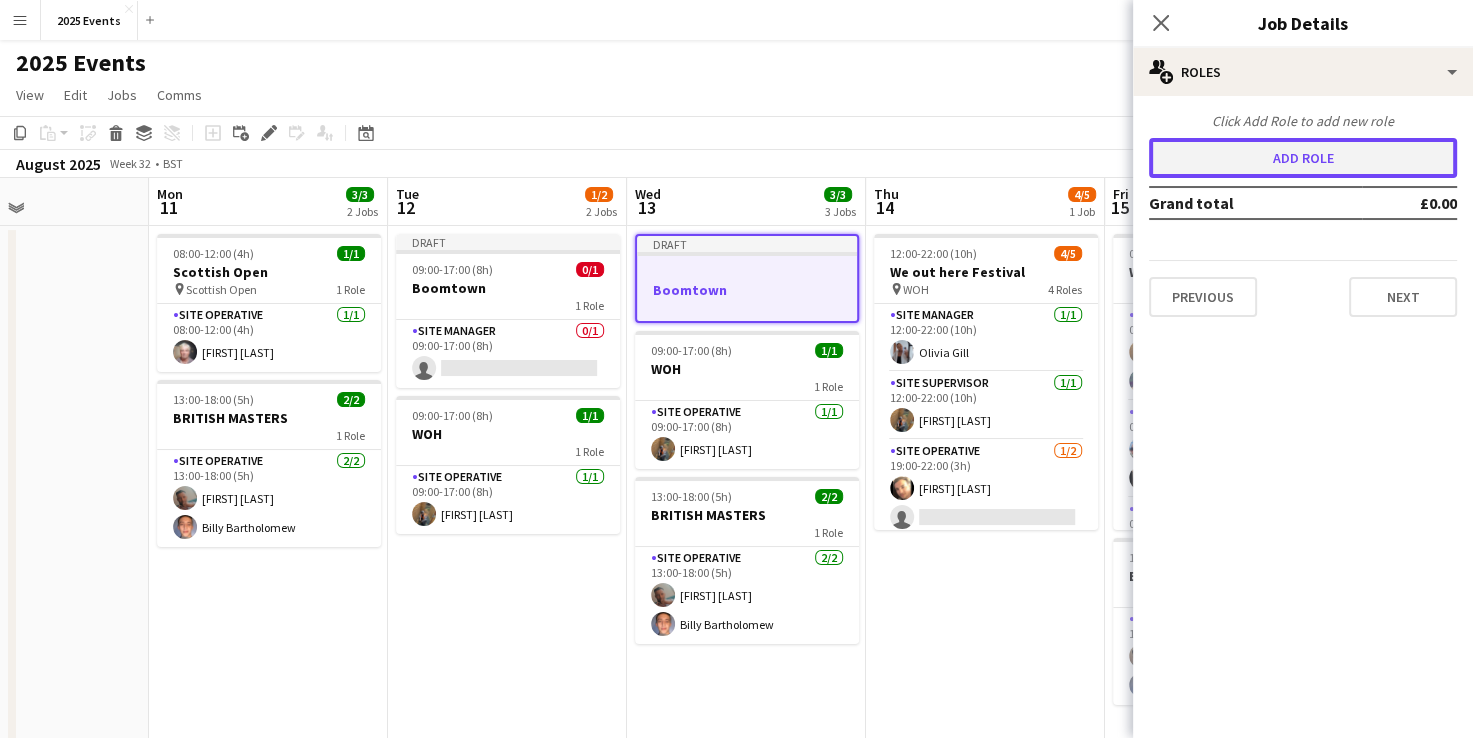 click on "Add role" at bounding box center (1303, 158) 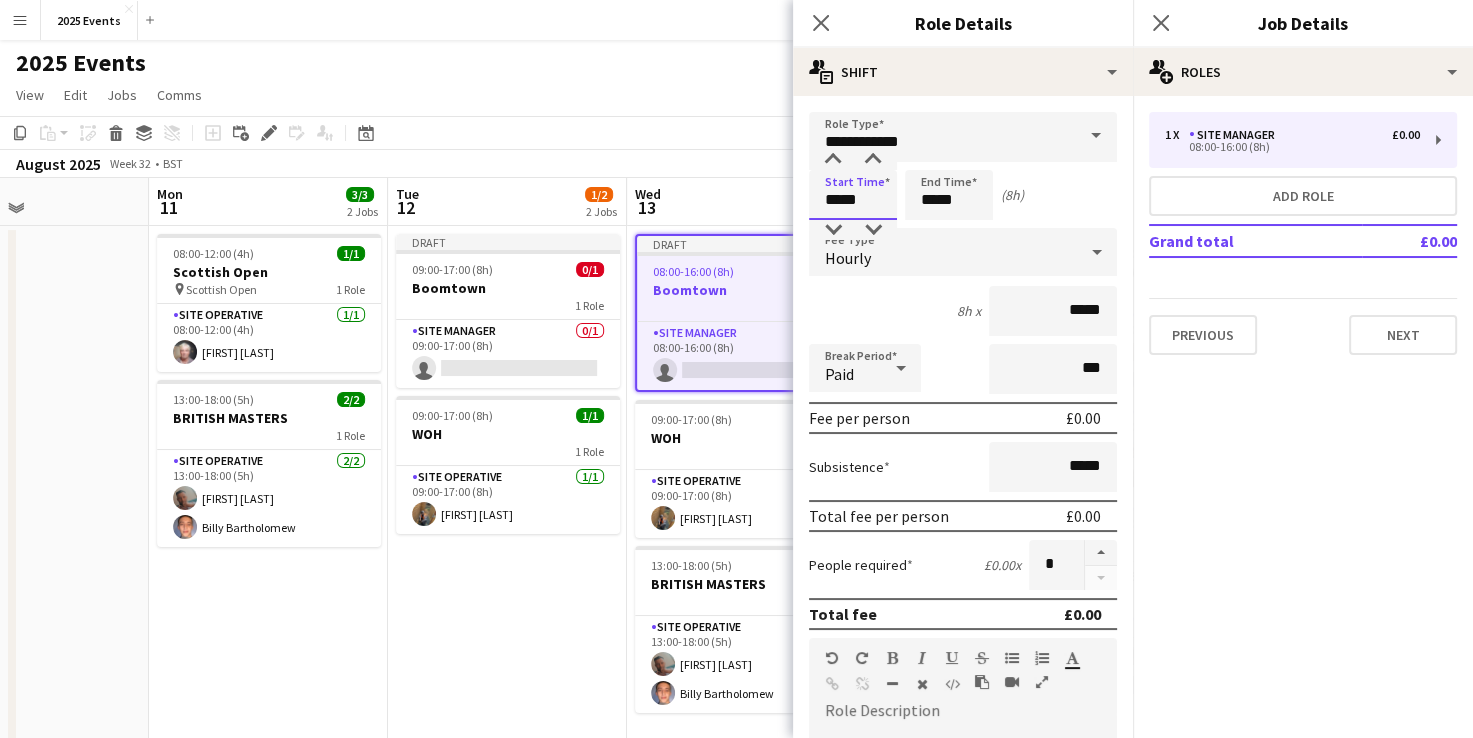 click on "*****" at bounding box center (853, 195) 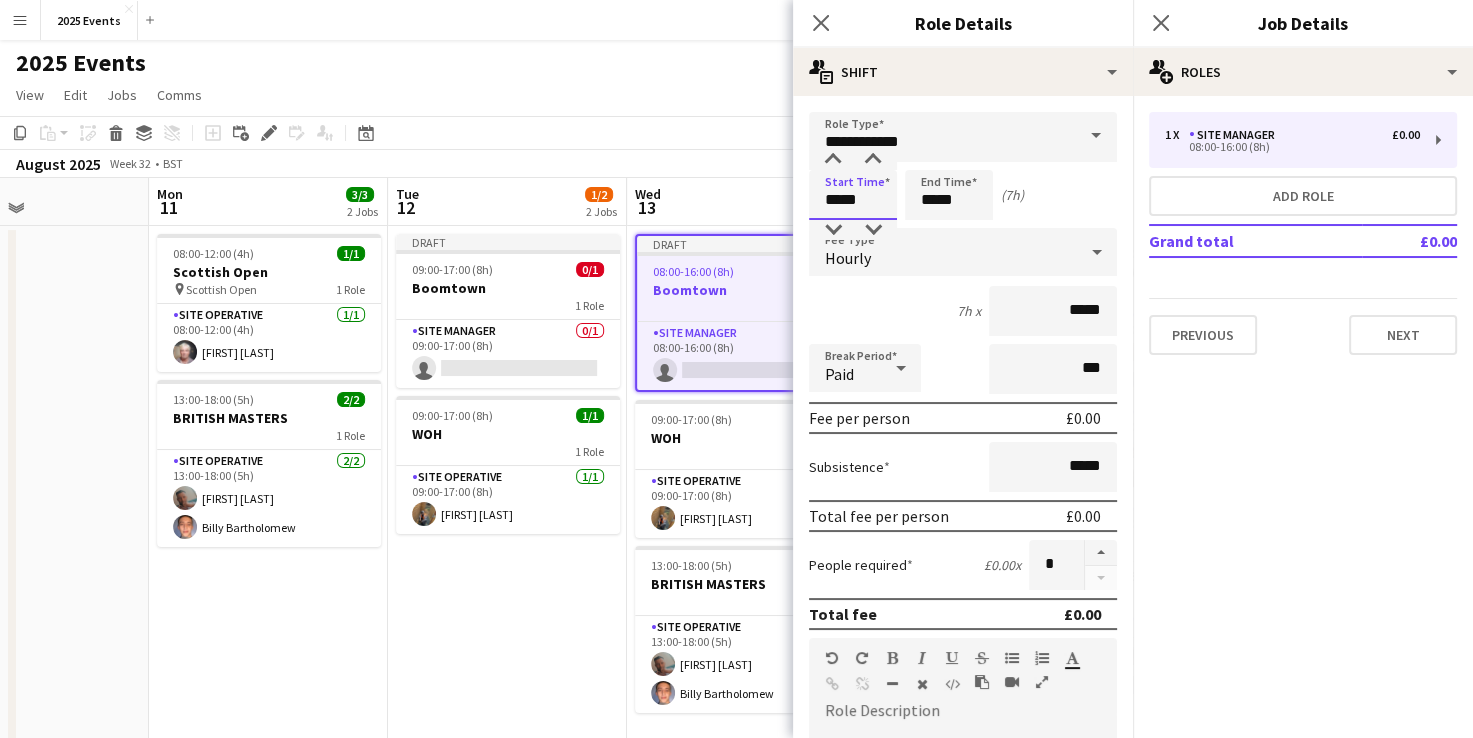 type on "*****" 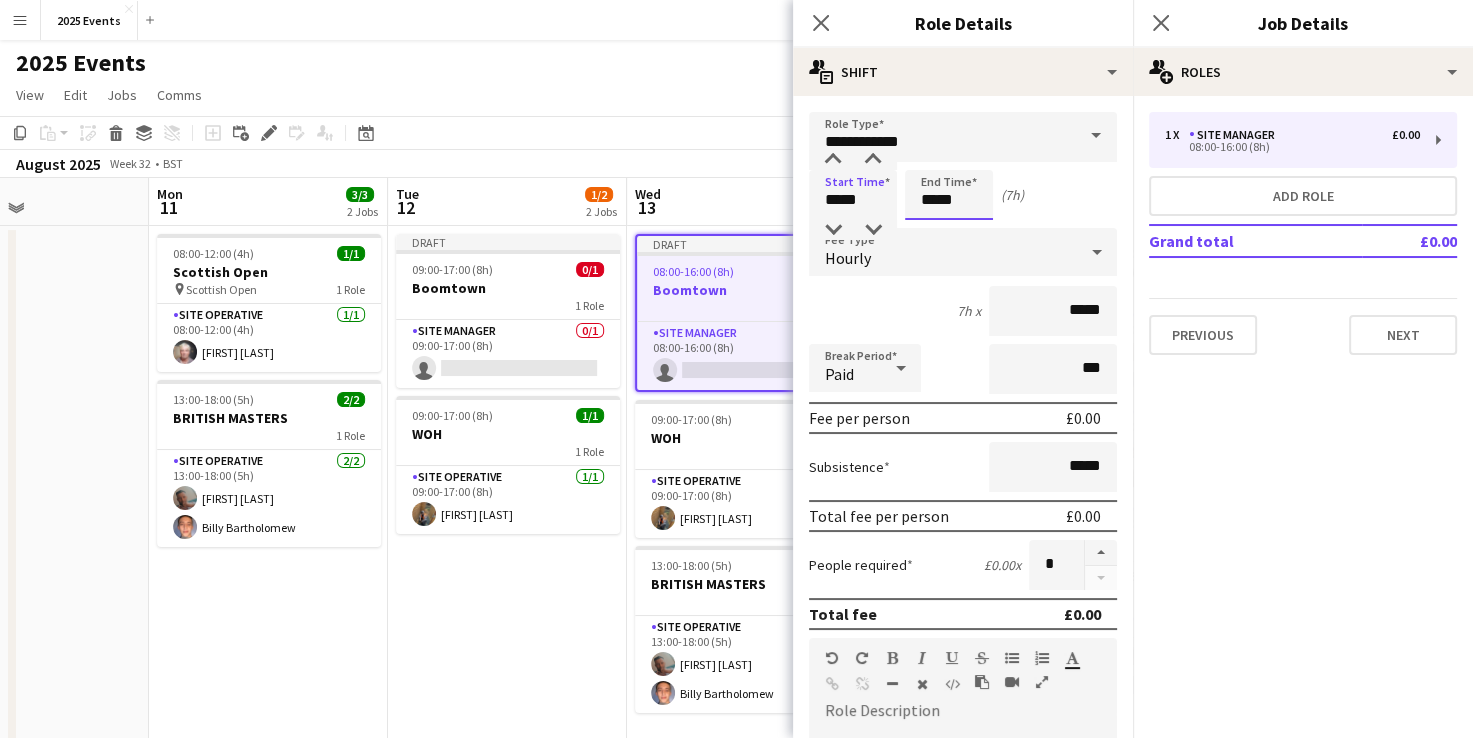 click on "*****" at bounding box center [949, 195] 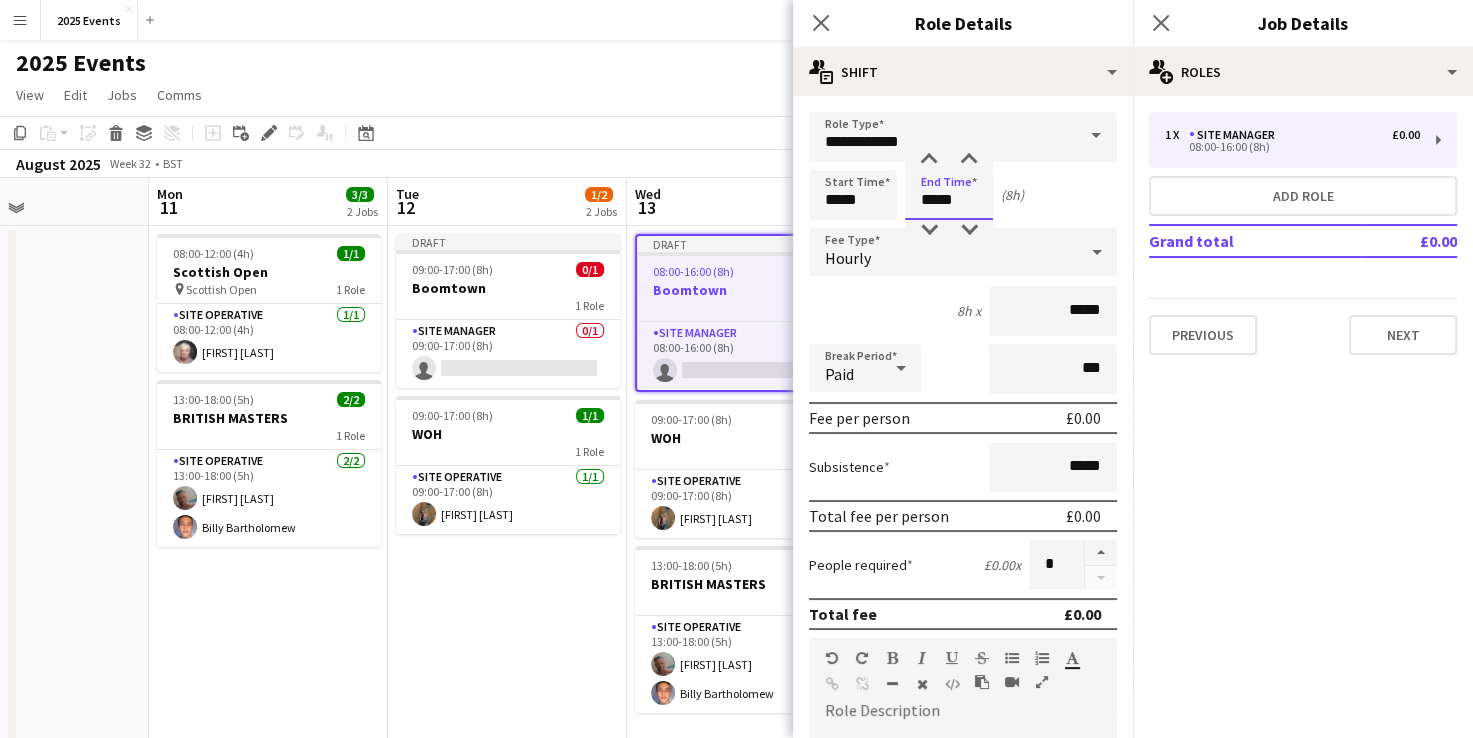 type on "*****" 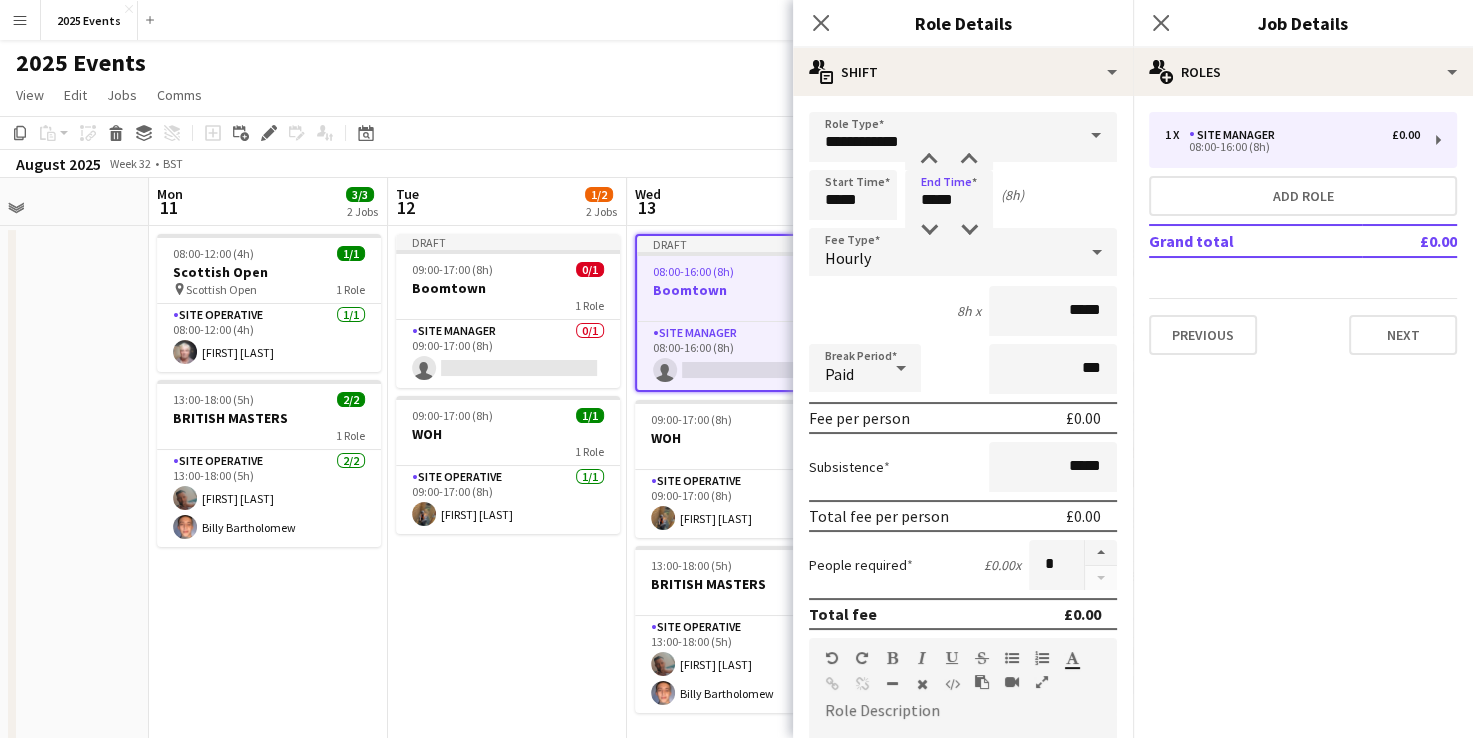 click on "Paid" at bounding box center [845, 368] 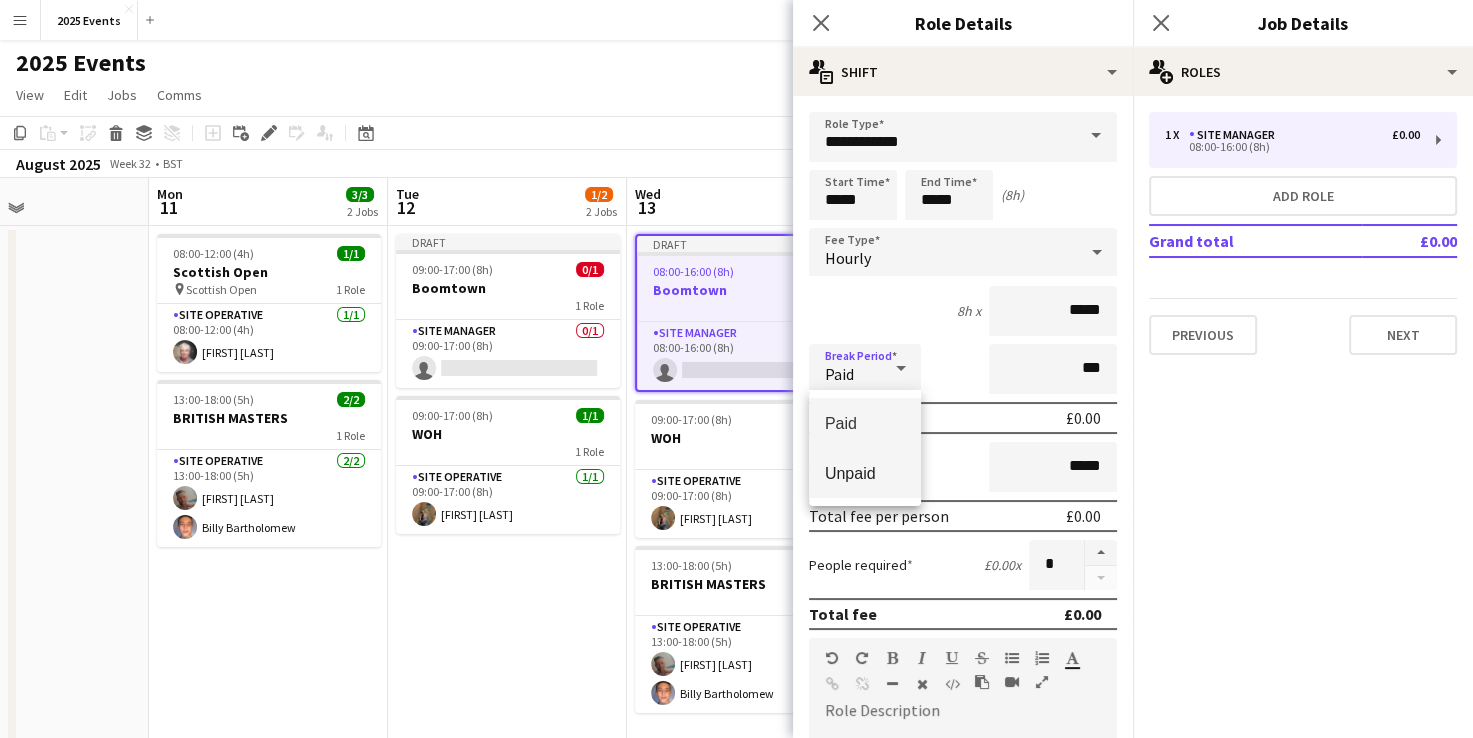click on "Unpaid" at bounding box center [865, 473] 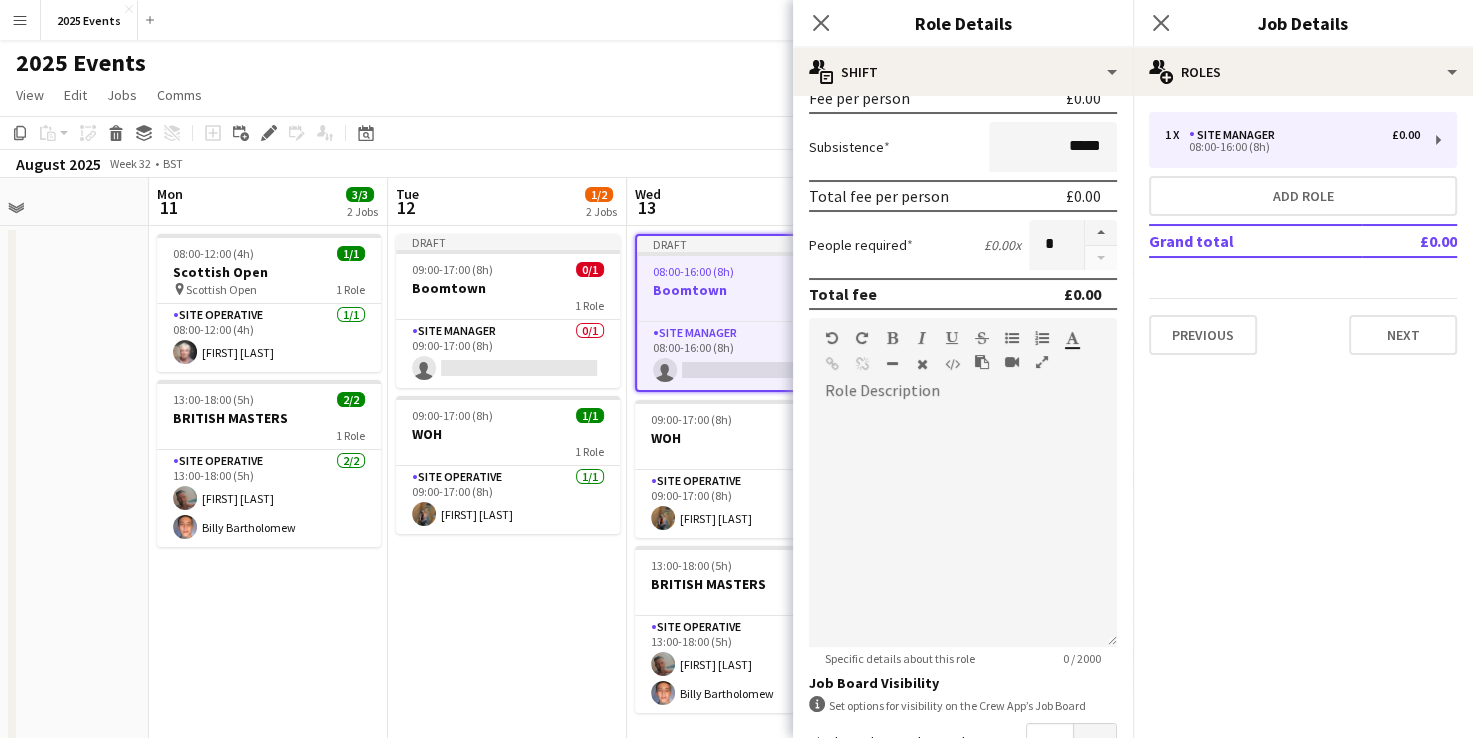 scroll, scrollTop: 553, scrollLeft: 0, axis: vertical 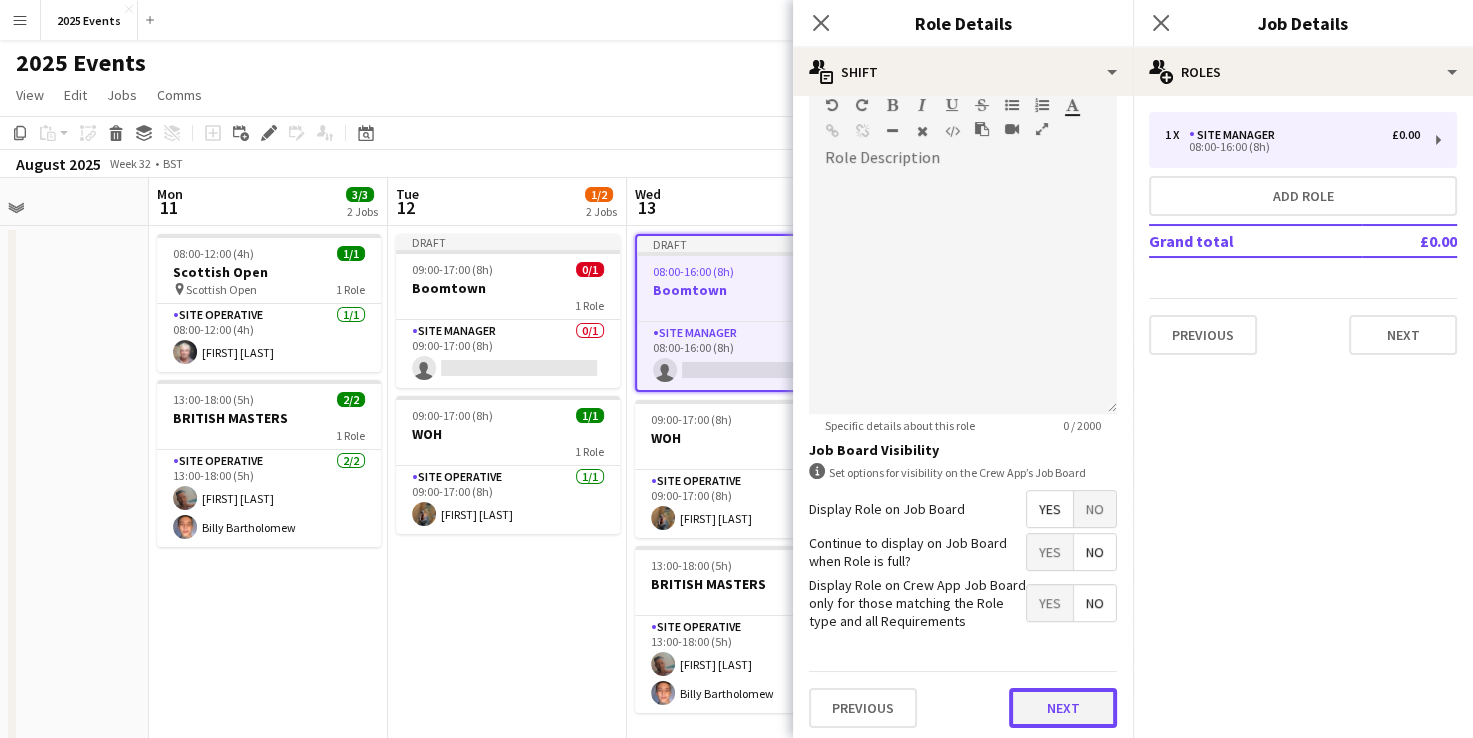click on "Next" at bounding box center (1063, 708) 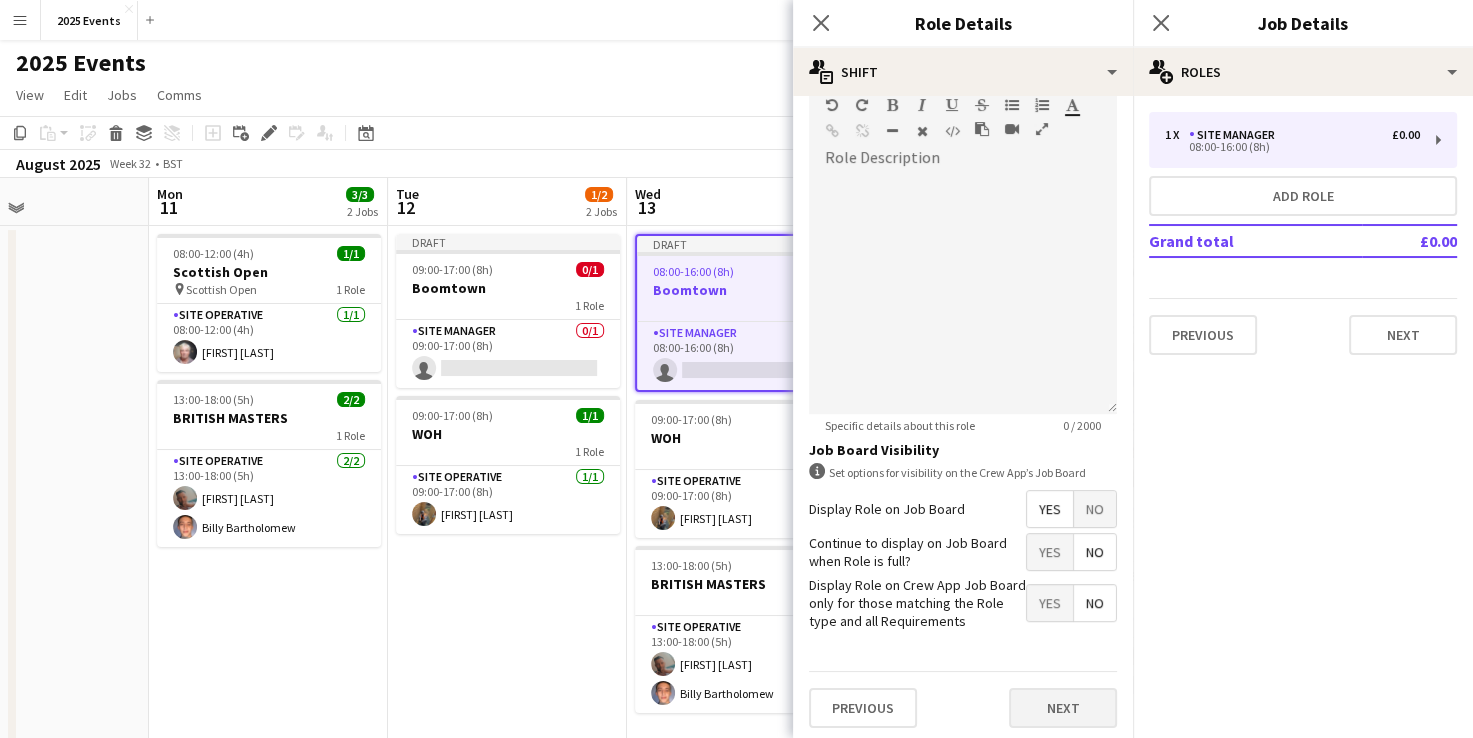 scroll, scrollTop: 0, scrollLeft: 0, axis: both 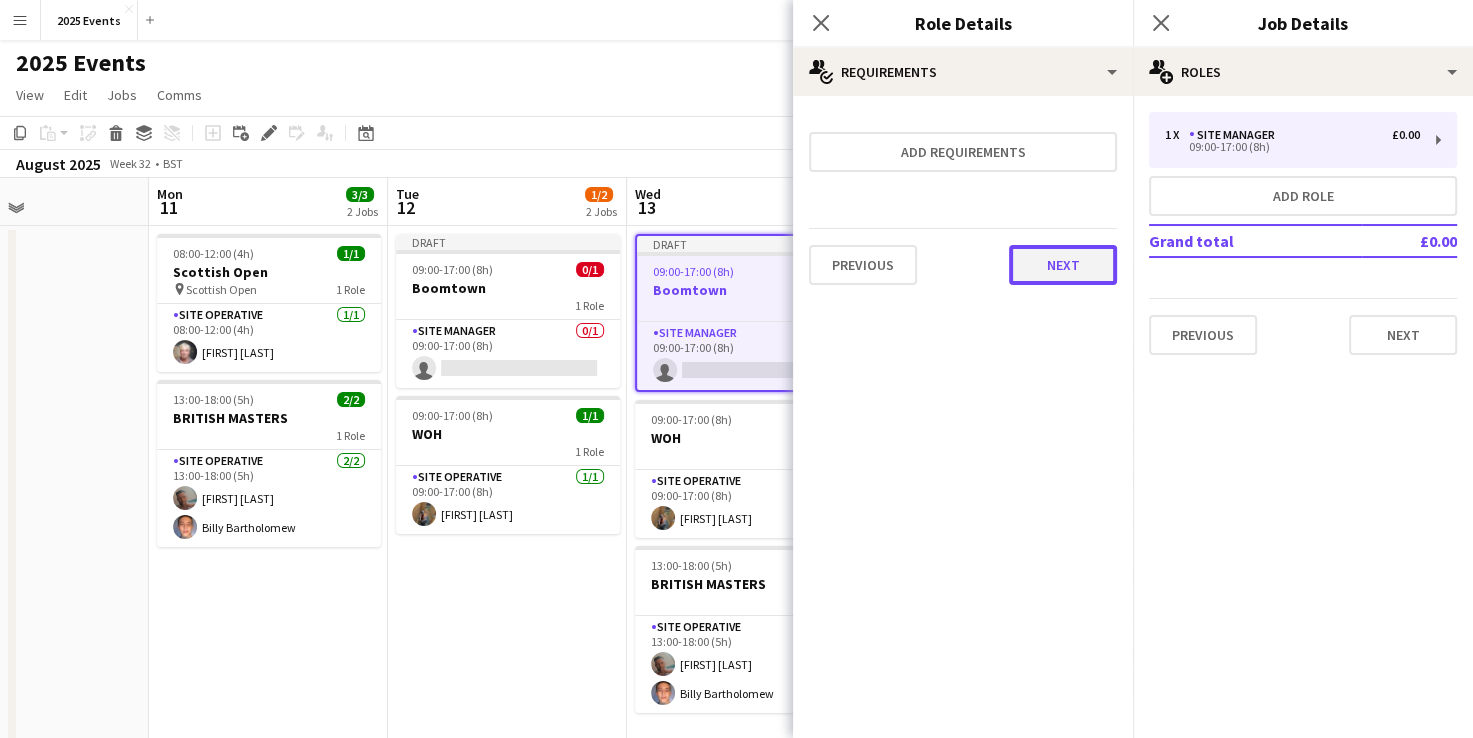 click on "Next" at bounding box center (1063, 265) 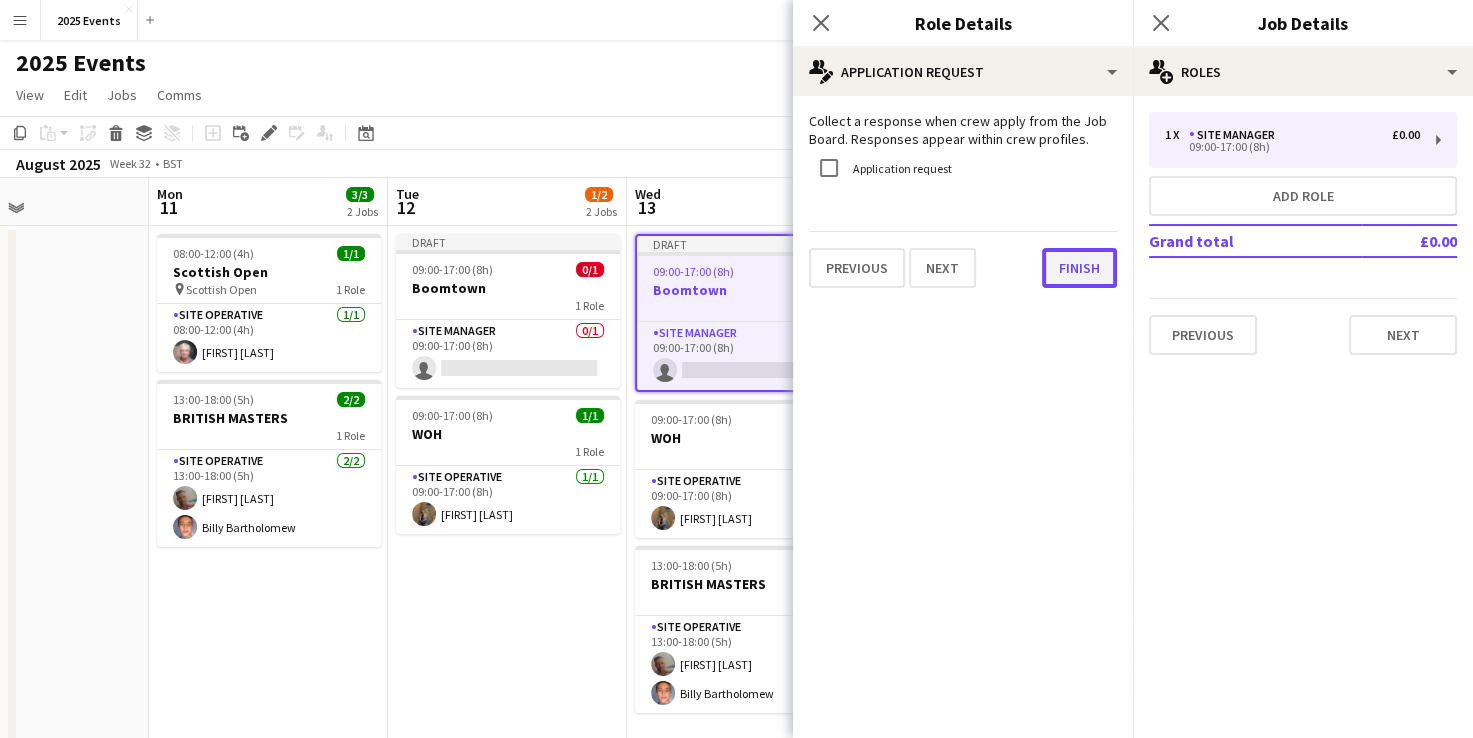 click on "Finish" at bounding box center [1079, 268] 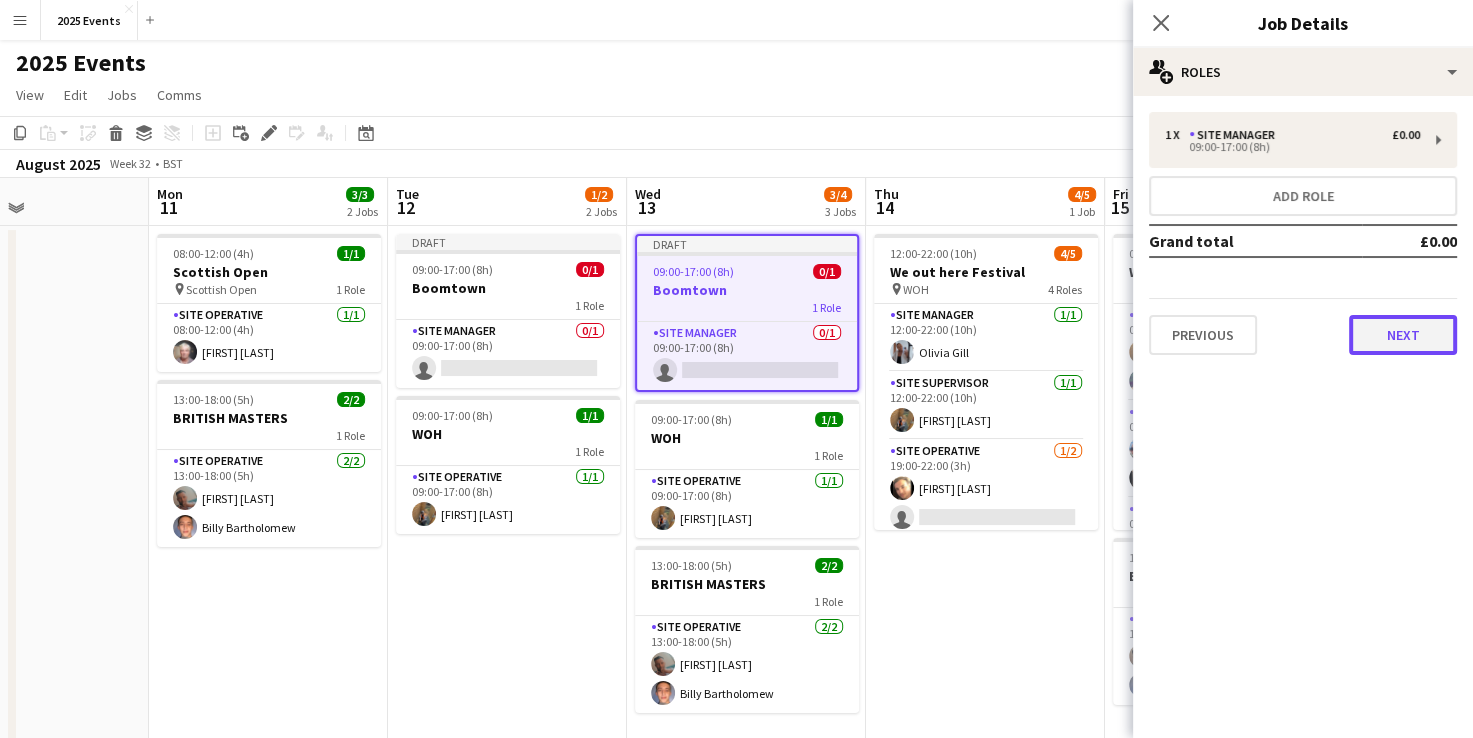 click on "Next" at bounding box center [1403, 335] 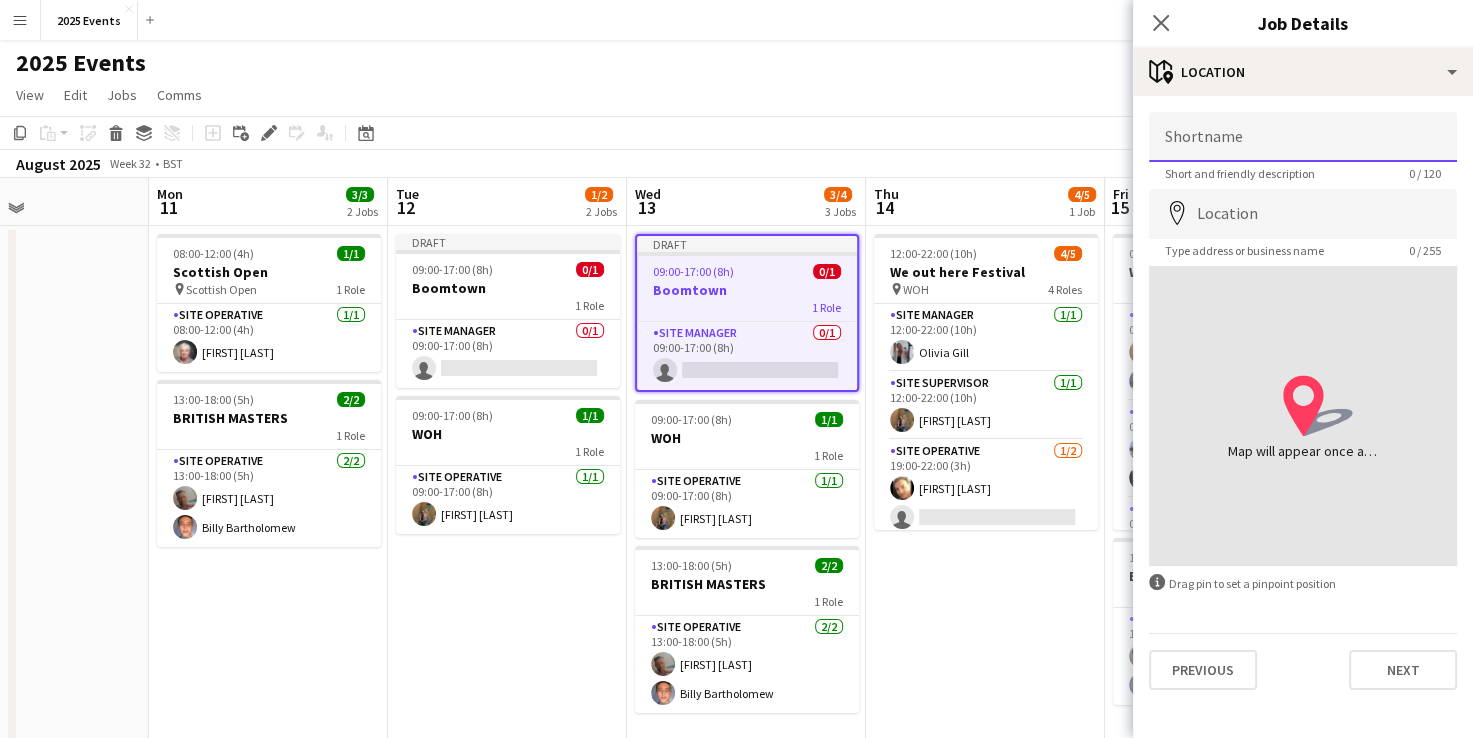 click on "Shortname" at bounding box center (1303, 137) 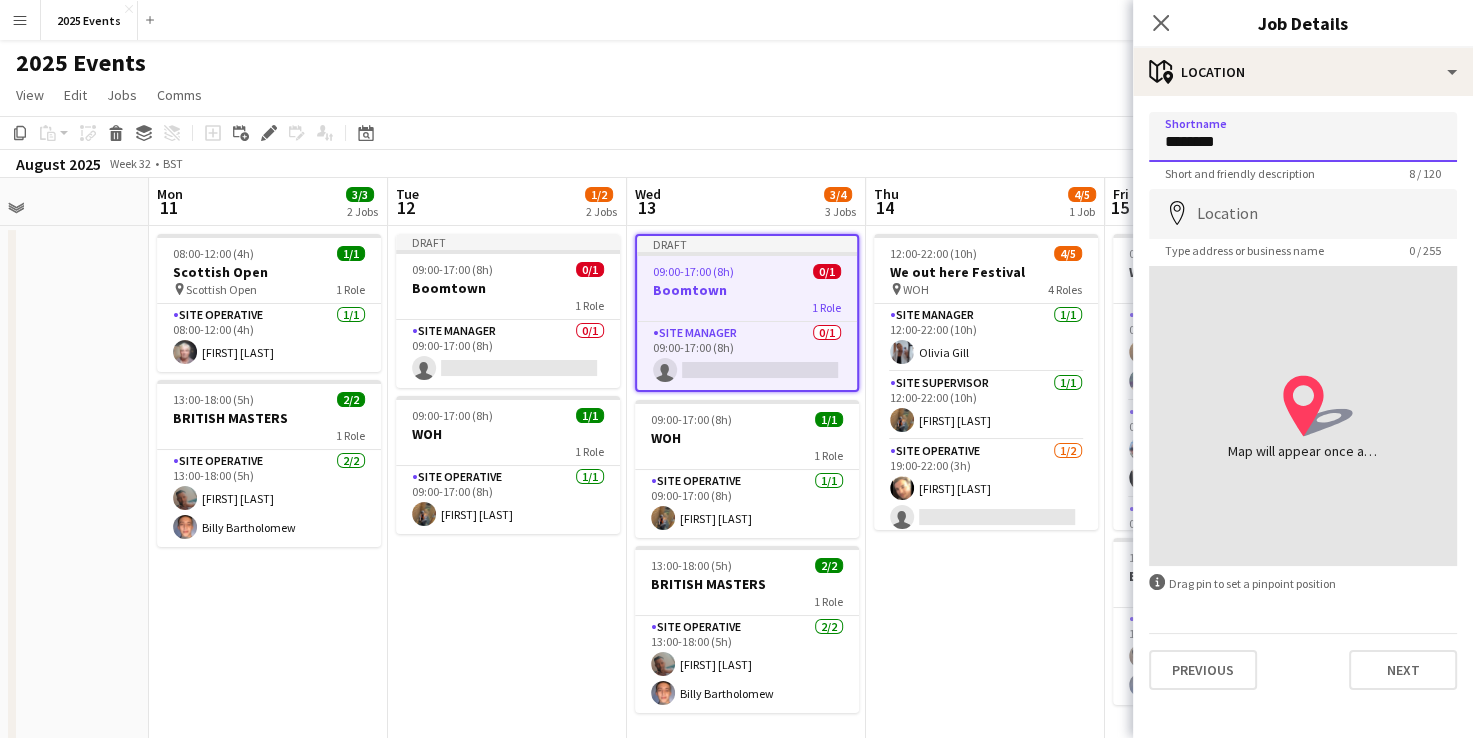 type on "********" 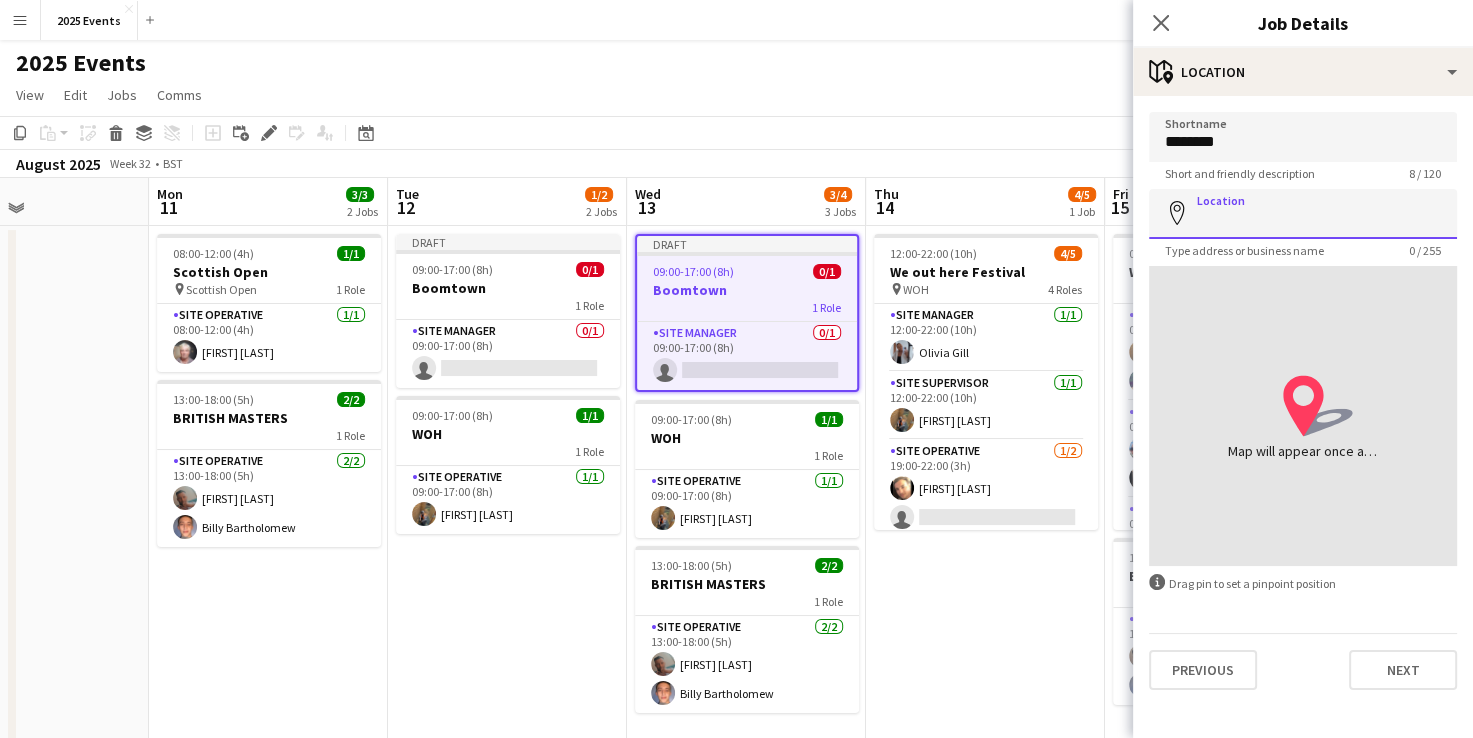 click on "Location" at bounding box center [1303, 214] 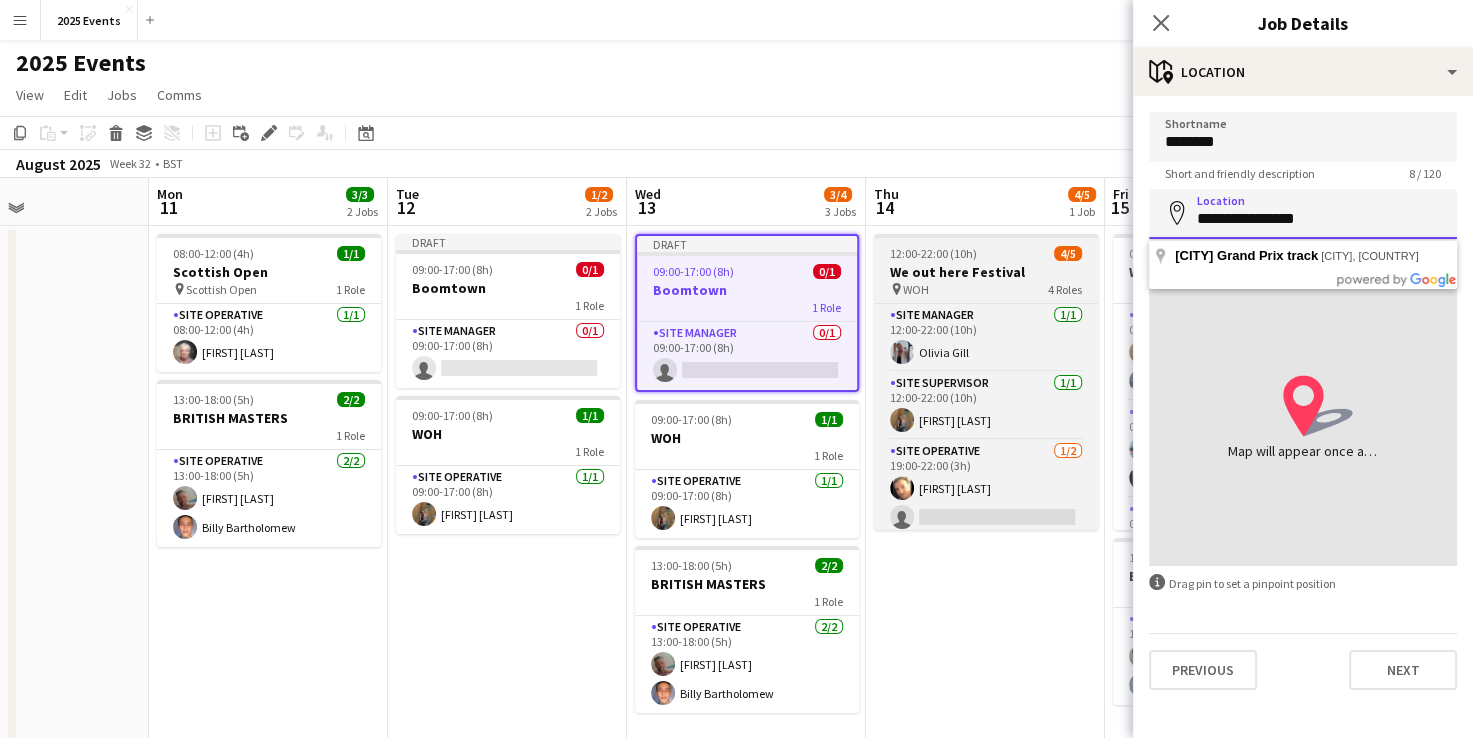 drag, startPoint x: 1154, startPoint y: 245, endPoint x: 1092, endPoint y: 248, distance: 62.072536 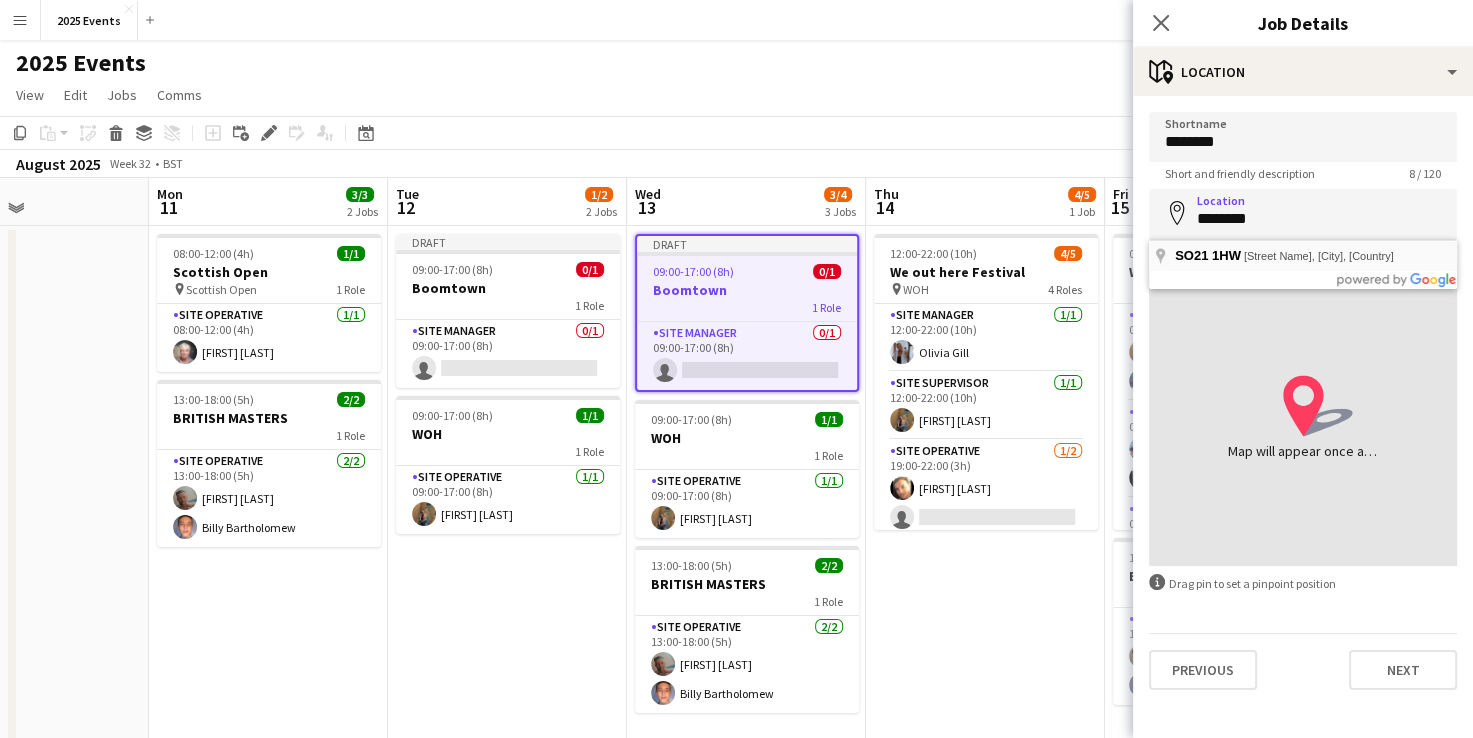 type on "**********" 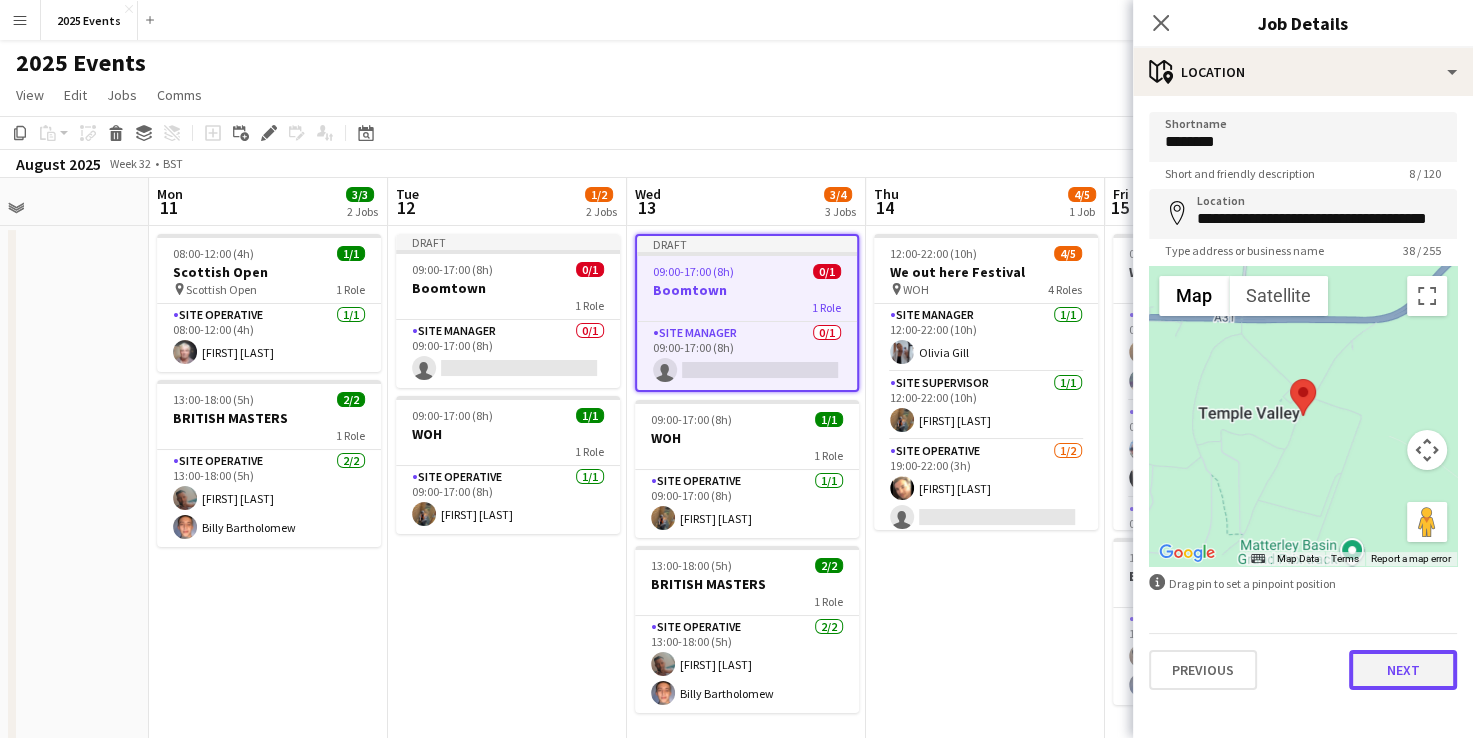 click on "Next" at bounding box center [1403, 670] 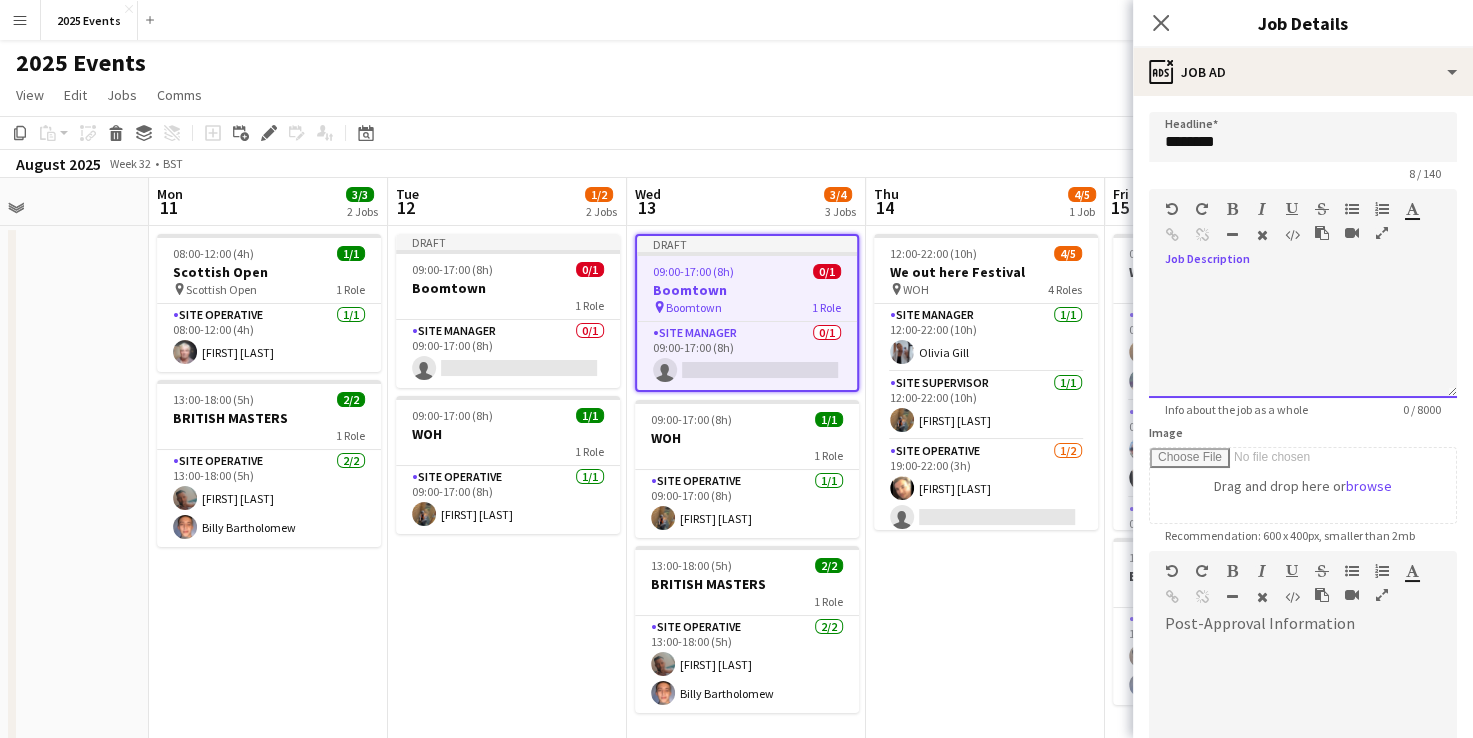 click at bounding box center [1303, 338] 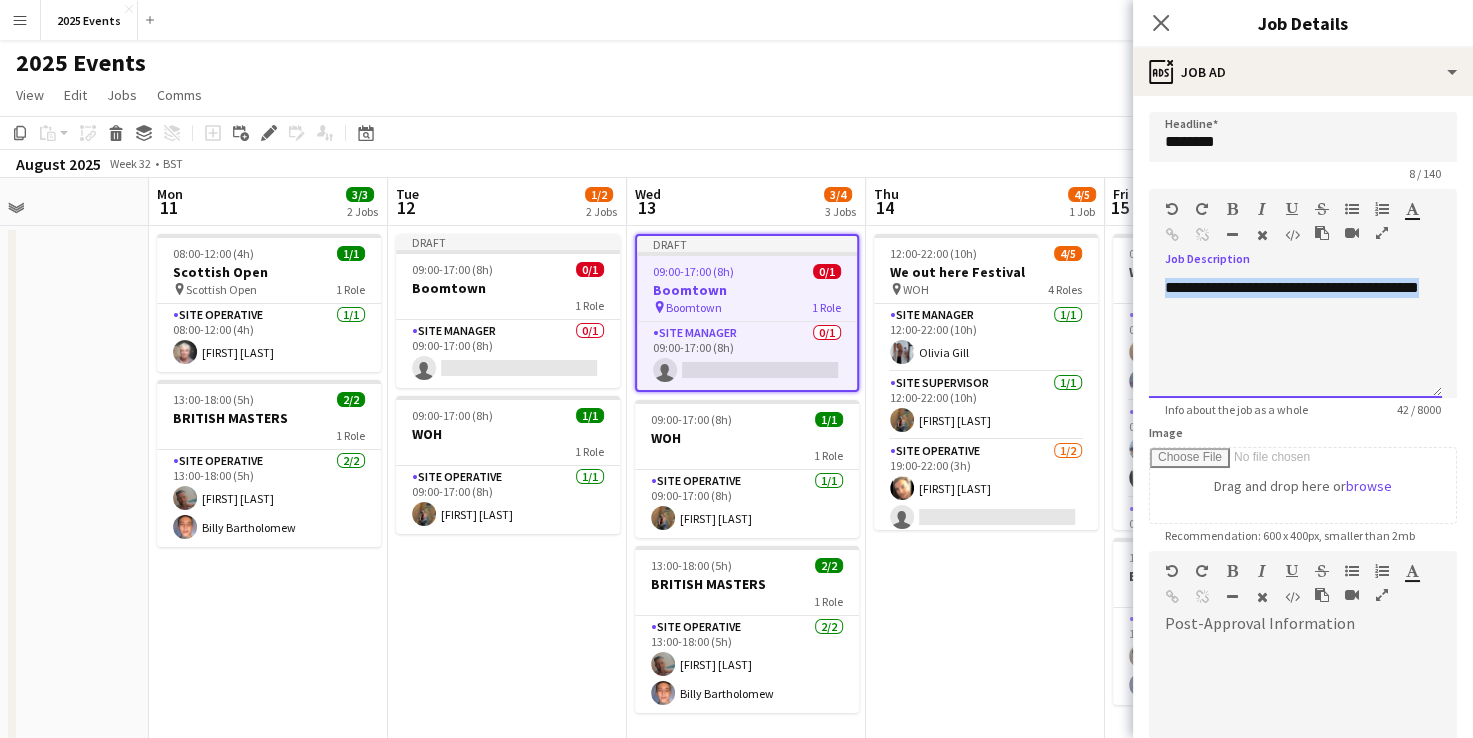 drag, startPoint x: 1212, startPoint y: 314, endPoint x: 1151, endPoint y: 283, distance: 68.42514 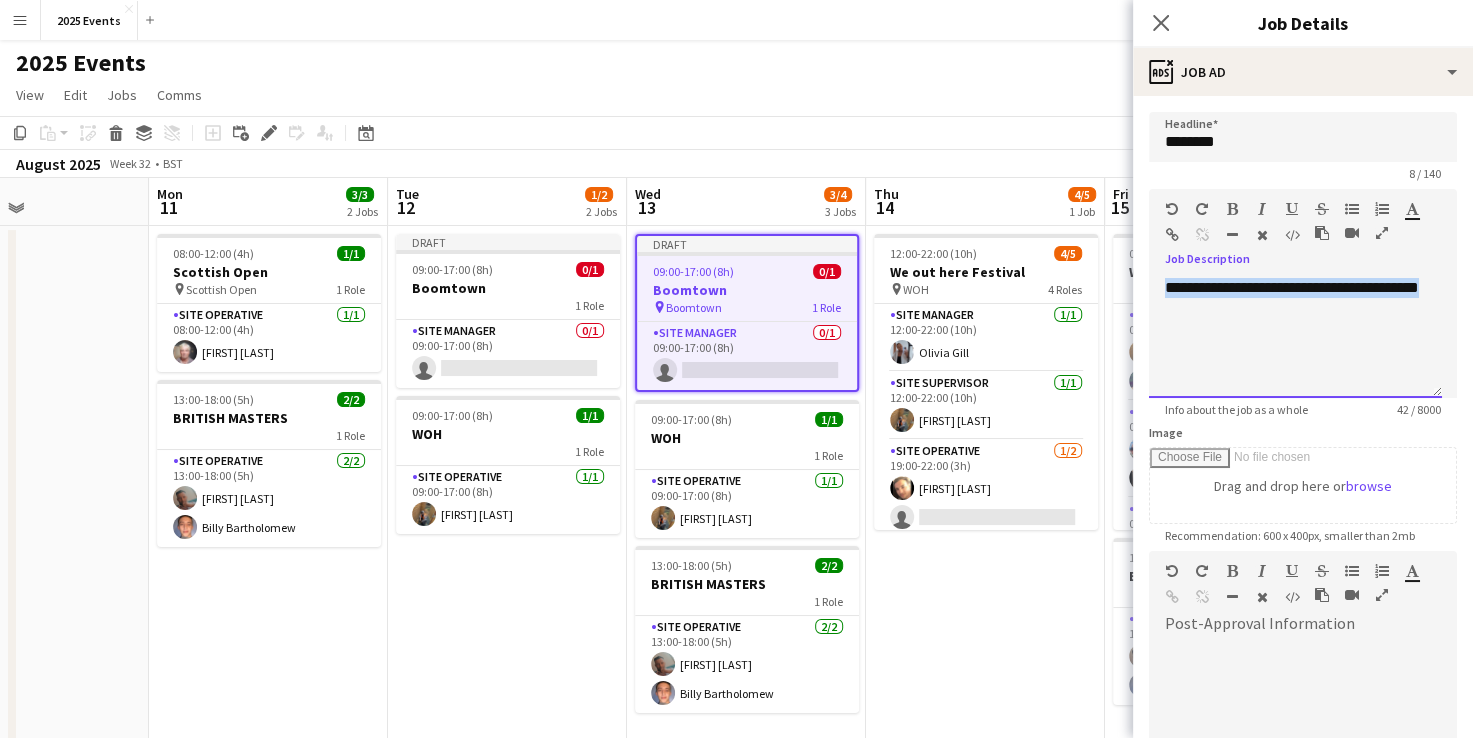 scroll, scrollTop: 248, scrollLeft: 0, axis: vertical 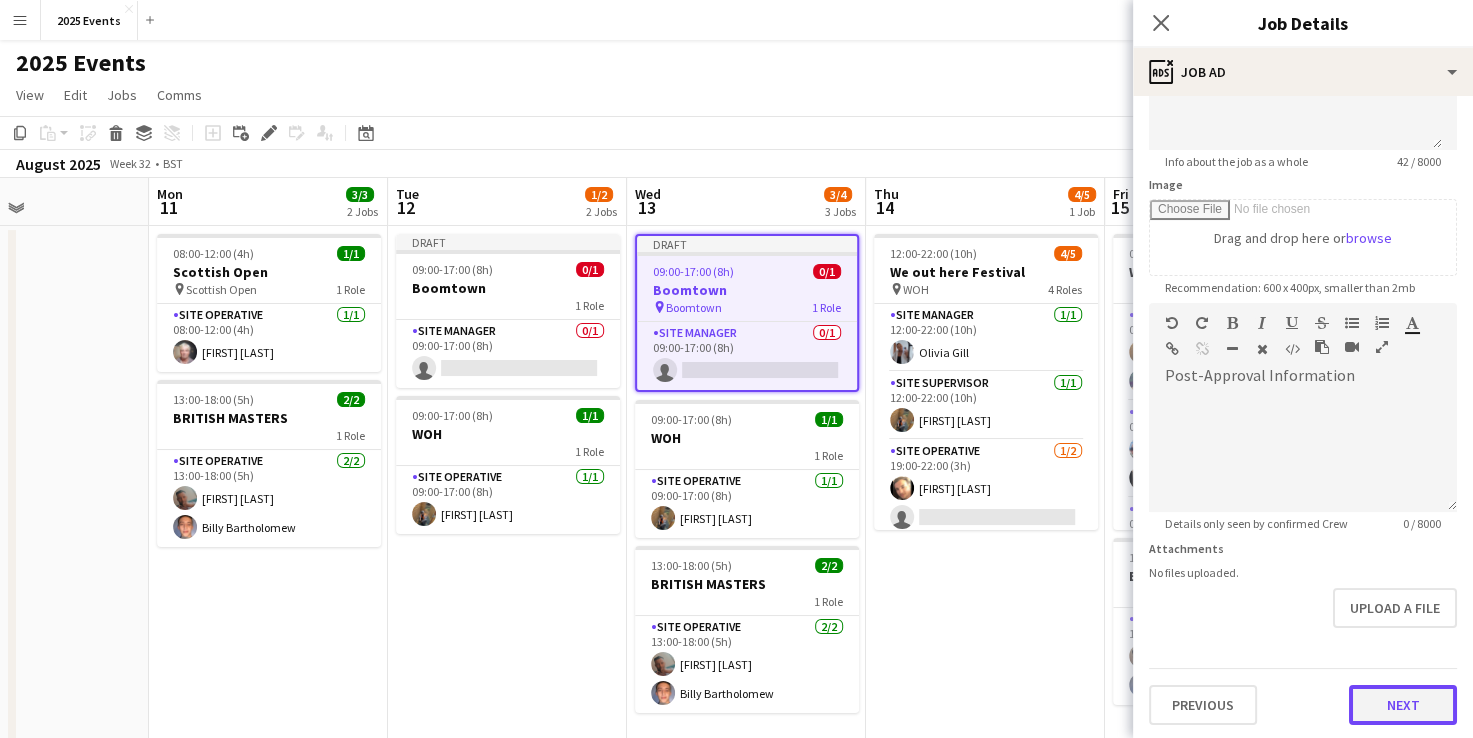 click on "Next" at bounding box center [1403, 705] 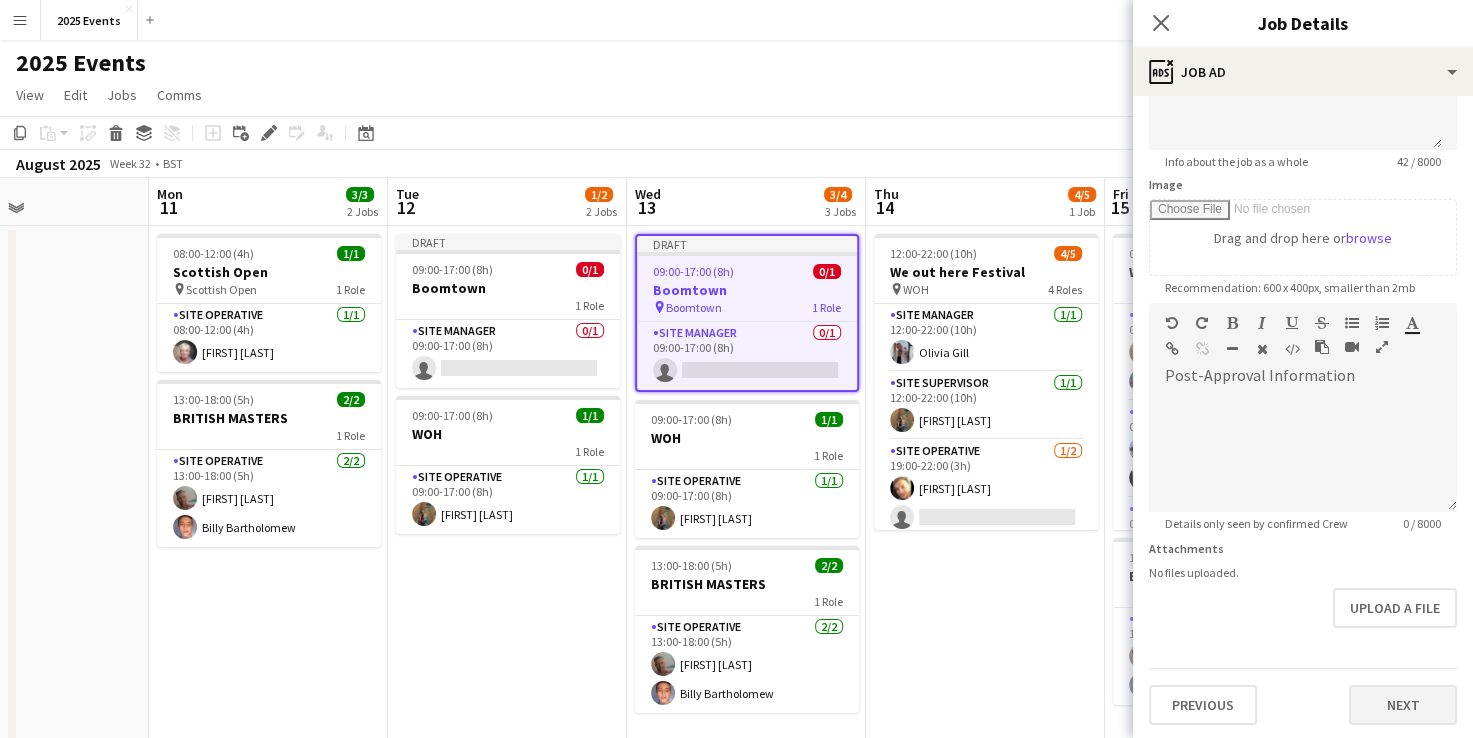 scroll, scrollTop: 0, scrollLeft: 0, axis: both 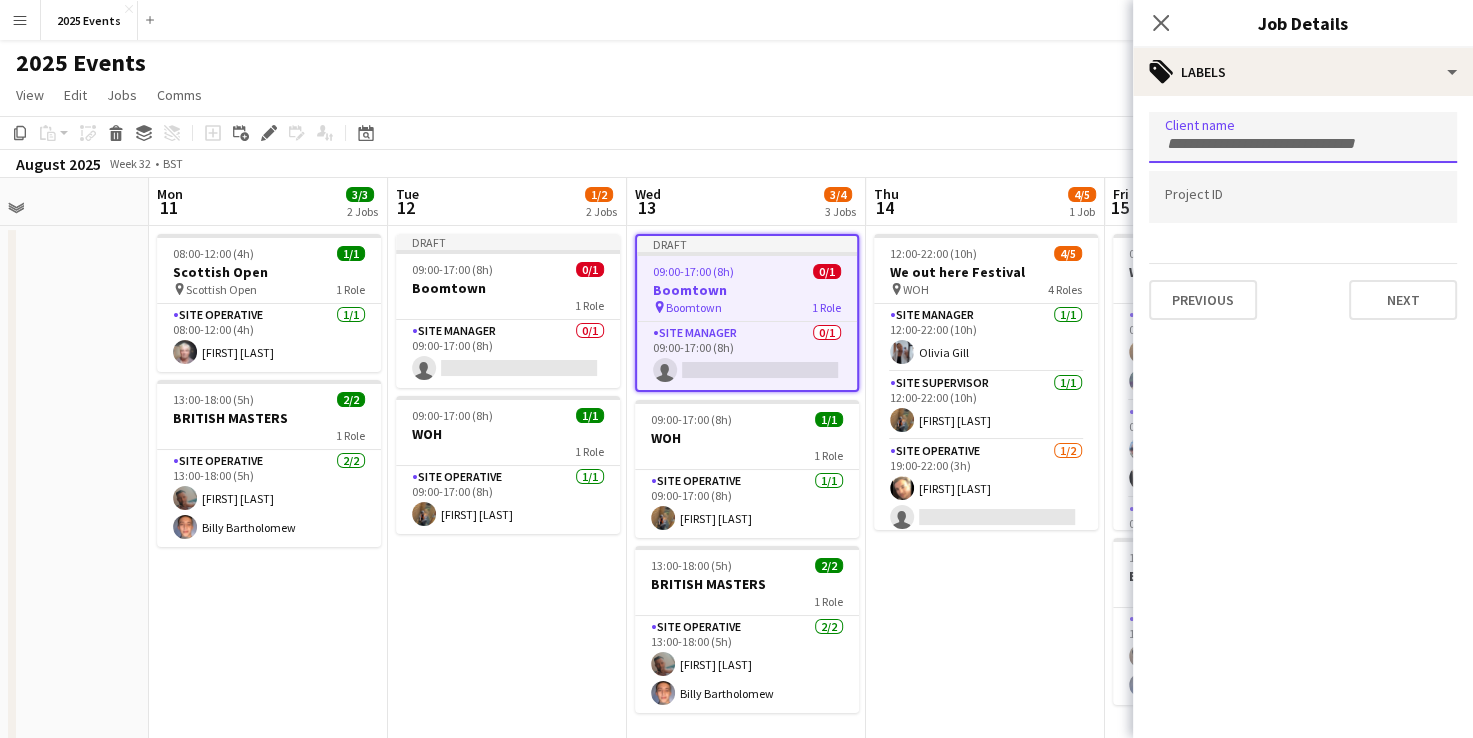 click at bounding box center (1303, 137) 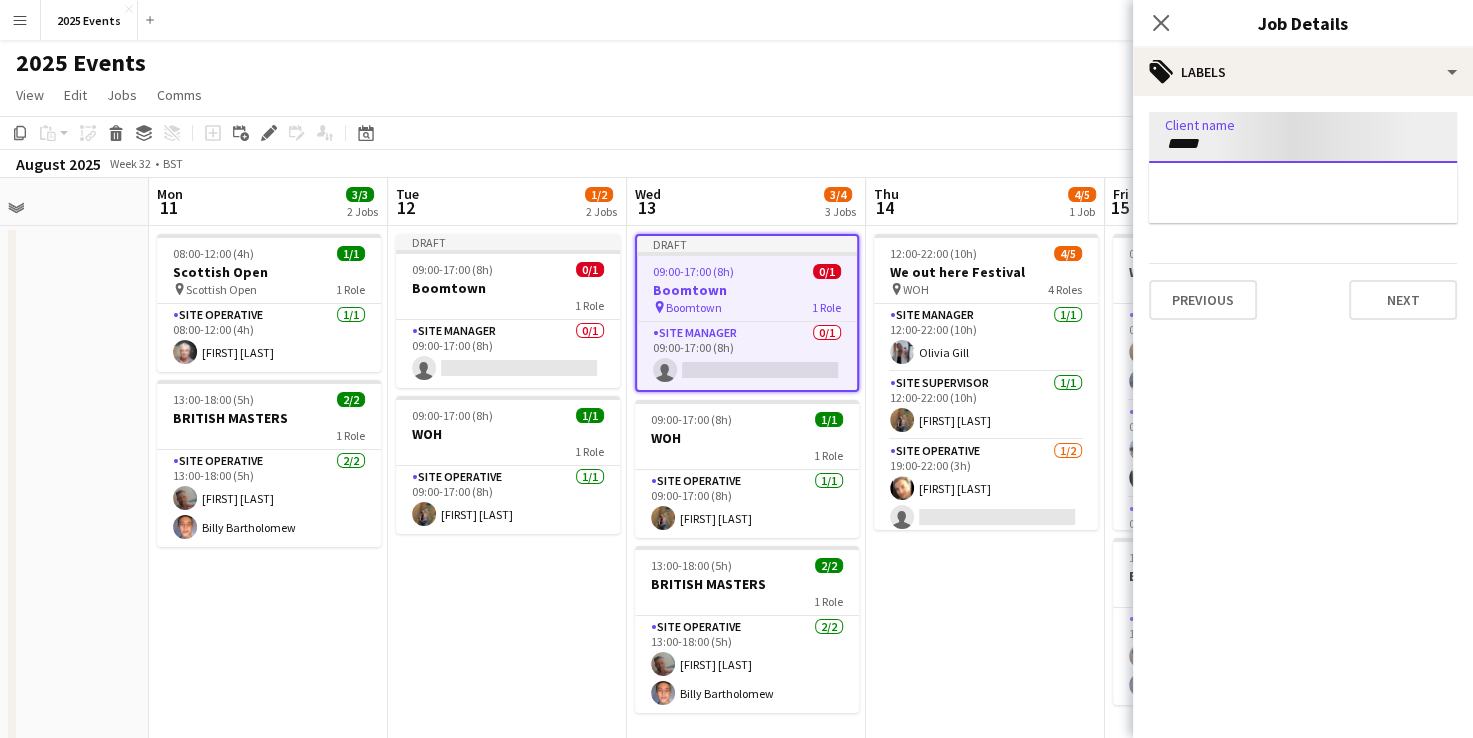 type on "****" 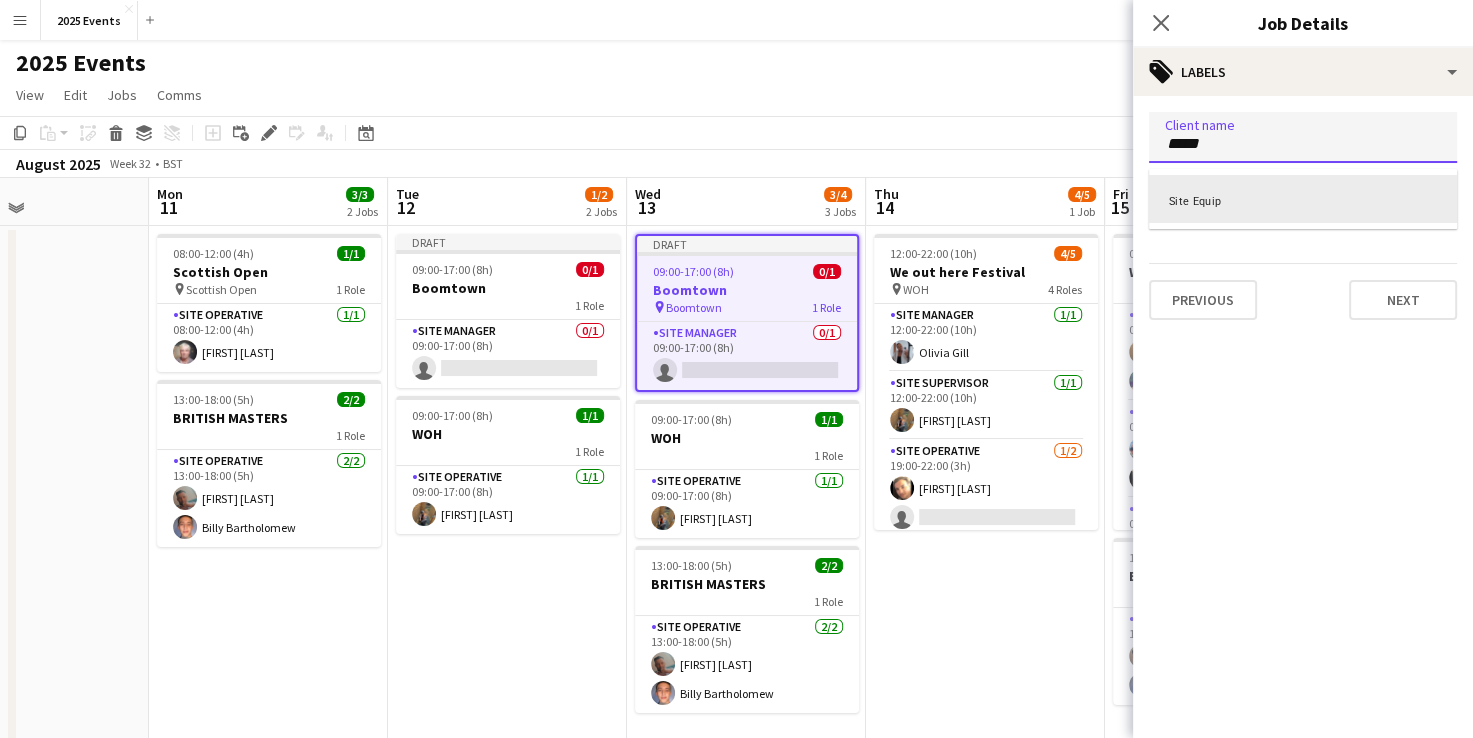 scroll, scrollTop: 0, scrollLeft: 0, axis: both 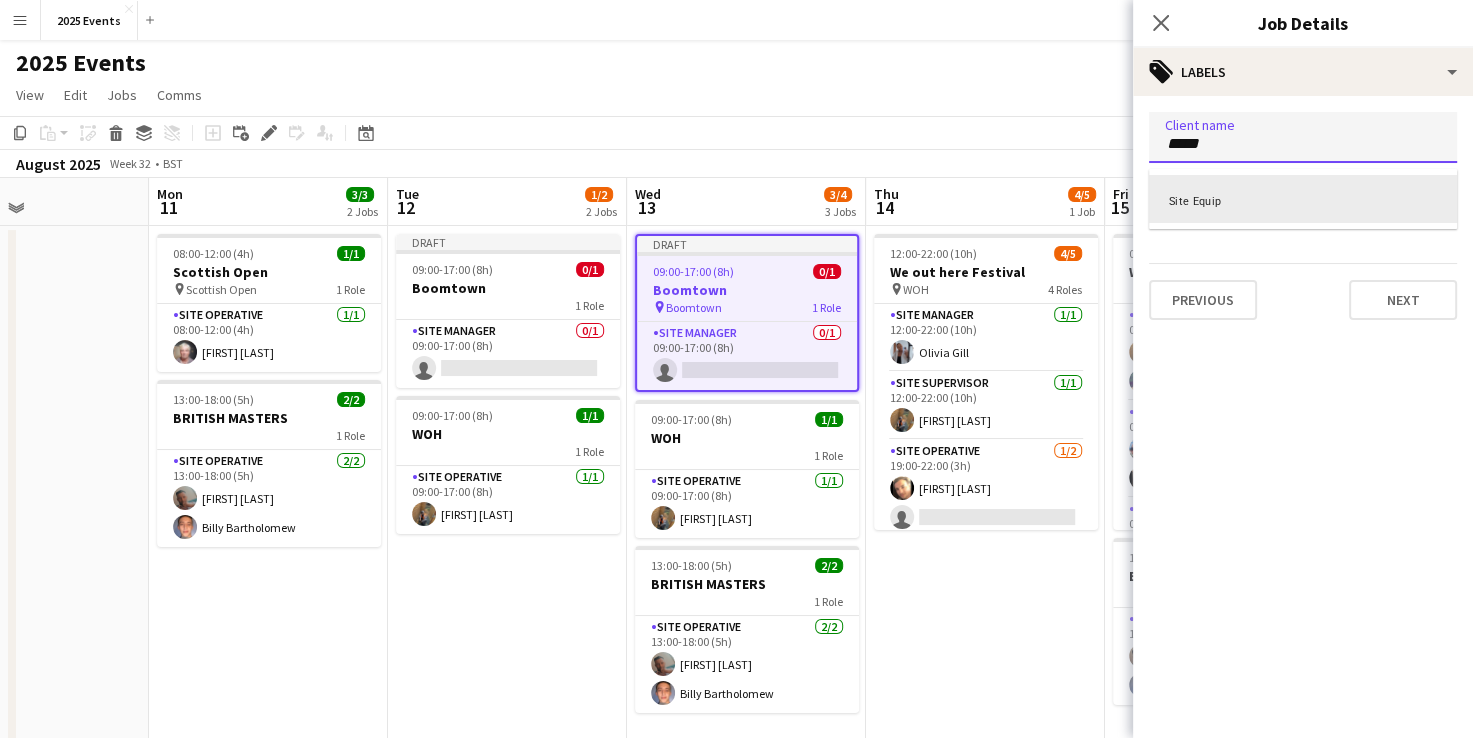 click on "Site Equip" at bounding box center (1303, 199) 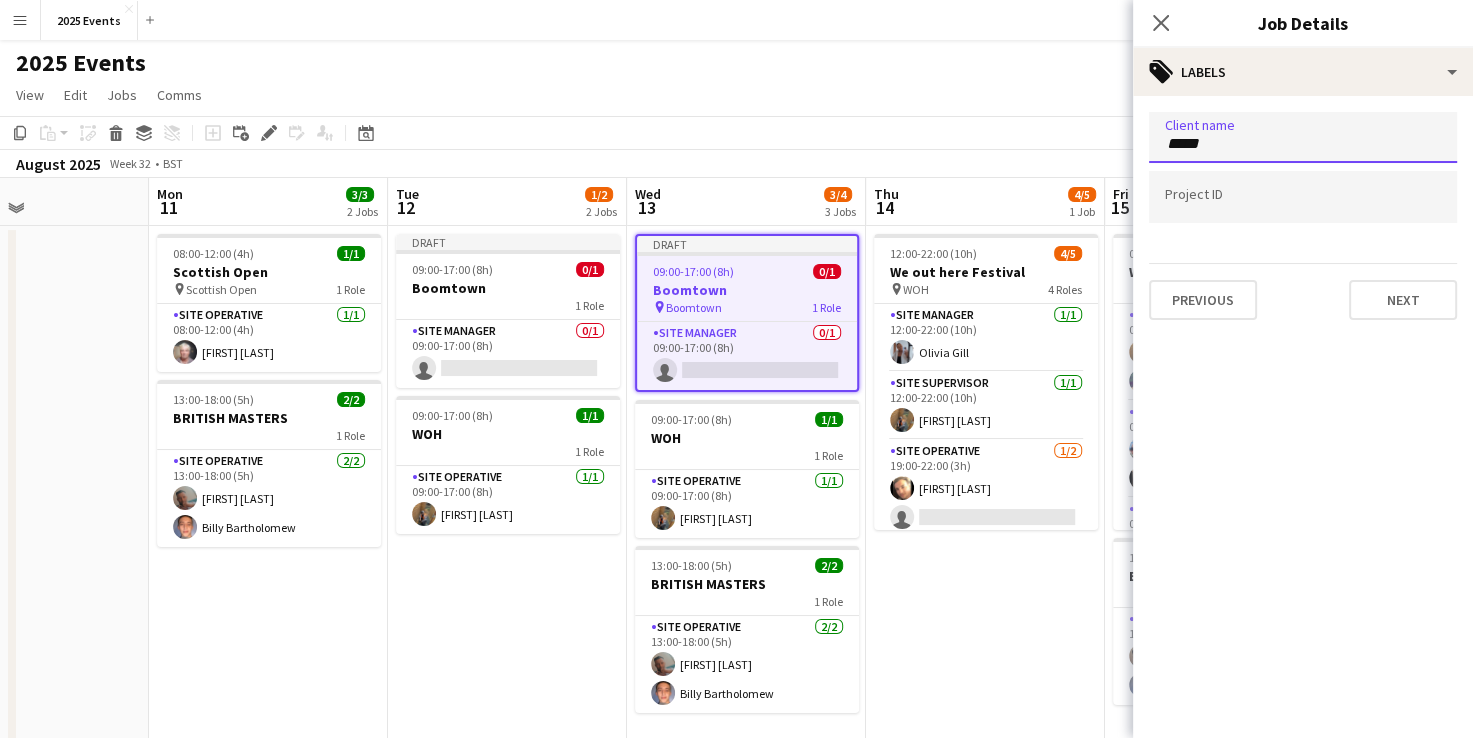 type 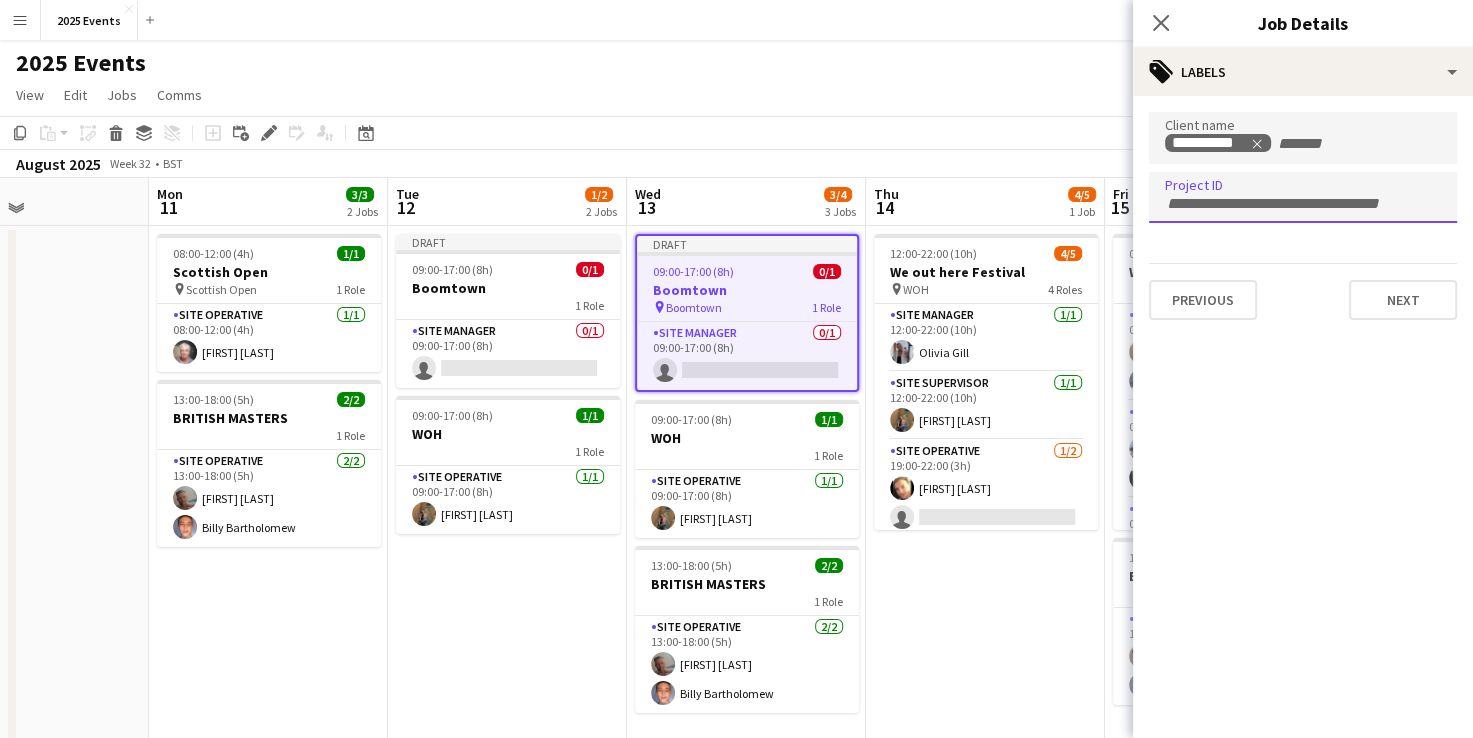 click at bounding box center [1303, 197] 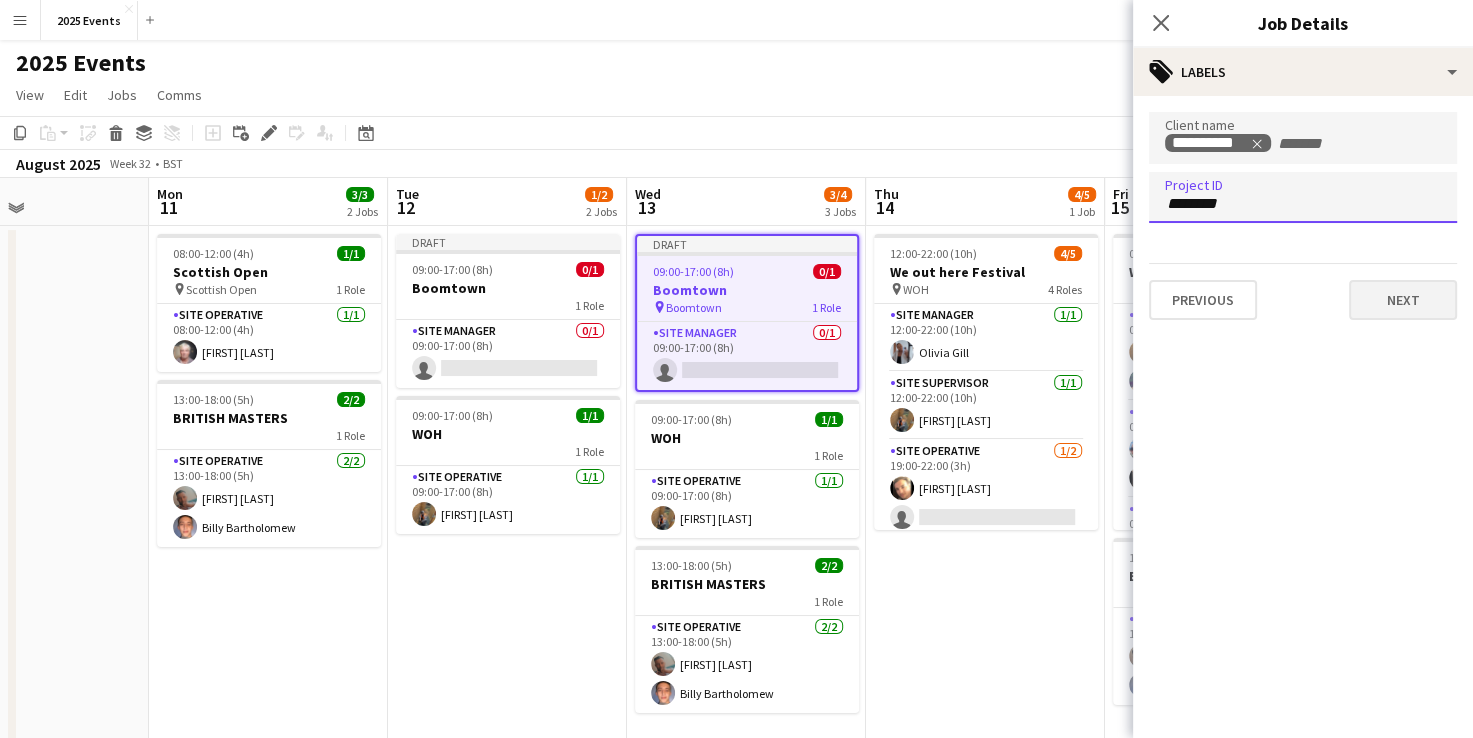 type on "********" 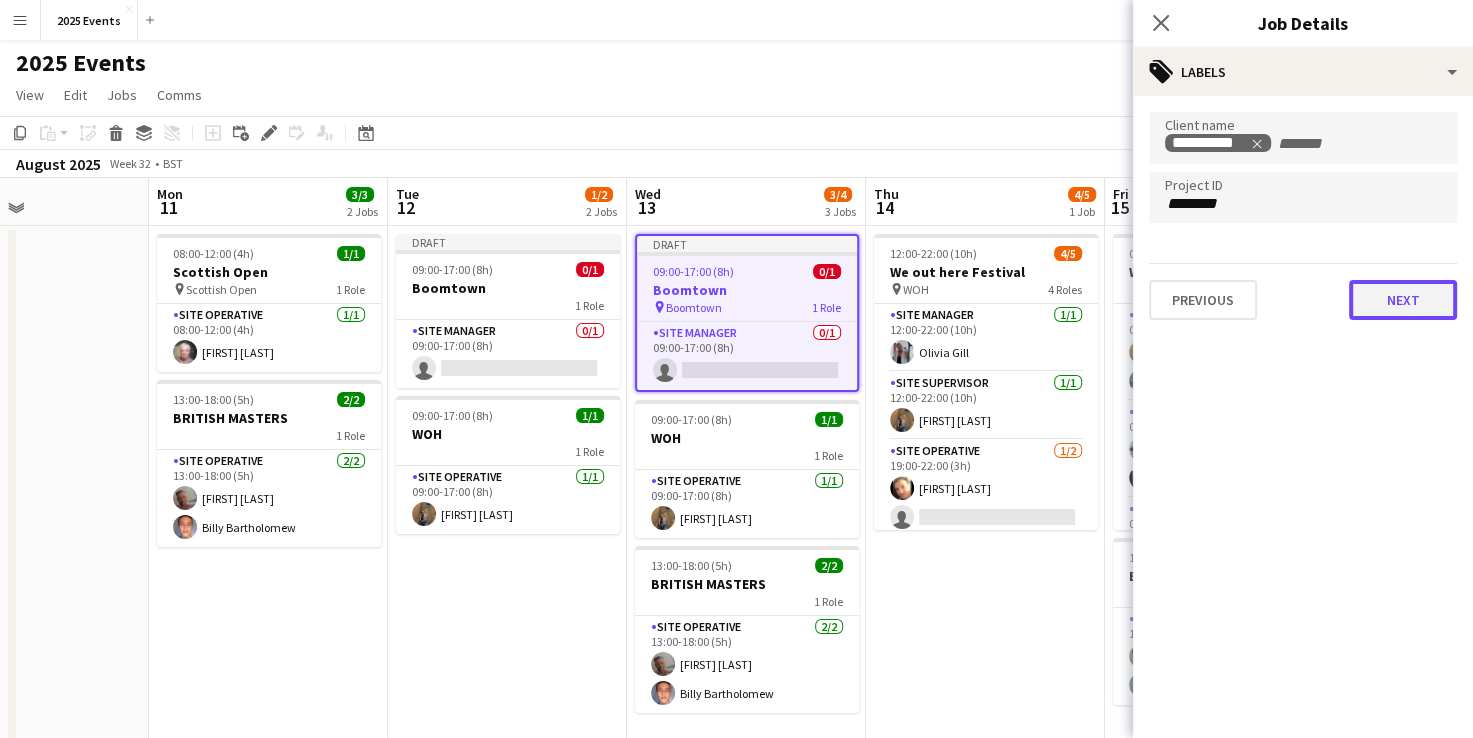 click on "Next" at bounding box center [1403, 300] 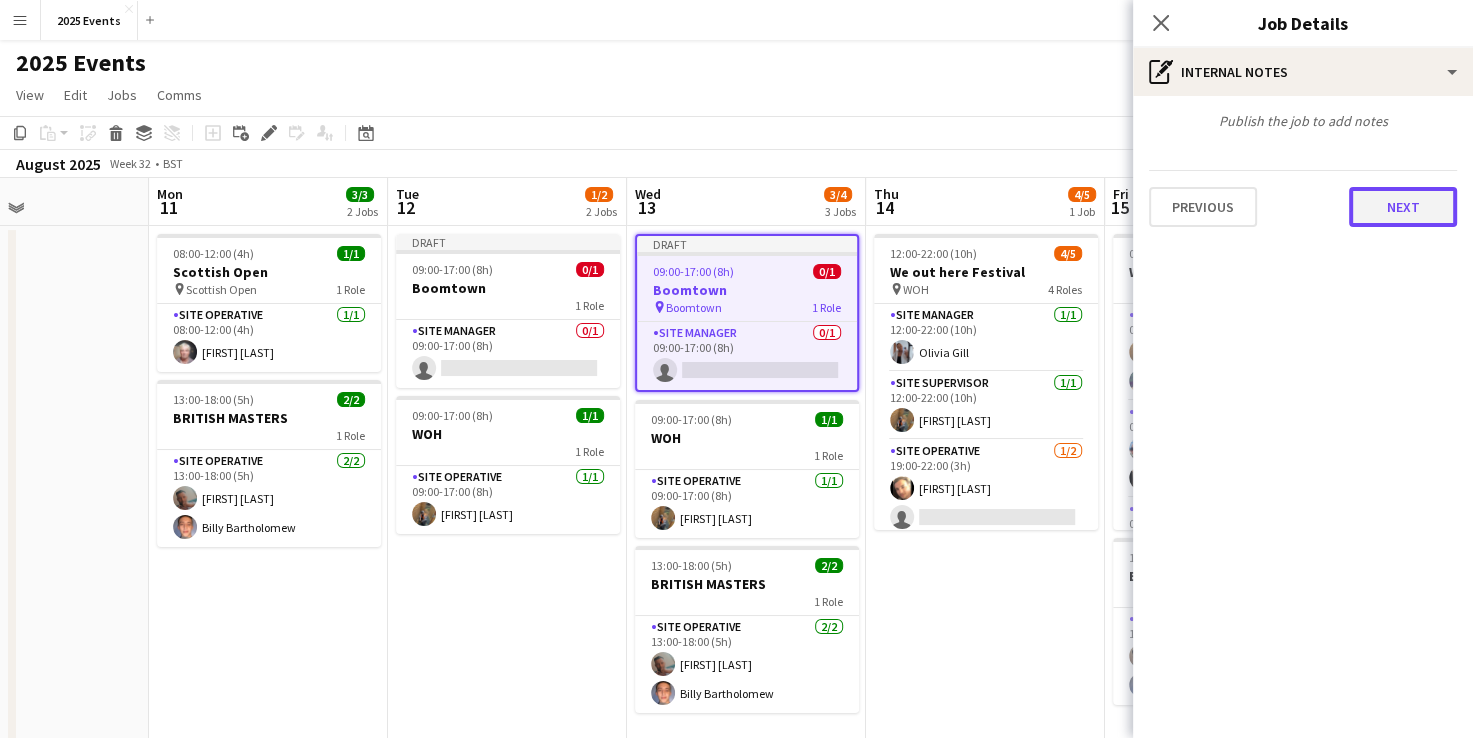 click on "Next" at bounding box center [1403, 207] 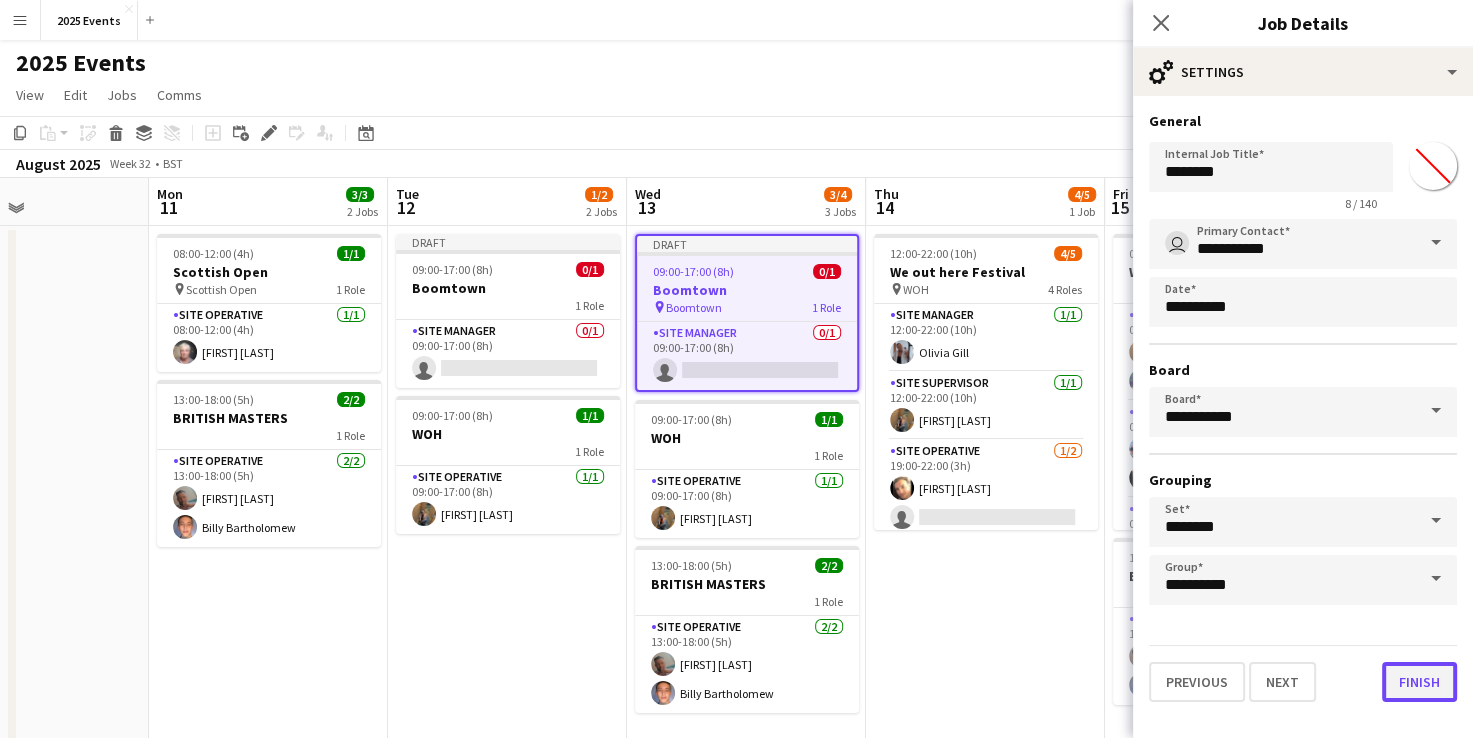 click on "Finish" at bounding box center [1419, 682] 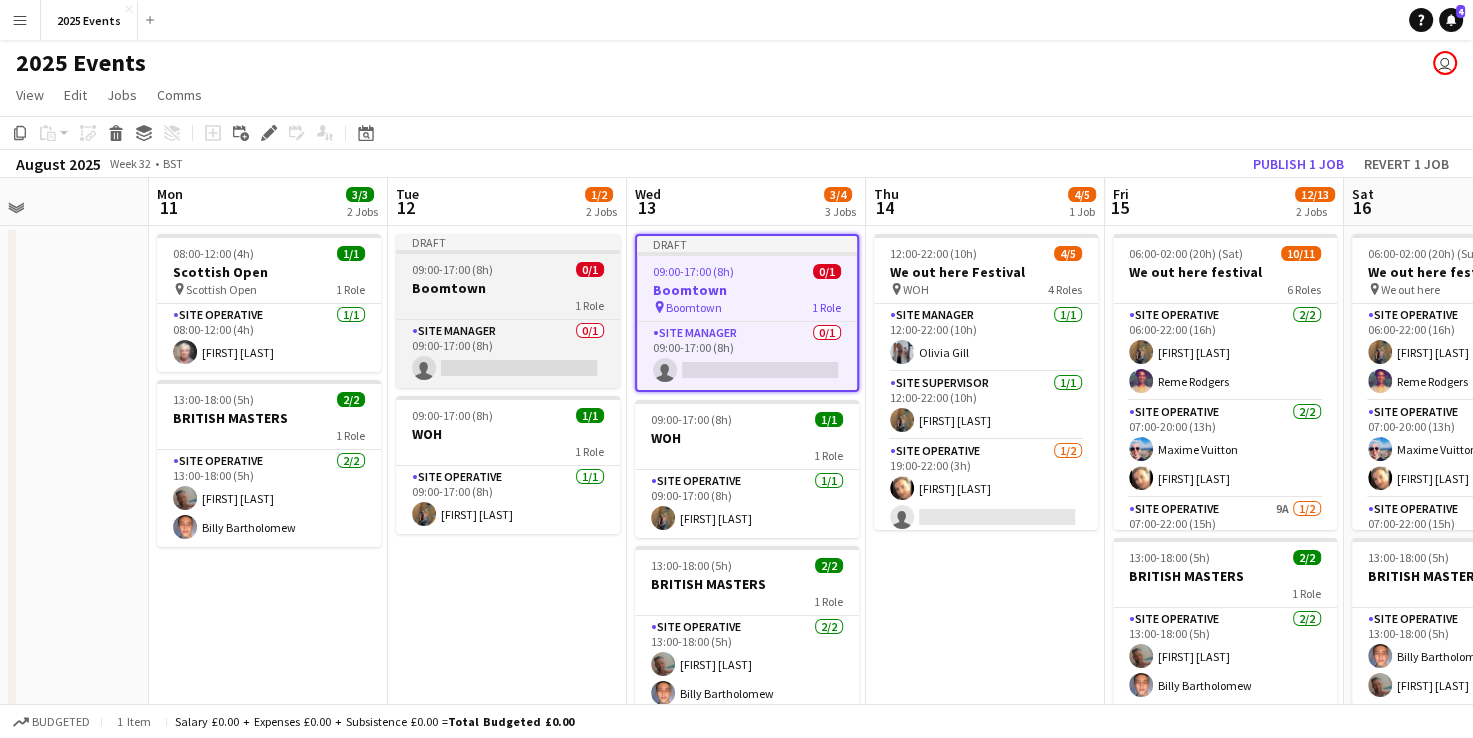 click on "09:00-17:00 (8h)    0/1" at bounding box center (508, 269) 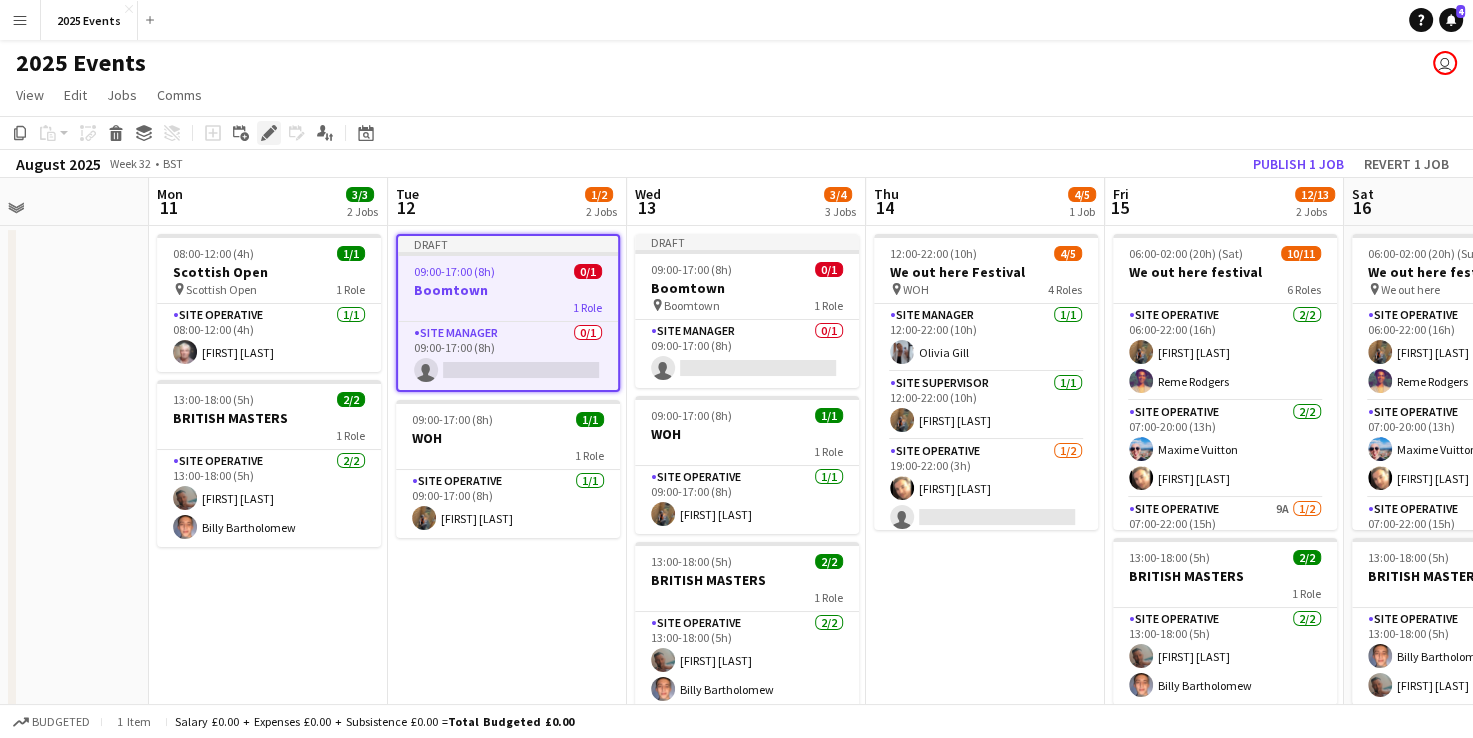 click on "Edit" 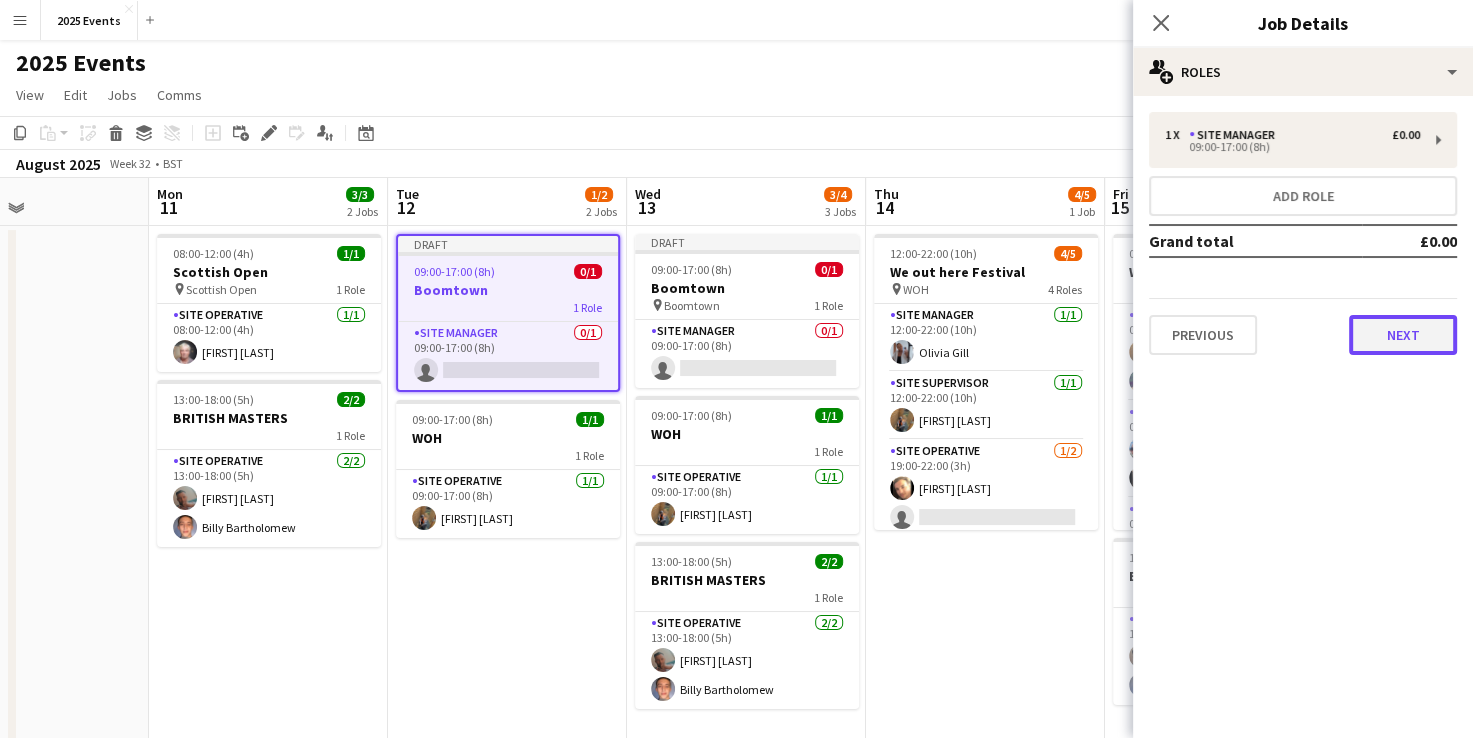 click on "Next" at bounding box center [1403, 335] 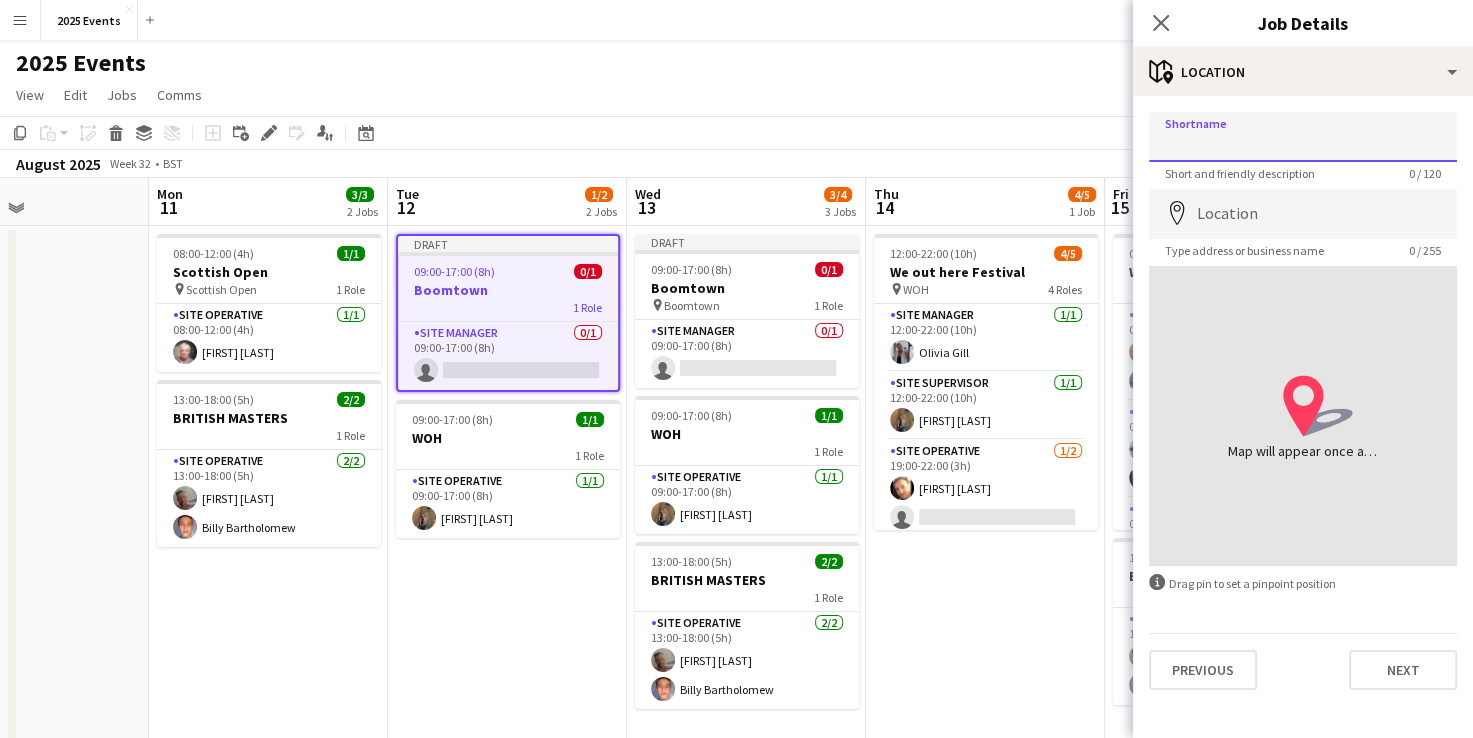 click on "Shortname" at bounding box center (1303, 137) 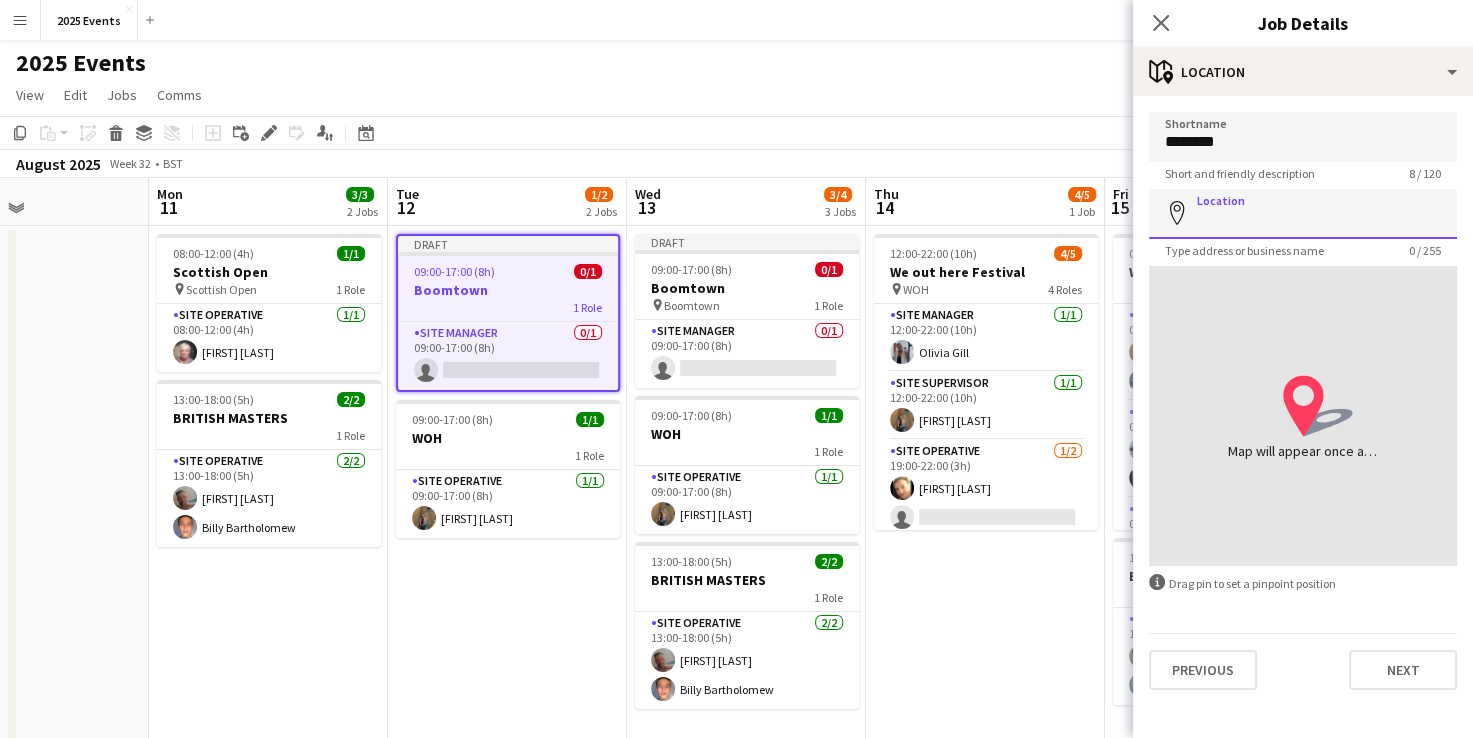 click on "Location" at bounding box center (1303, 214) 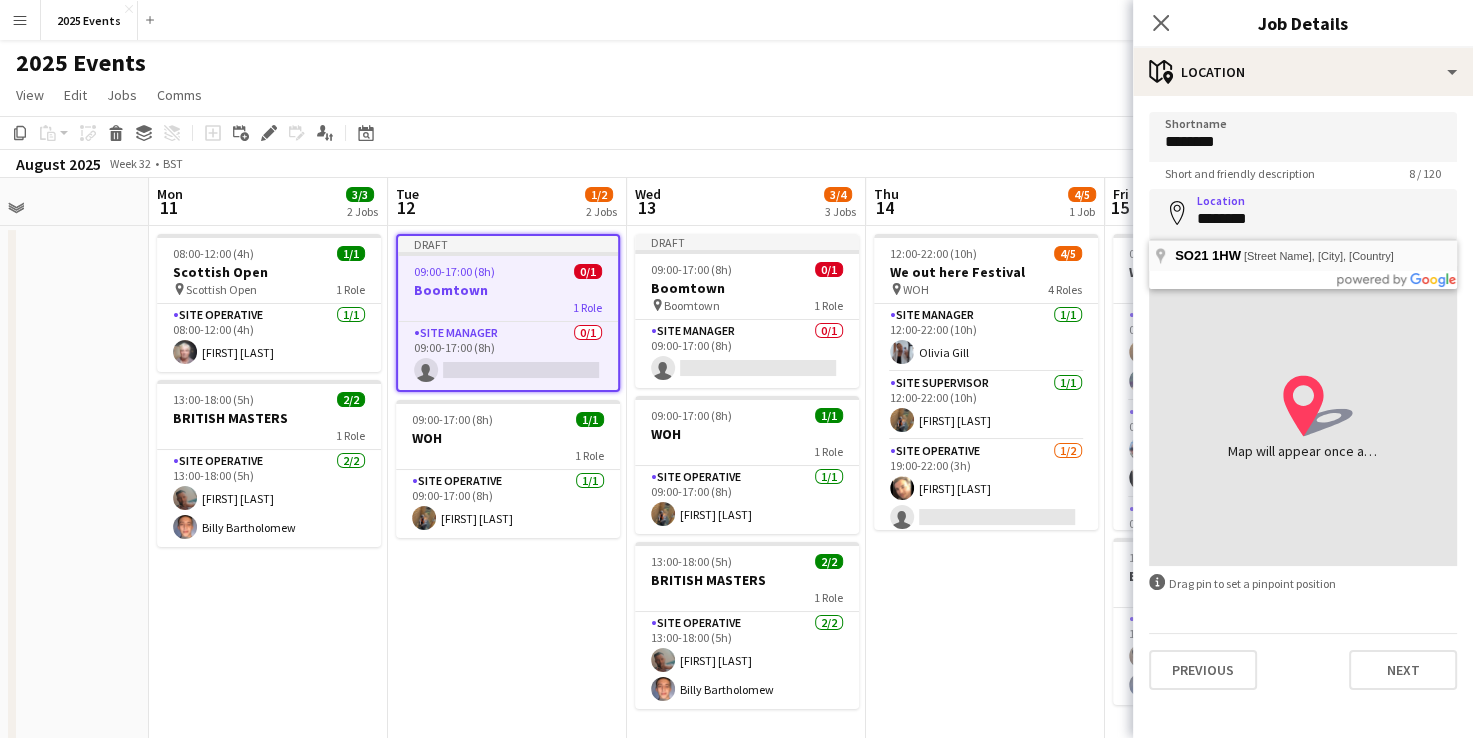 type on "**********" 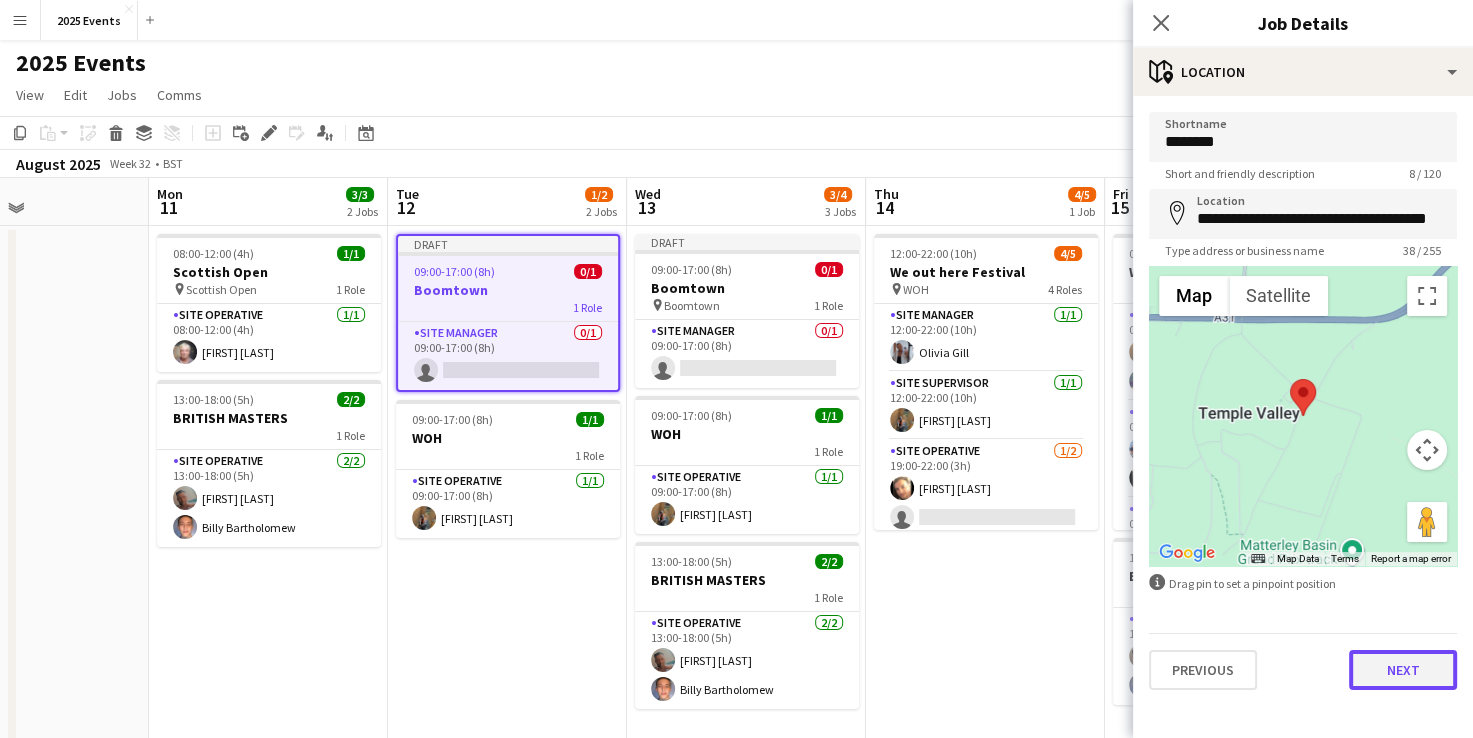 click on "Next" at bounding box center [1403, 670] 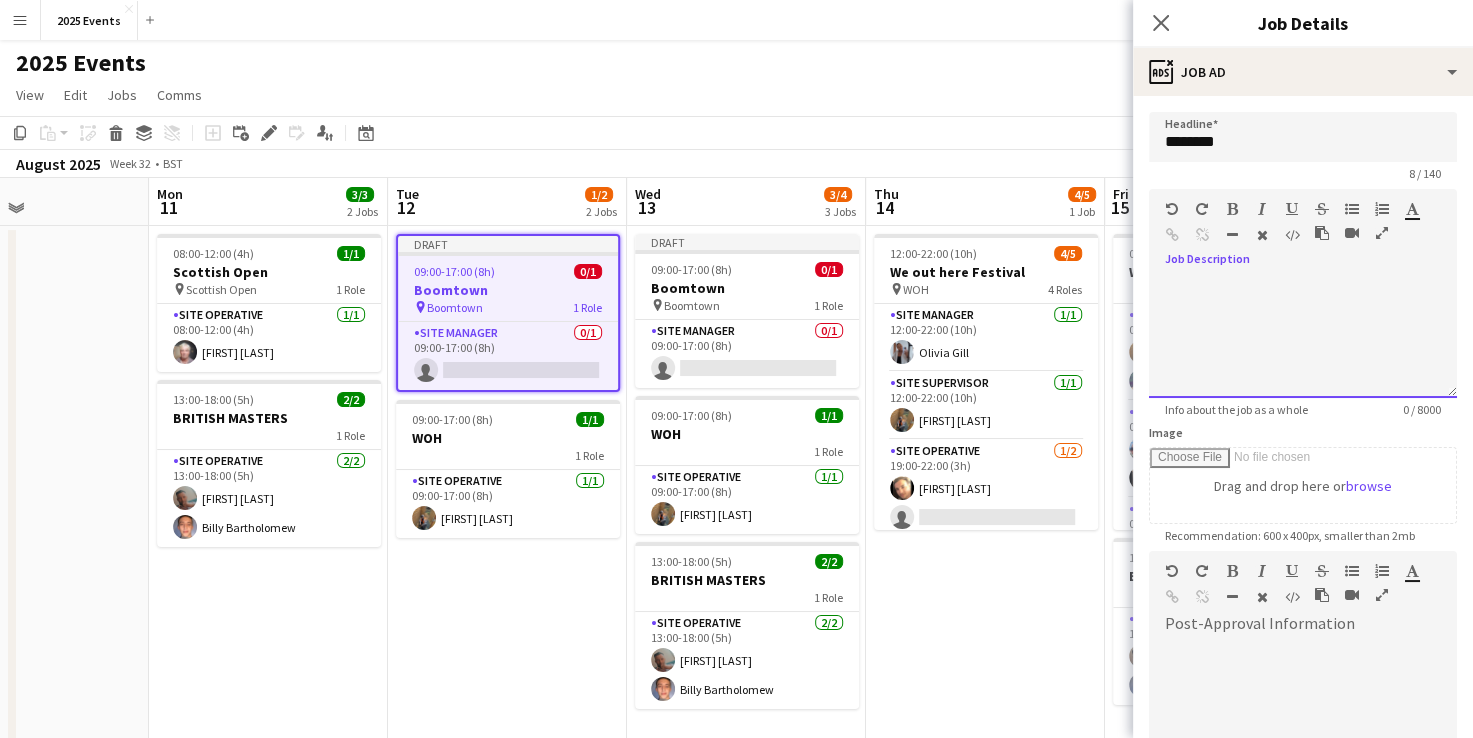 click at bounding box center (1303, 331) 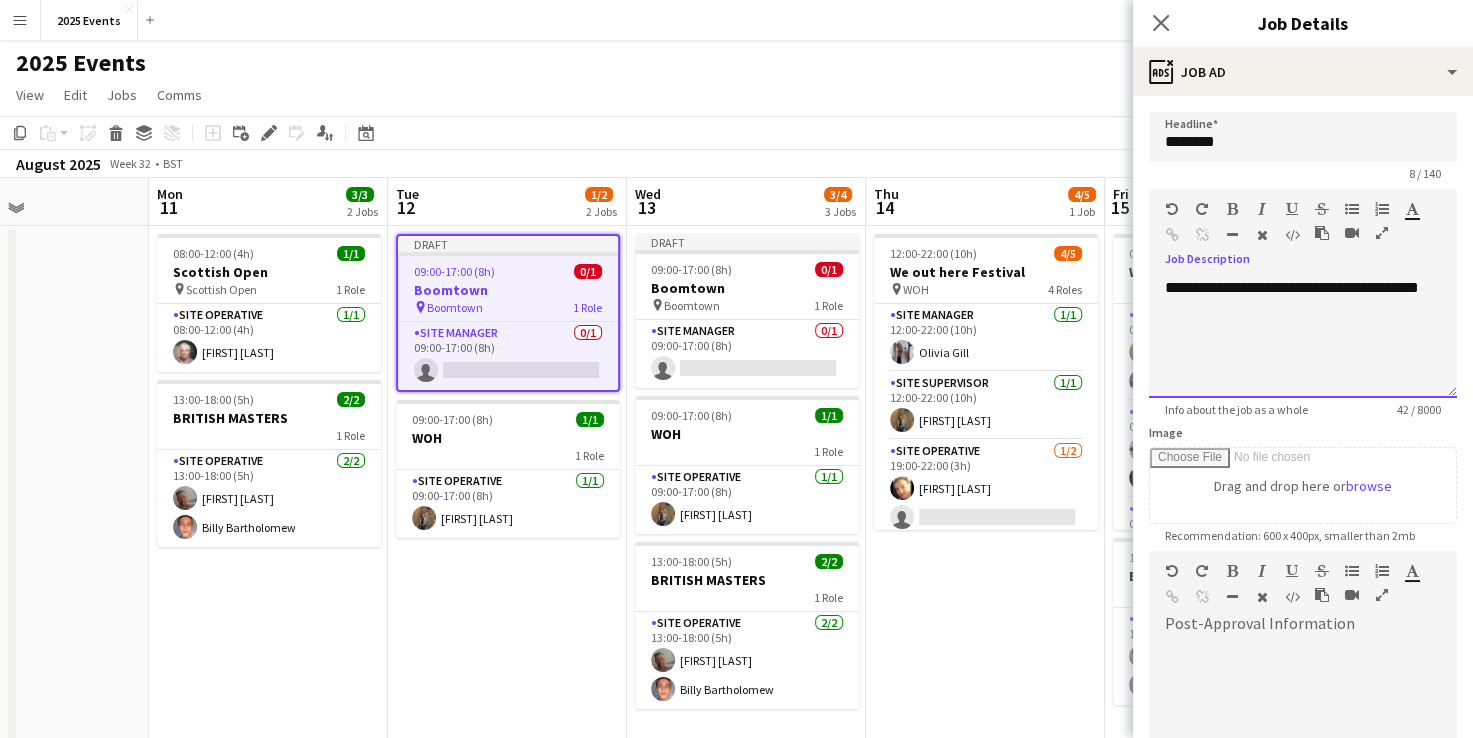 scroll, scrollTop: 248, scrollLeft: 0, axis: vertical 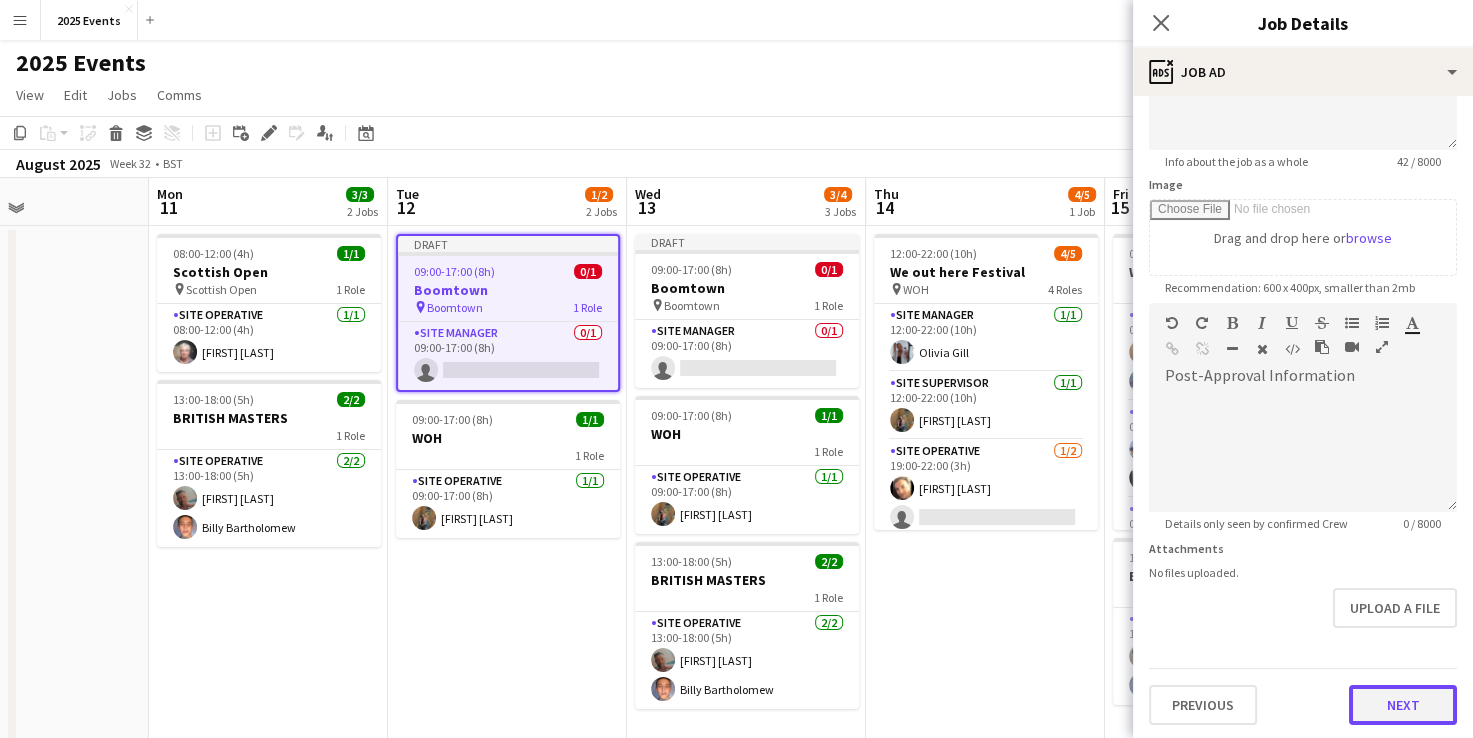 click on "Next" at bounding box center (1403, 705) 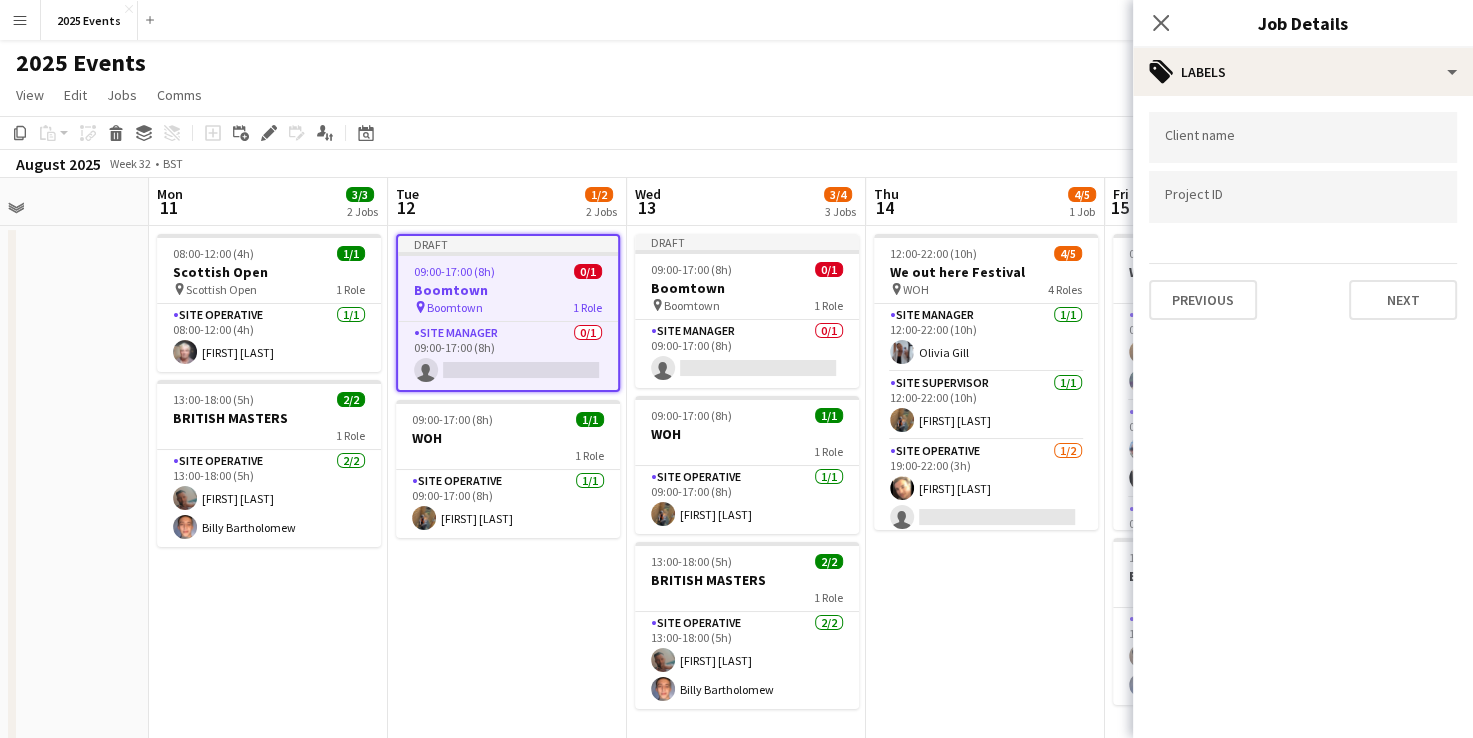 scroll, scrollTop: 0, scrollLeft: 0, axis: both 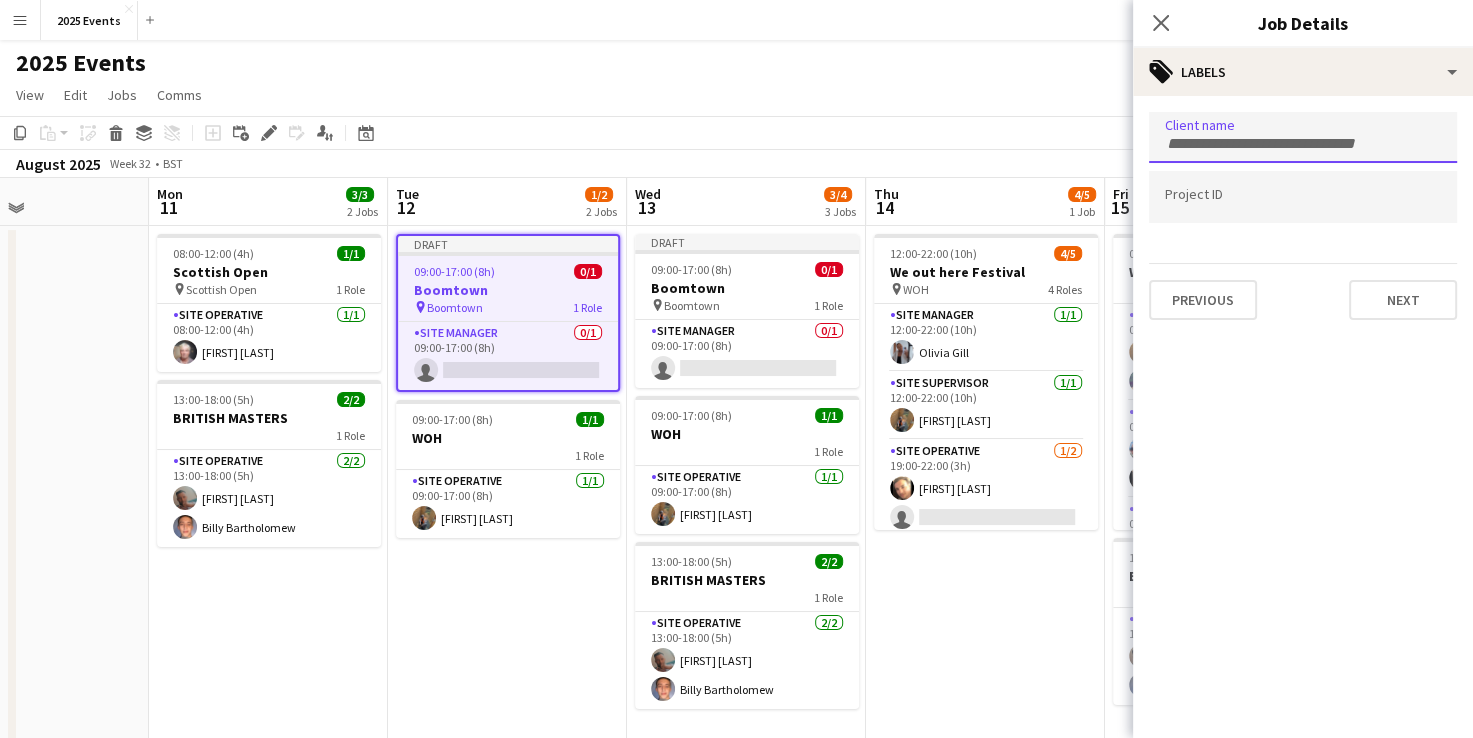 type on "*" 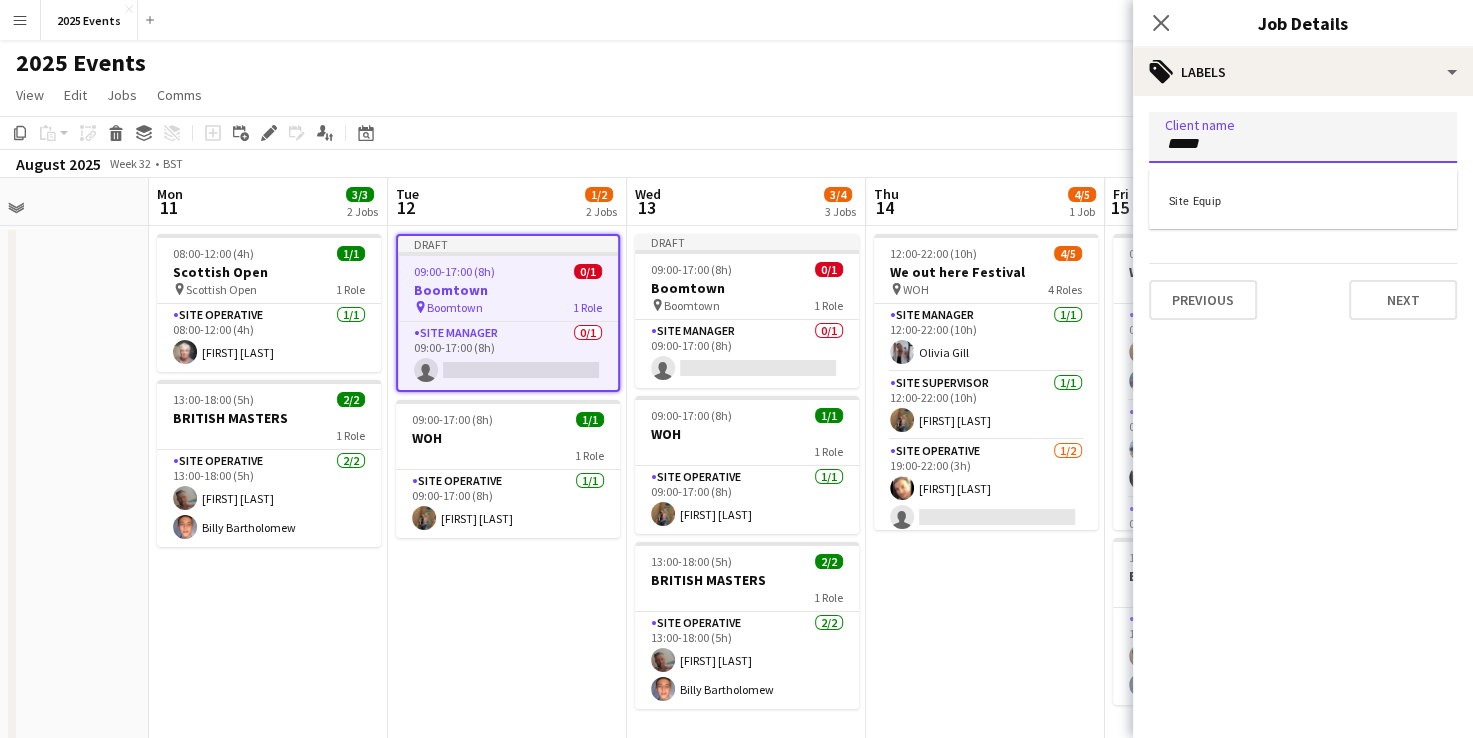 type on "****" 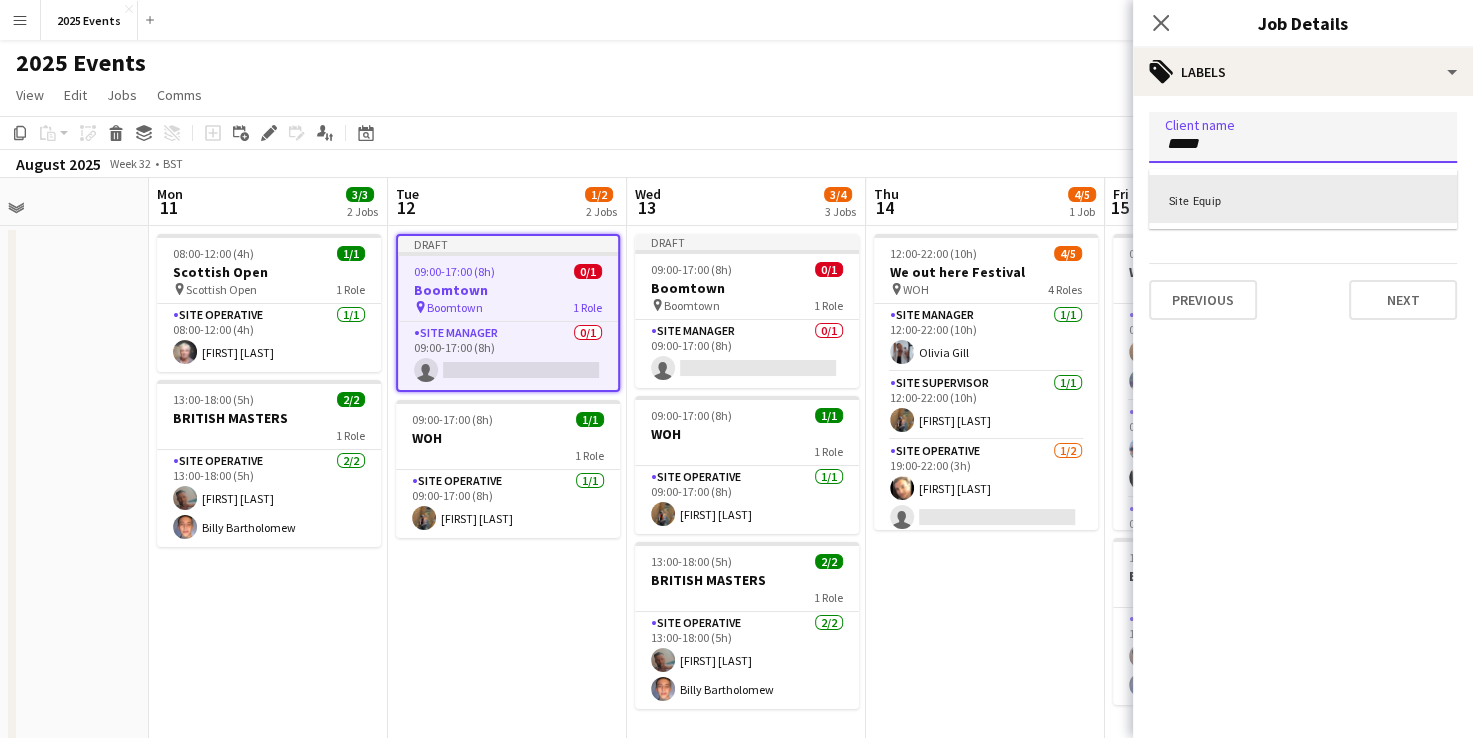 click on "Site Equip" at bounding box center [1303, 199] 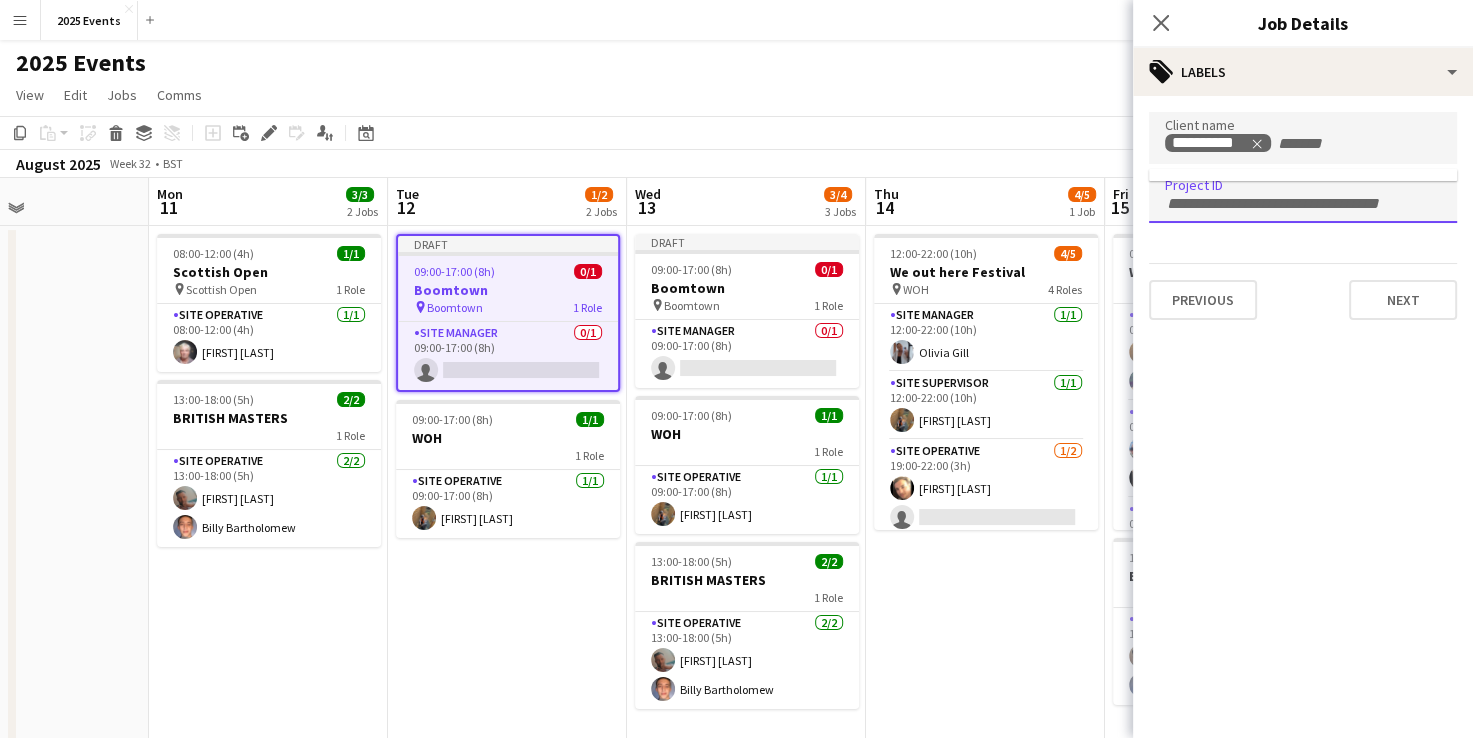 click at bounding box center [1303, 204] 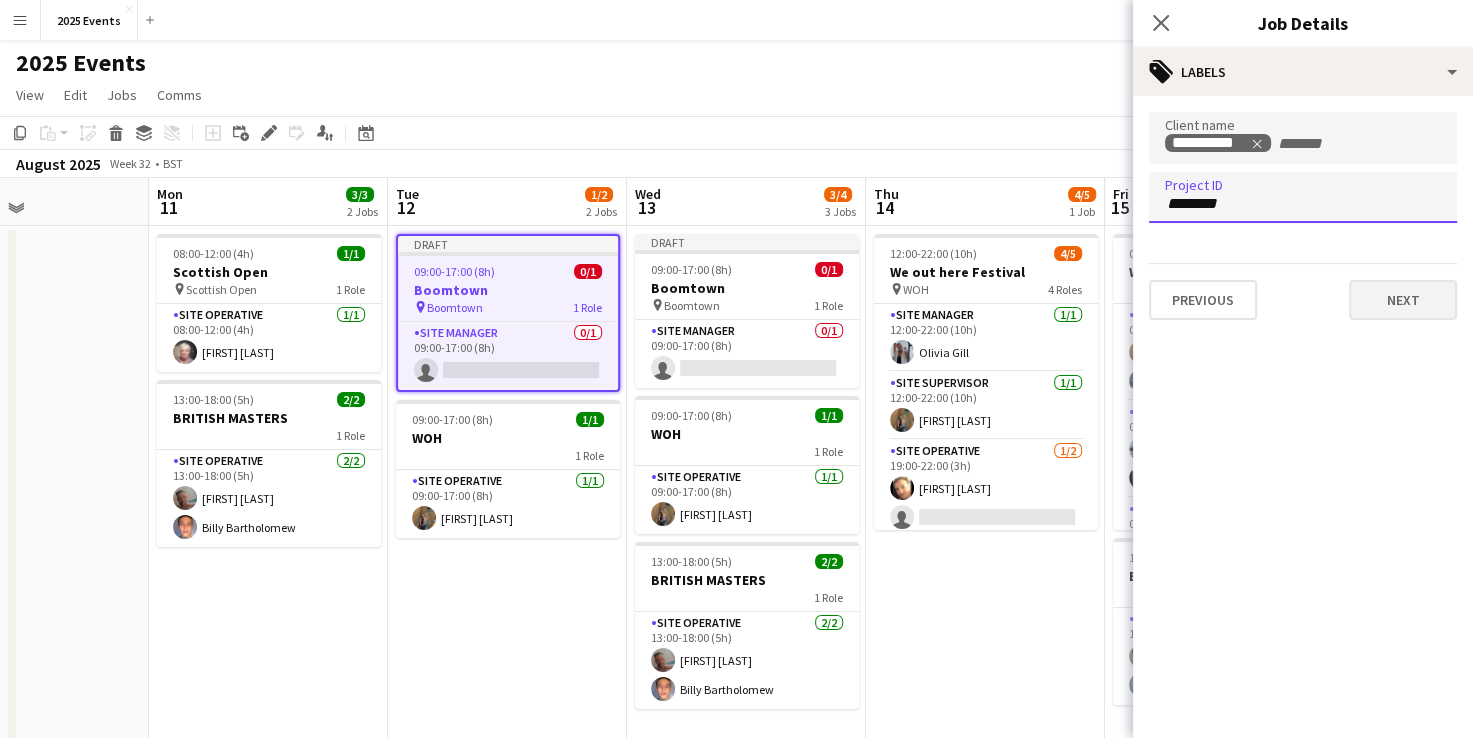 type on "********" 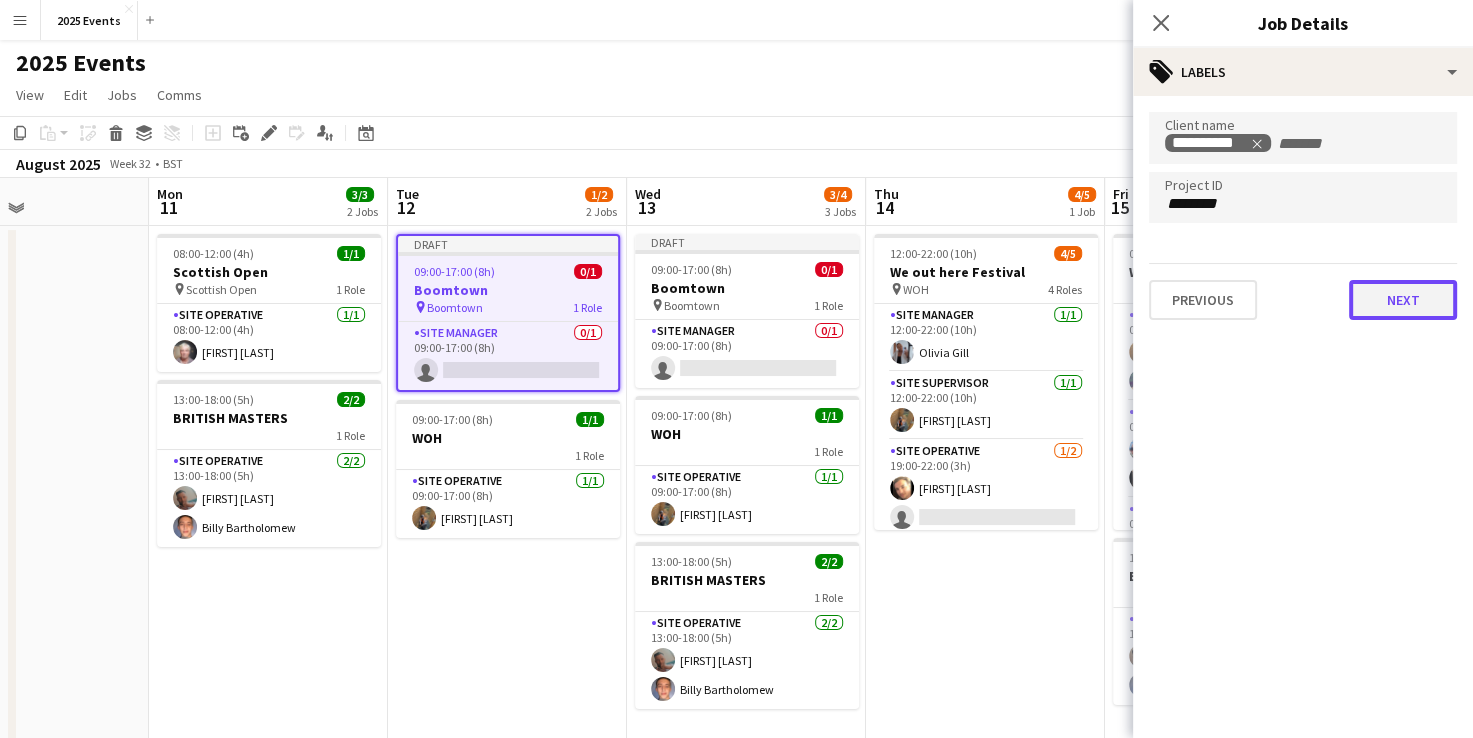 click on "Next" at bounding box center [1403, 300] 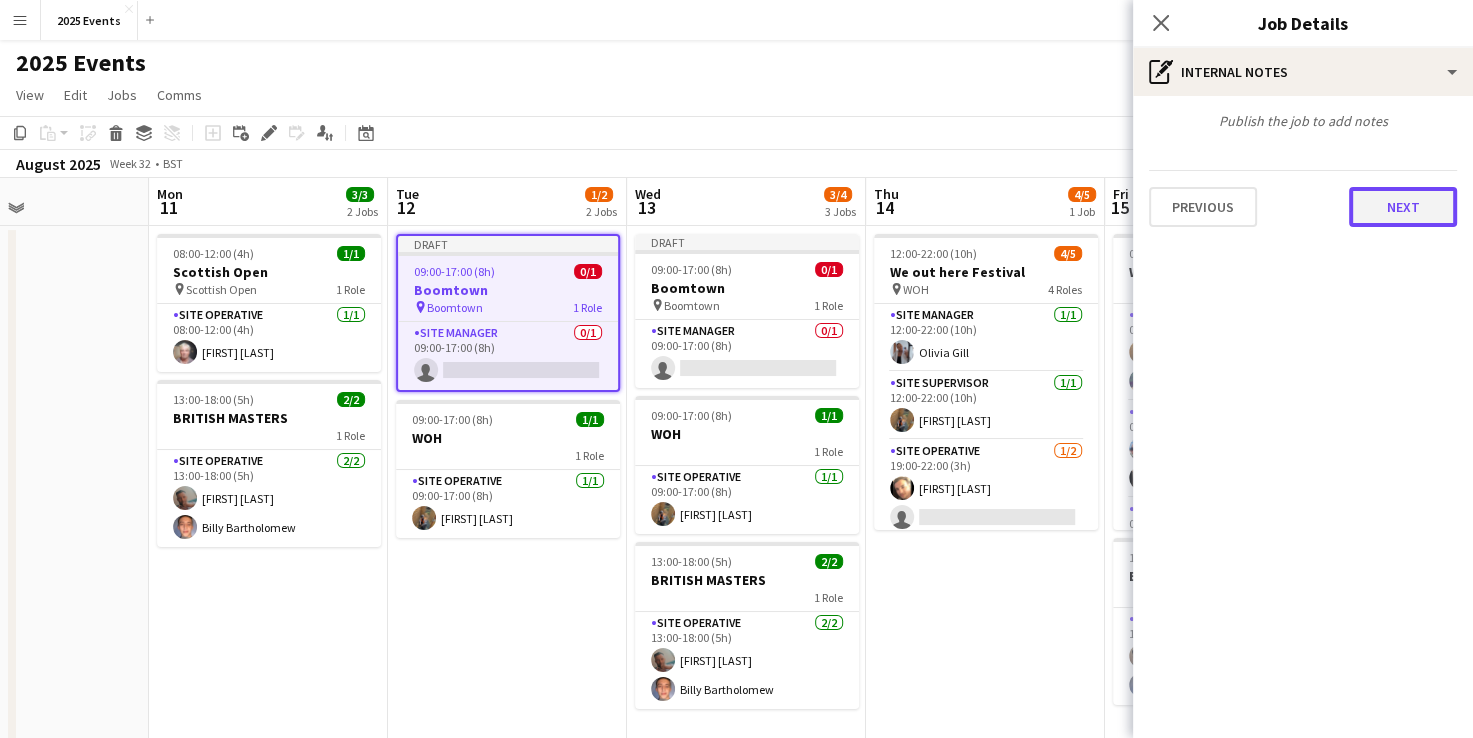 click on "Next" at bounding box center (1403, 207) 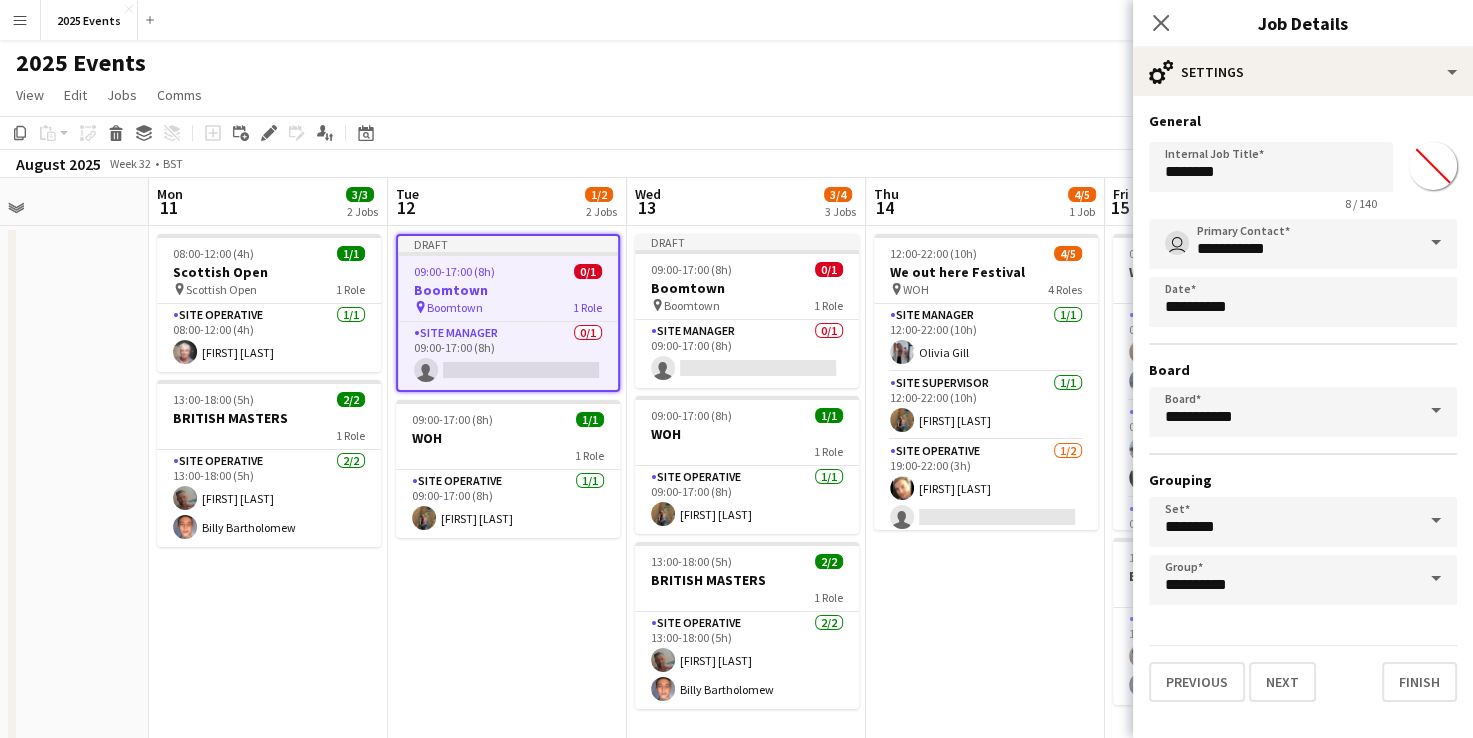 scroll, scrollTop: 228, scrollLeft: 0, axis: vertical 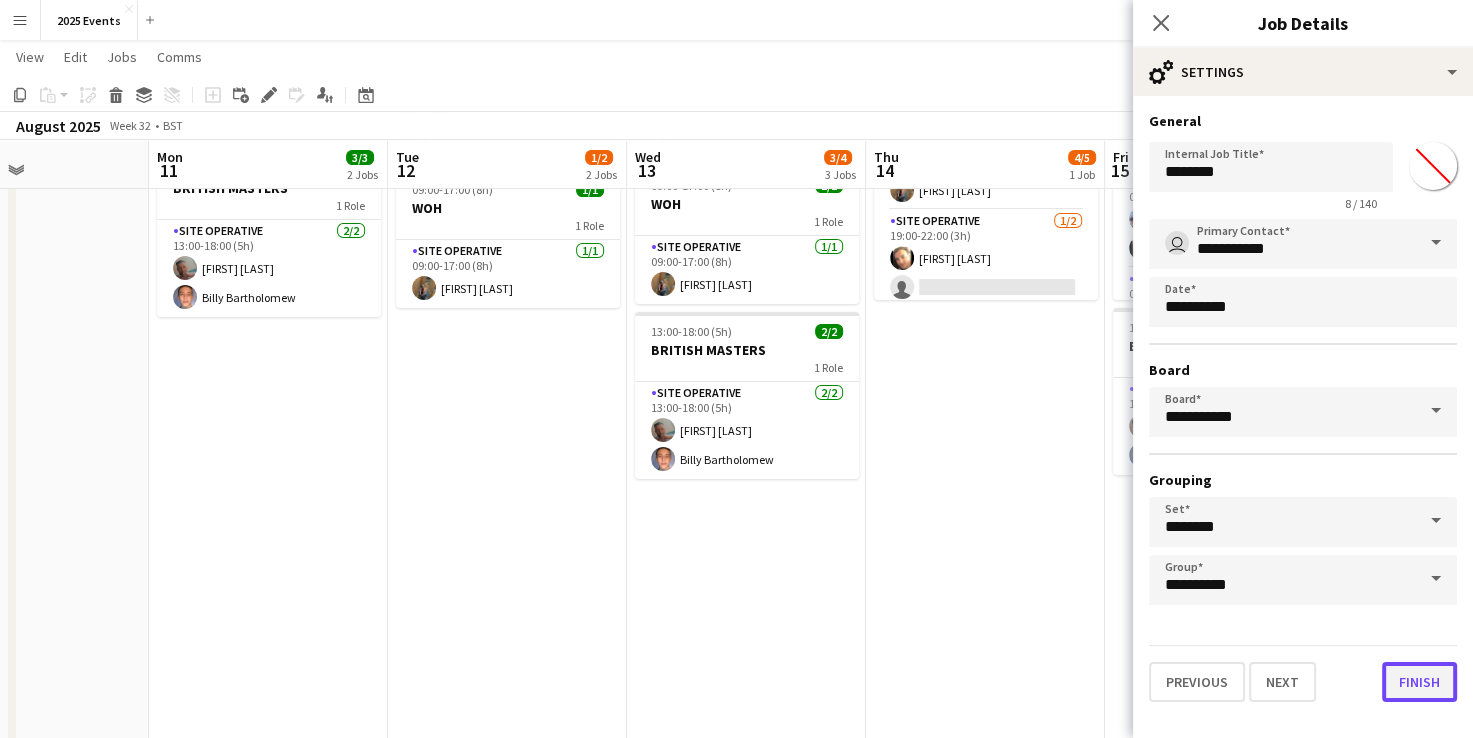 click on "Finish" at bounding box center (1419, 682) 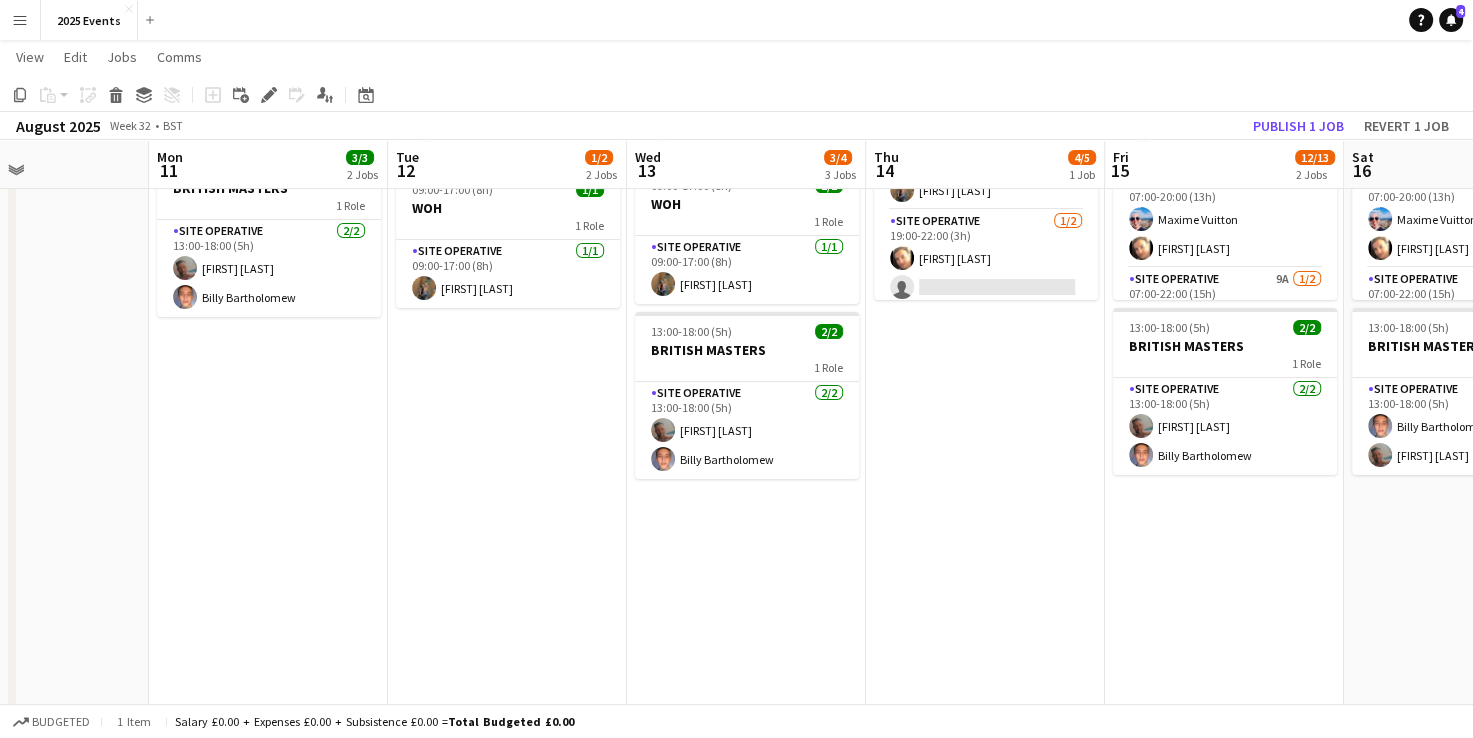 click on "12:00-22:00 (10h)    4/5   We out here Festival
pin
WOH    4 Roles   Site Manager   1/1   12:00-22:00 (10h)
[FIRST] [LAST]  Site Supervisor   1/1   12:00-22:00 (10h)
[FIRST] [LAST]  Site Operative   1/2   19:00-22:00 (3h)
[FIRST] [LAST]
single-neutral-actions
Site Operative   1/1   19:00-22:00 (3h)
[FIRST] [LAST]" at bounding box center [985, 968] 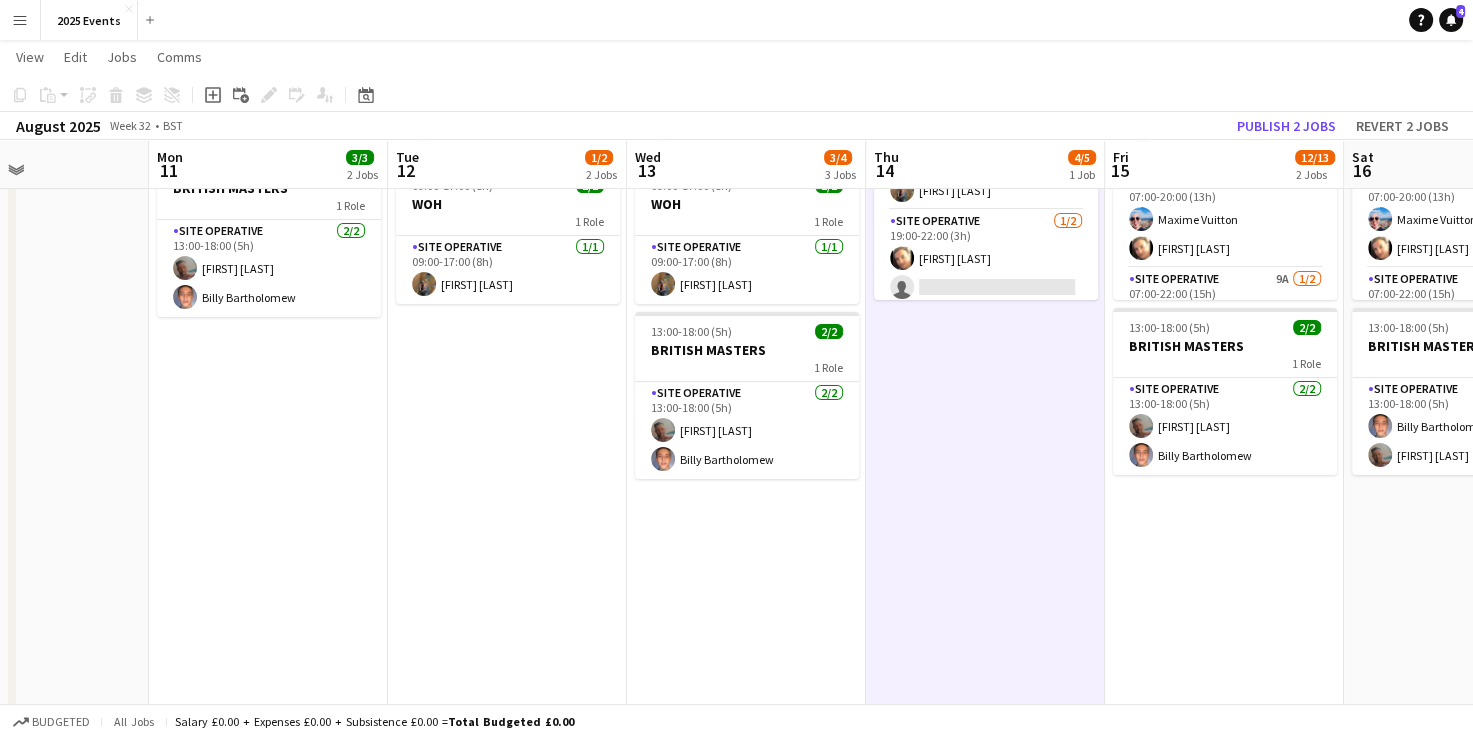 scroll, scrollTop: 0, scrollLeft: 0, axis: both 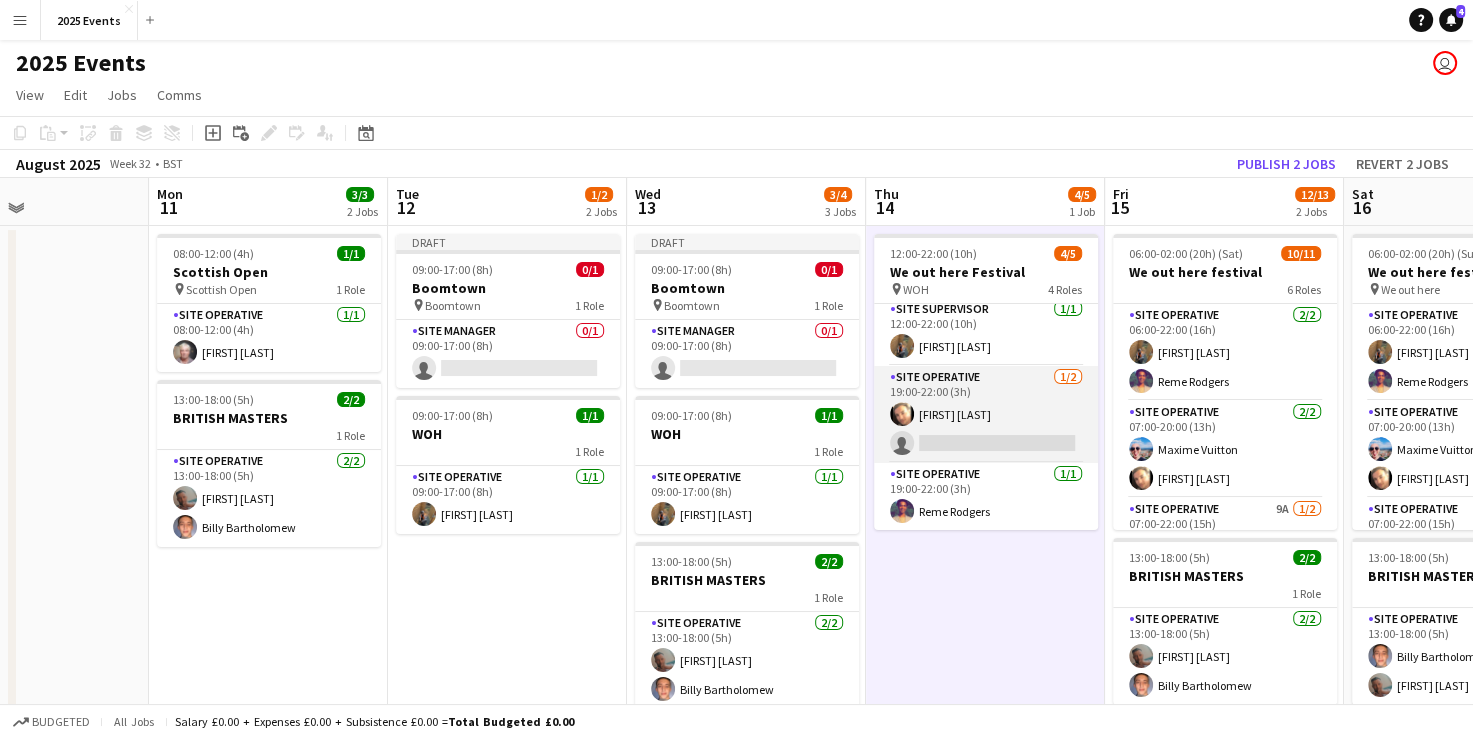 click on "Site Operative   1/2   19:00-22:00 (3h)
[FIRST] [LAST]
single-neutral-actions" at bounding box center [986, 414] 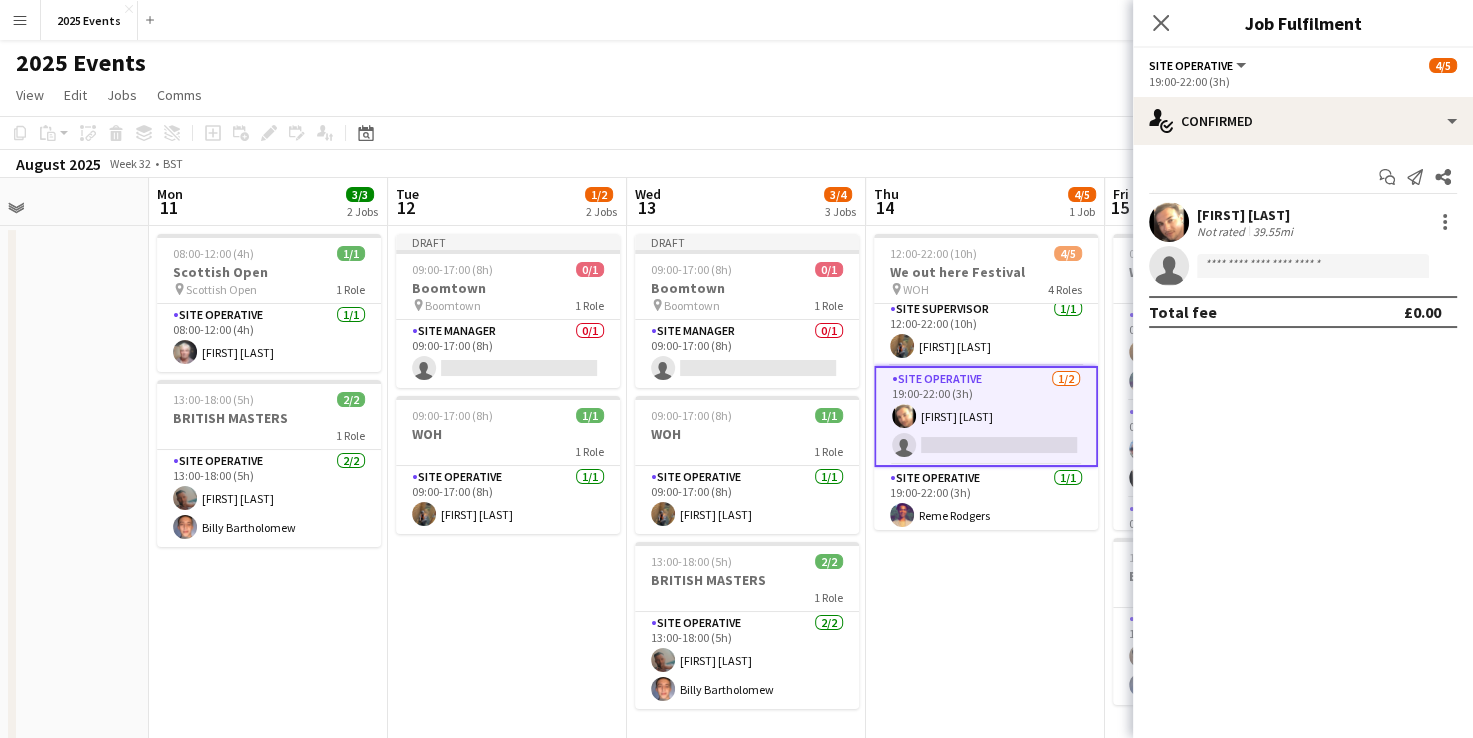 click on "12:00-22:00 (10h)    4/5   We out here Festival
pin
WOH    4 Roles   Site Manager   1/1   12:00-22:00 (10h)
[FIRST] [LAST]  Site Supervisor   1/1   12:00-22:00 (10h)
[FIRST] [LAST]  Site Operative   1/2   19:00-22:00 (3h)
[FIRST] [LAST]
single-neutral-actions
Site Operative   1/1   19:00-22:00 (3h)
[FIRST] [LAST]" at bounding box center (985, 1198) 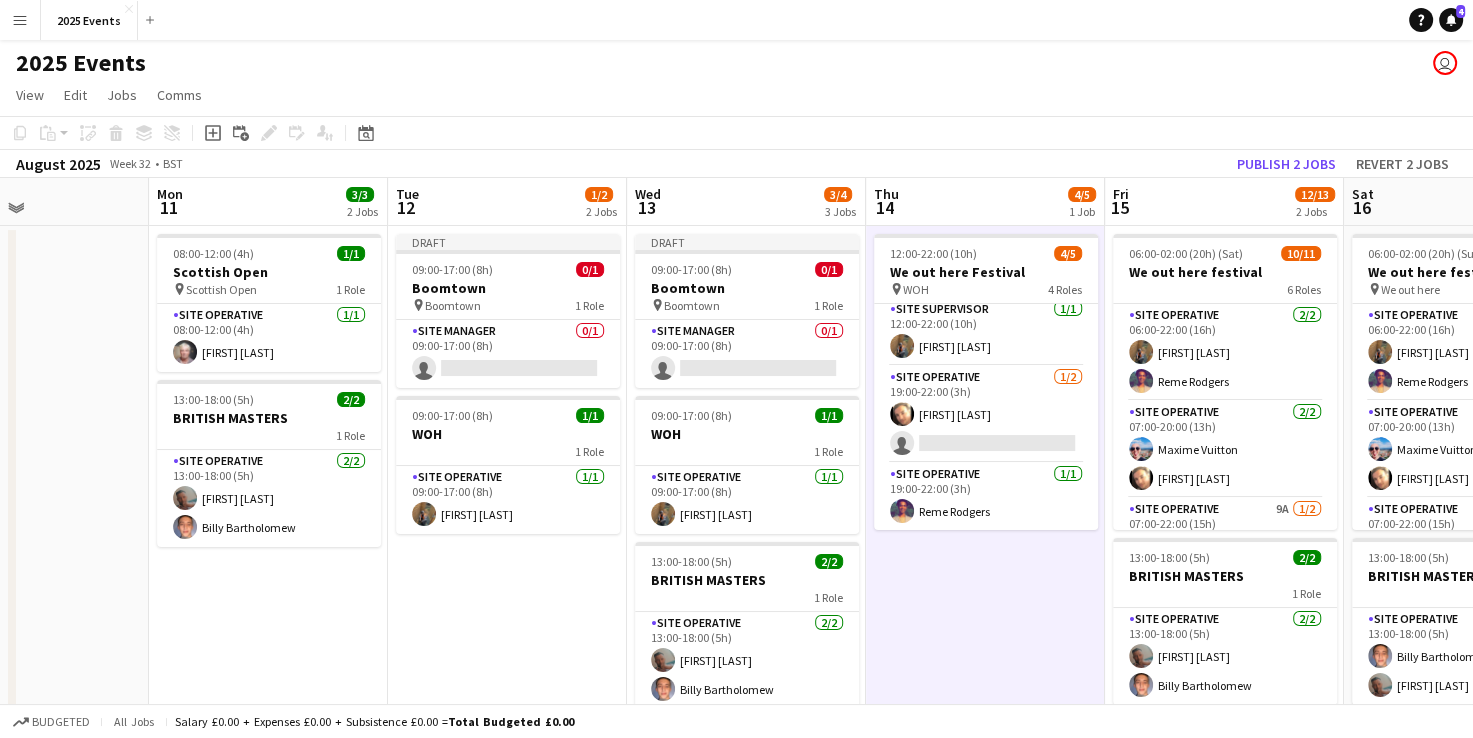 click on "Thu   14   4/5   1 Job" at bounding box center [985, 202] 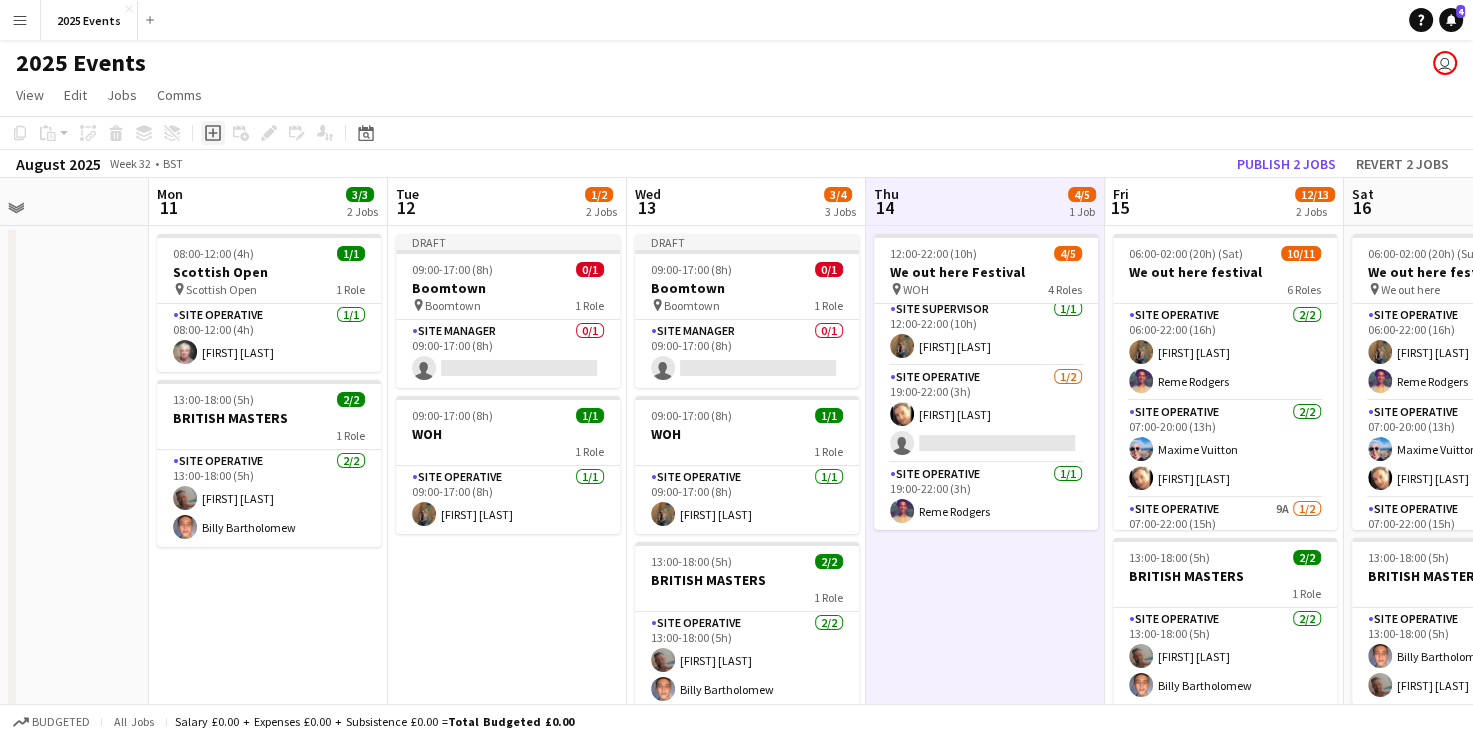 click on "Add job" 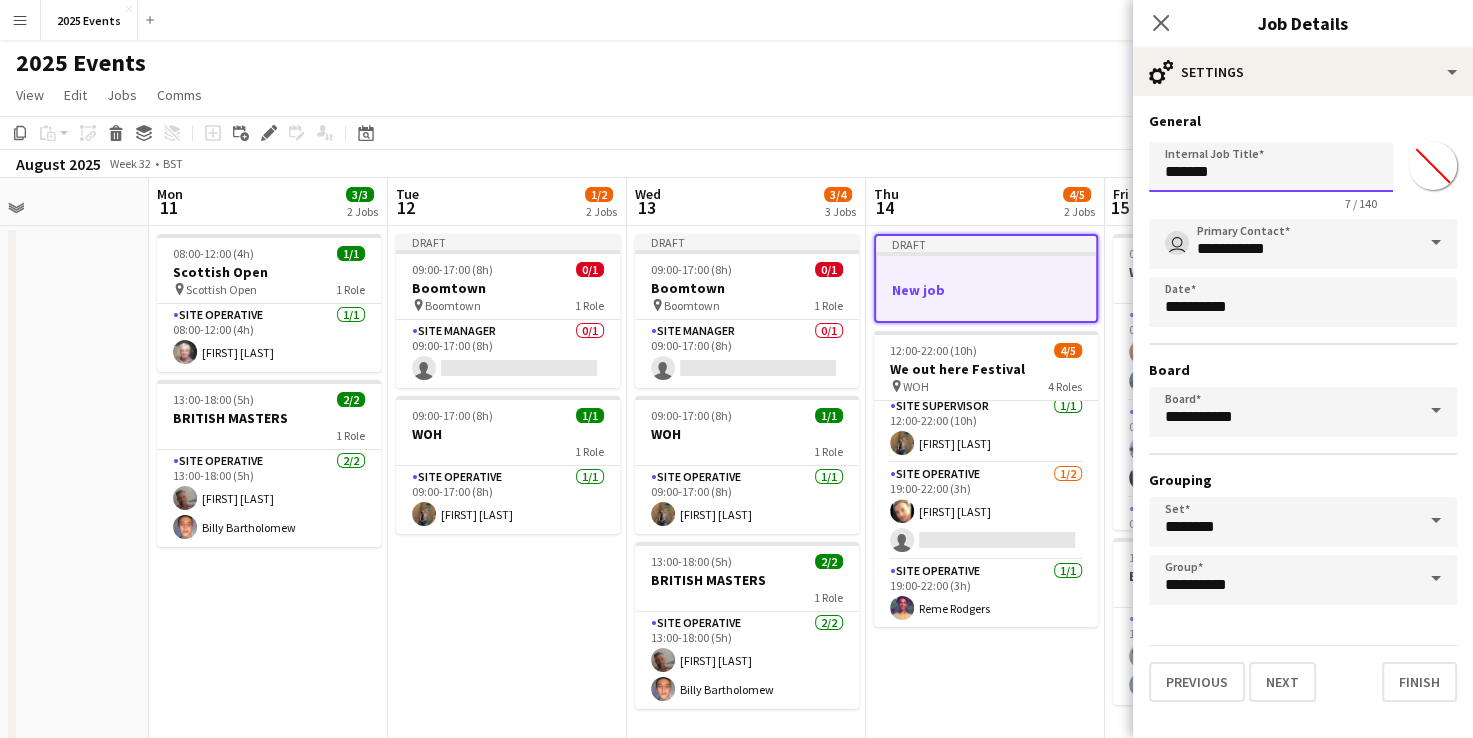 click on "*******" at bounding box center (1271, 167) 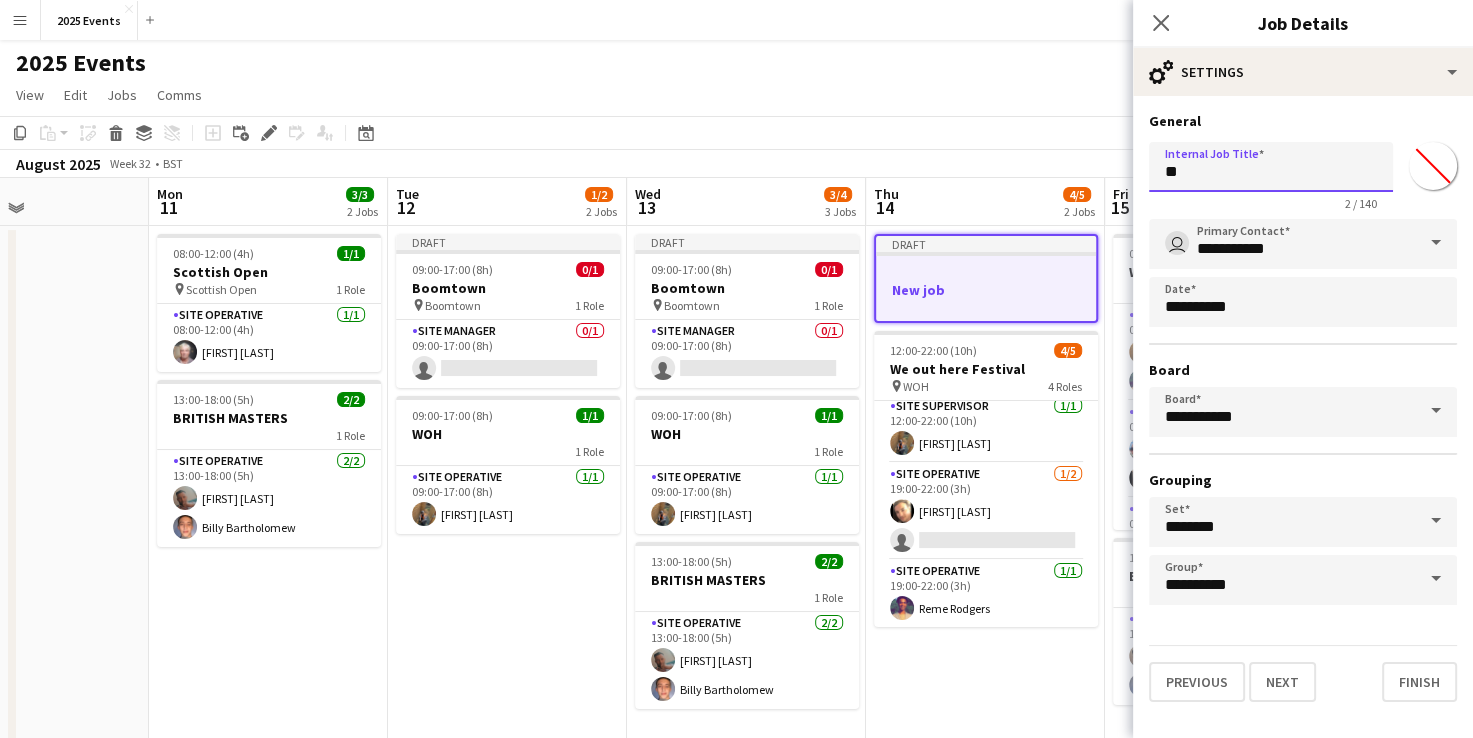 type on "*" 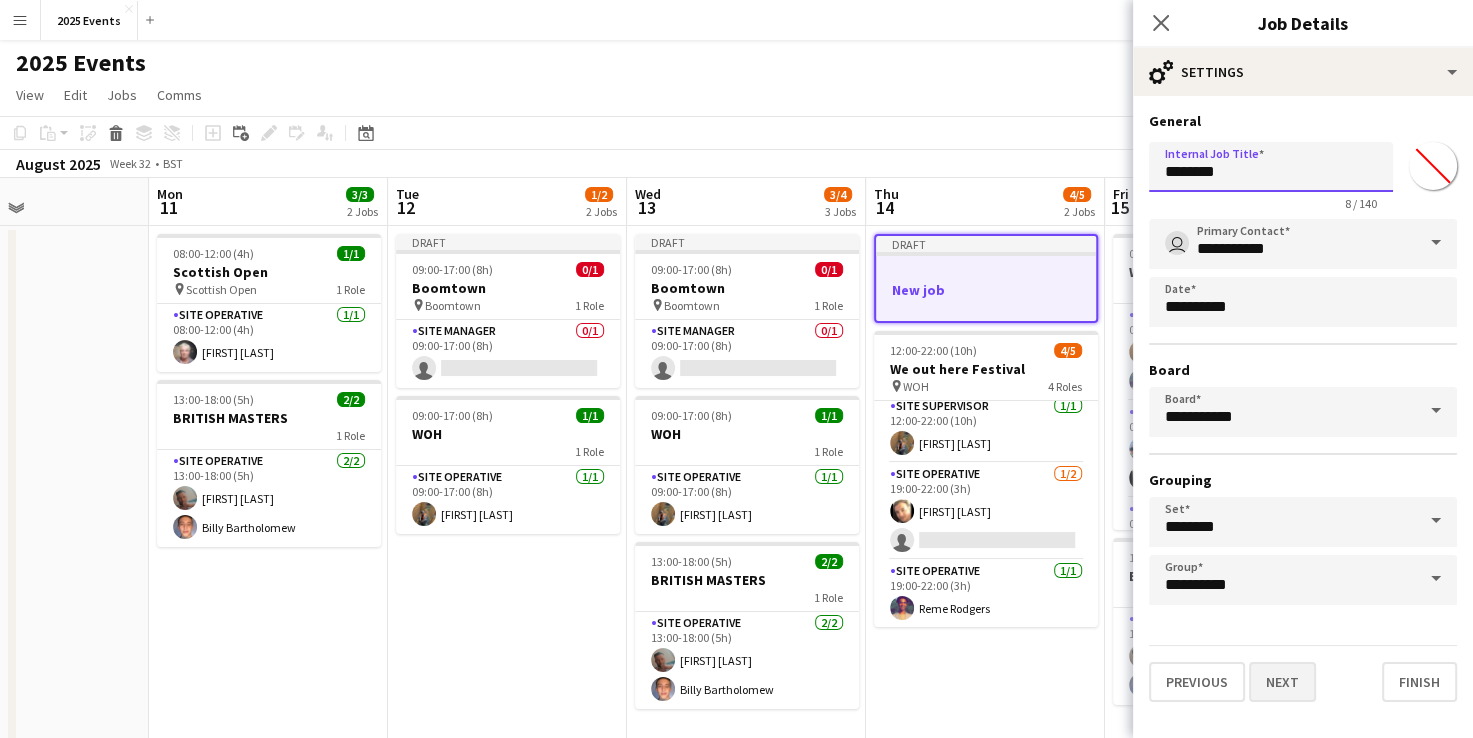 type on "********" 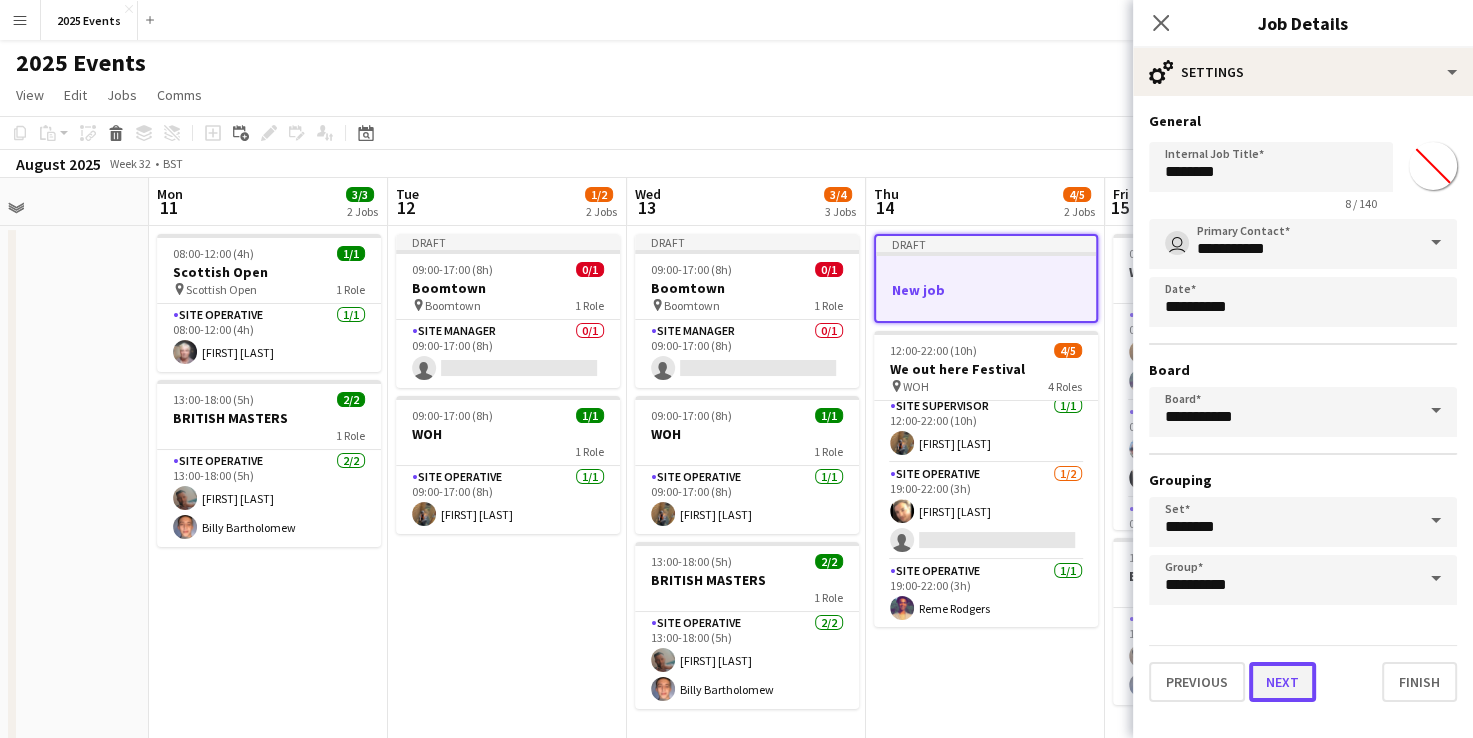click on "Next" at bounding box center [1282, 682] 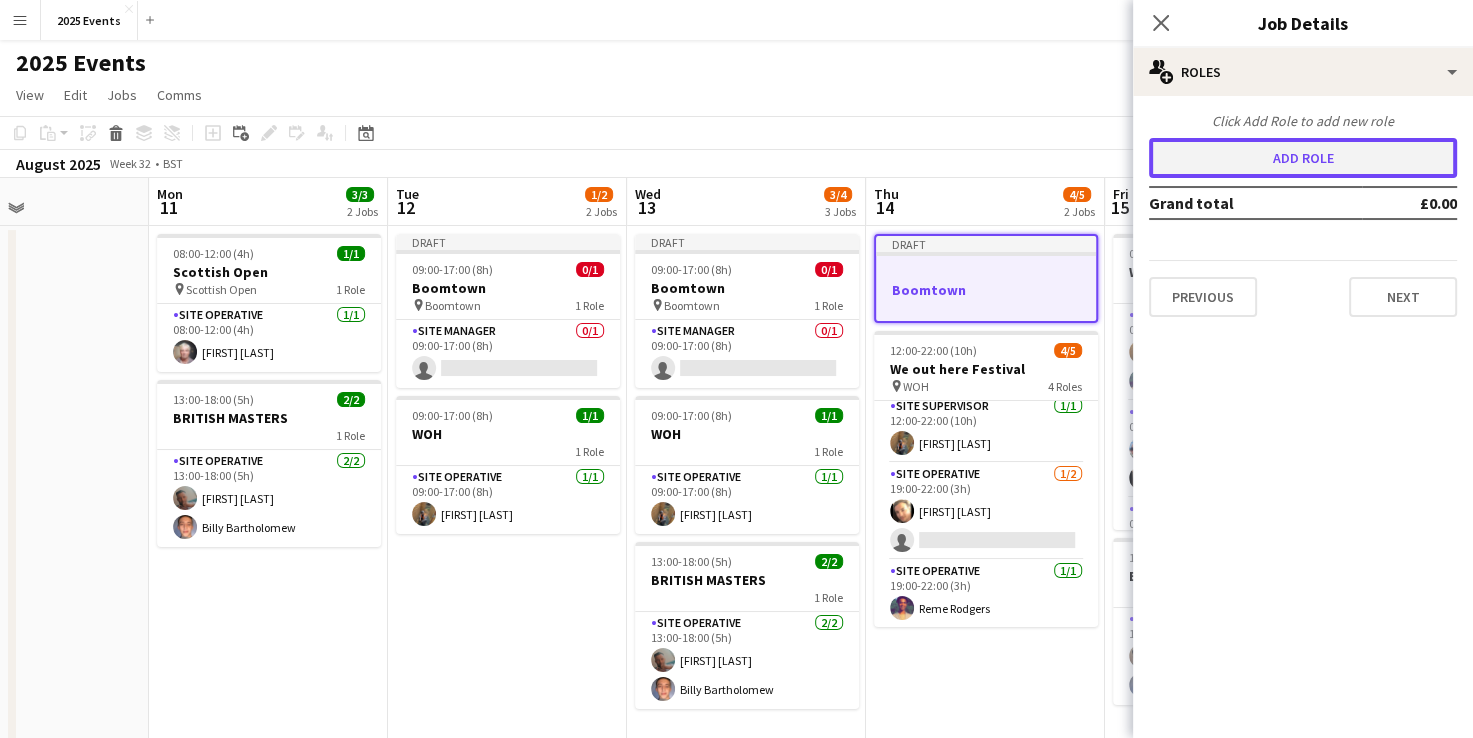 click on "Add role" at bounding box center [1303, 158] 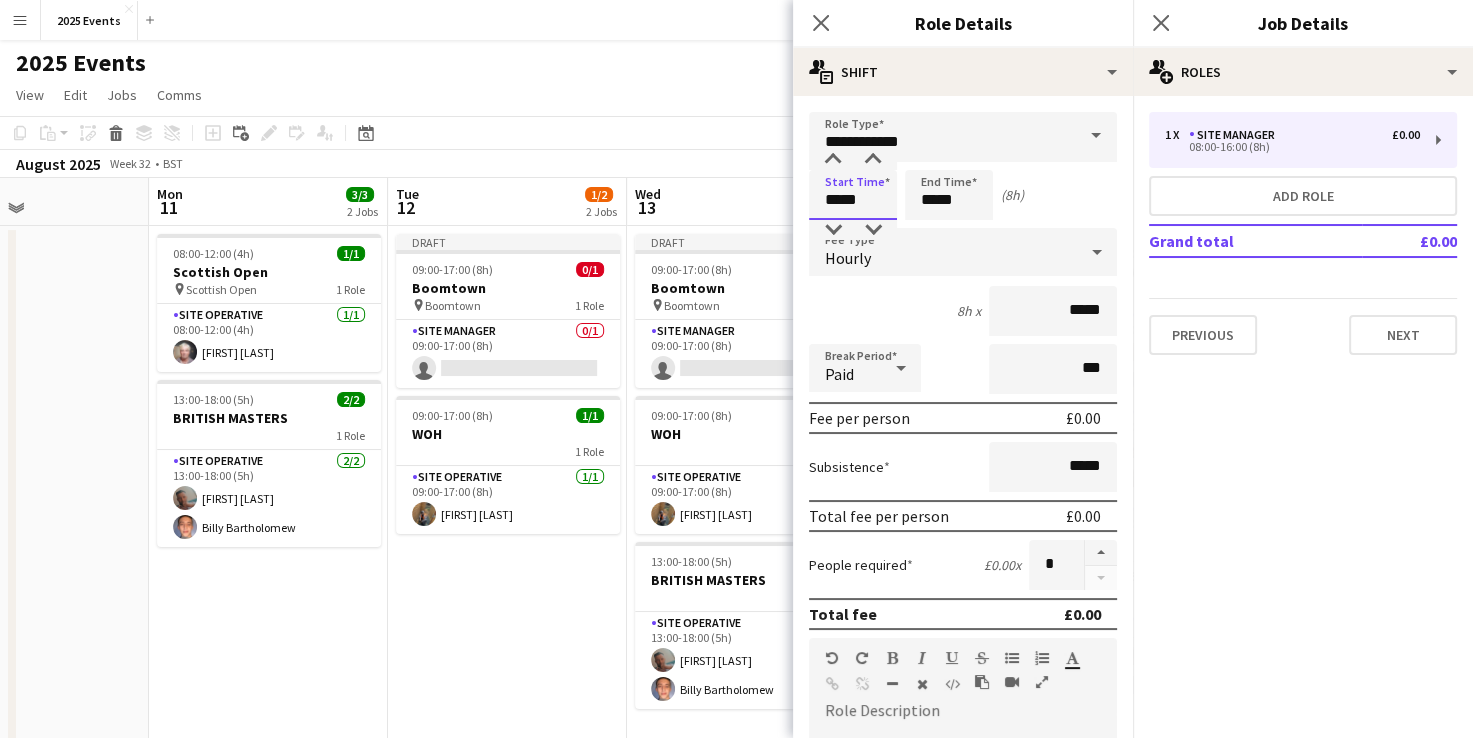 click on "*****" at bounding box center (853, 195) 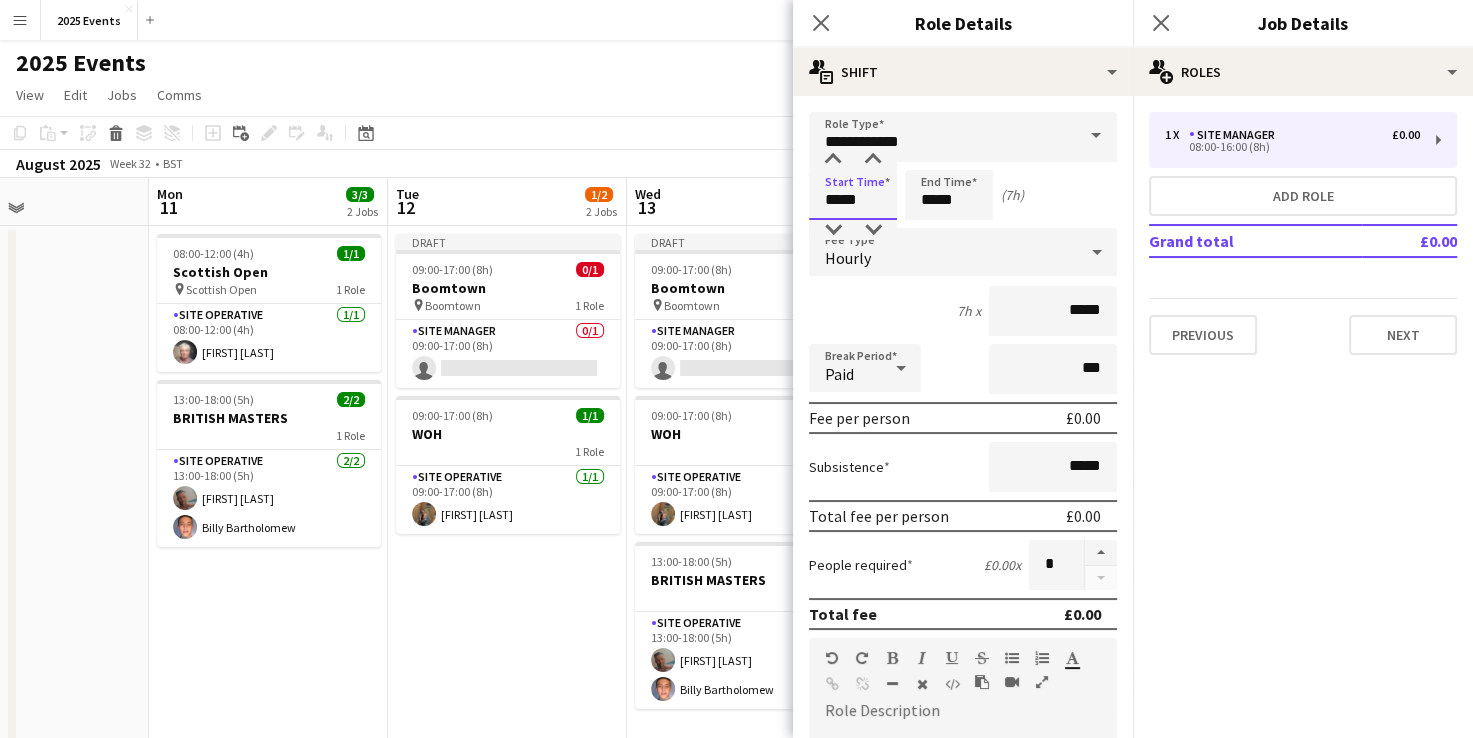 type on "*****" 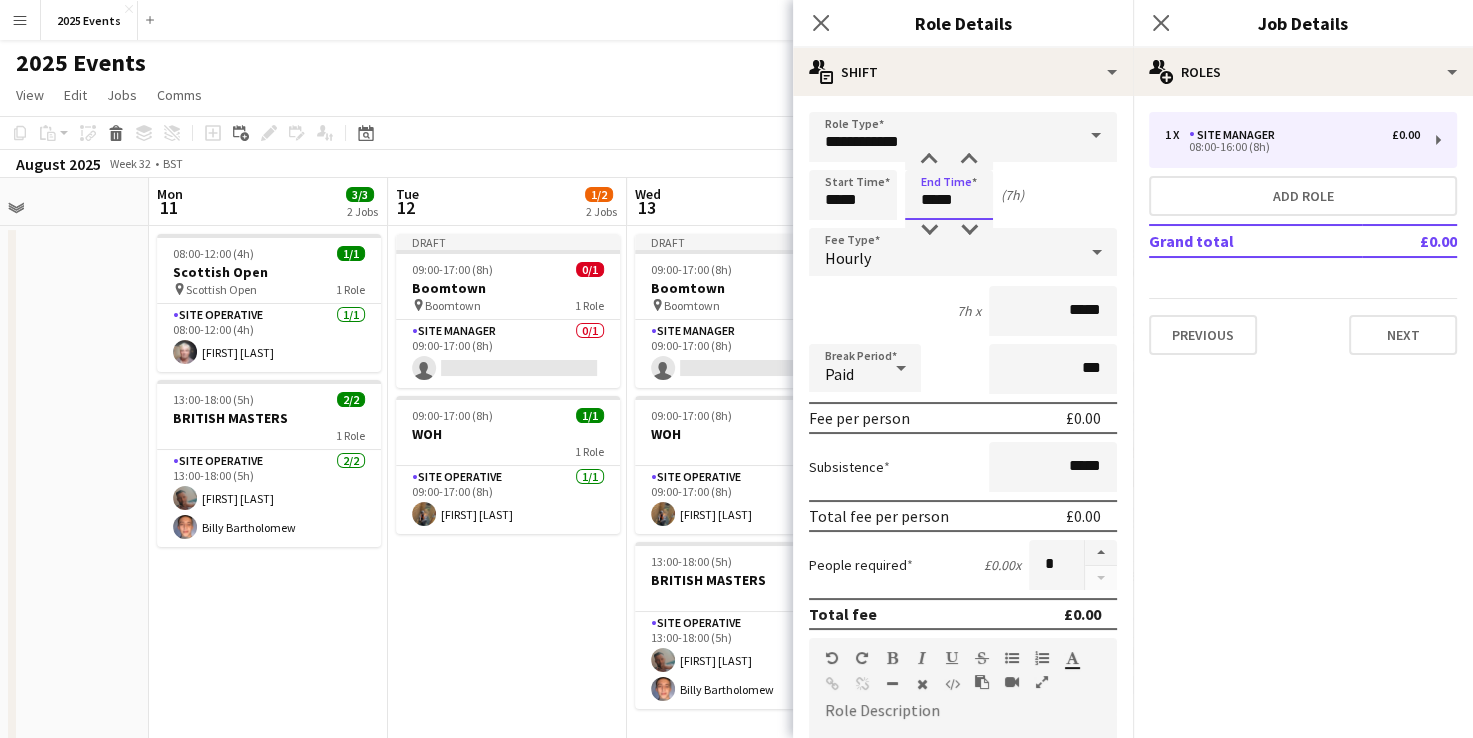 click on "*****" at bounding box center [949, 195] 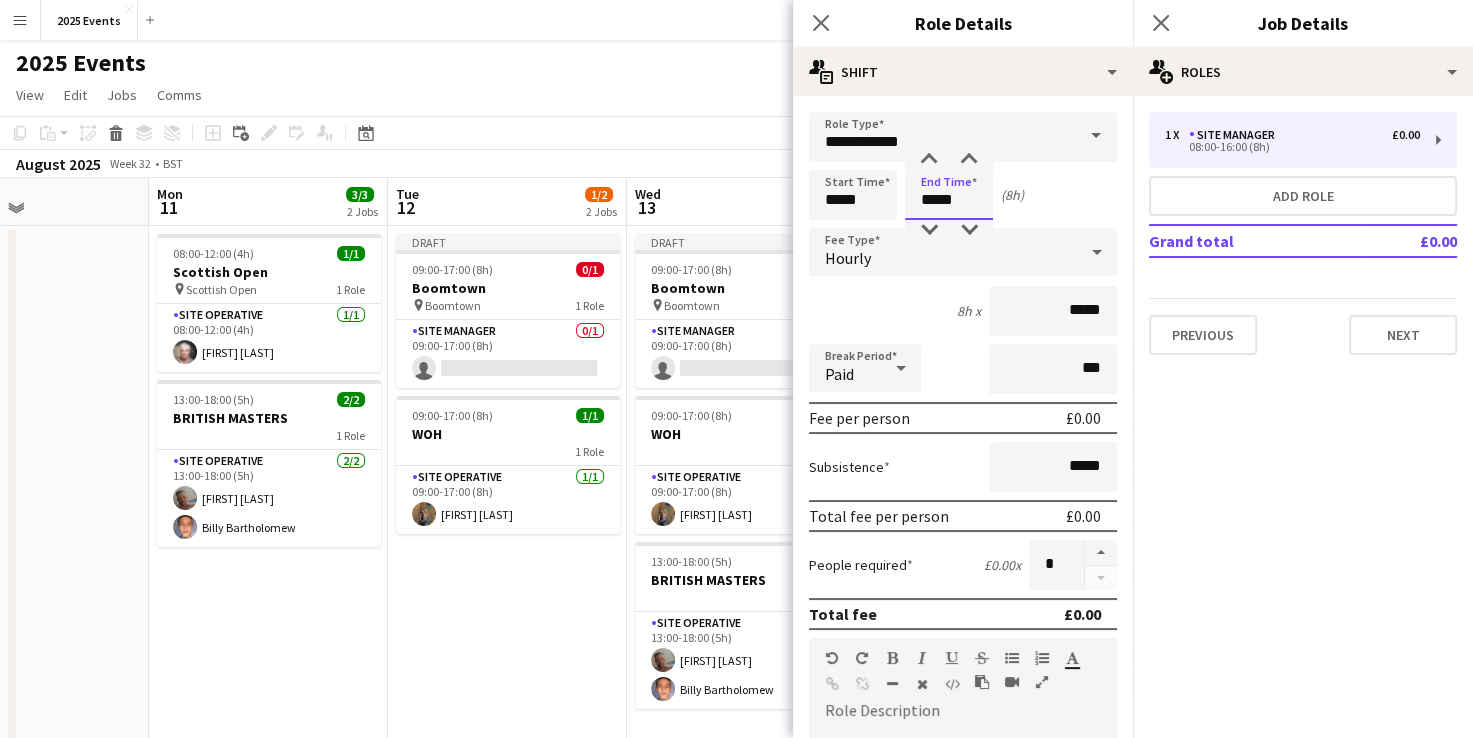 type on "*****" 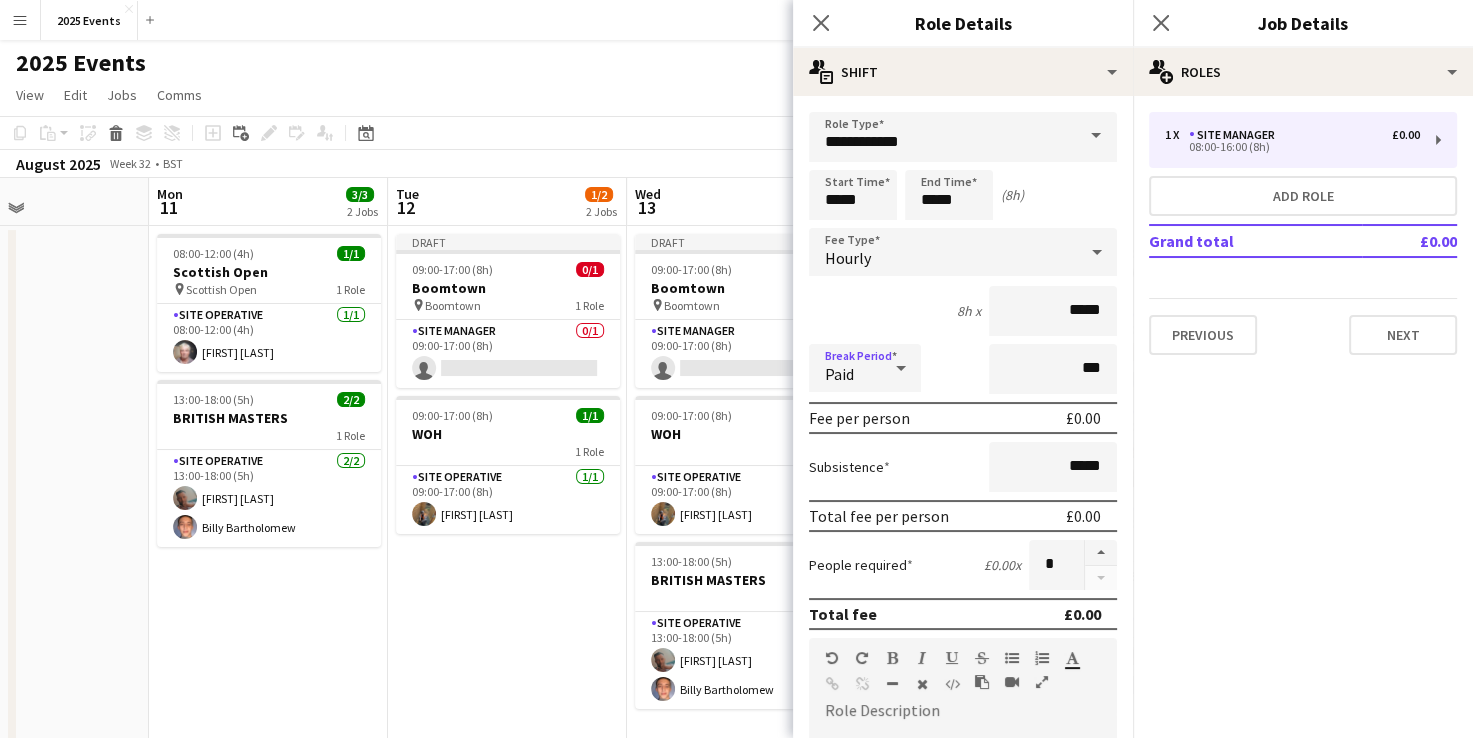 click at bounding box center [901, 368] 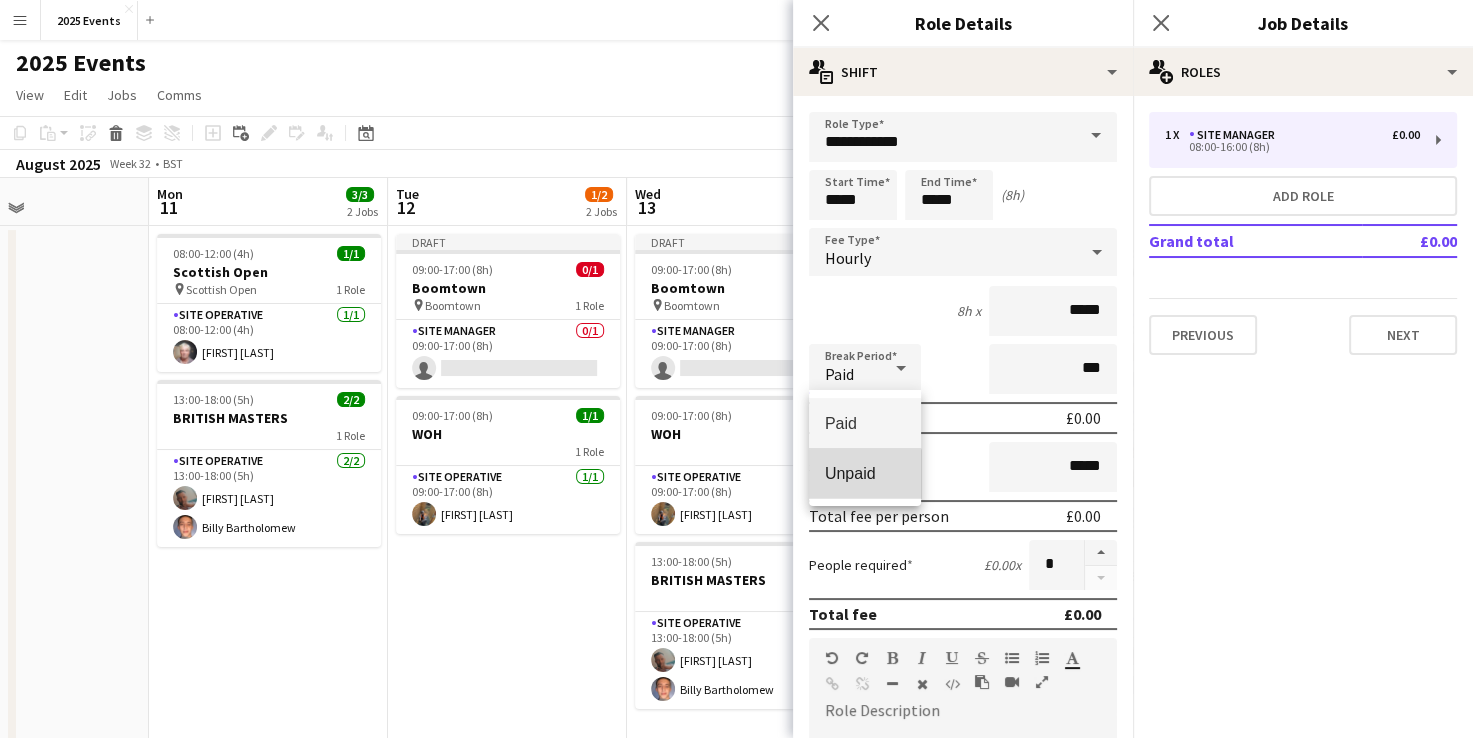 click on "Unpaid" at bounding box center (865, 473) 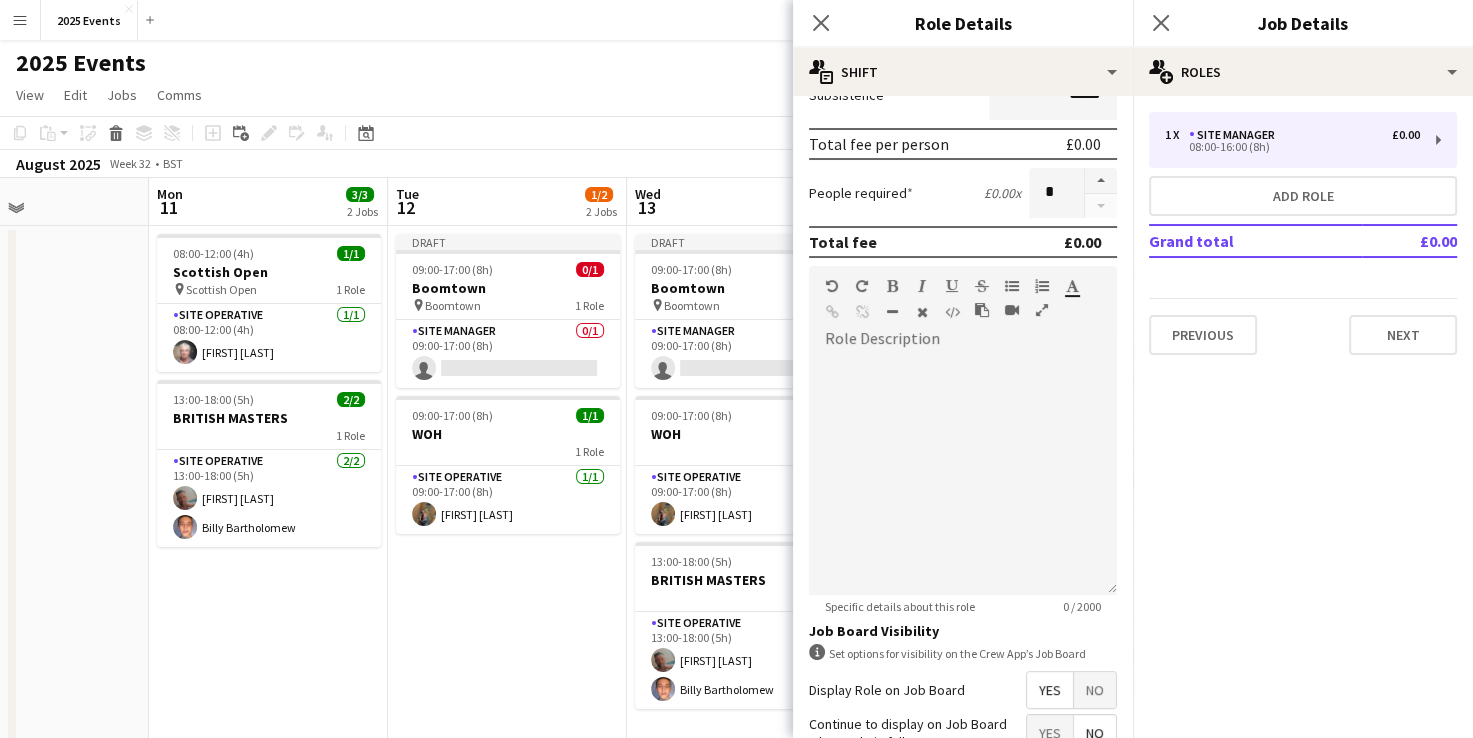 scroll, scrollTop: 553, scrollLeft: 0, axis: vertical 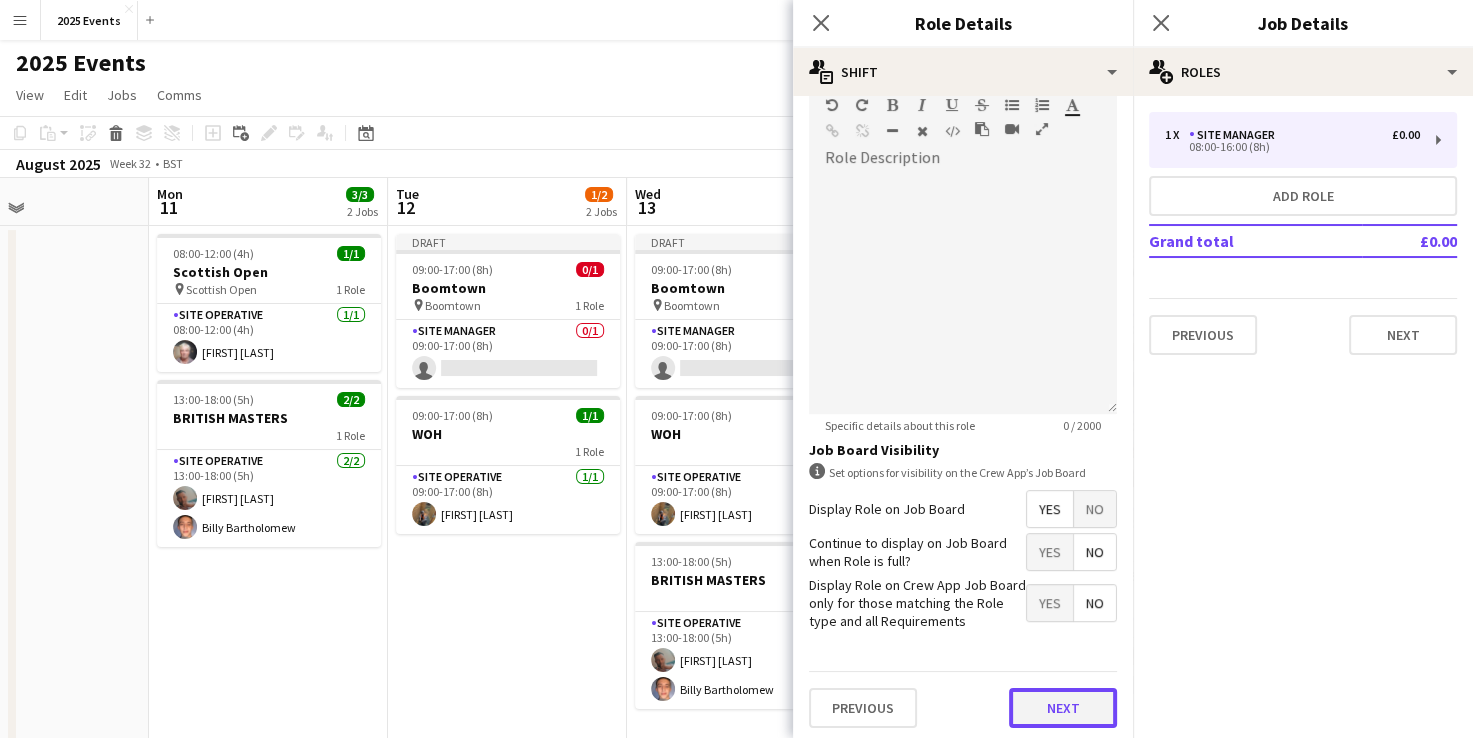 click on "Next" at bounding box center [1063, 708] 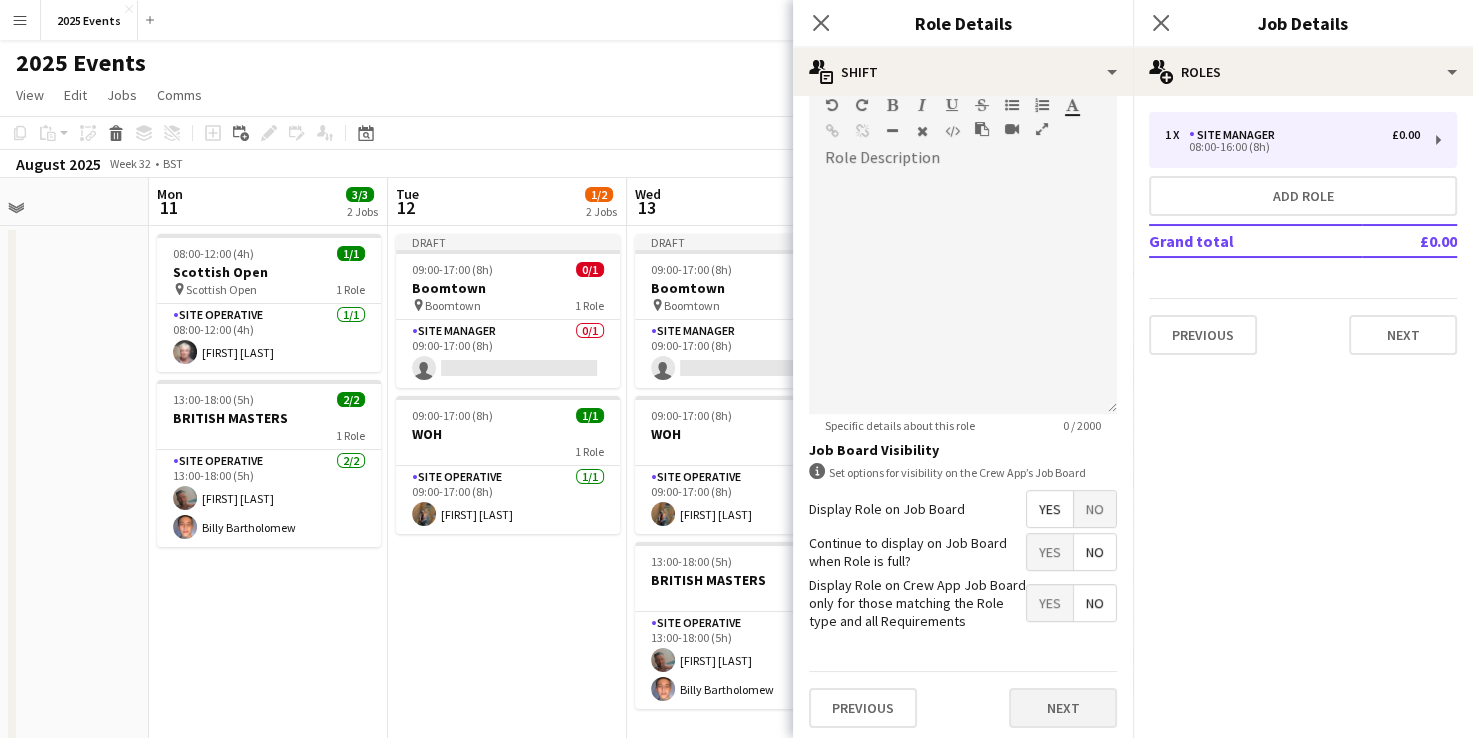scroll, scrollTop: 0, scrollLeft: 0, axis: both 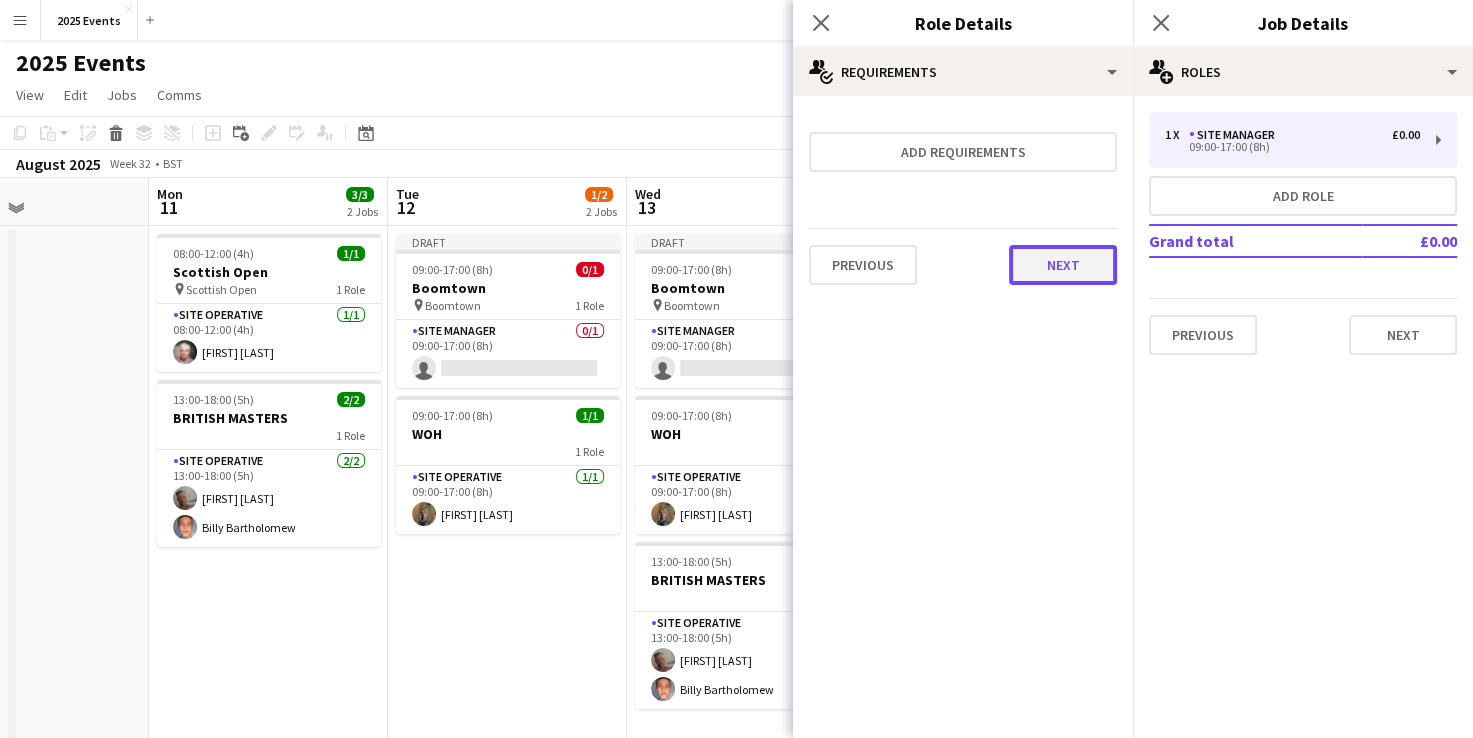 click on "Next" at bounding box center (1063, 265) 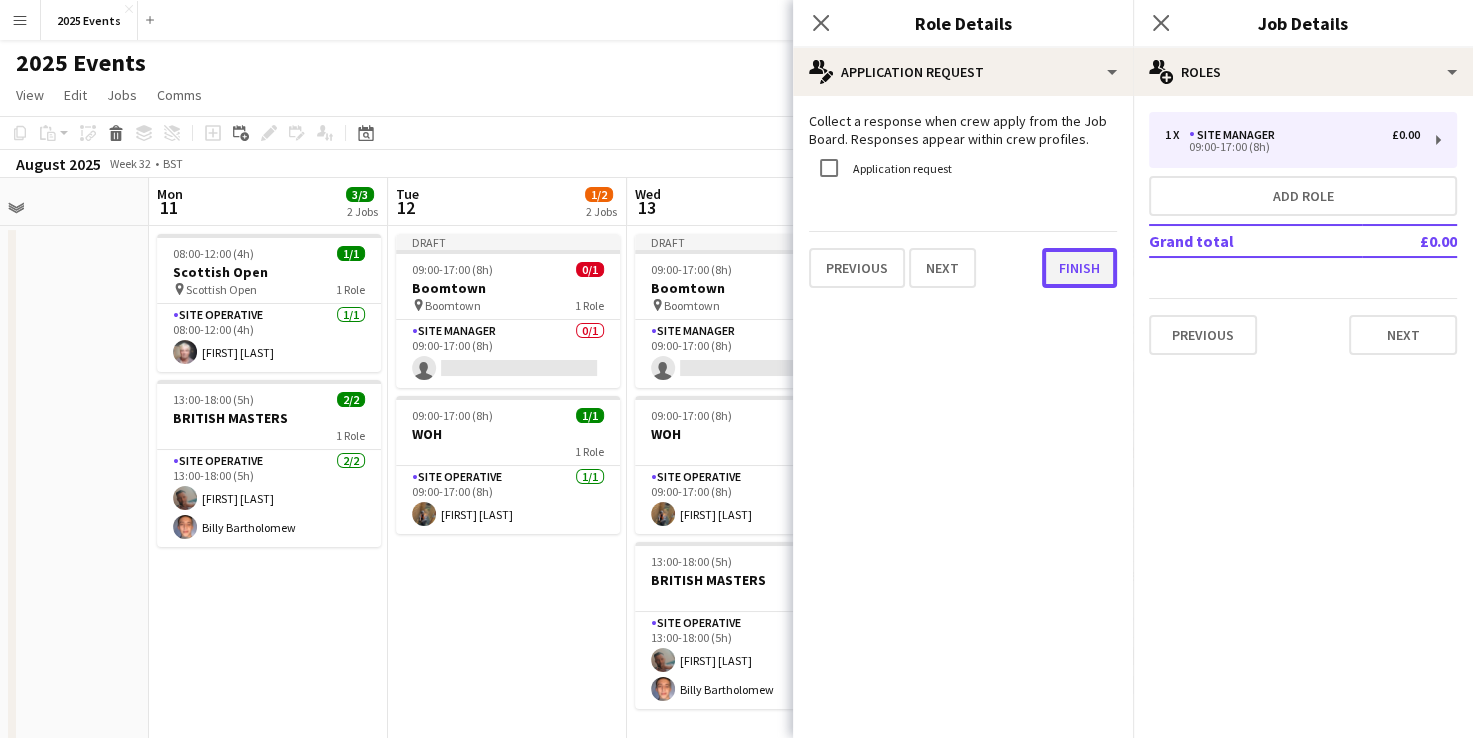 click on "Finish" at bounding box center [1079, 268] 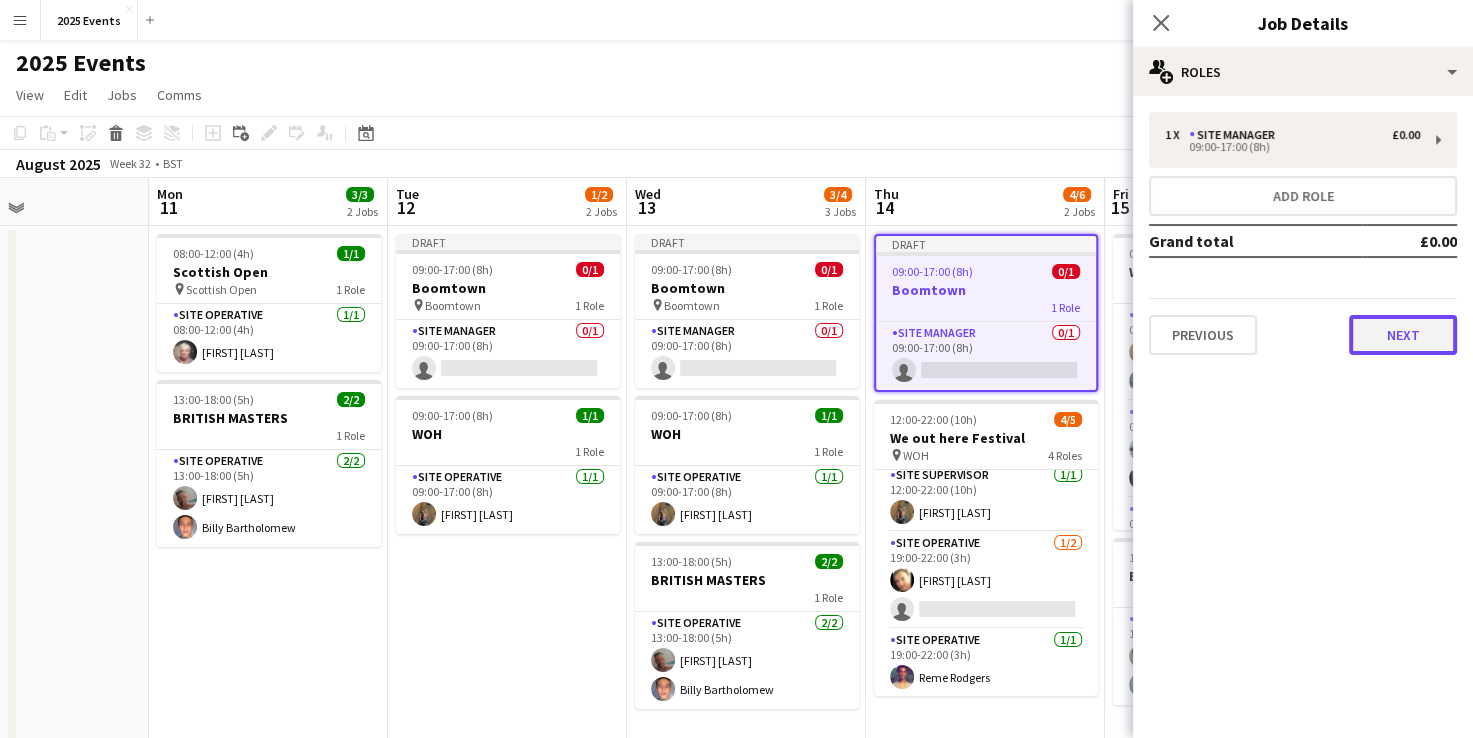 click on "Next" at bounding box center (1403, 335) 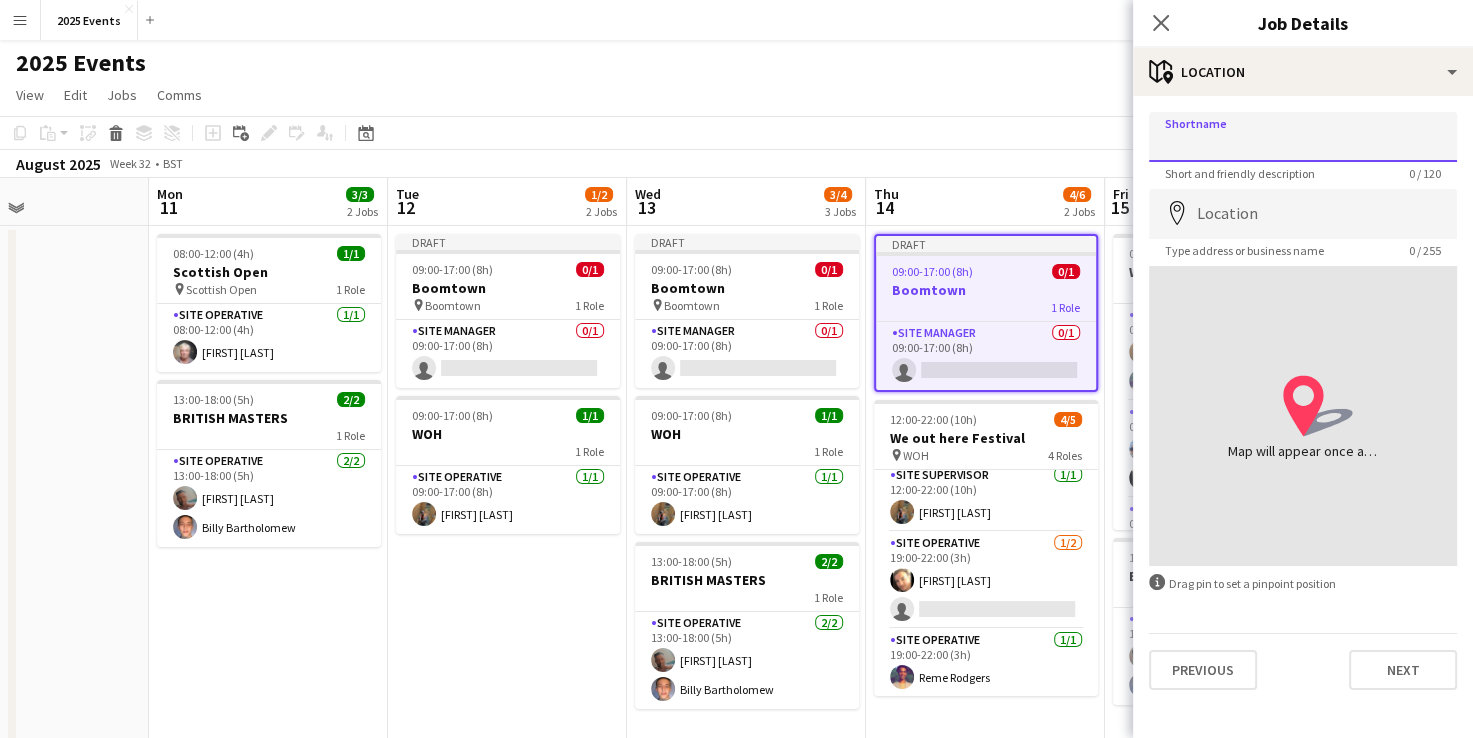 click on "Shortname" at bounding box center (1303, 137) 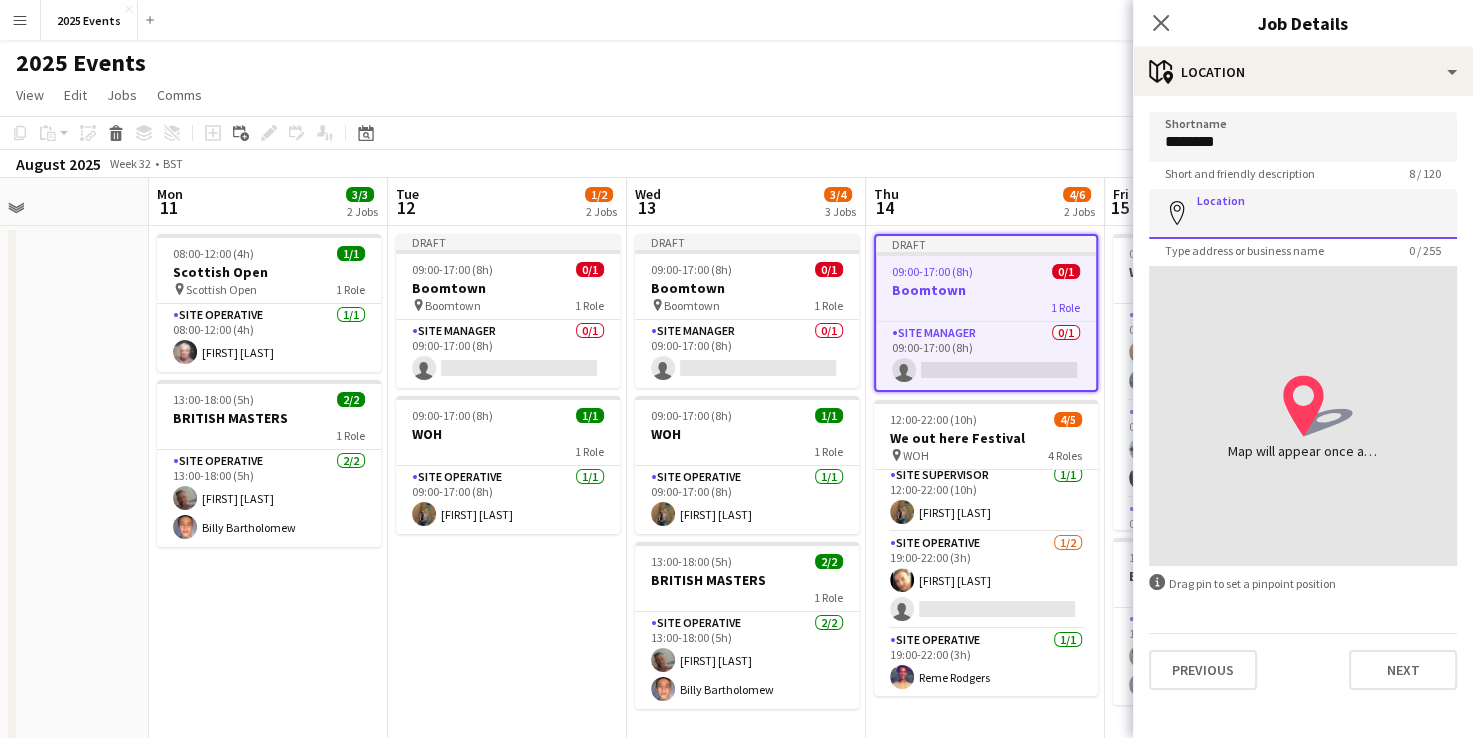 click on "Location" at bounding box center [1303, 214] 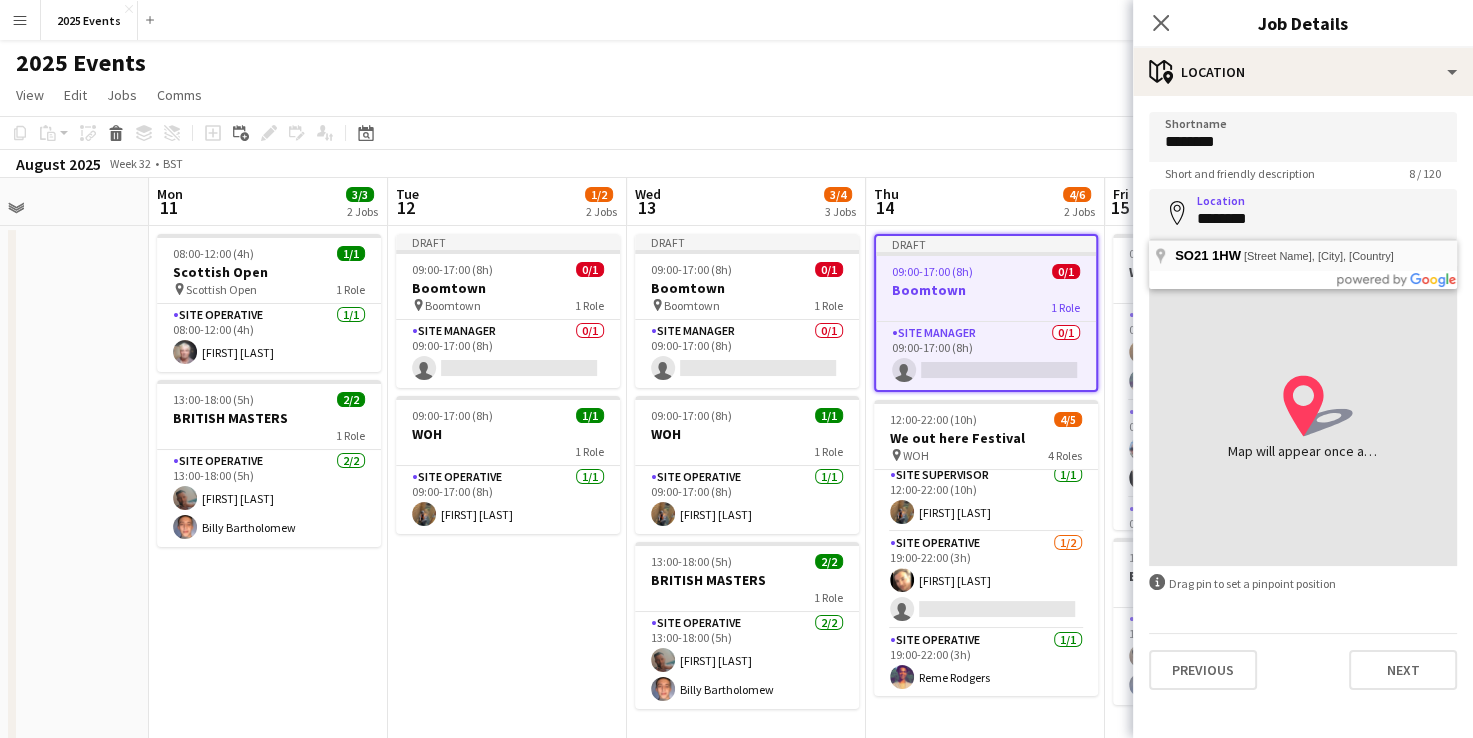 type on "**********" 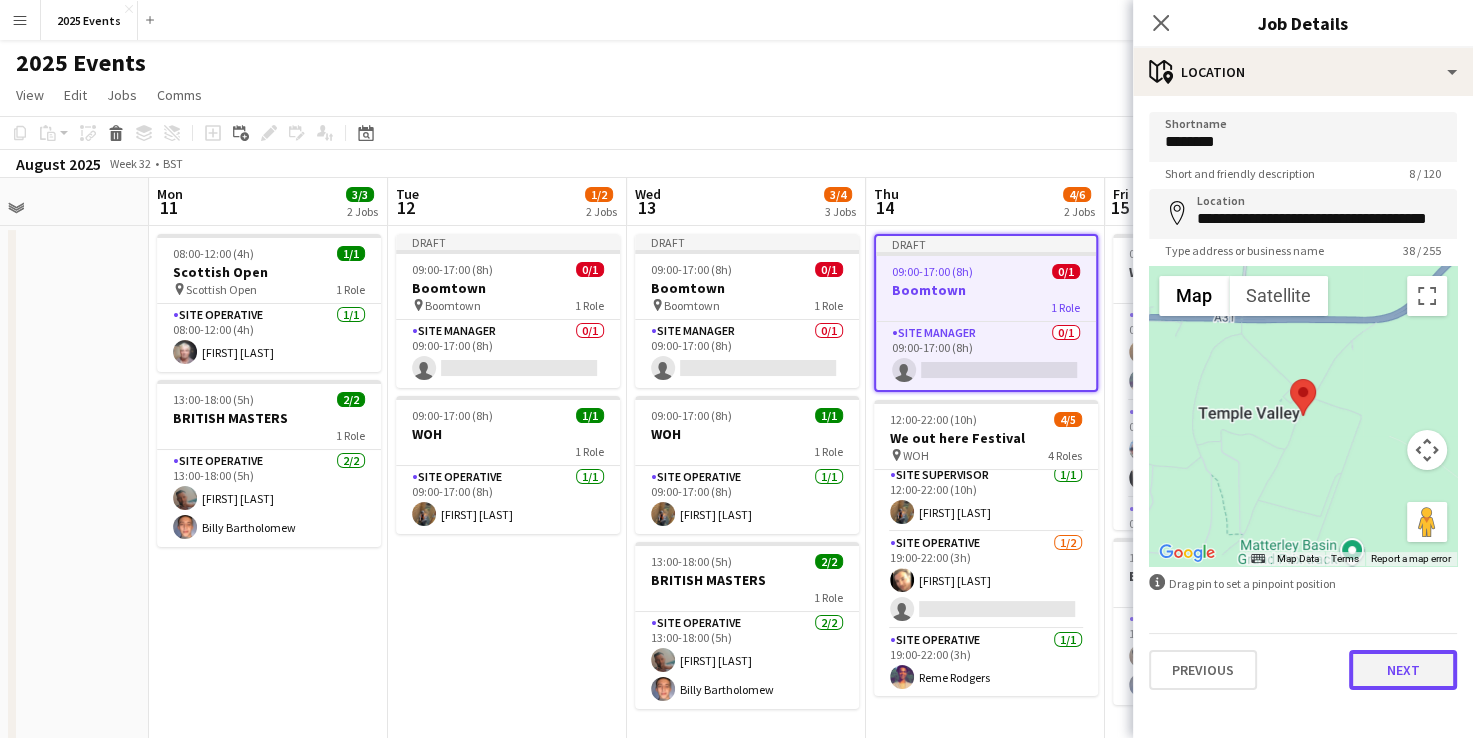 click on "Next" at bounding box center (1403, 670) 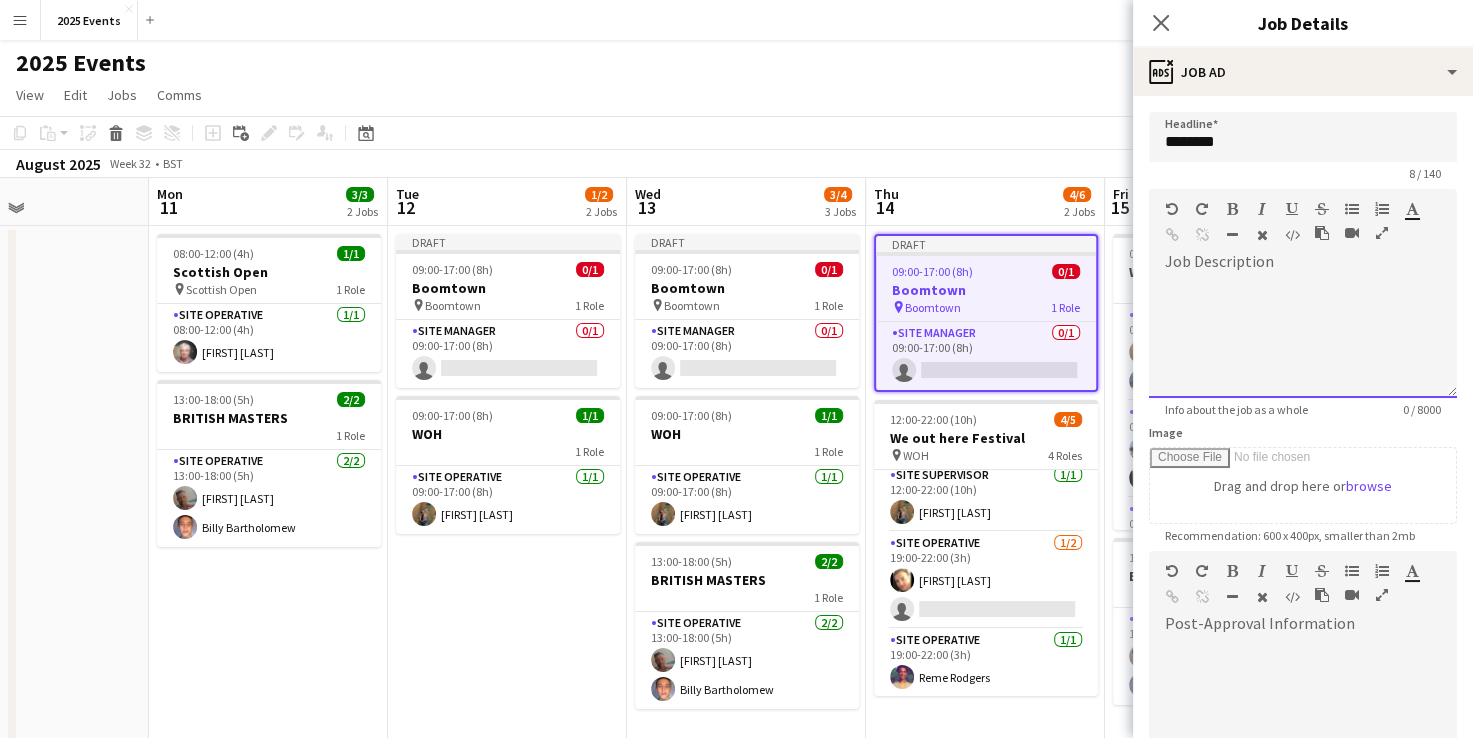 click at bounding box center (1303, 338) 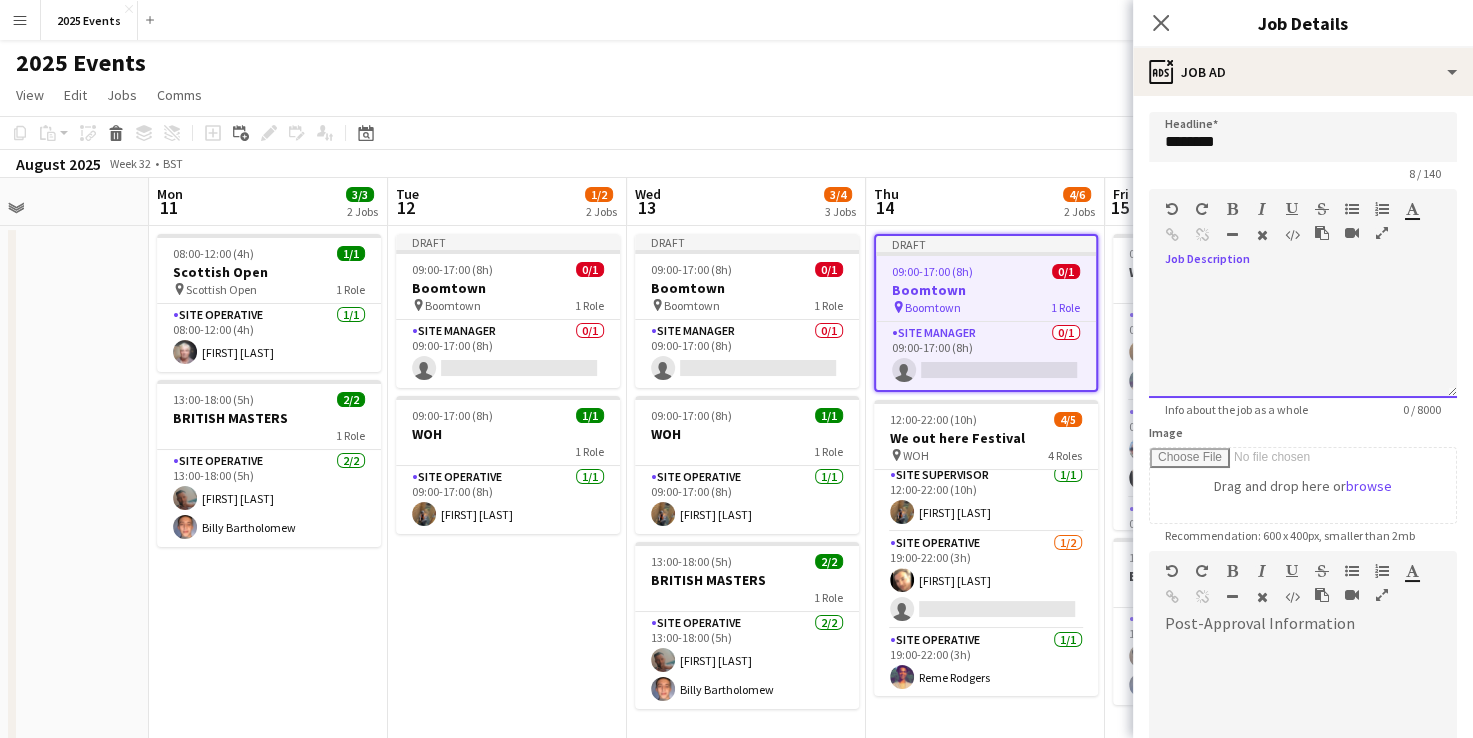 paste 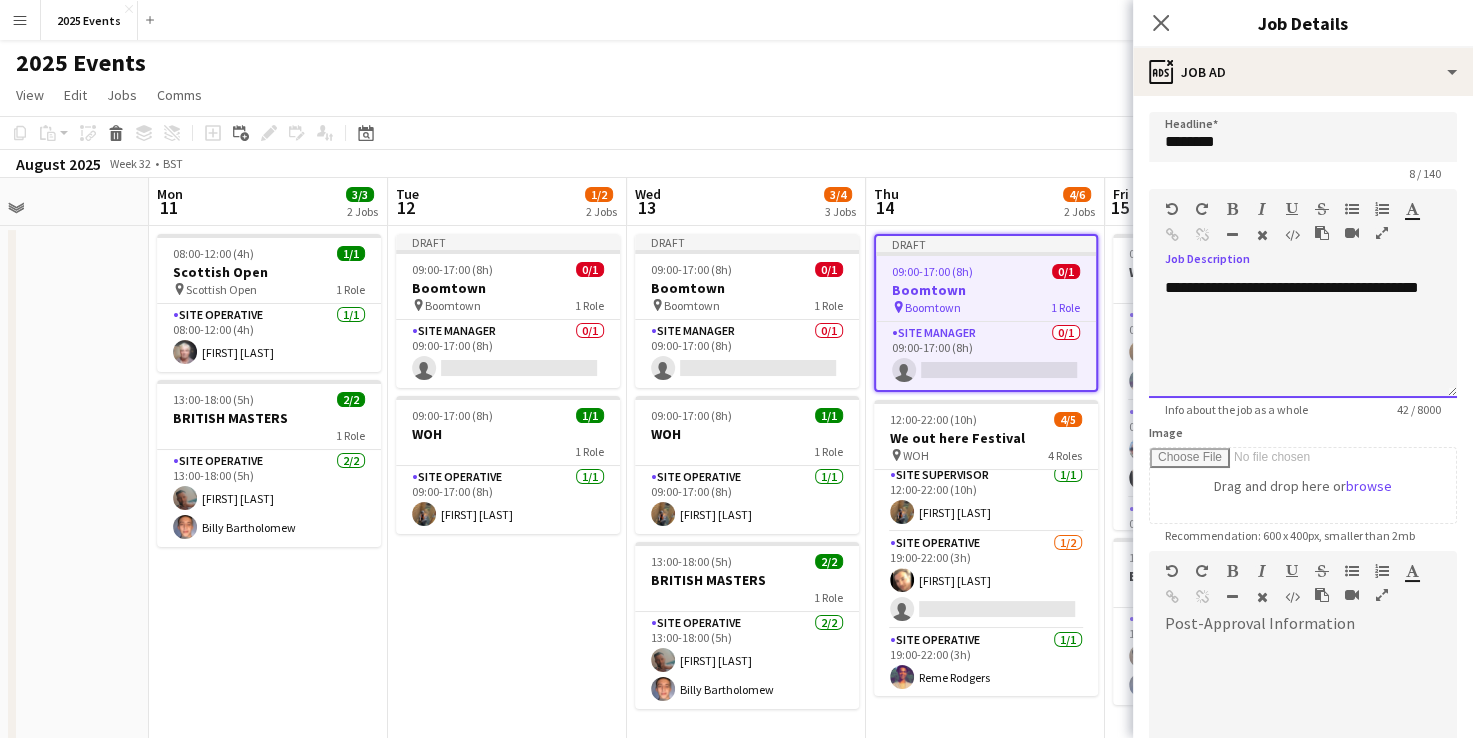 type 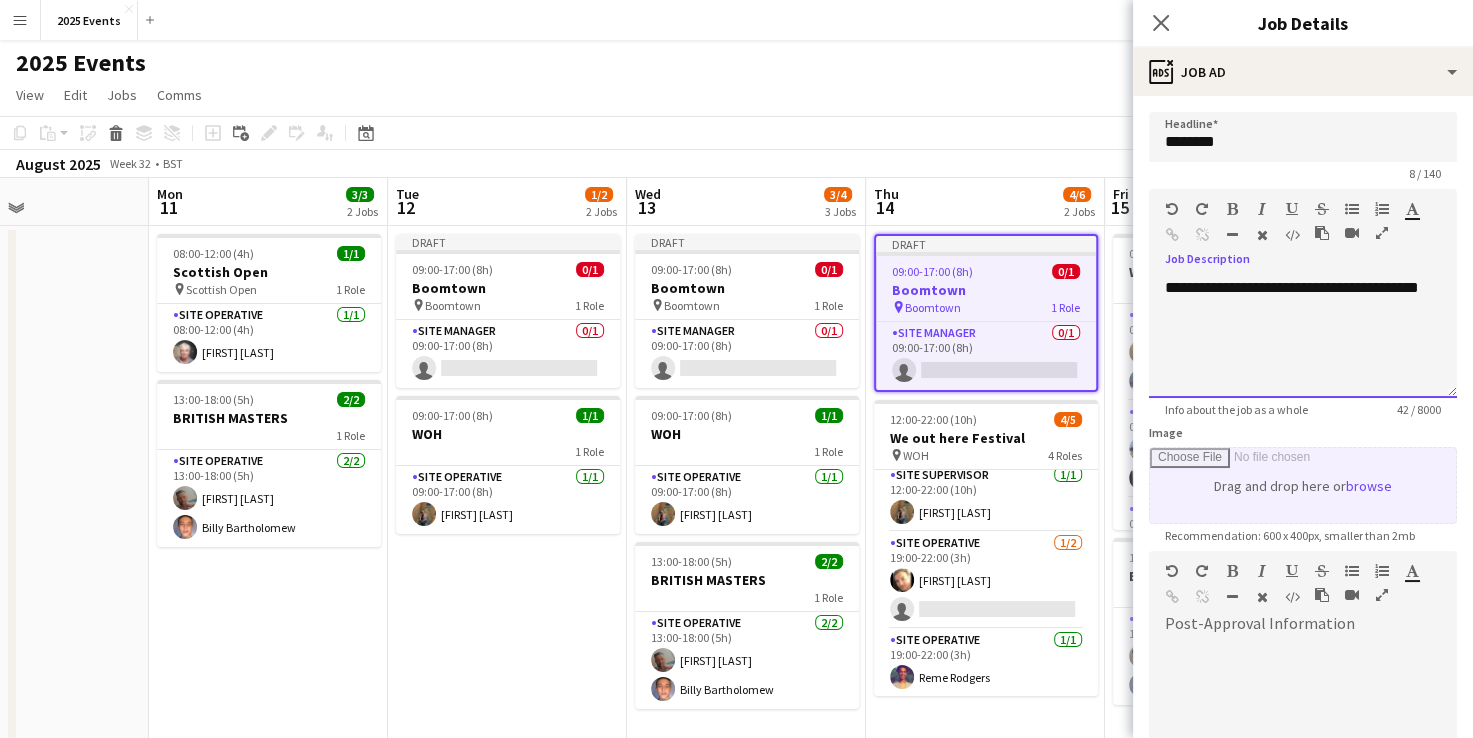 scroll, scrollTop: 248, scrollLeft: 0, axis: vertical 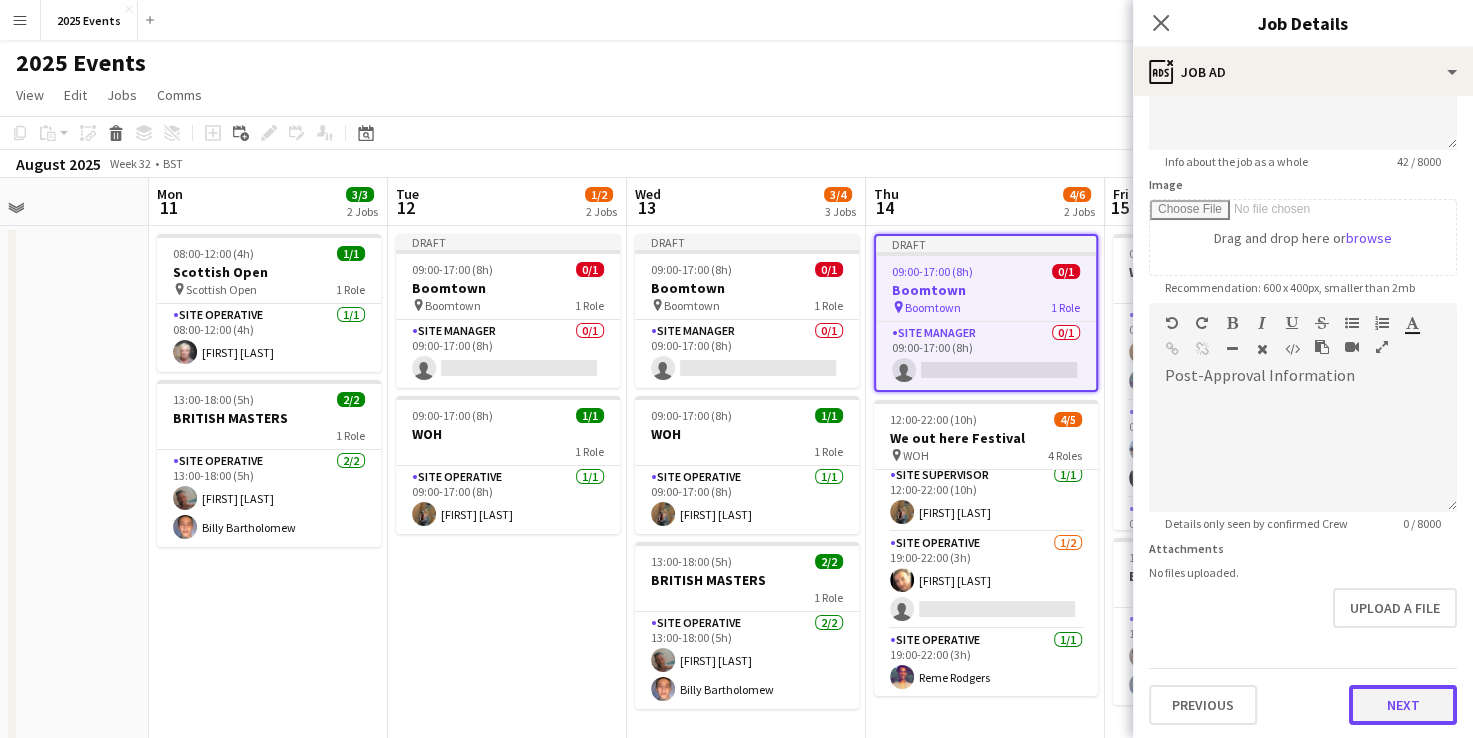 click on "Next" at bounding box center (1403, 705) 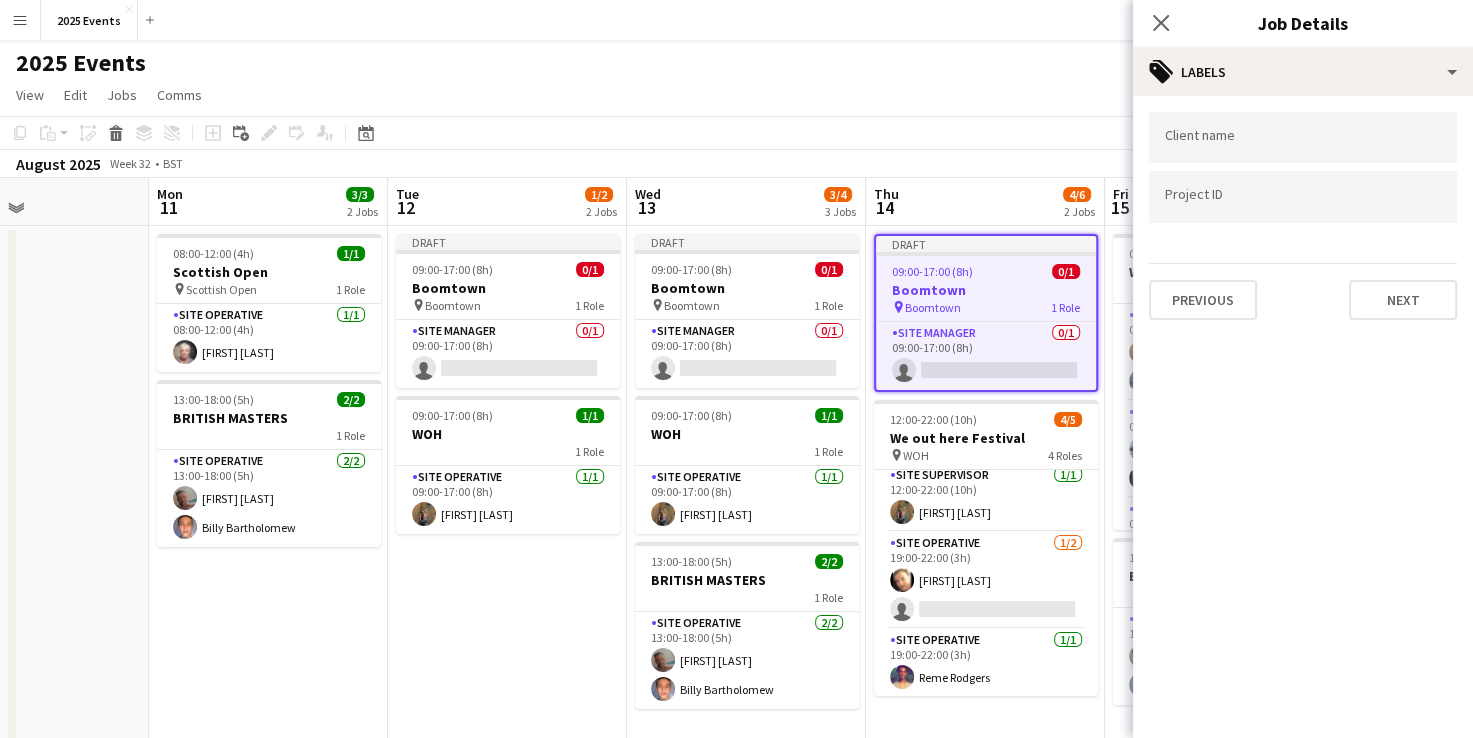 scroll, scrollTop: 0, scrollLeft: 0, axis: both 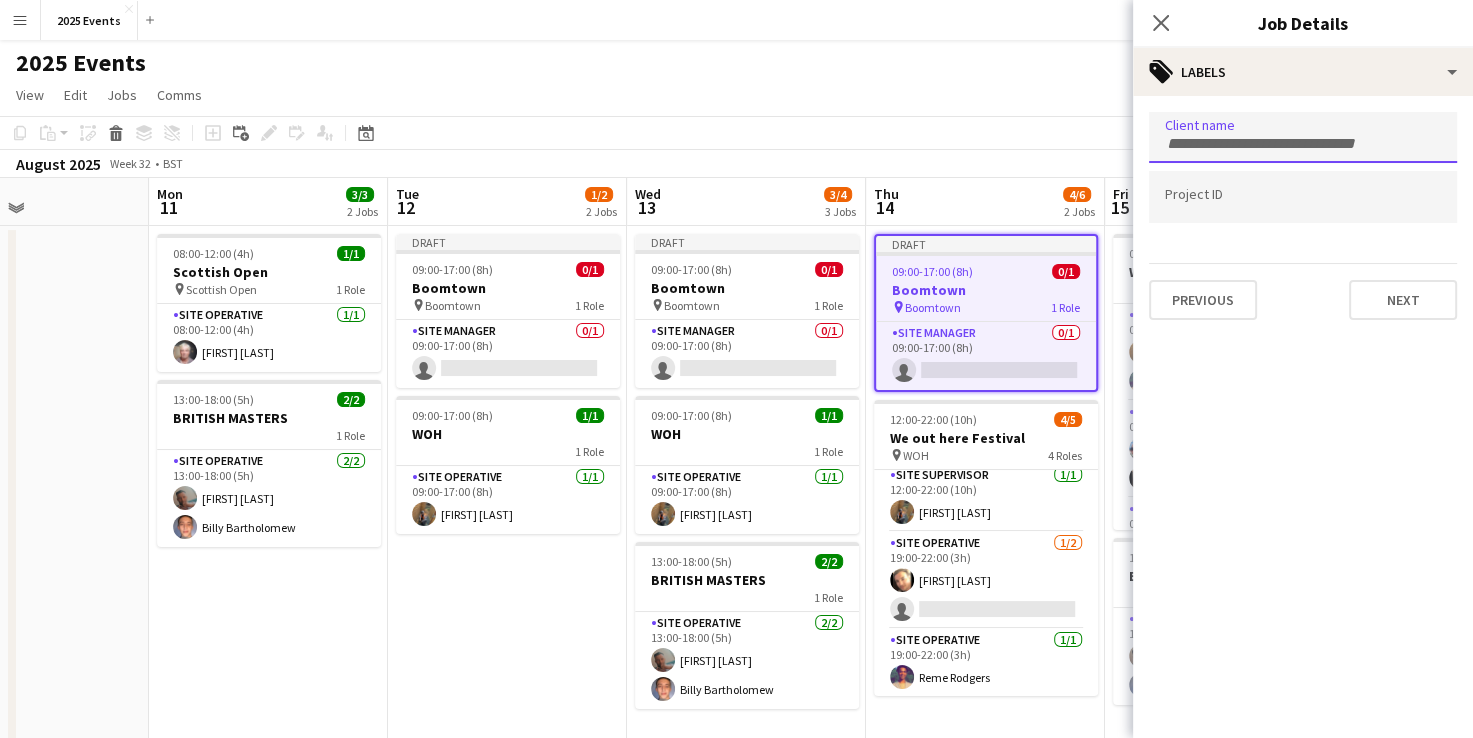 click at bounding box center (1303, 137) 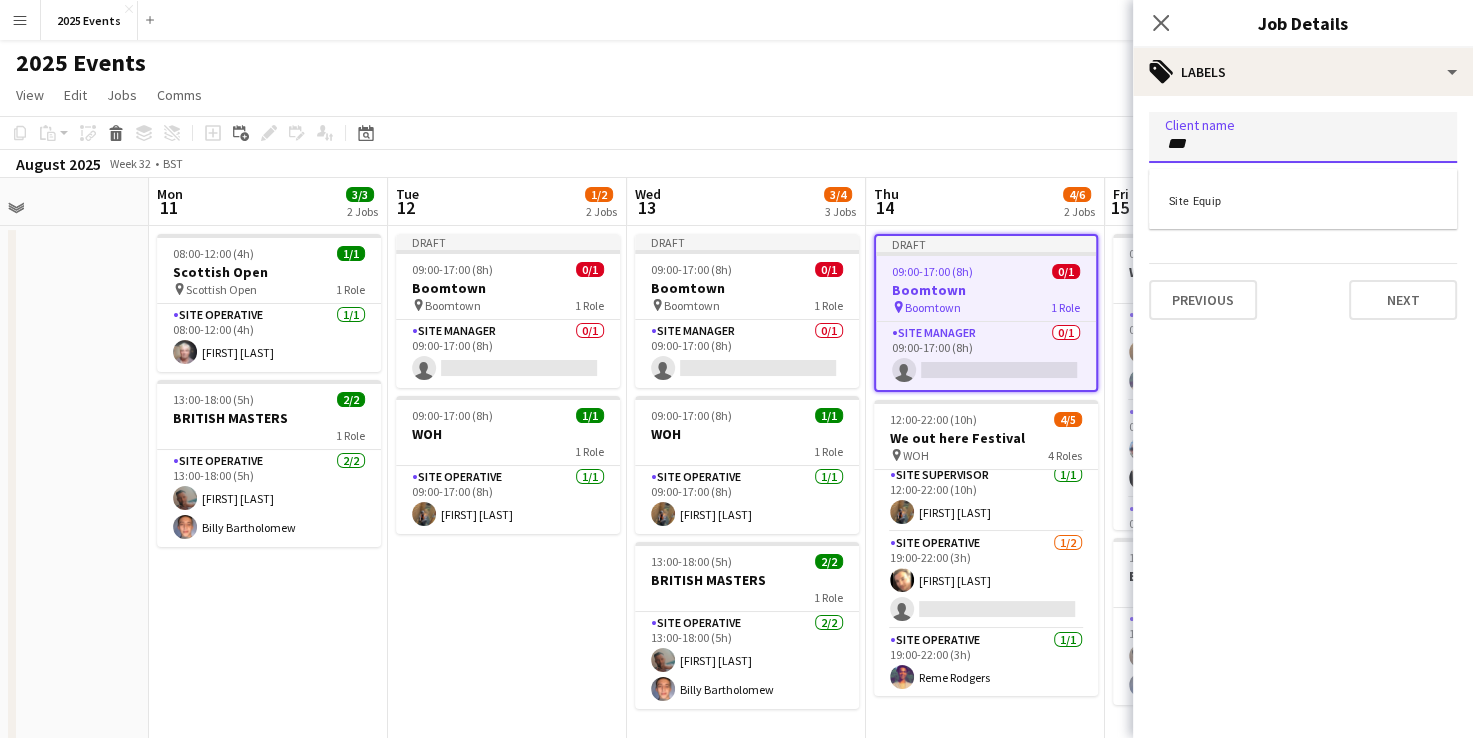 type on "***" 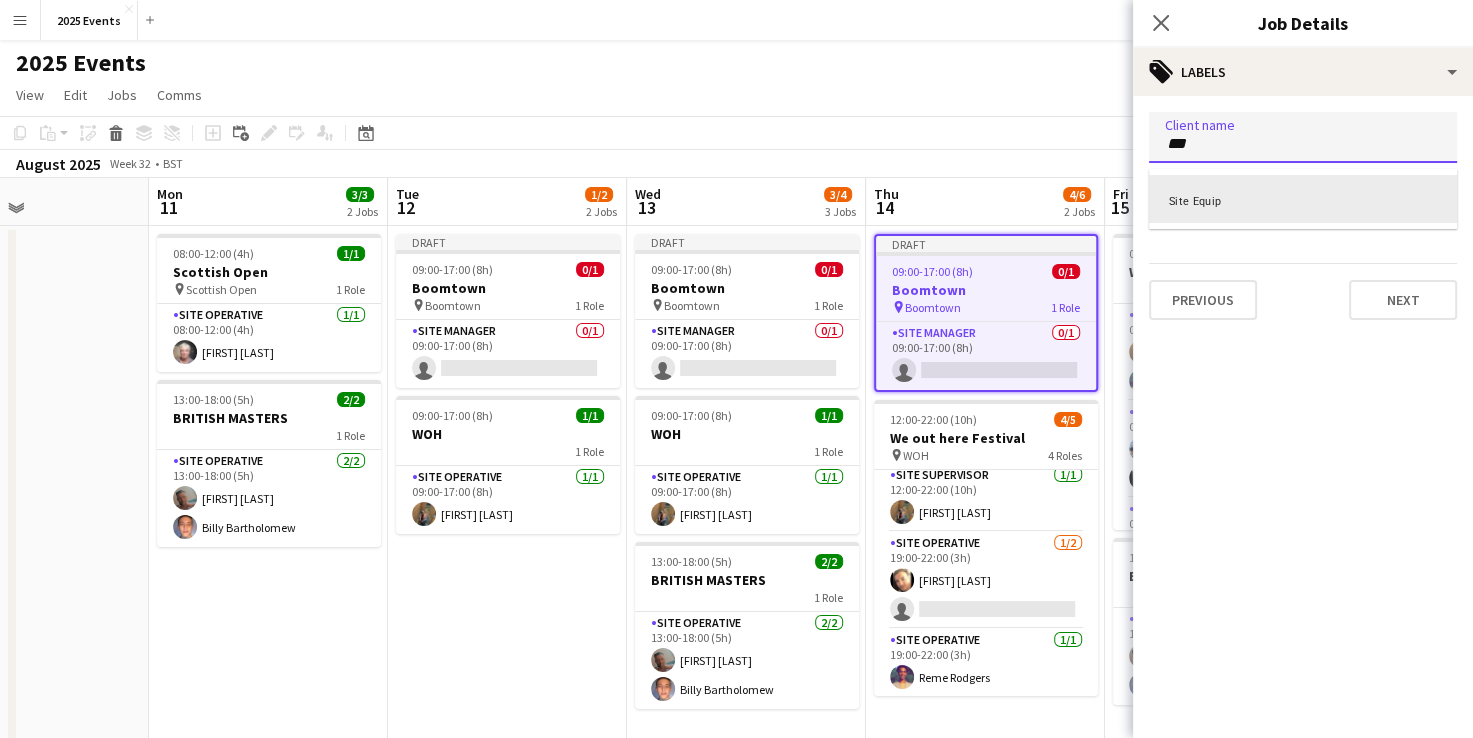 click on "Site Equip" at bounding box center (1303, 199) 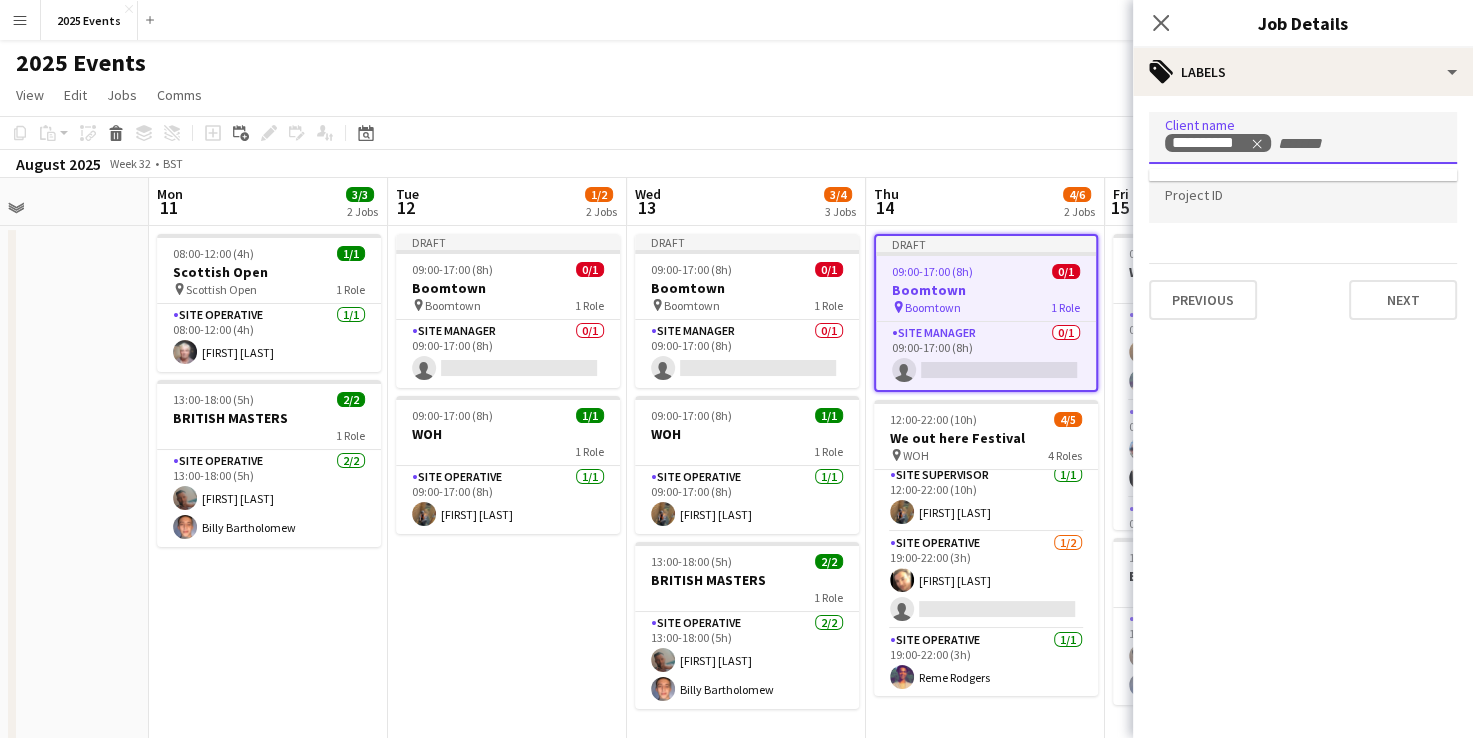 click at bounding box center [1303, 197] 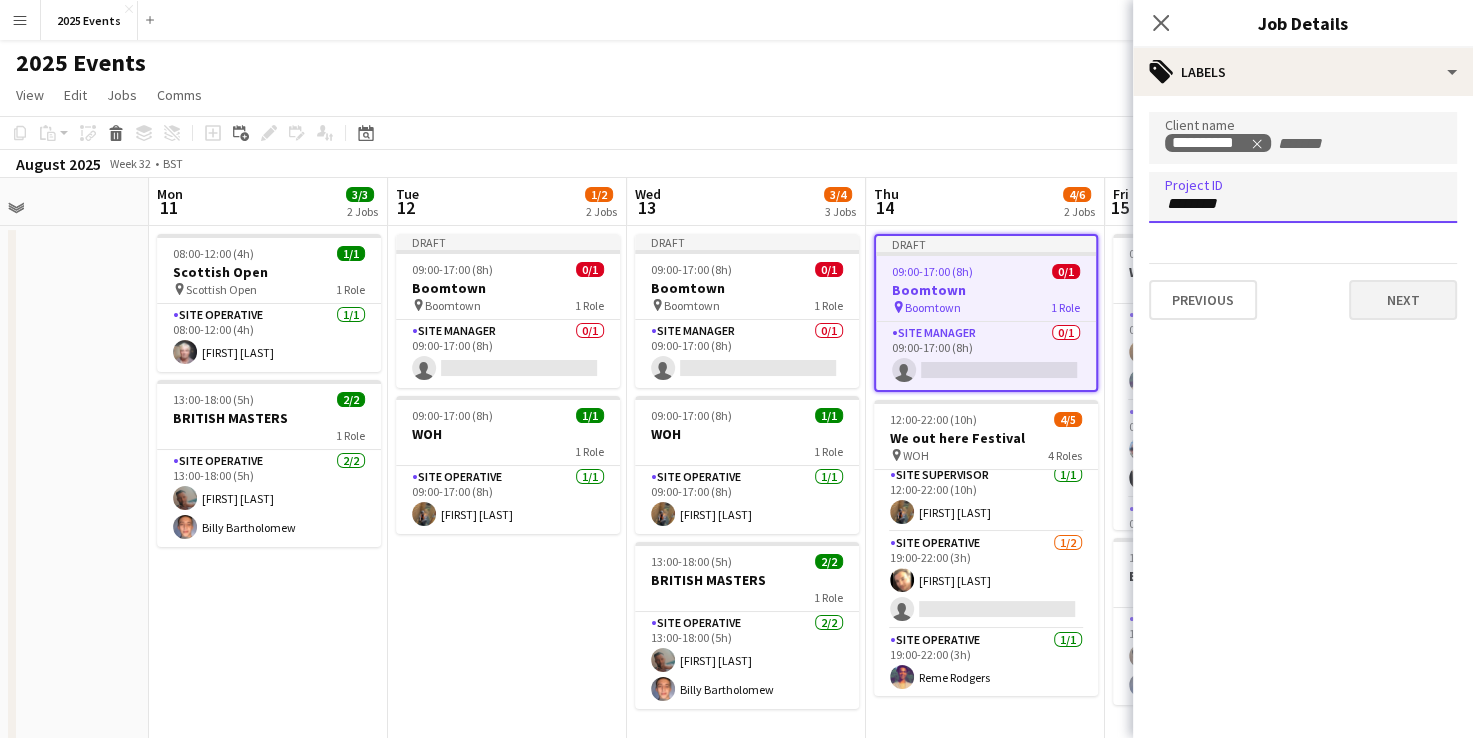 type on "********" 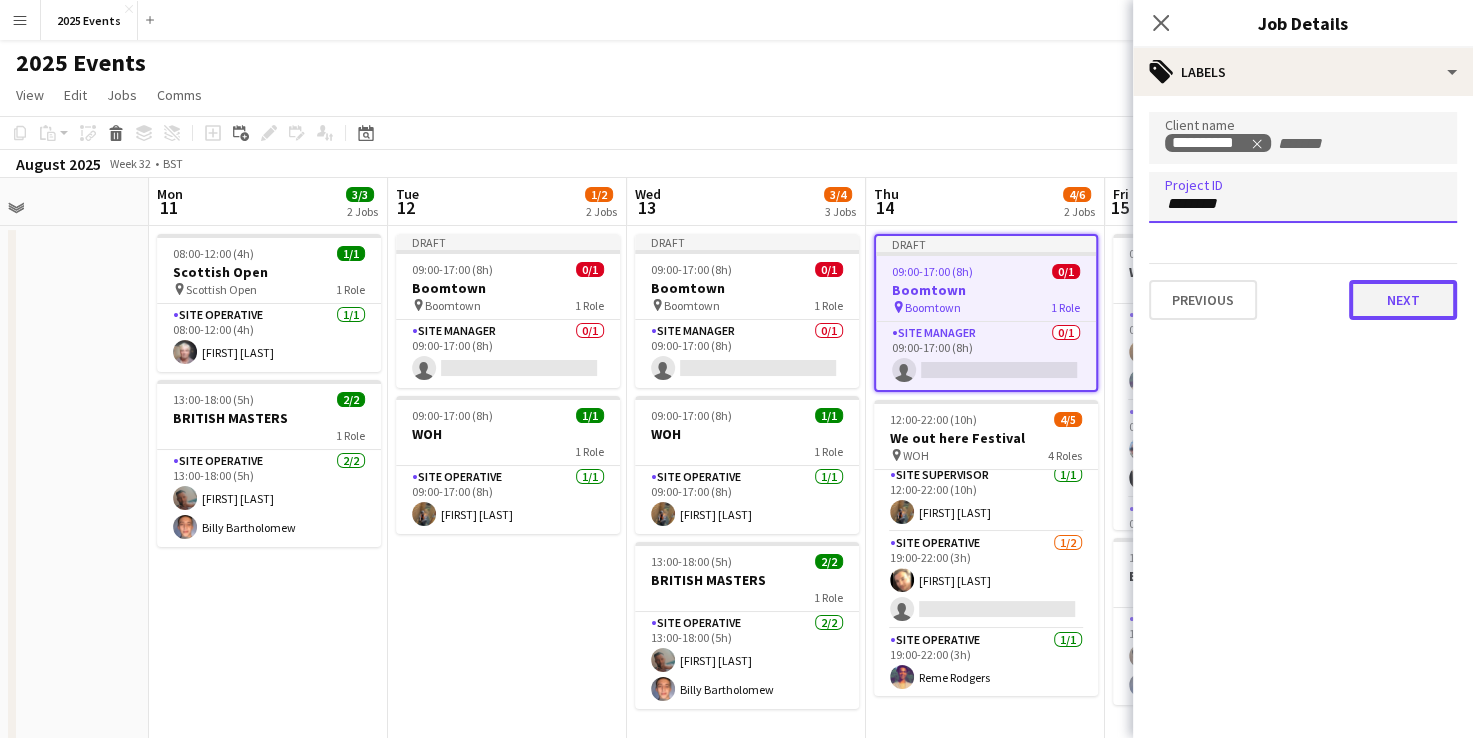 click on "Next" at bounding box center (1403, 300) 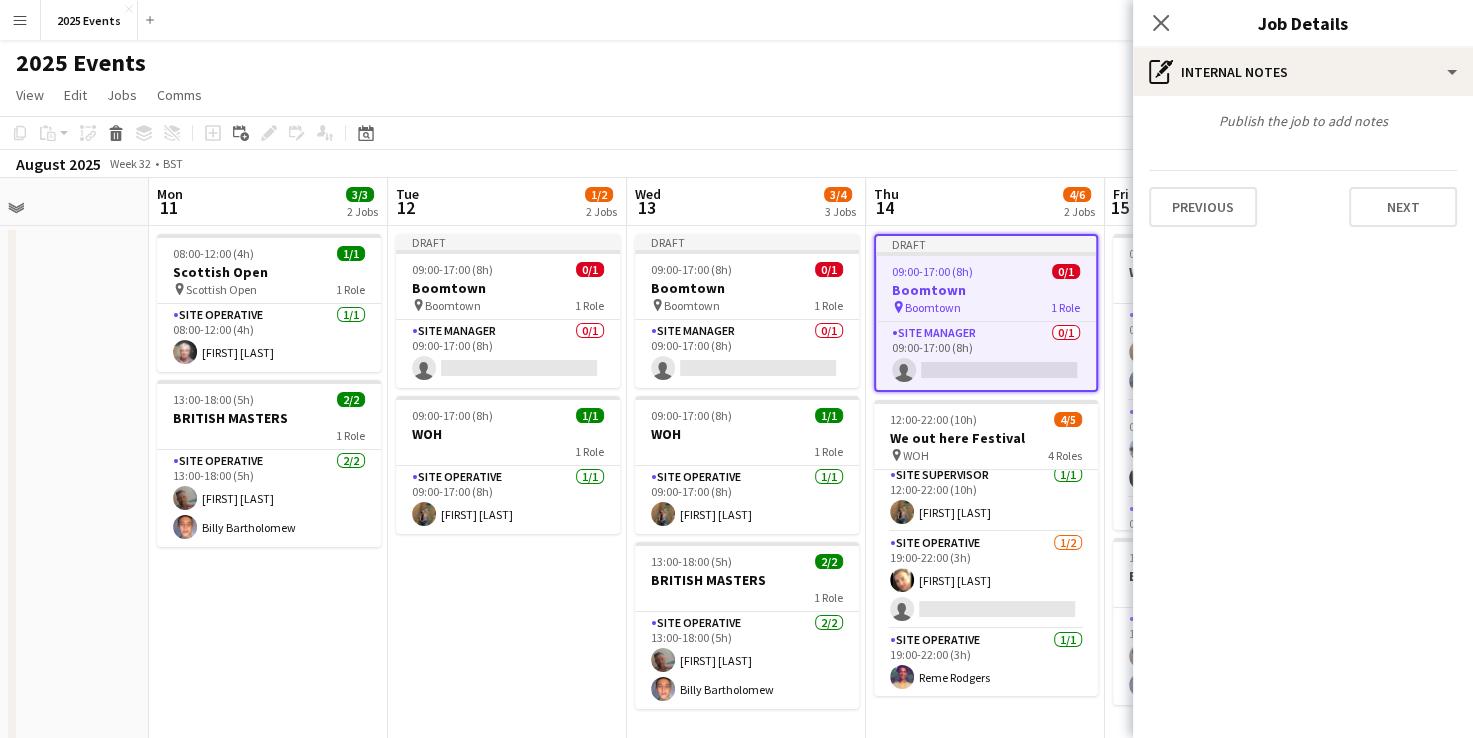 type on "*******" 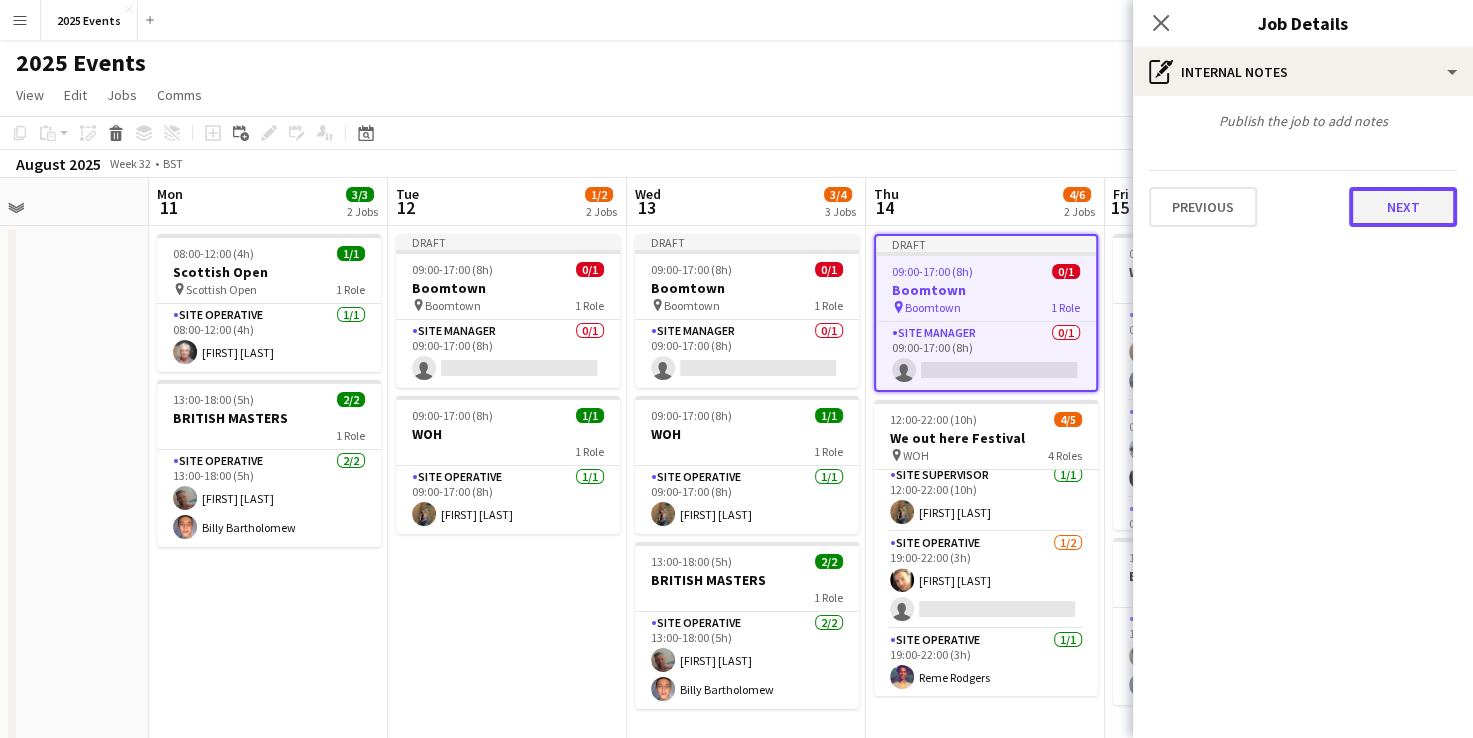 click on "Next" at bounding box center [1403, 207] 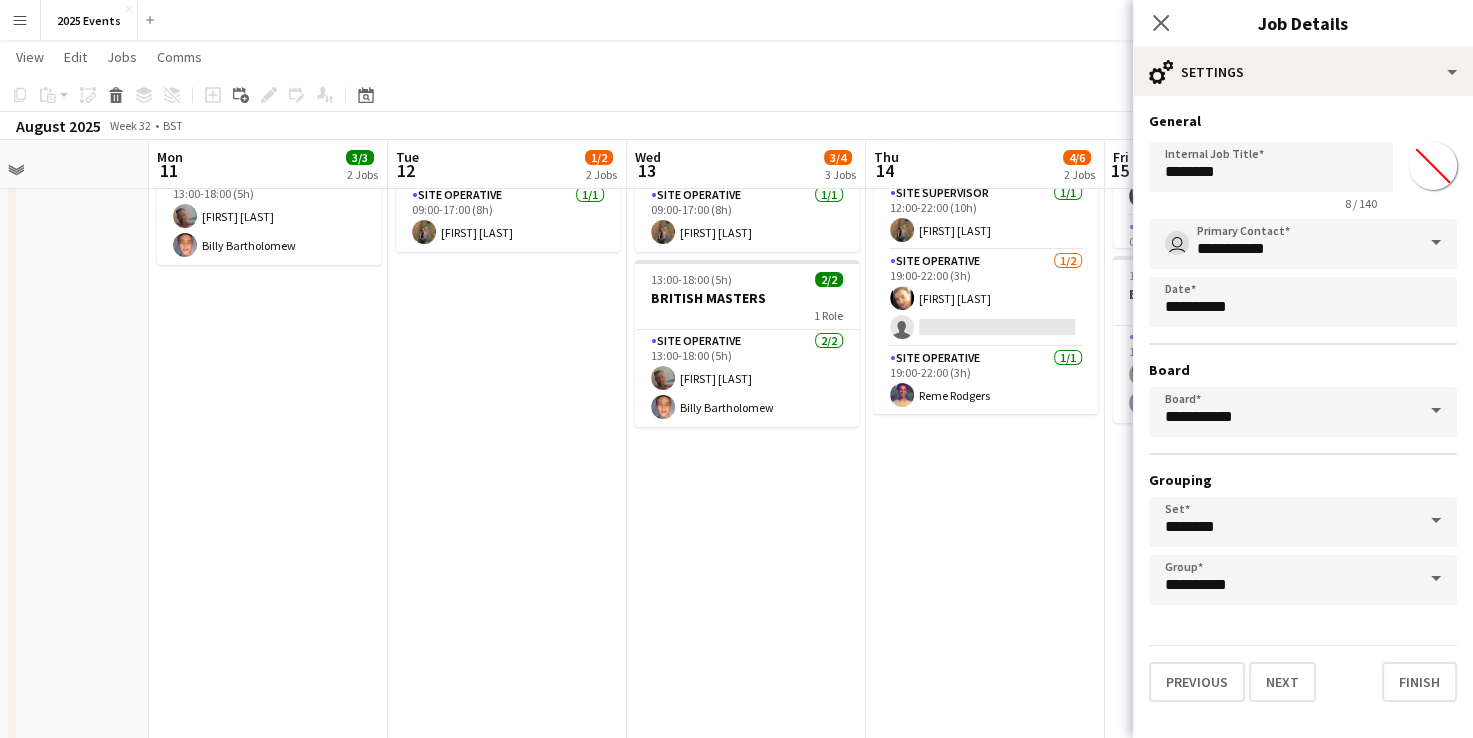 scroll, scrollTop: 282, scrollLeft: 0, axis: vertical 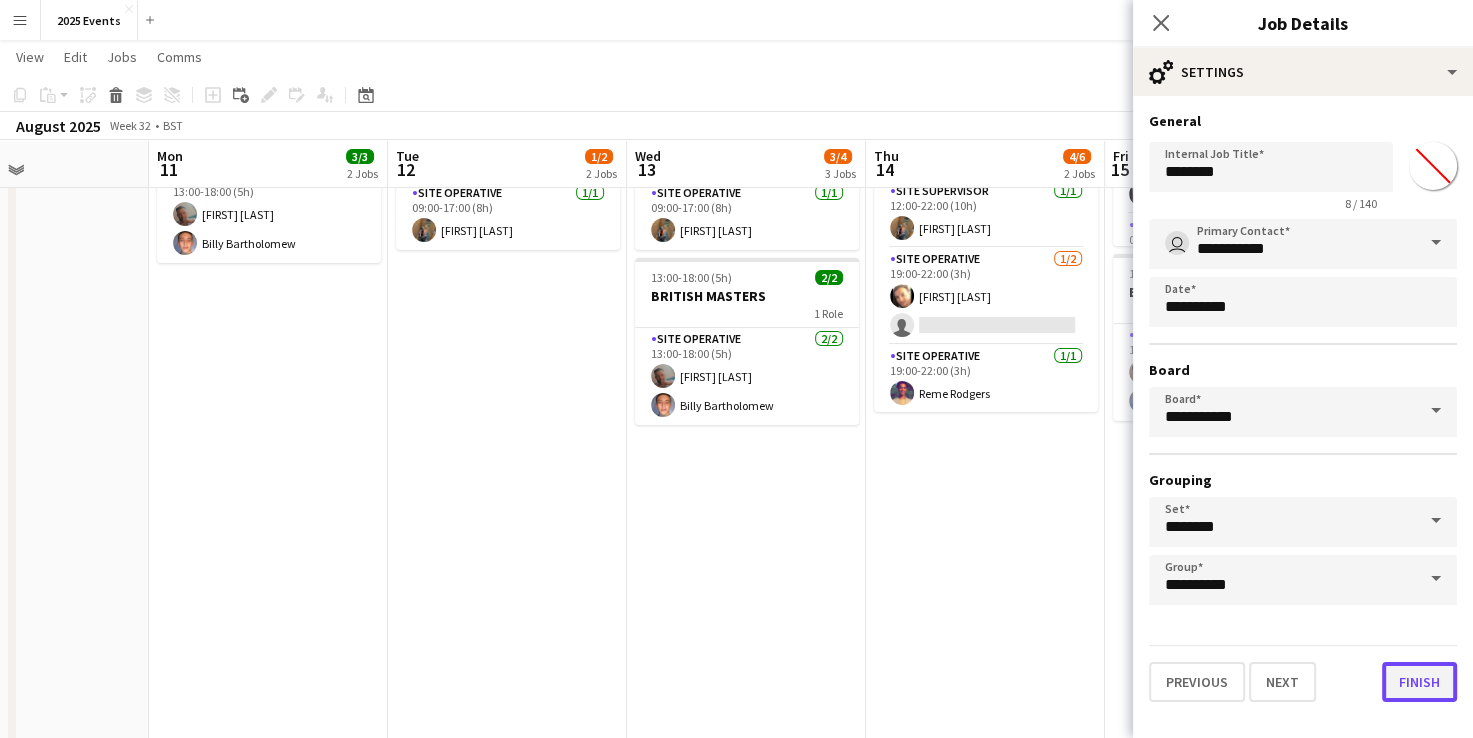 click on "Finish" at bounding box center [1419, 682] 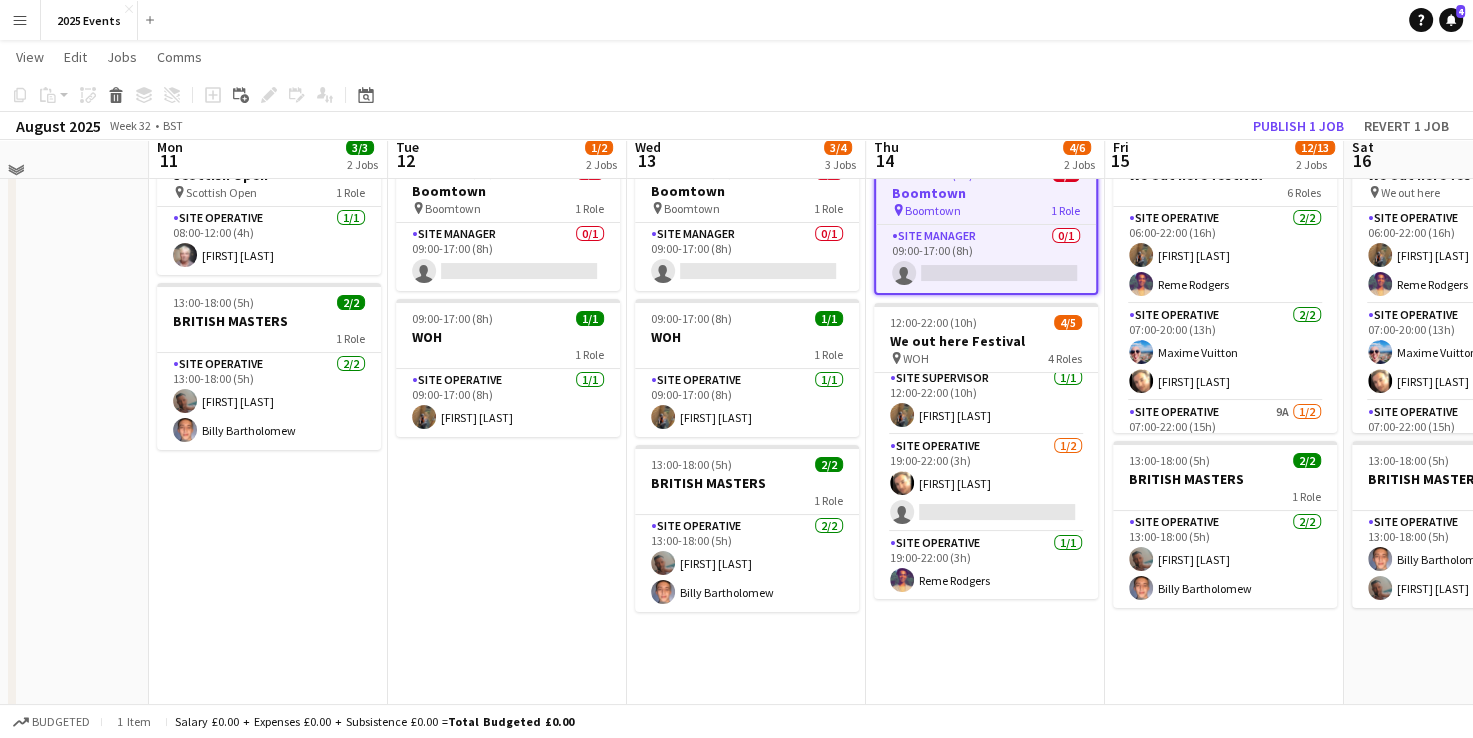 scroll, scrollTop: 86, scrollLeft: 0, axis: vertical 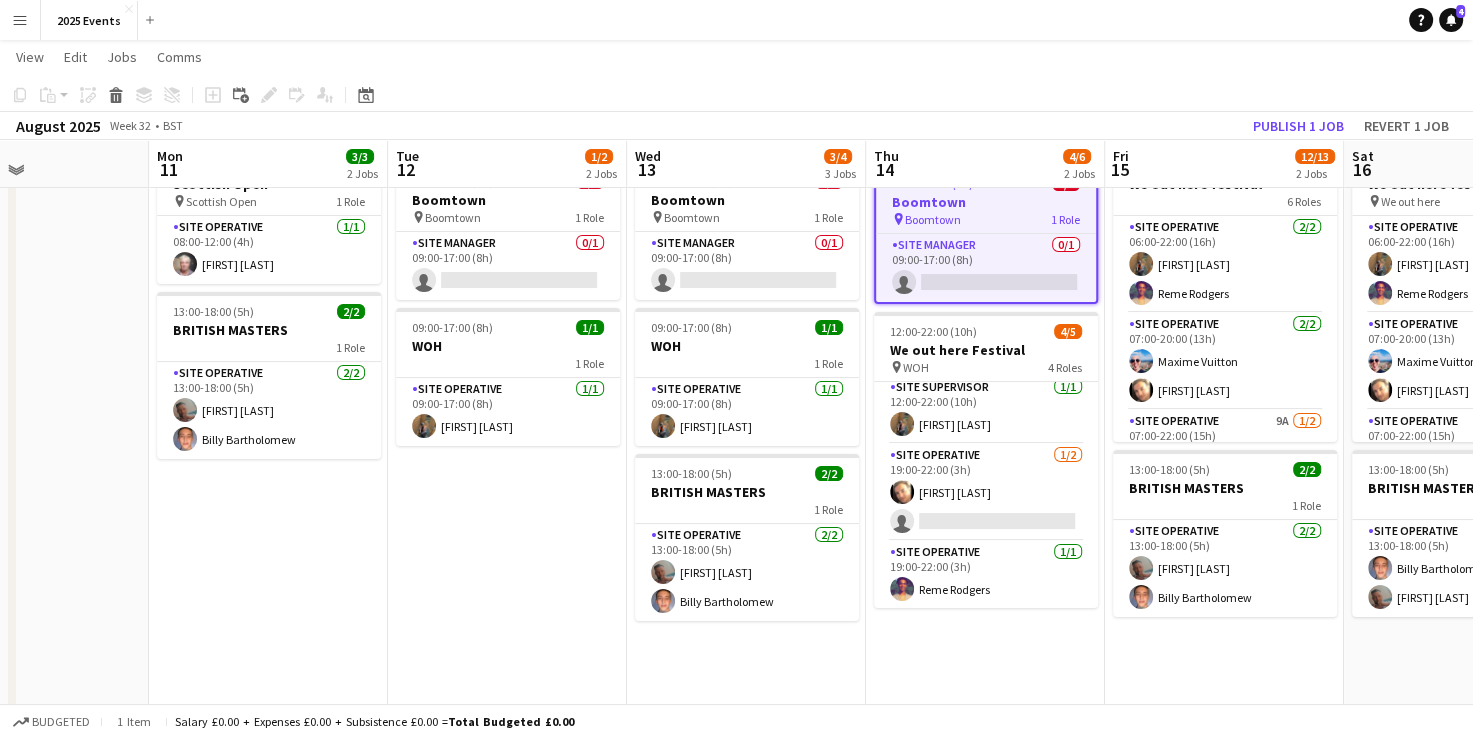 click on "Draft   09:00-17:00 (8h)    0/1   Boomtown
pin
Boomtown   1 Role   Site Manager   0/1   09:00-17:00 (8h)
single-neutral-actions
12:00-22:00 (10h)    4/5   We out here Festival
pin
WOH    4 Roles   Site Manager   1/1   12:00-22:00 (10h)
[FIRST] [LAST]  Site Supervisor   1/1   12:00-22:00 (10h)
[FIRST] [LAST]  Site Operative   1/2   19:00-22:00 (3h)
[FIRST] [LAST]
single-neutral-actions
Site Operative   1/1   19:00-22:00 (3h)
[FIRST] [LAST]" at bounding box center [985, 1110] 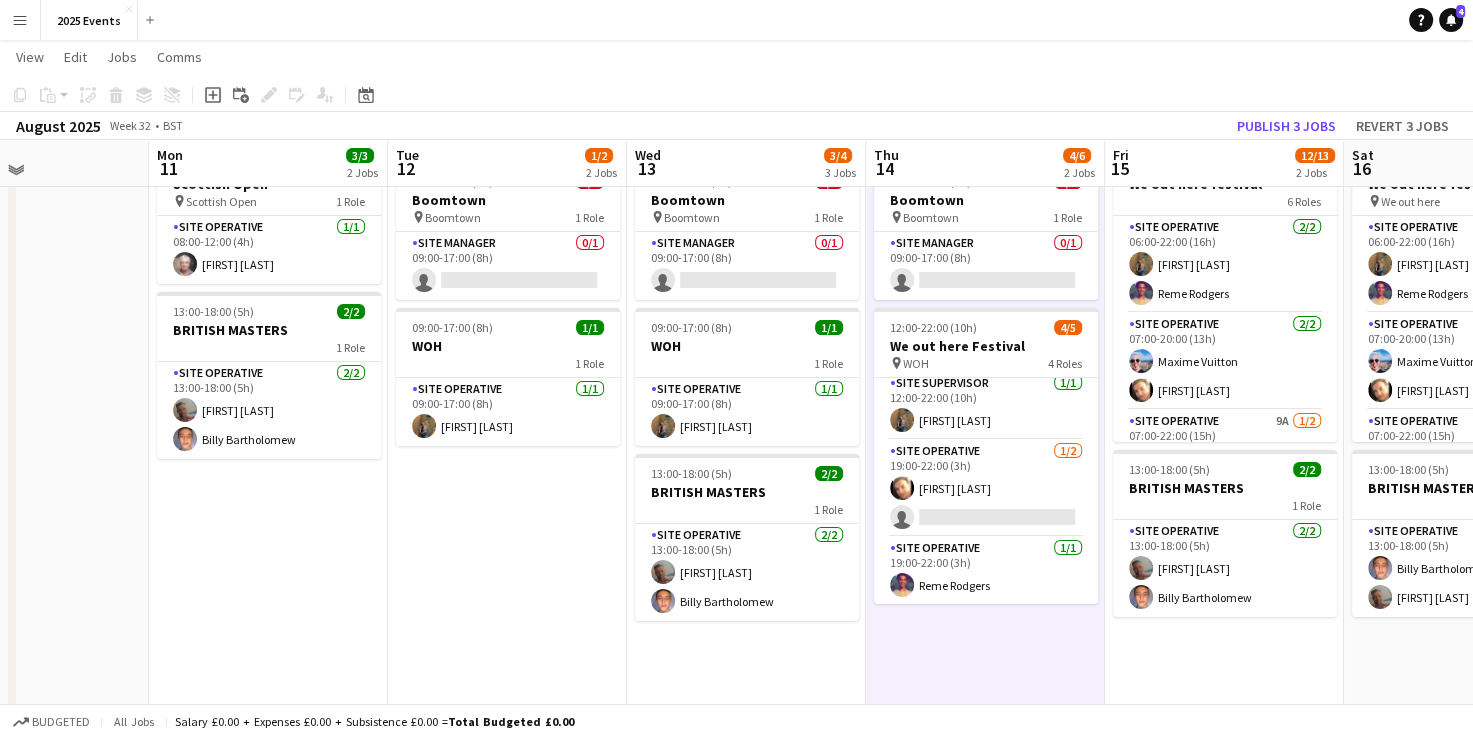 scroll, scrollTop: 0, scrollLeft: 0, axis: both 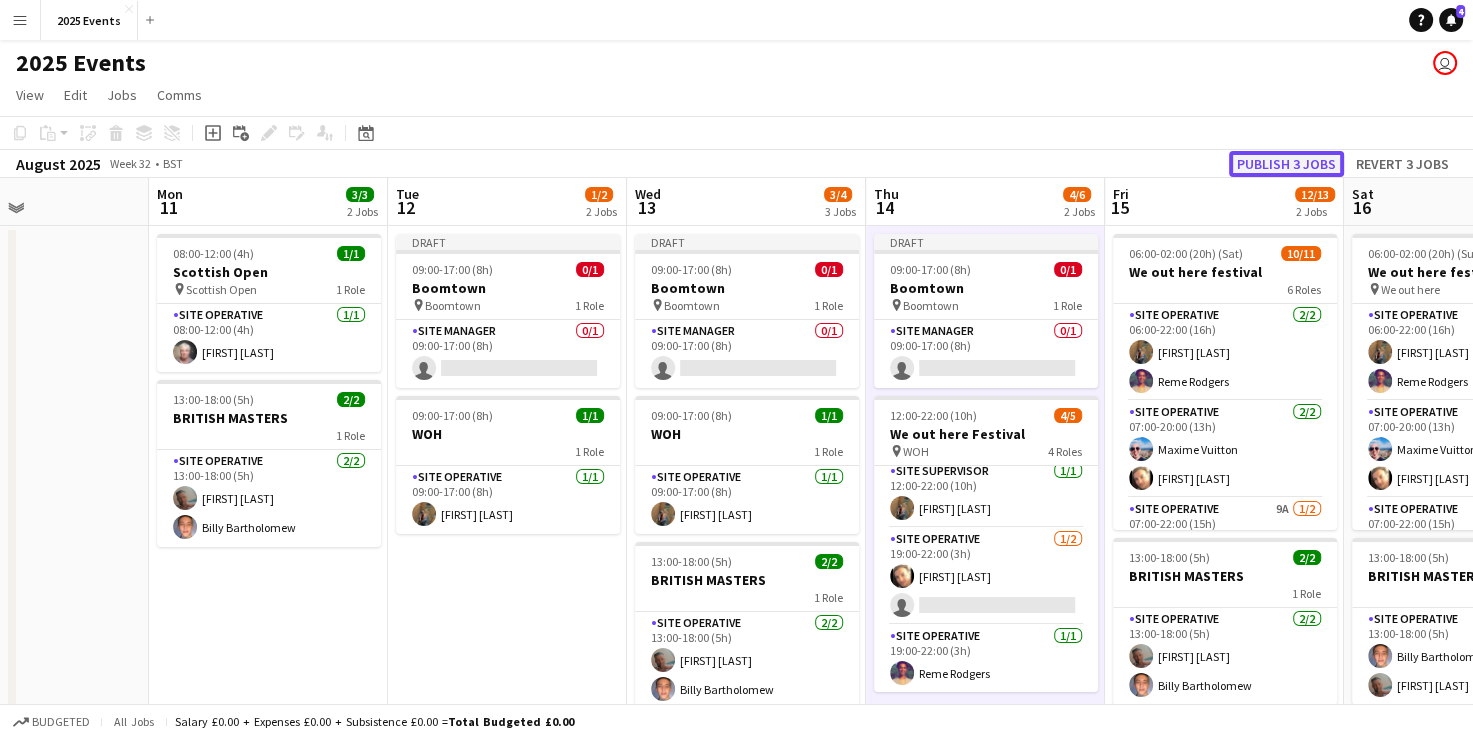 click on "Publish 3 jobs" 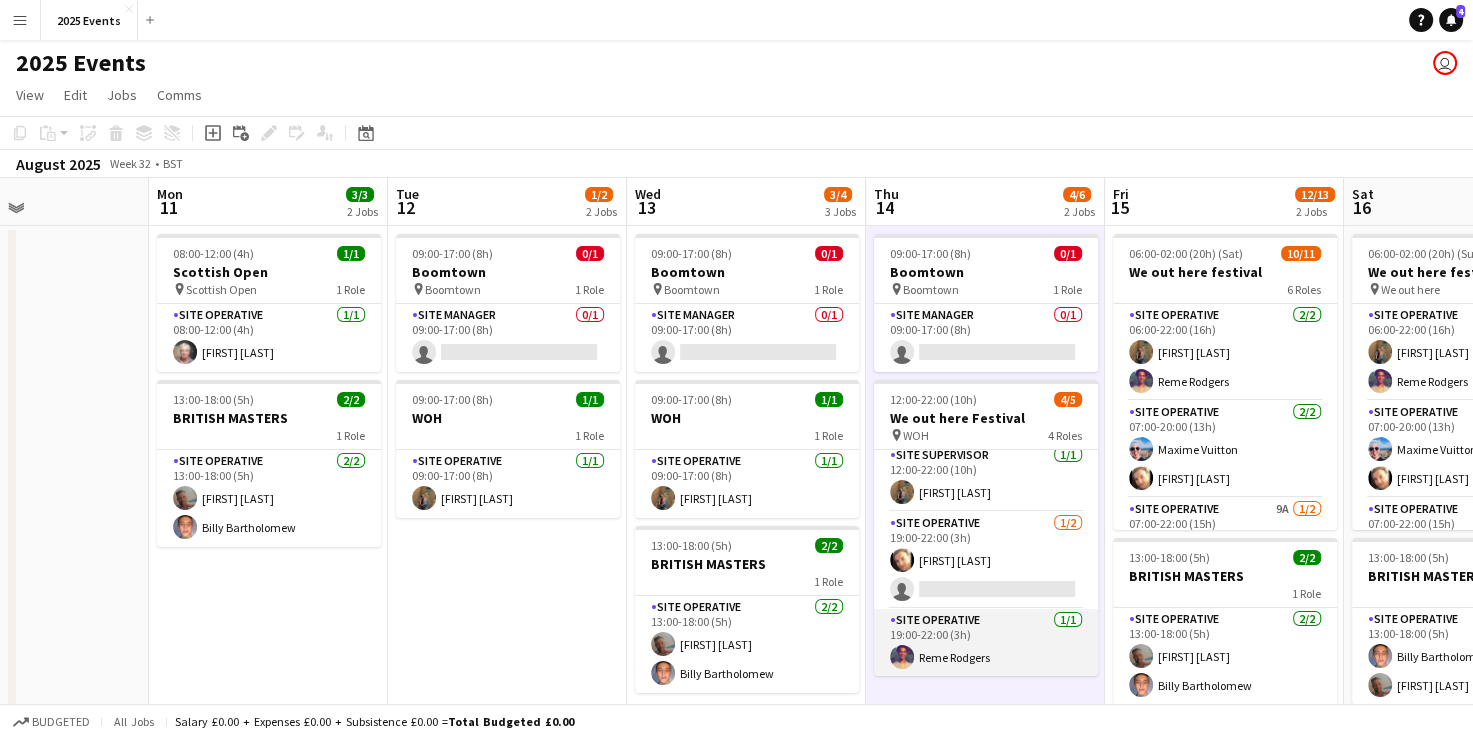 scroll, scrollTop: 0, scrollLeft: 0, axis: both 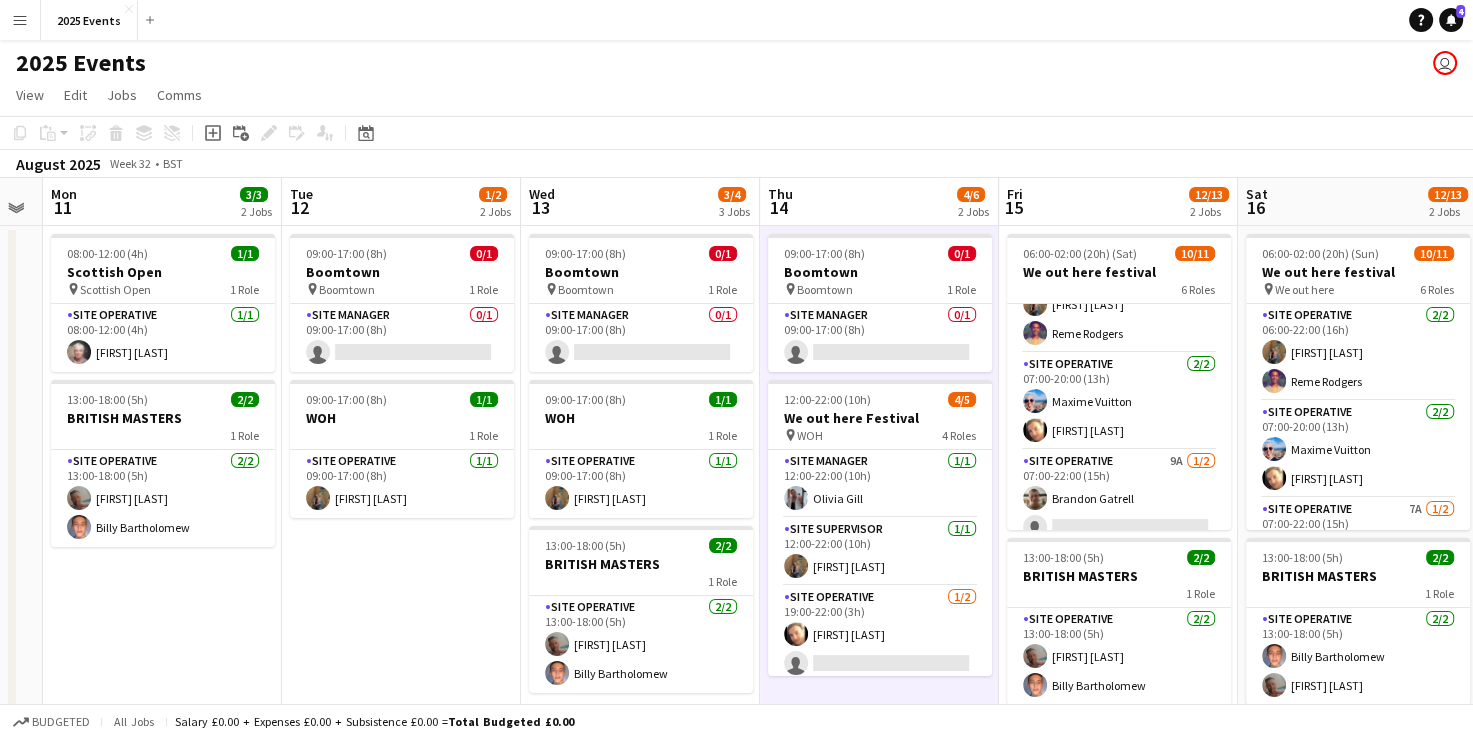 click on "Menu" at bounding box center [20, 20] 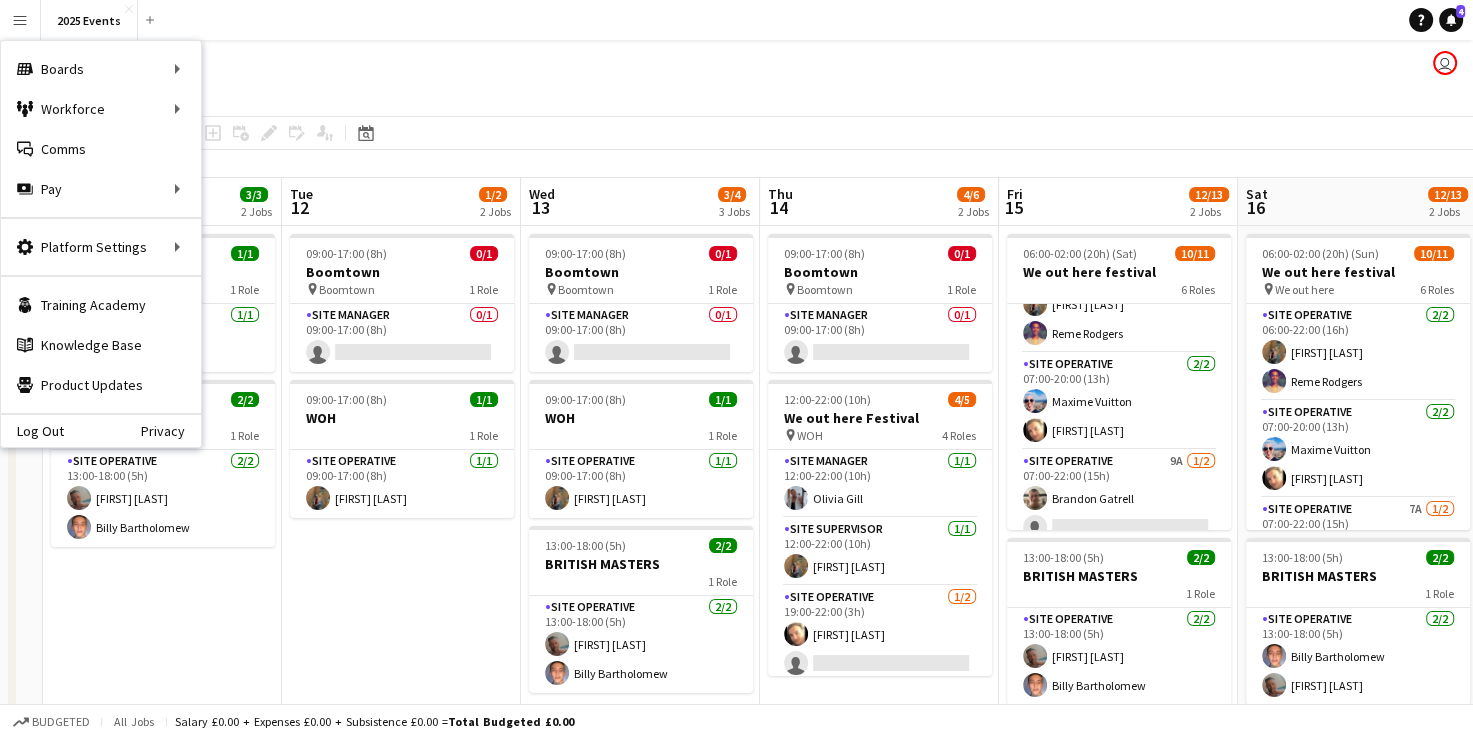 click on "09:00-17:00 (8h)    0/1   Boomtown
pin
Boomtown   1 Role   Site Manager   0/1   09:00-17:00 (8h)
single-neutral-actions
09:00-17:00 (8h)    1/1   WOH    1 Role   Site Operative   1/1   09:00-17:00 (8h)
[FIRST] [LAST]" at bounding box center [401, 1198] 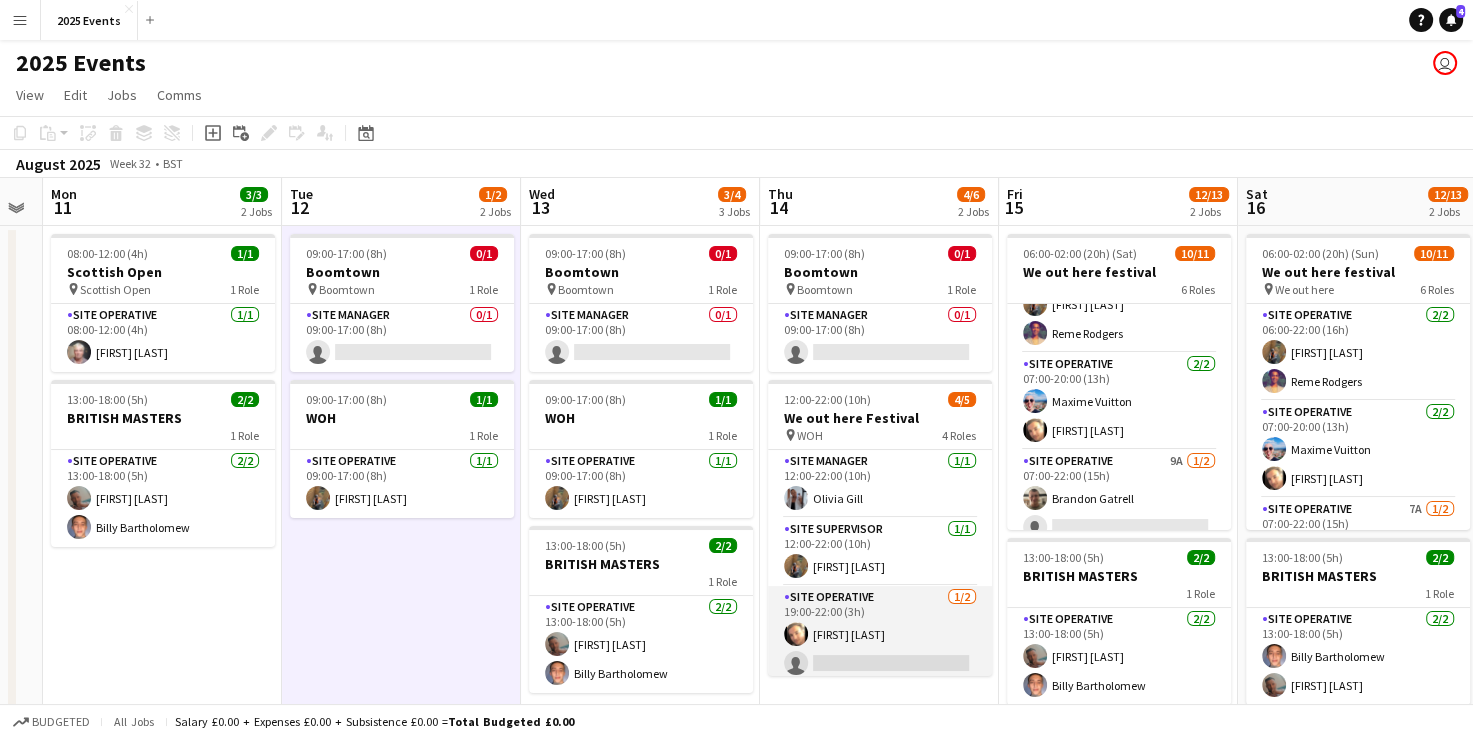 click on "Site Operative   1/2   19:00-22:00 (3h)
[FIRST] [LAST]
single-neutral-actions" at bounding box center [880, 634] 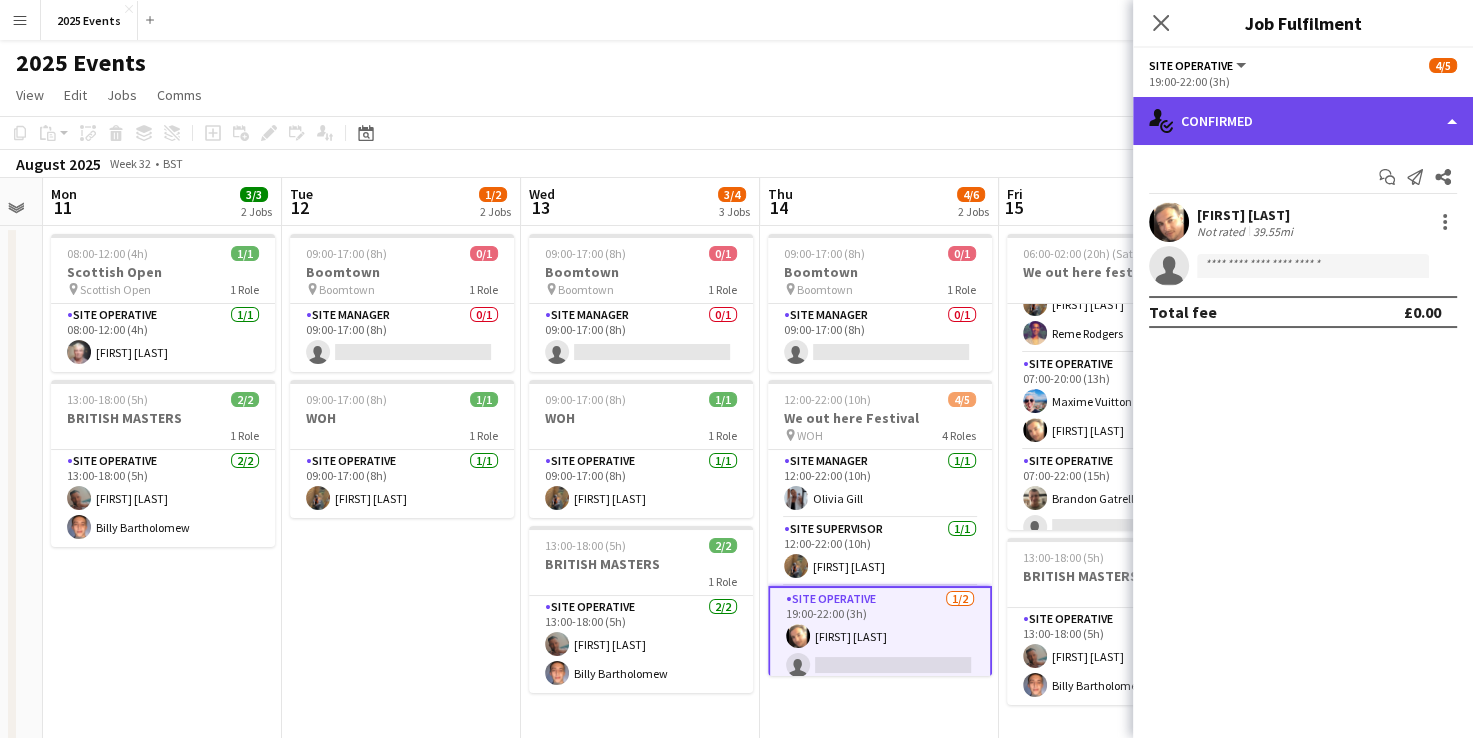 click on "single-neutral-actions-check-2
Confirmed" 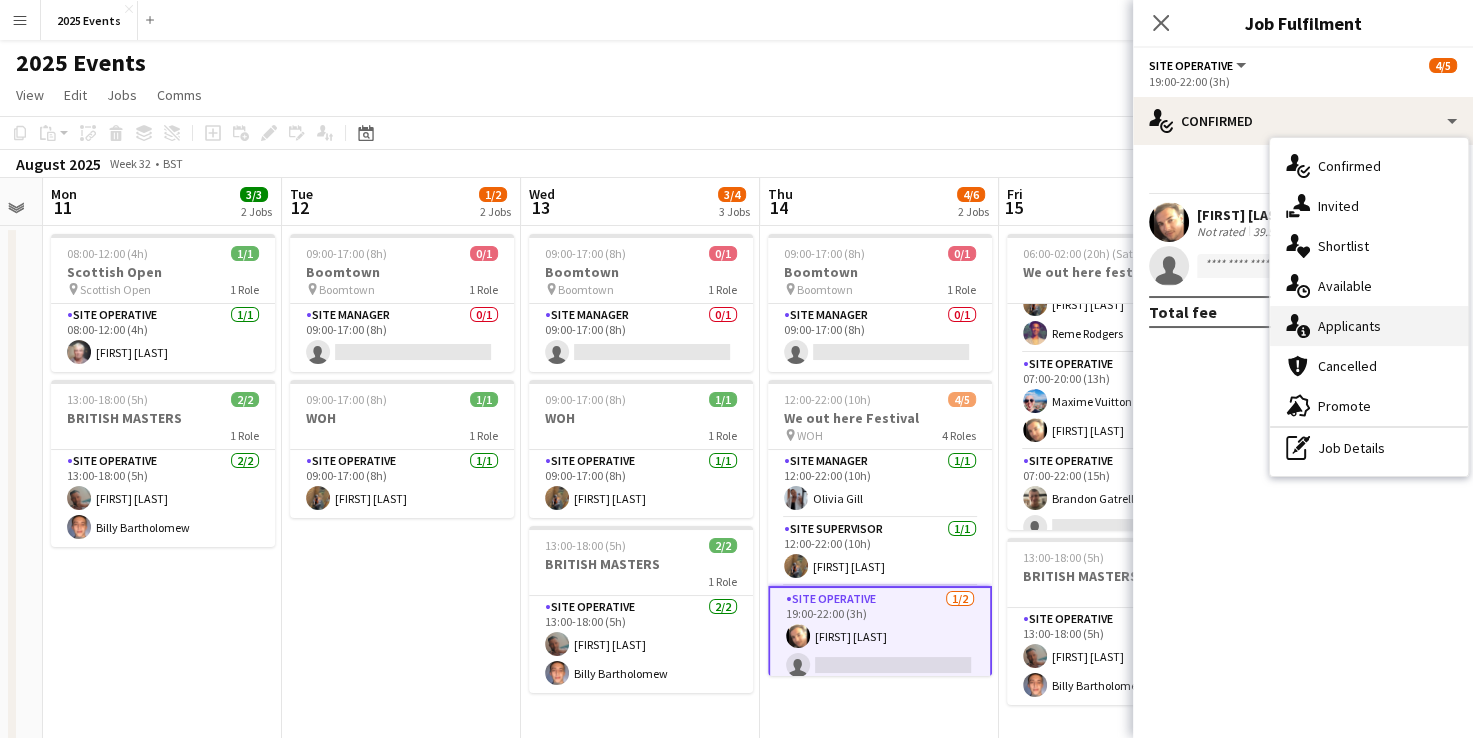 click on "single-neutral-actions-information
Applicants" at bounding box center (1369, 326) 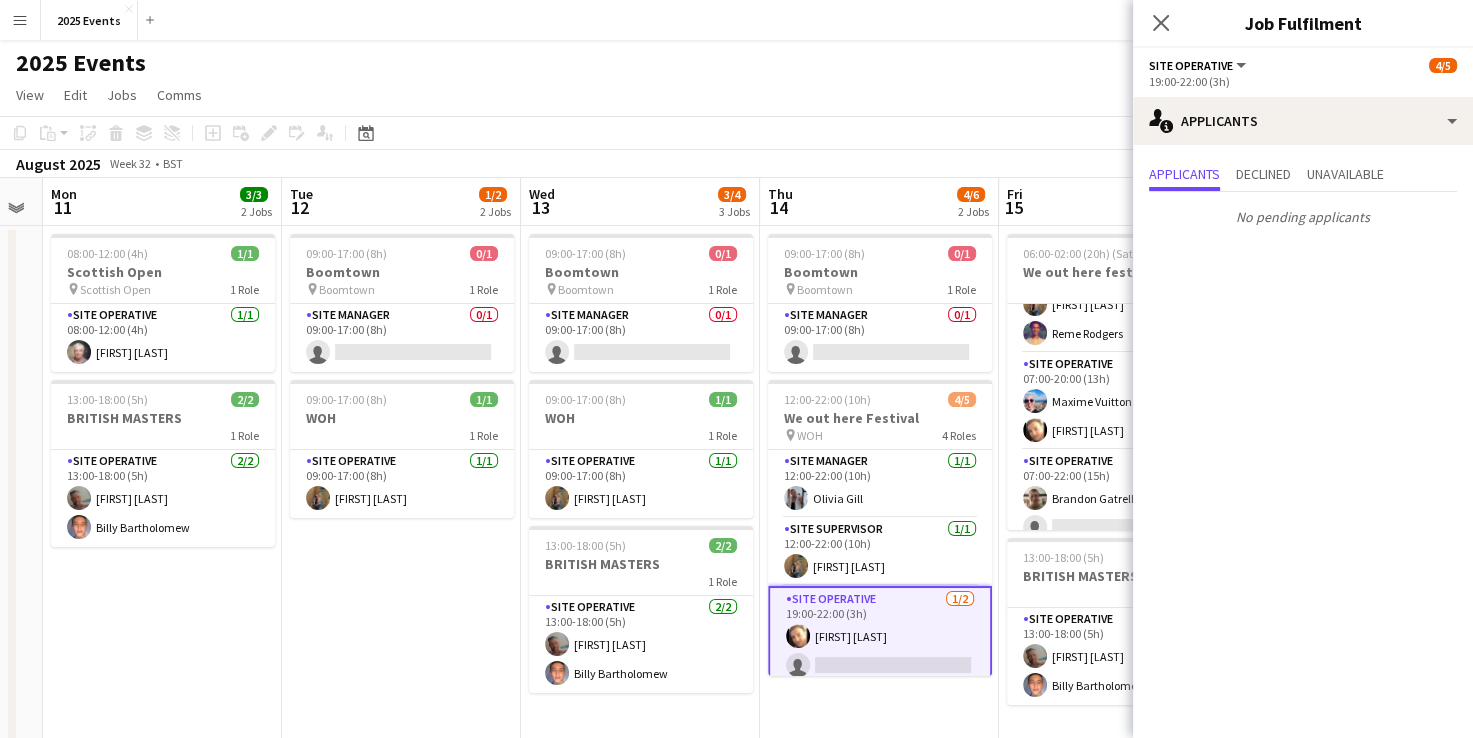 click on "09:00-17:00 (8h)    0/1   Boomtown
pin
Boomtown   1 Role   Site Manager   0/1   09:00-17:00 (8h)
single-neutral-actions
09:00-17:00 (8h)    1/1   WOH    1 Role   Site Operative   1/1   09:00-17:00 (8h)
[FIRST] [LAST]" at bounding box center (401, 1198) 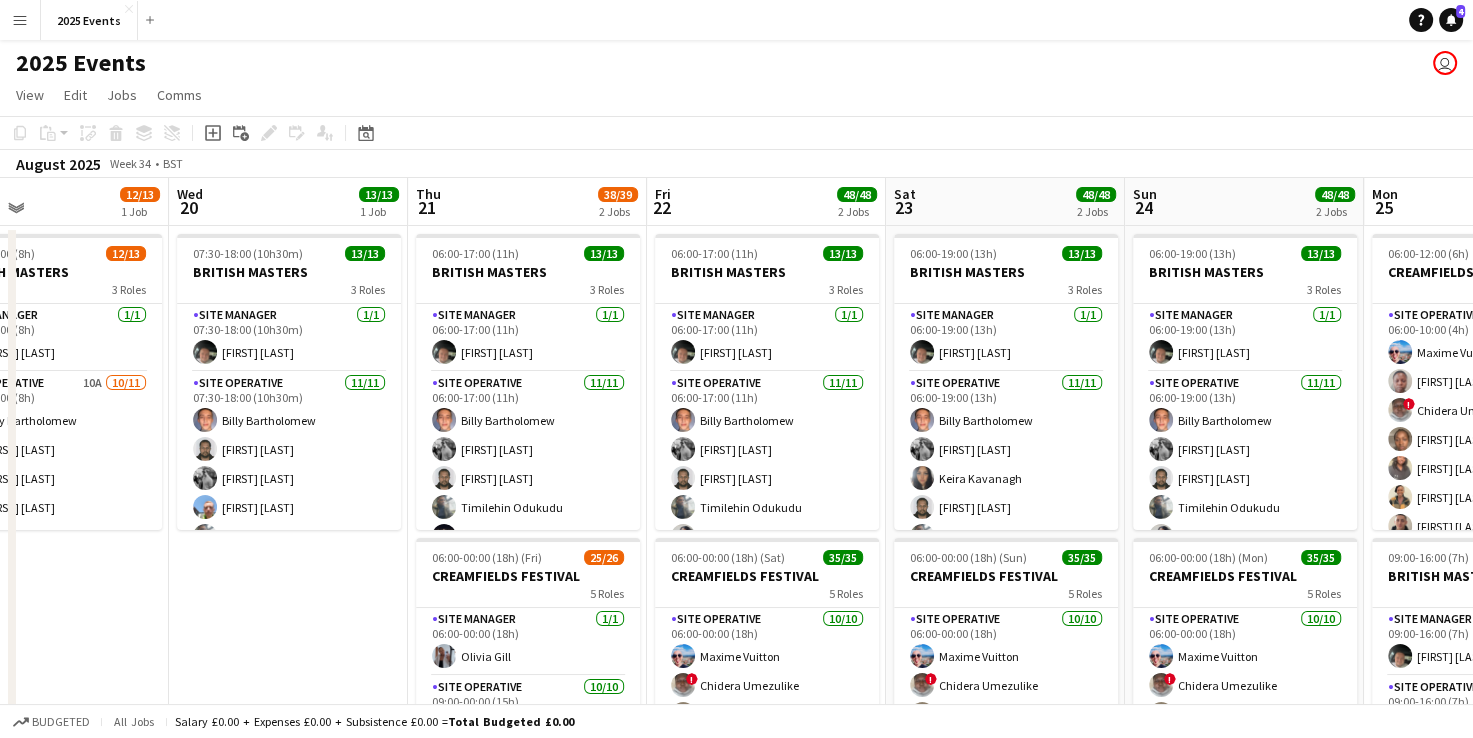 scroll, scrollTop: 0, scrollLeft: 704, axis: horizontal 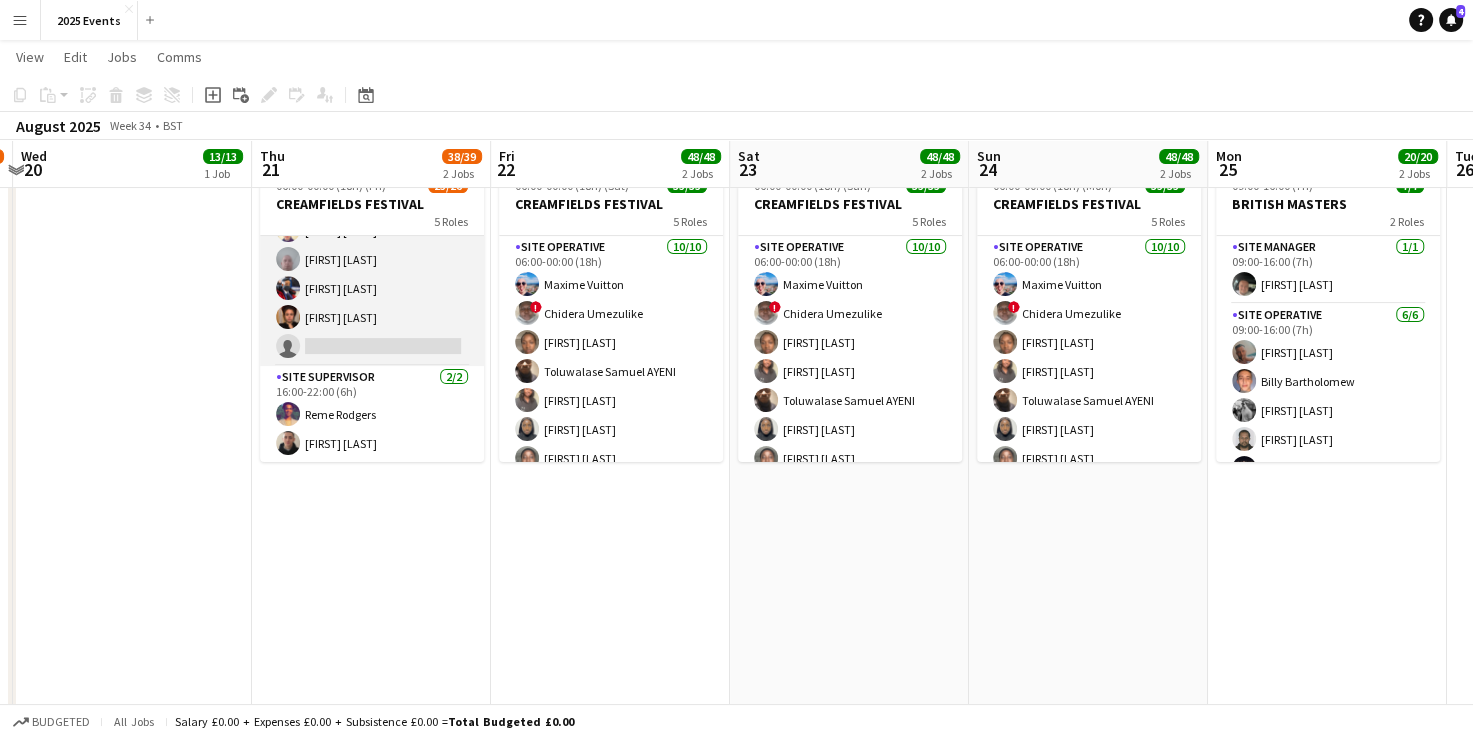 click on "Site Operative   18A   10/11   16:00-22:00 (6h)
[FIRST] [LAST] [FIRST] [LAST] [FIRST] [LAST] [FIRST] [LAST] [FIRST] [LAST] [FIRST] [LAST] [FIRST] [LAST] [FIRST] [LAST] [FIRST] [LAST]
single-neutral-actions" at bounding box center [372, 187] 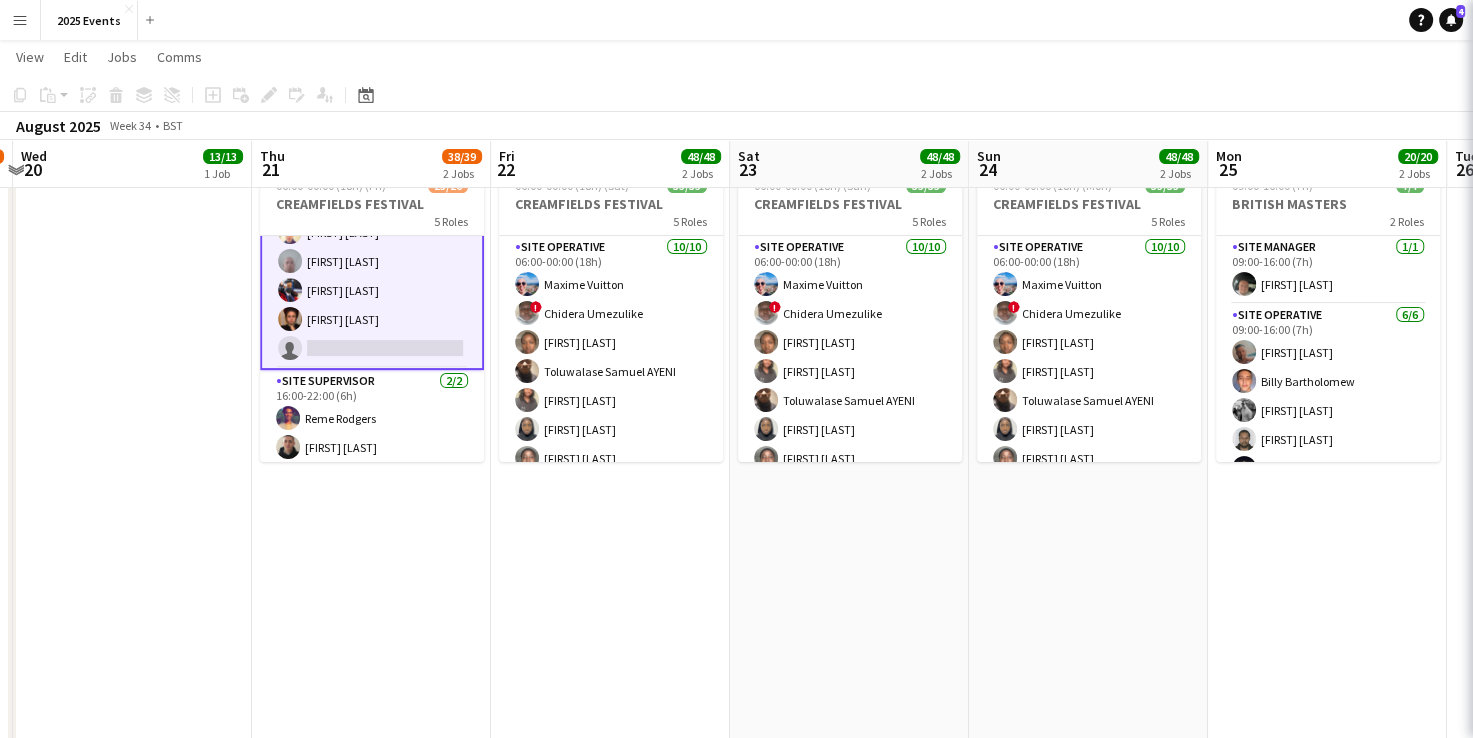 scroll, scrollTop: 724, scrollLeft: 0, axis: vertical 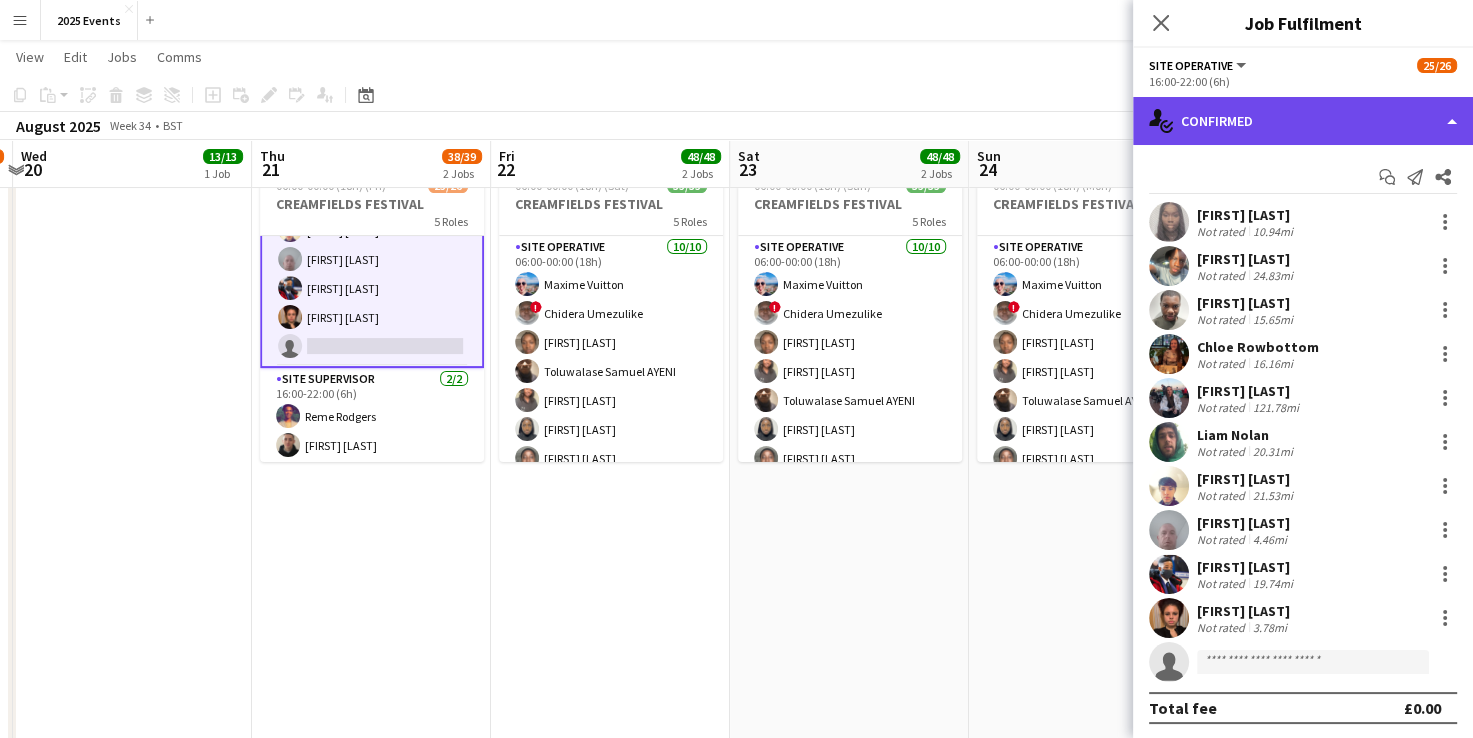 click on "single-neutral-actions-check-2
Confirmed" 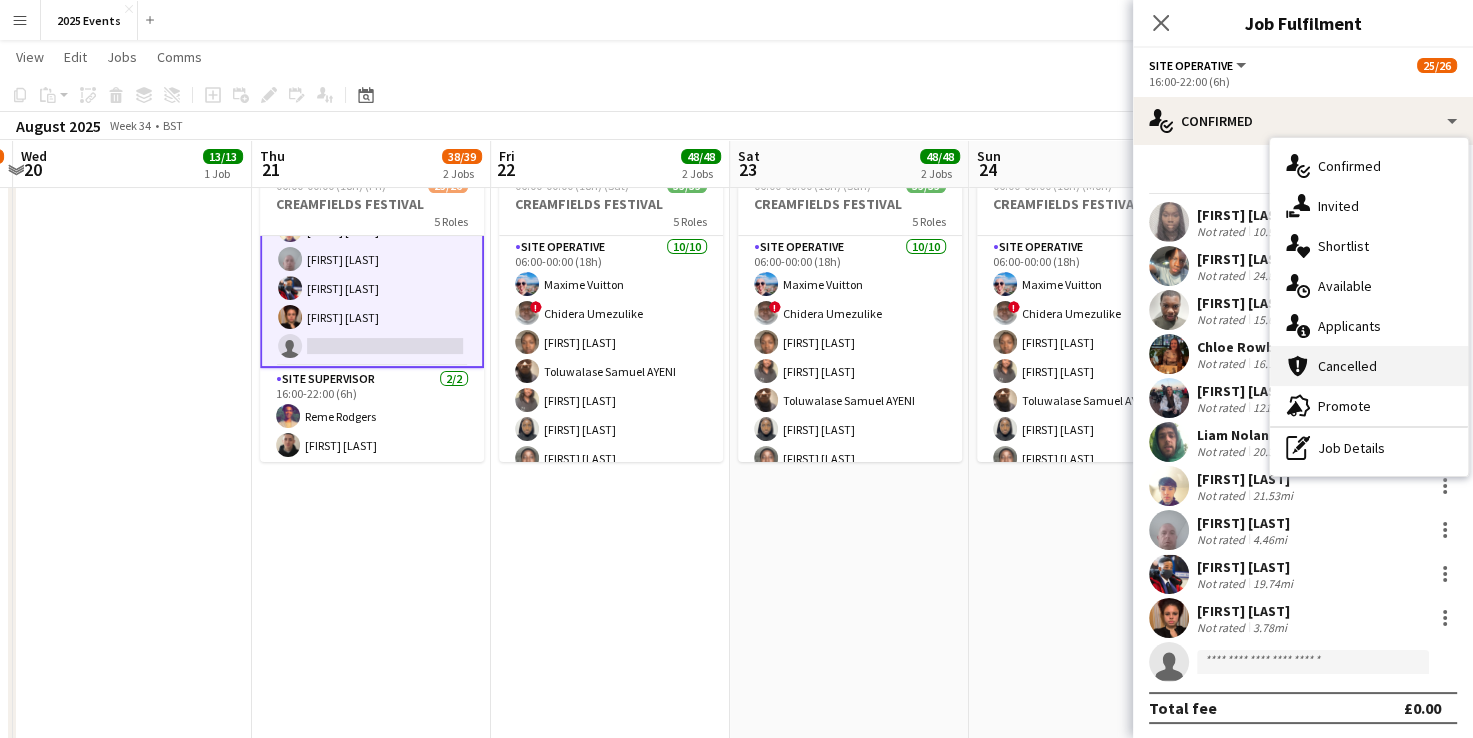click on "cancellation
Cancelled" at bounding box center [1369, 366] 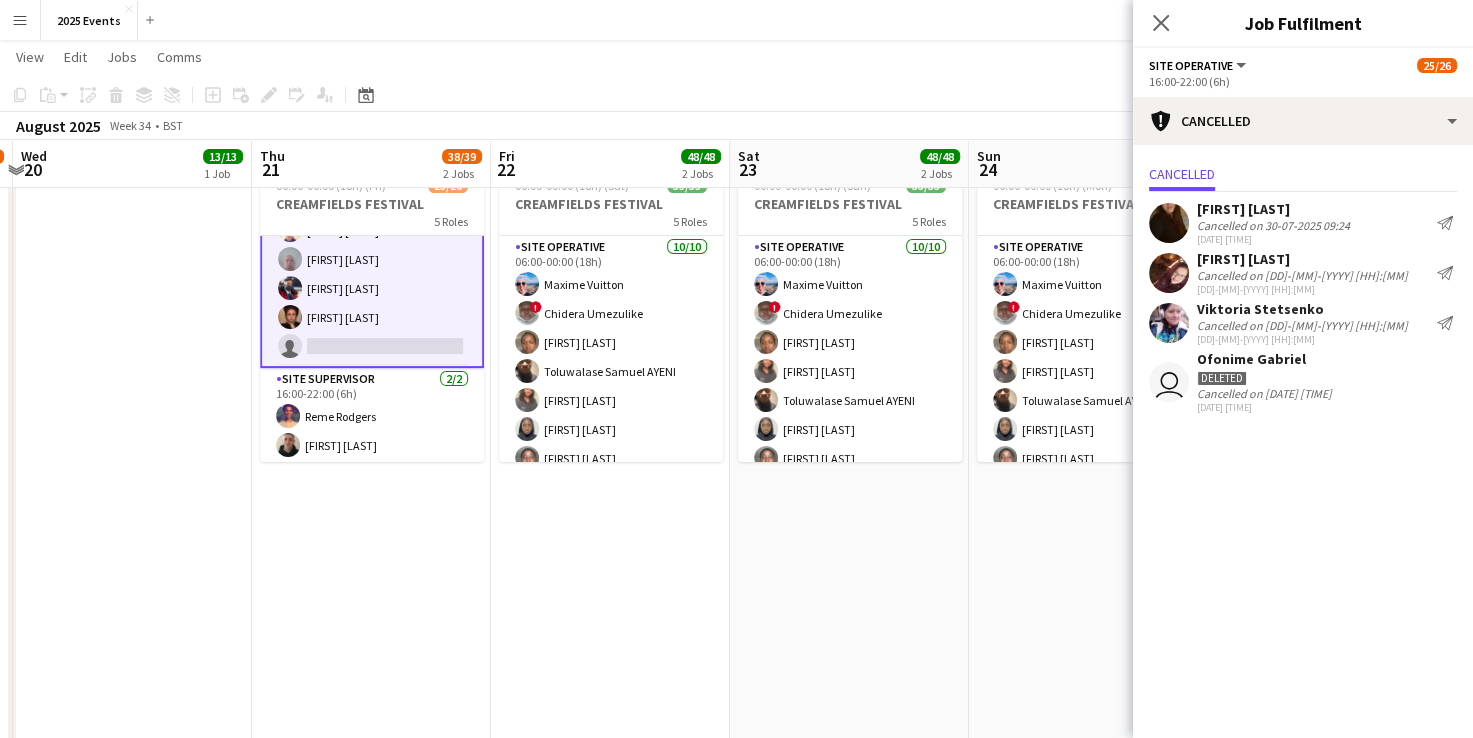 click on "06:00-19:00 (13h)    13/13   BRITISH MASTERS   3 Roles   Site Manager   1/1   06:00-19:00 (13h)
[FIRST] [LAST]  Site Operative   11/11   06:00-19:00 (13h)
[FIRST] [LAST] [FIRST] [LAST] [FIRST] [LAST] [FIRST] [LAST] [FIRST] [LAST] [FIRST] [LAST] [FIRST] [LAST] [FIRST] [LAST] [FIRST] [LAST] [FIRST] [LAST]  Site Supervisor   1/1   06:00-19:00 (13h)
[FIRST] [LAST]     06:00-00:00 (18h) (Mon)   35/35   CREAMFIELDS FESTIVAL   5 Roles   Site Operative   10/10   06:00-00:00 (18h)
[FIRST] [LAST] ! [FIRST] [LAST] [FIRST] [LAST] [FIRST] [LAST] [FIRST] [LAST] [FIRST] [LAST] [FIRST] [LAST] [FIRST] [LAST] [FIRST] [LAST]  Site Supervisor   2/2   06:00-00:00 (18h)
[FIRST] [LAST] [FIRST] [LAST]  Site Manager   1/1   09:00-00:00 (15h)
[FIRST] [LAST]  Site Operative   20/20   10:00-22:00 (12h)
[FIRST] [LAST] [FIRST] [LAST] [FIRST] [LAST] [FIRST] [LAST] [FIRST] [LAST] [FIRST] [LAST] [FIRST] [LAST] [FIRST] [LAST] [FIRST] [LAST]" at bounding box center (1088, 826) 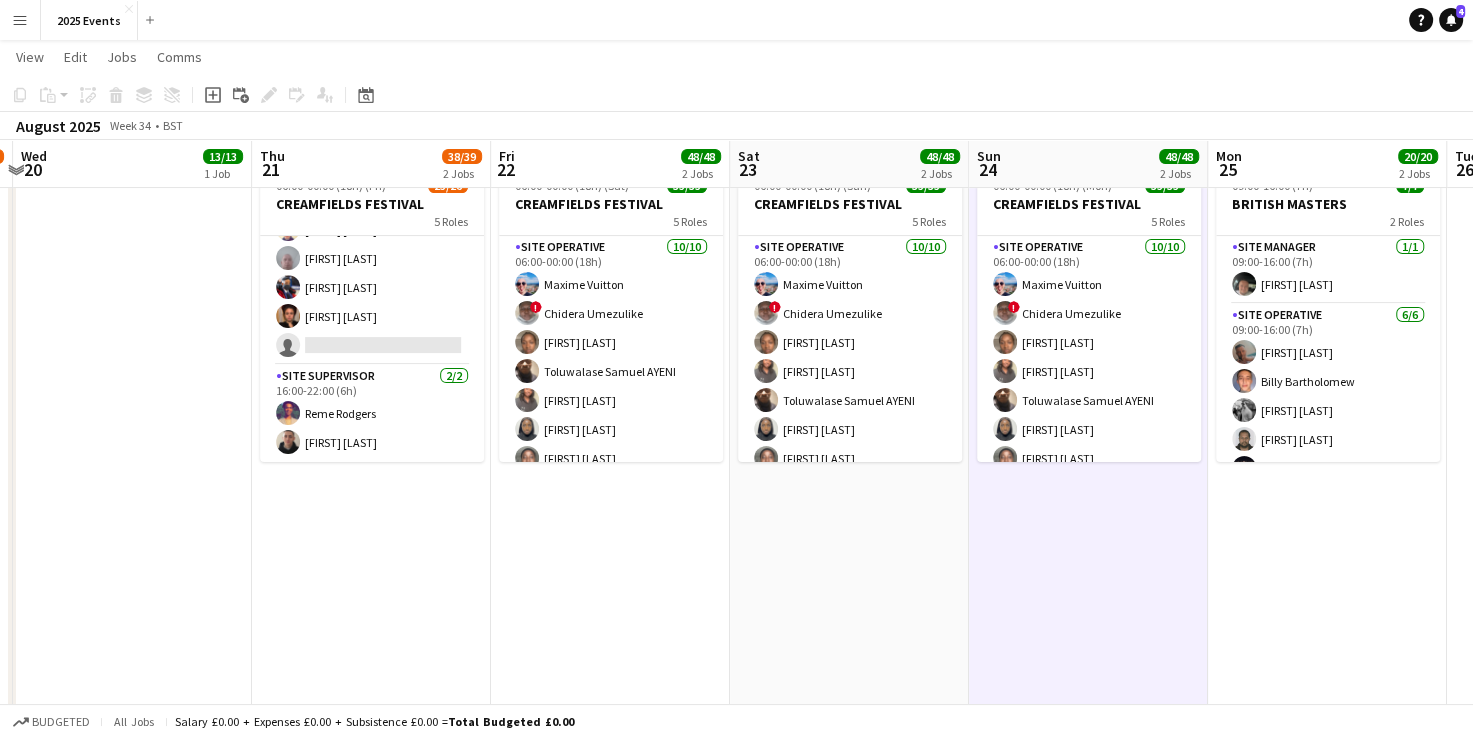 scroll, scrollTop: 722, scrollLeft: 0, axis: vertical 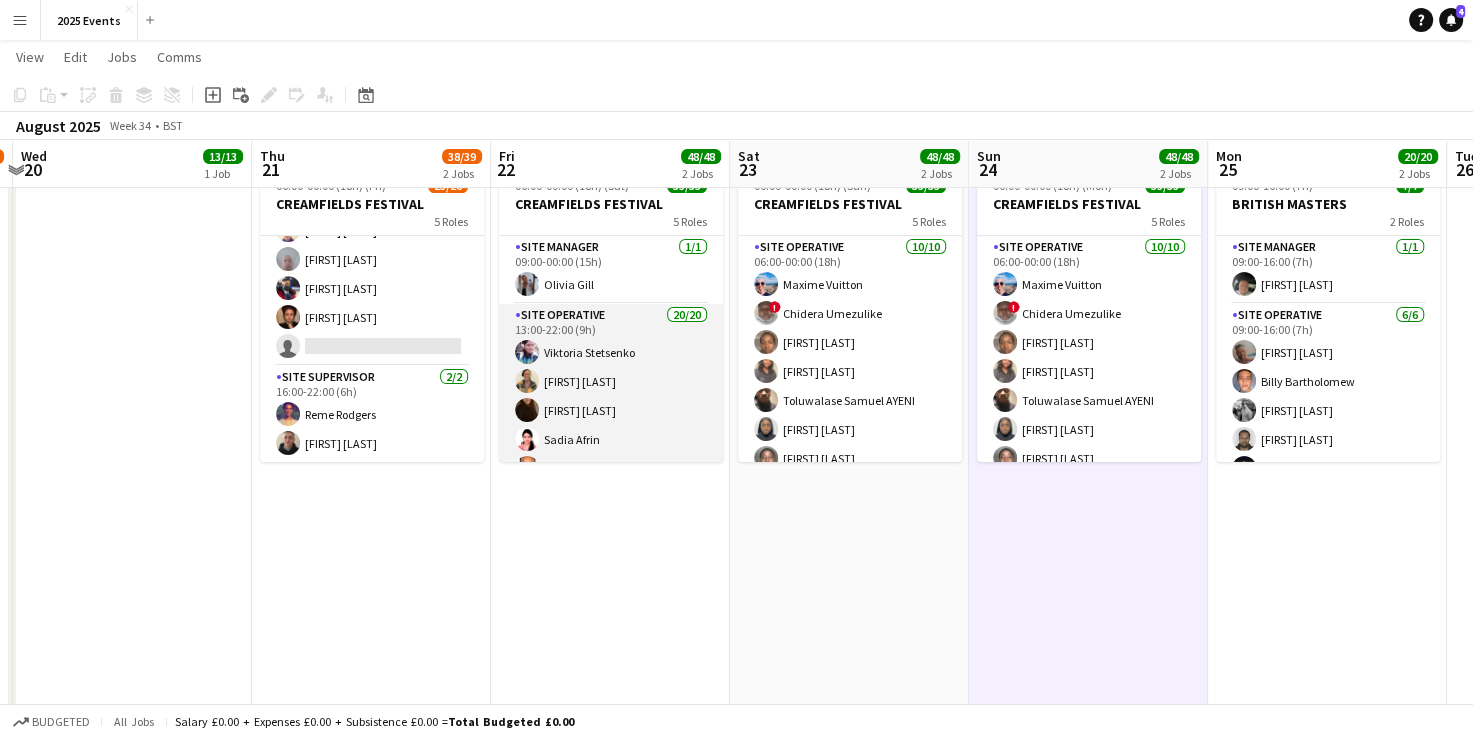 click on "Site Operative   20/20   13:00-22:00 (9h)
[FIRST] [LAST] [FIRST] [LAST] [FIRST] [LAST] [FIRST] [LAST] [FIRST] [LAST] [FIRST] [LAST] [FIRST] [LAST] [FIRST] [LAST] [FIRST] [LAST] [FIRST] [LAST] [FIRST] [LAST] [FIRST] [LAST] [FIRST] [LAST] [FIRST] [LAST] [FIRST] [LAST] [FIRST] [LAST] [FIRST] [LAST] [FIRST] [LAST] [FIRST] [LAST]" at bounding box center (611, 613) 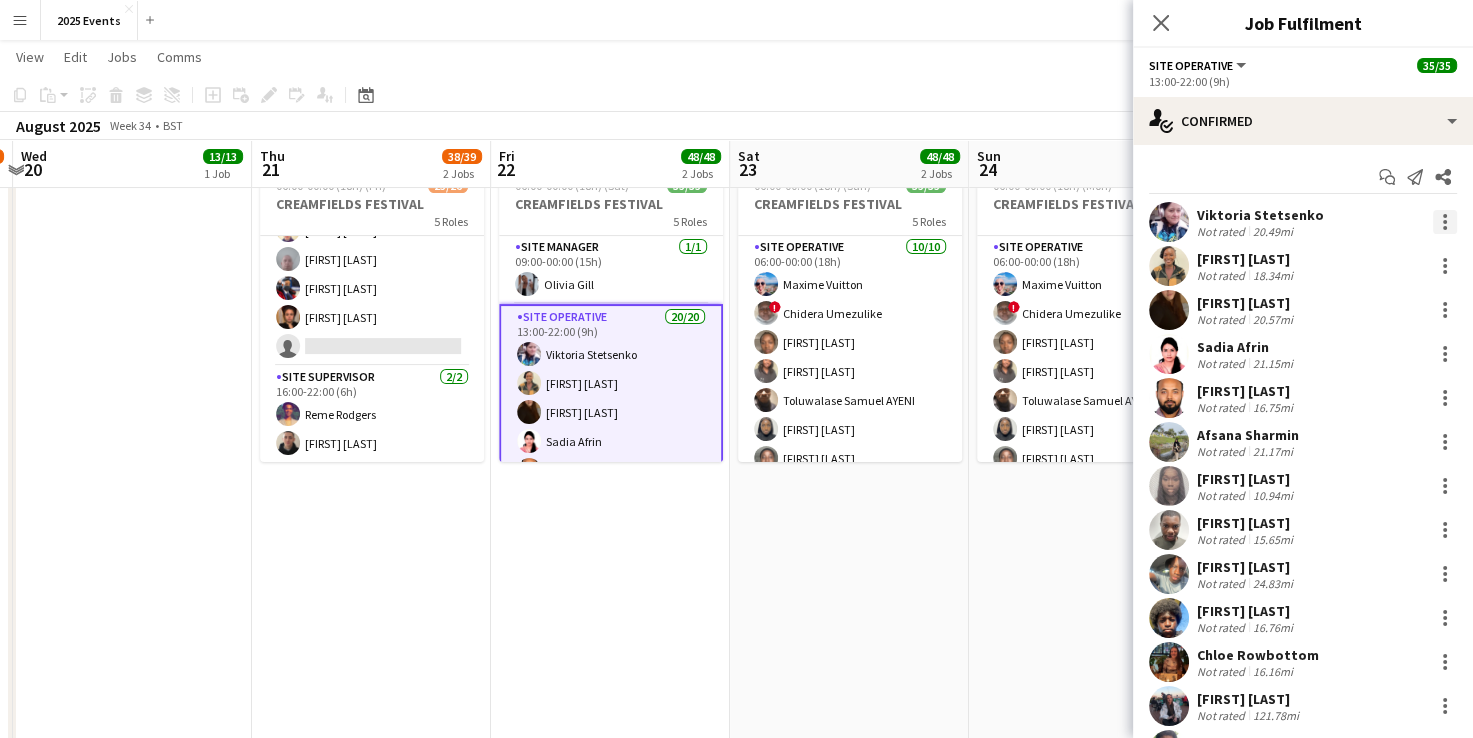 click at bounding box center [1445, 222] 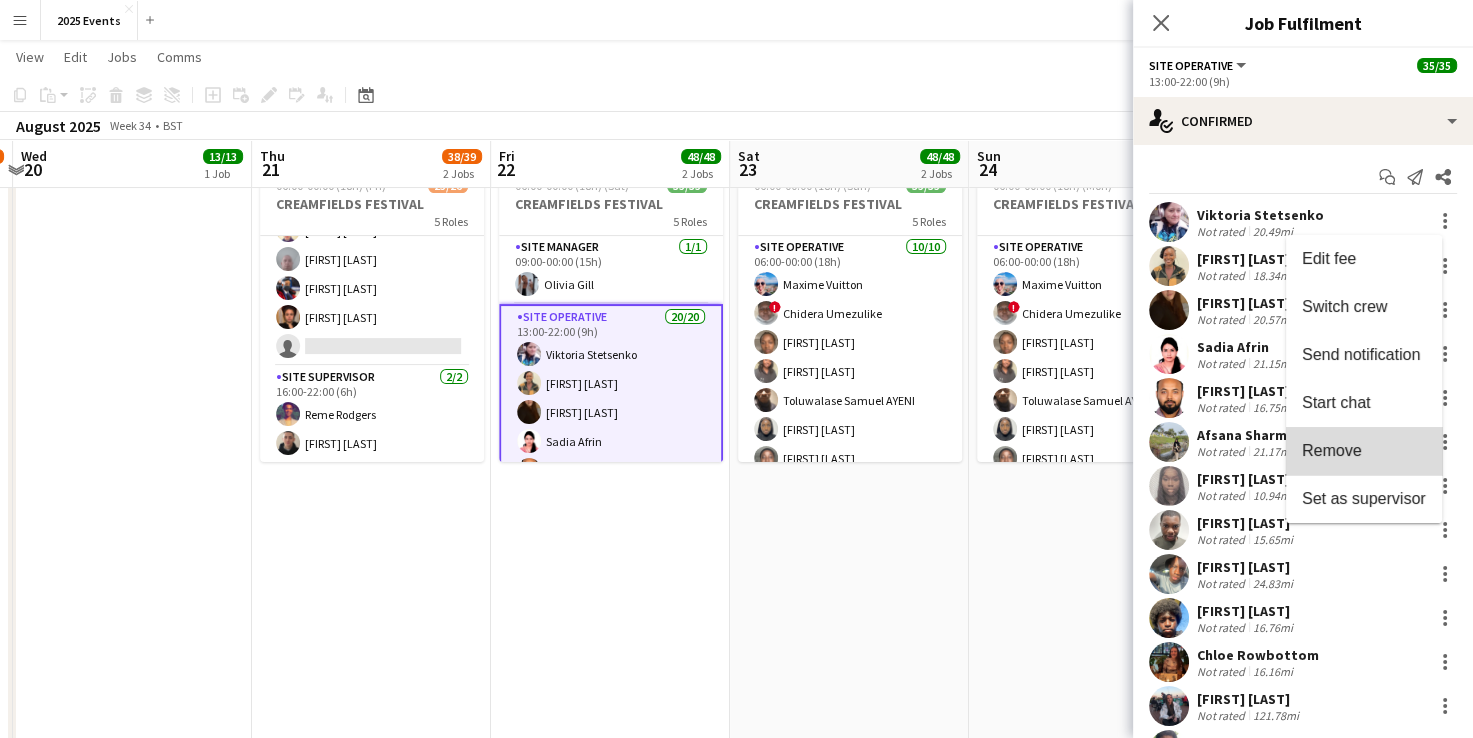 click on "Remove" at bounding box center (1364, 451) 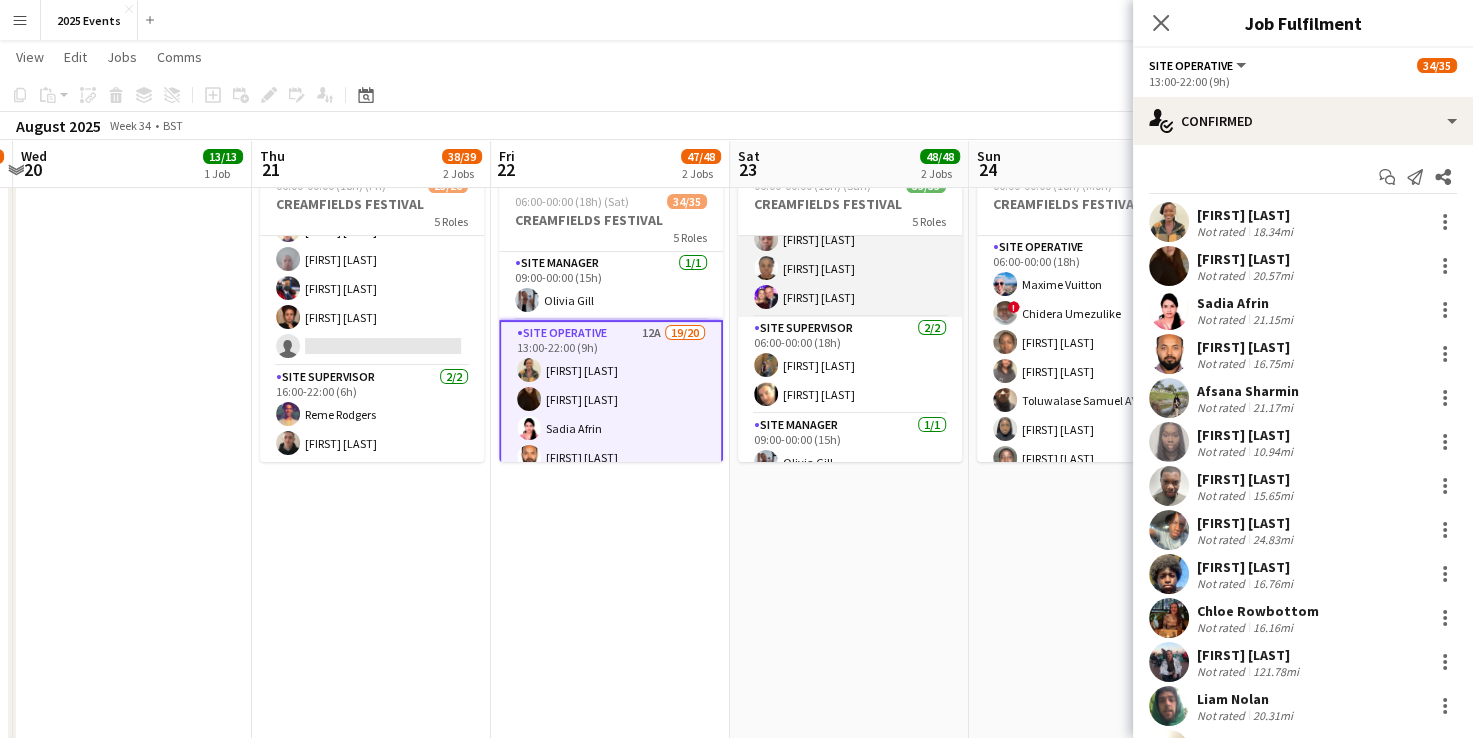 scroll, scrollTop: 450, scrollLeft: 0, axis: vertical 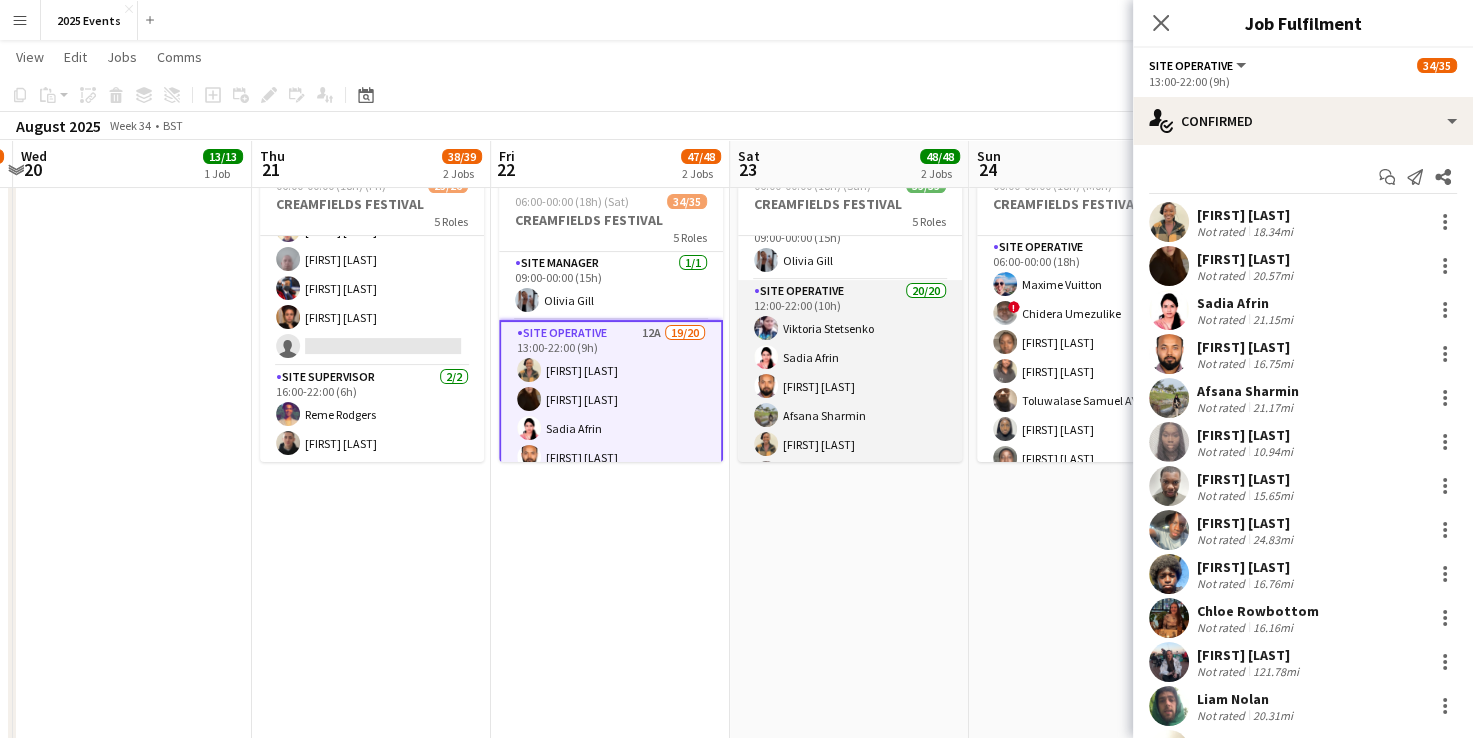 click on "Site Operative   20/20   12:00-22:00 (10h)
[FIRST] [LAST] [FIRST] [LAST] [FIRST] [LAST] [FIRST] [LAST] [FIRST] [LAST] [FIRST] [LAST] [FIRST] [LAST] [FIRST] [LAST] [FIRST] [LAST] [FIRST] [LAST] [FIRST] [LAST] [FIRST] [LAST] [FIRST] [LAST] [FIRST] [LAST] [FIRST] [LAST] [FIRST] [LAST] [FIRST] [LAST] [FIRST] [LAST] [FIRST] [LAST]" at bounding box center [850, 589] 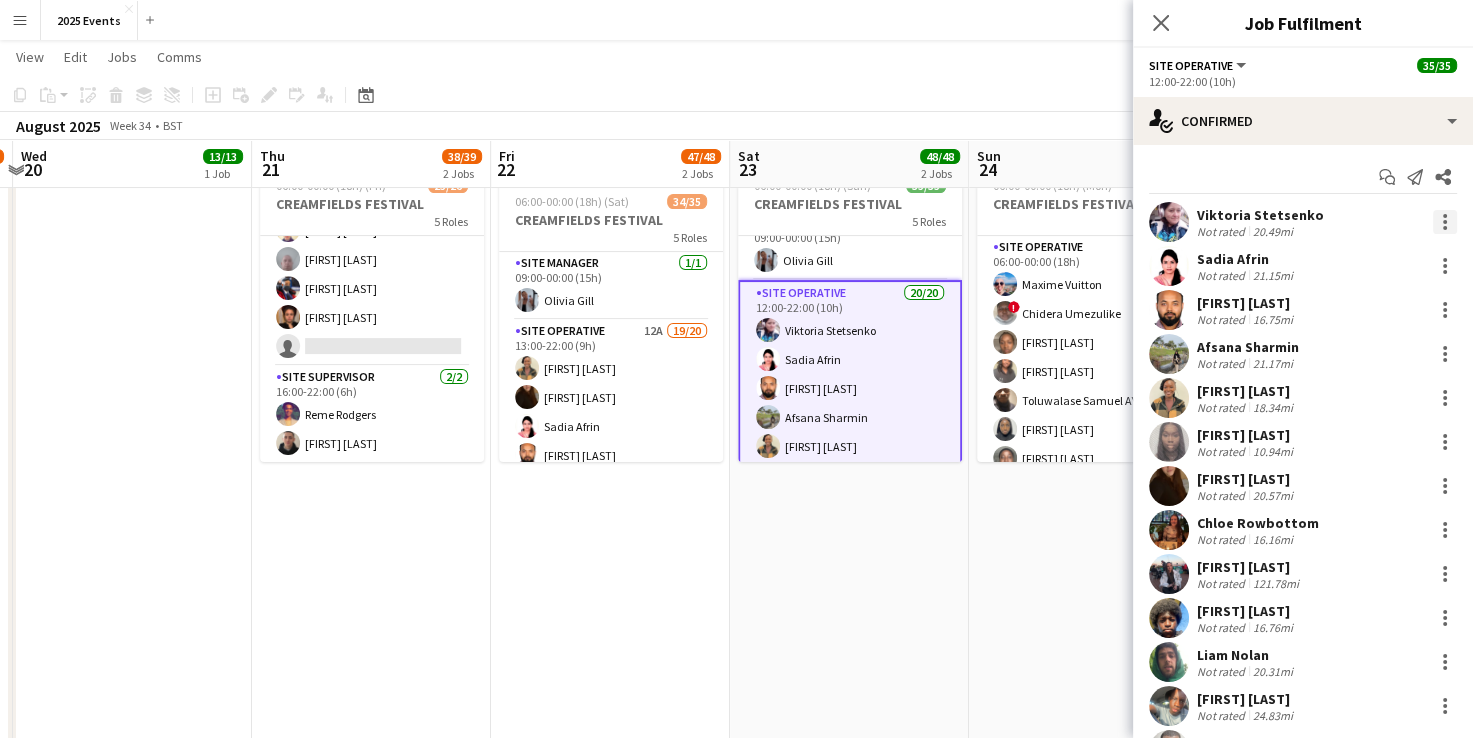 click at bounding box center [1445, 222] 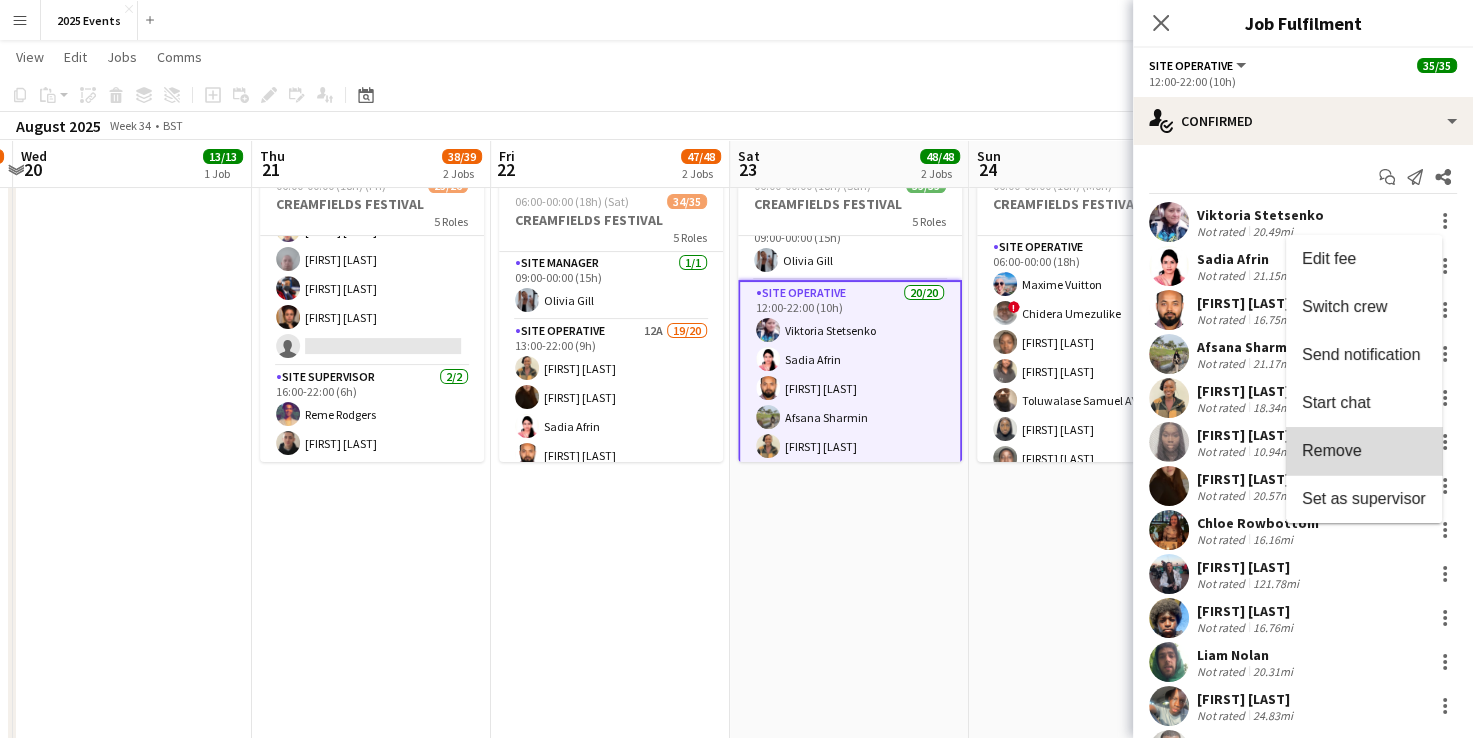click on "Remove" at bounding box center [1364, 451] 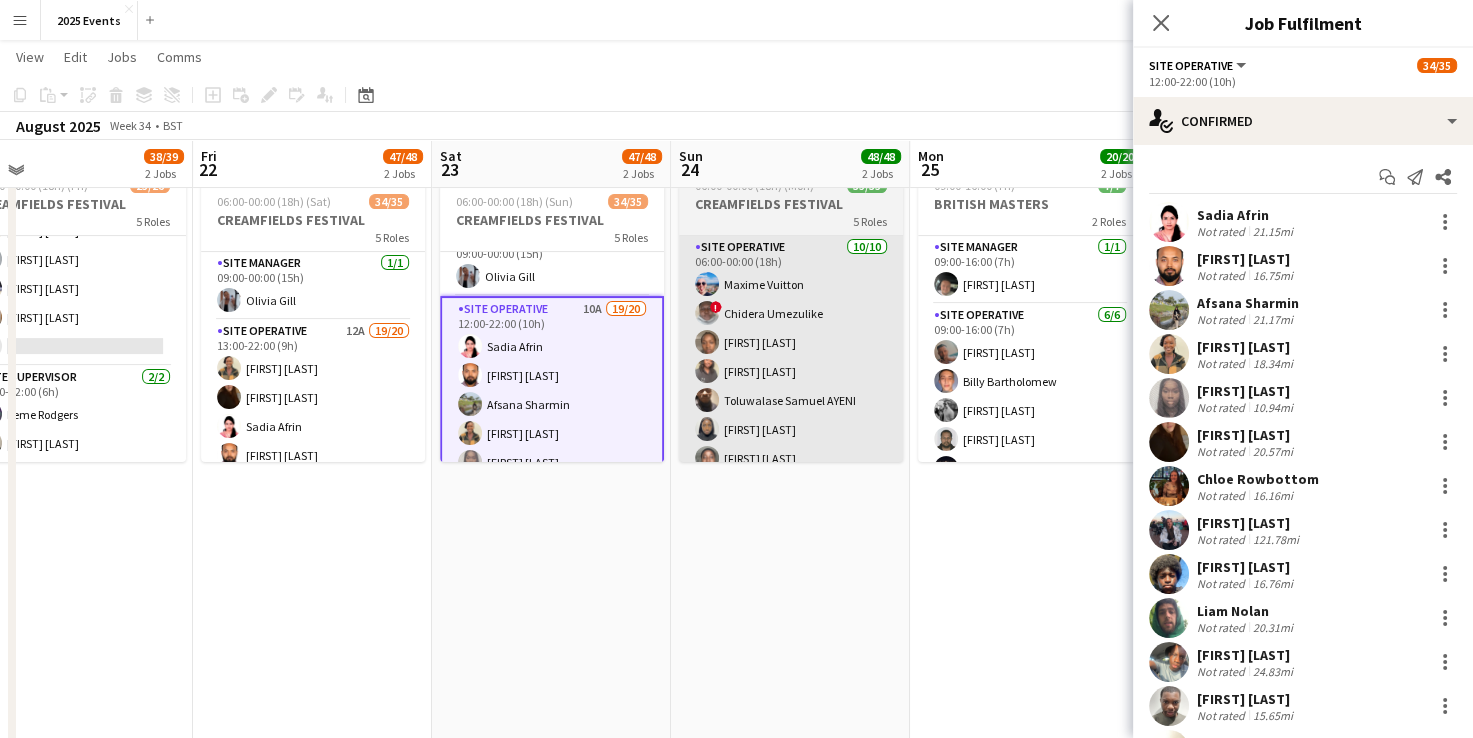 scroll, scrollTop: 0, scrollLeft: 526, axis: horizontal 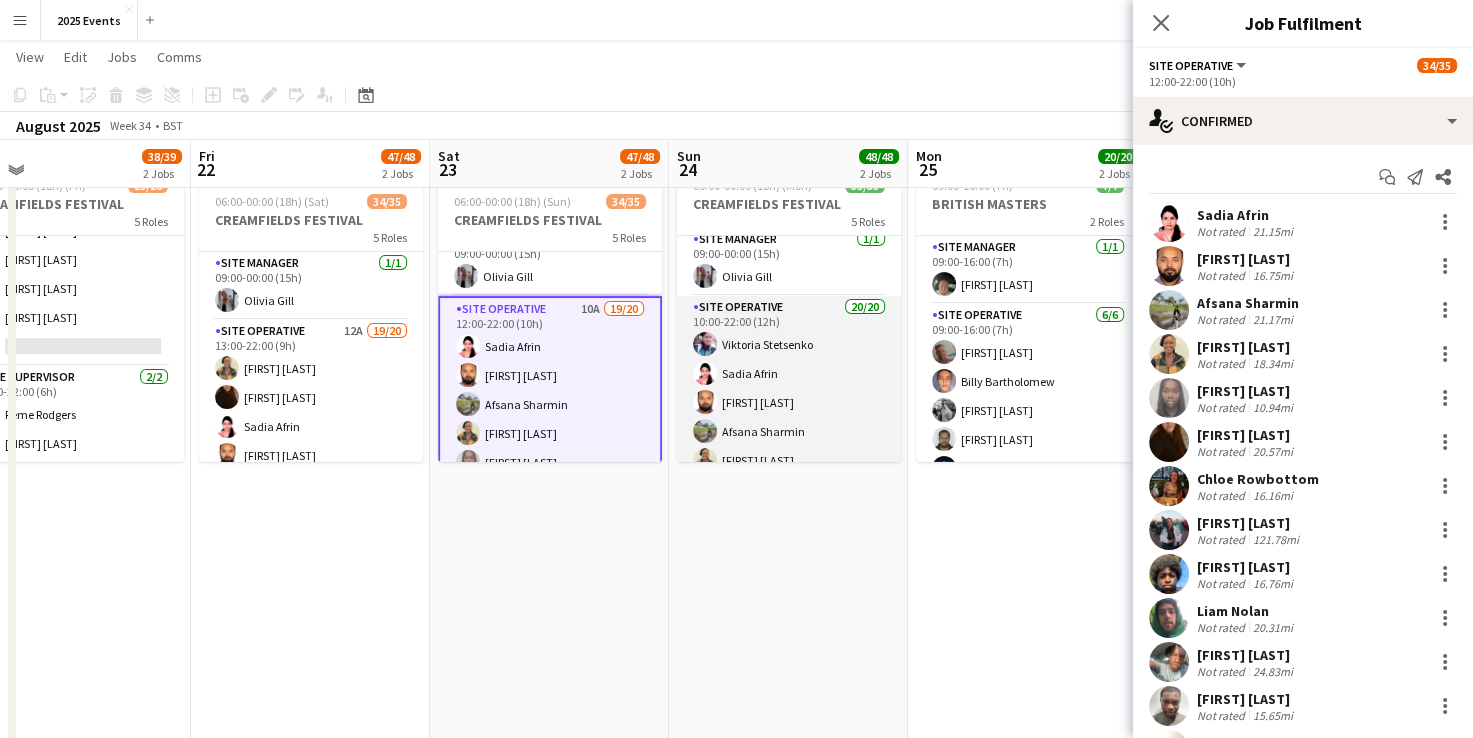click on "Site Operative   20/20   10:00-22:00 (12h)
[FIRST] [LAST] [FIRST] [LAST] [FIRST] [LAST] [FIRST] [LAST] [FIRST] [LAST] [FIRST] [LAST] [FIRST] [LAST] [FIRST] [LAST] [FIRST] [LAST] [FIRST] [LAST] [FIRST] [LAST] [FIRST] [LAST] [FIRST] [LAST] [FIRST] [LAST] [FIRST] [LAST] [FIRST] [LAST] [FIRST] [LAST]" at bounding box center (789, 605) 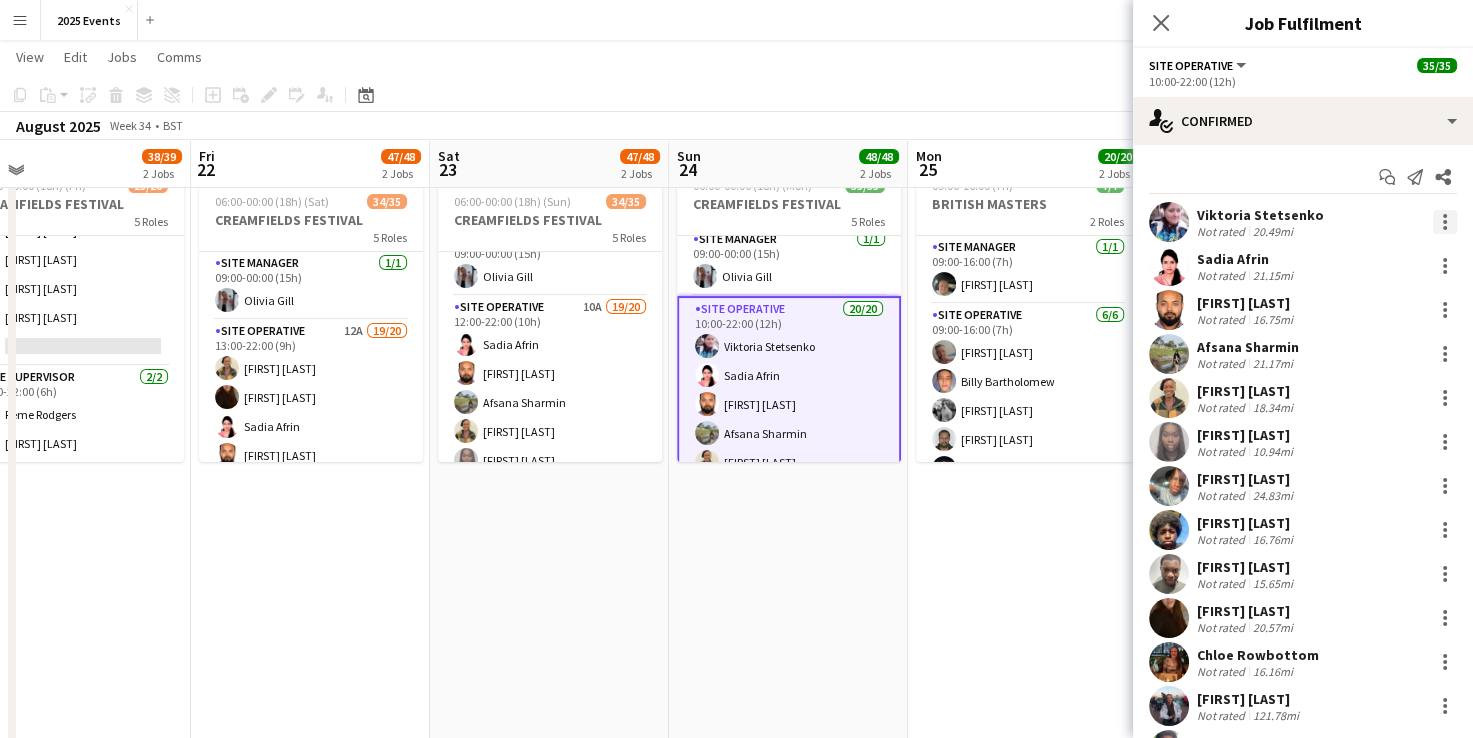 click at bounding box center (1445, 222) 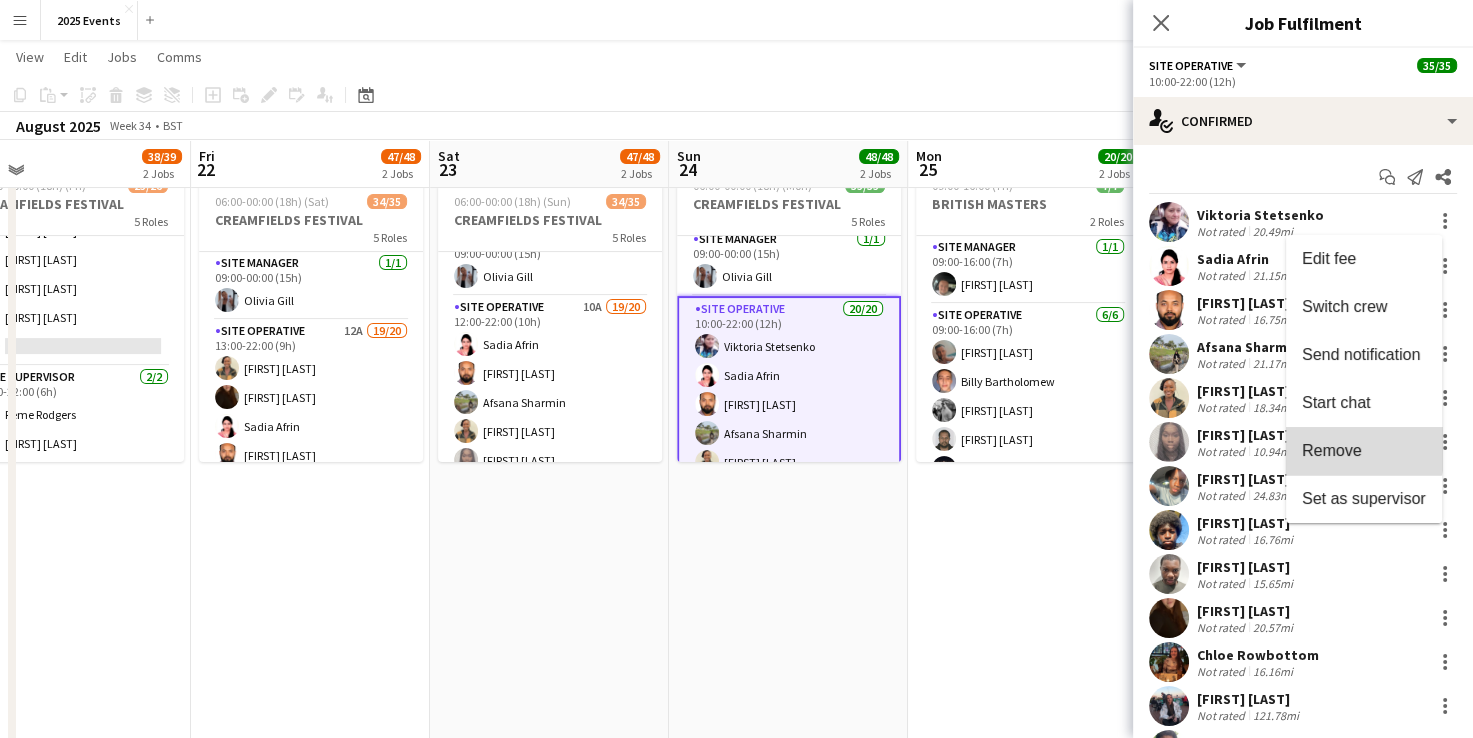 click on "Remove" at bounding box center [1332, 450] 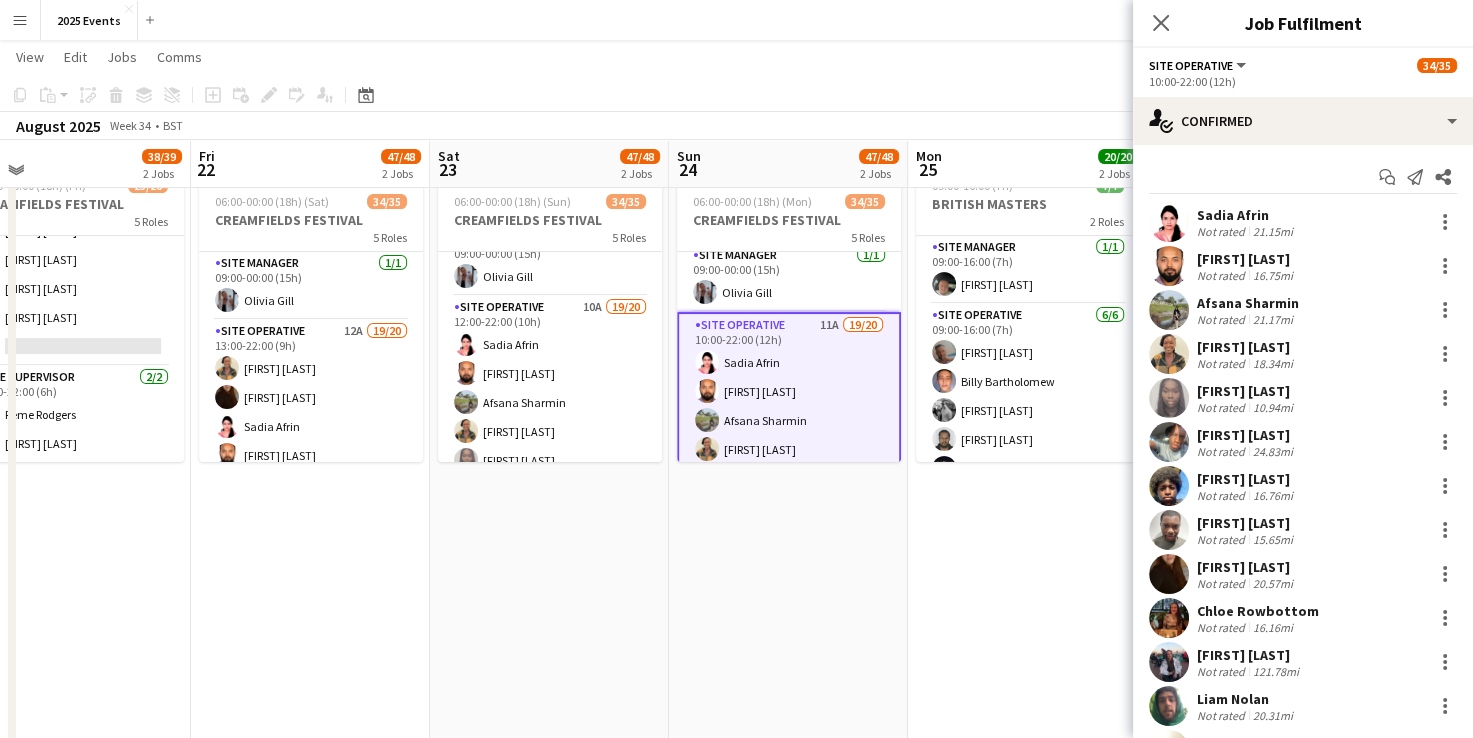 click on "06:00-10:00 (4h)
[FIRST] [LAST] [FIRST] [LAST] ! [FIRST] [LAST] [FIRST] [LAST] [FIRST] [LAST] [FIRST] [LAST] [FIRST] [LAST] [FIRST] [LAST] [FIRST] [LAST] [FIRST] [LAST]  Site Manager   1/1   08:00-12:00 (4h)
[FIRST] [LAST]  Site Supervisor   2/2   08:00-12:00 (4h)
[FIRST] [LAST] [FIRST] [LAST]     09:00-16:00 (7h)    7/7   BRITISH MASTERS   2 Roles   Site Manager   1/1   09:00-16:00 (7h)
[FIRST] [LAST]  Site Operative   6/6   09:00-16:00 (7h)
[FIRST] [LAST] [FIRST] [LAST] [FIRST] [LAST] [FIRST] [LAST] [FIRST] [LAST] [FIRST] [LAST]" at bounding box center [1027, 826] 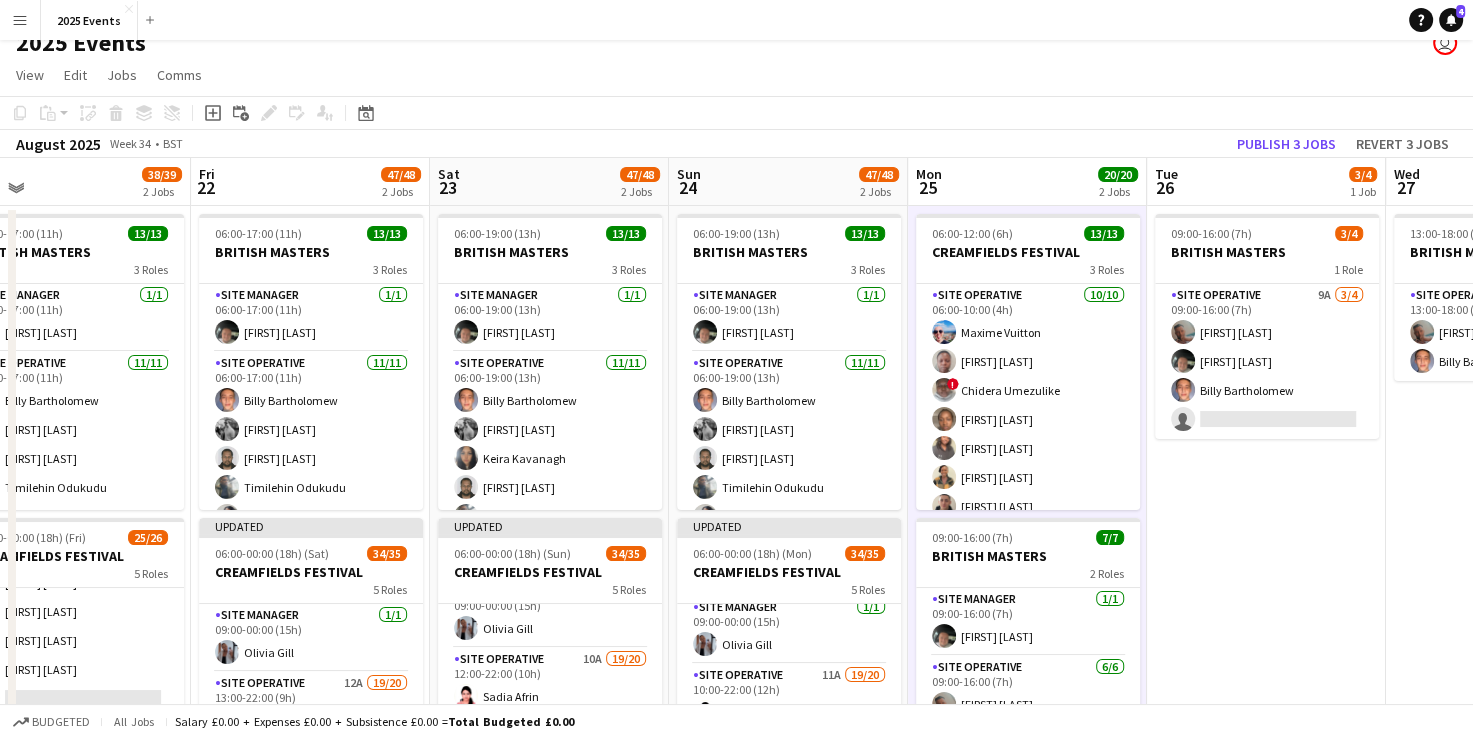 scroll, scrollTop: 20, scrollLeft: 0, axis: vertical 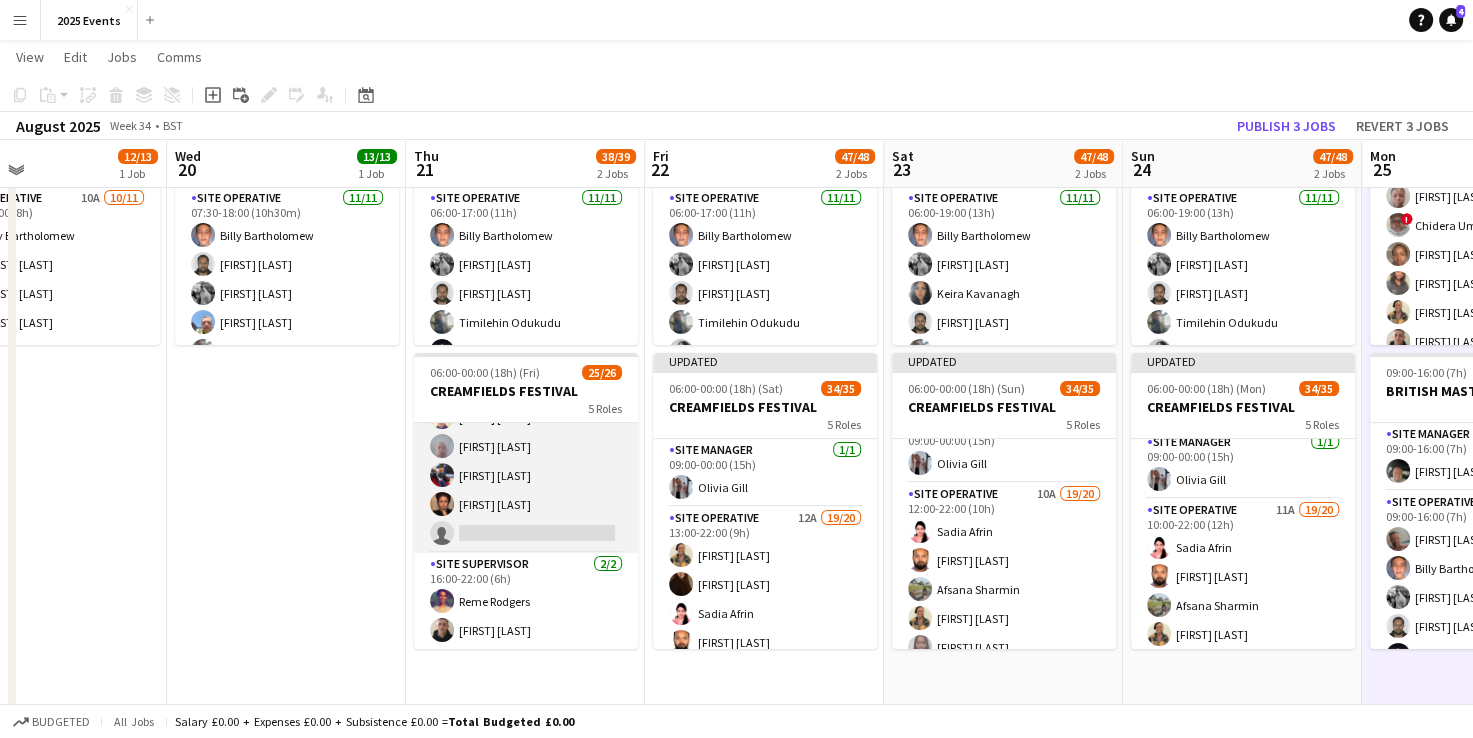 click on "Site Operative   18A   10/11   16:00-22:00 (6h)
[FIRST] [LAST] [FIRST] [LAST] [FIRST] [LAST] [FIRST] [LAST] [FIRST] [LAST] [FIRST] [LAST] [FIRST] [LAST] [FIRST] [LAST] [FIRST] [LAST]
single-neutral-actions" at bounding box center [526, 374] 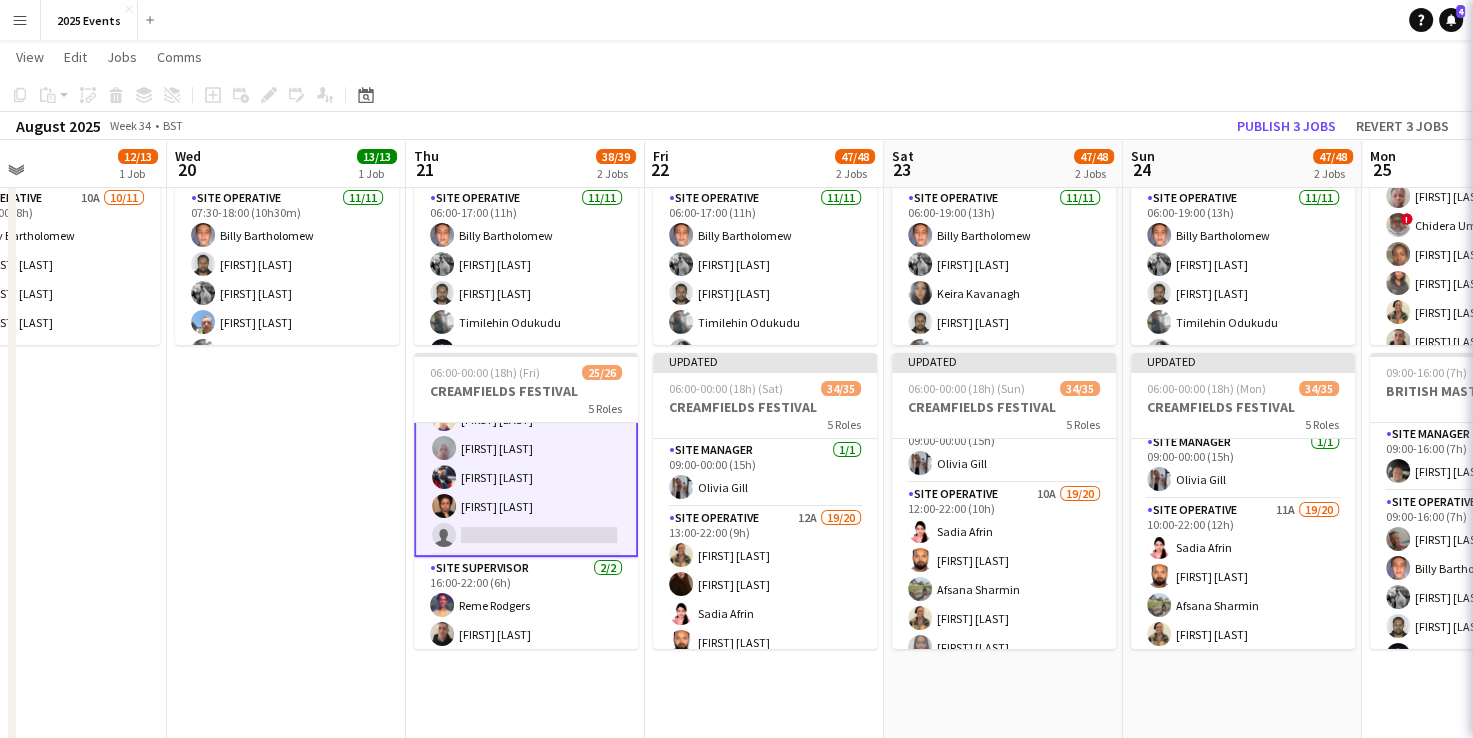 scroll, scrollTop: 724, scrollLeft: 0, axis: vertical 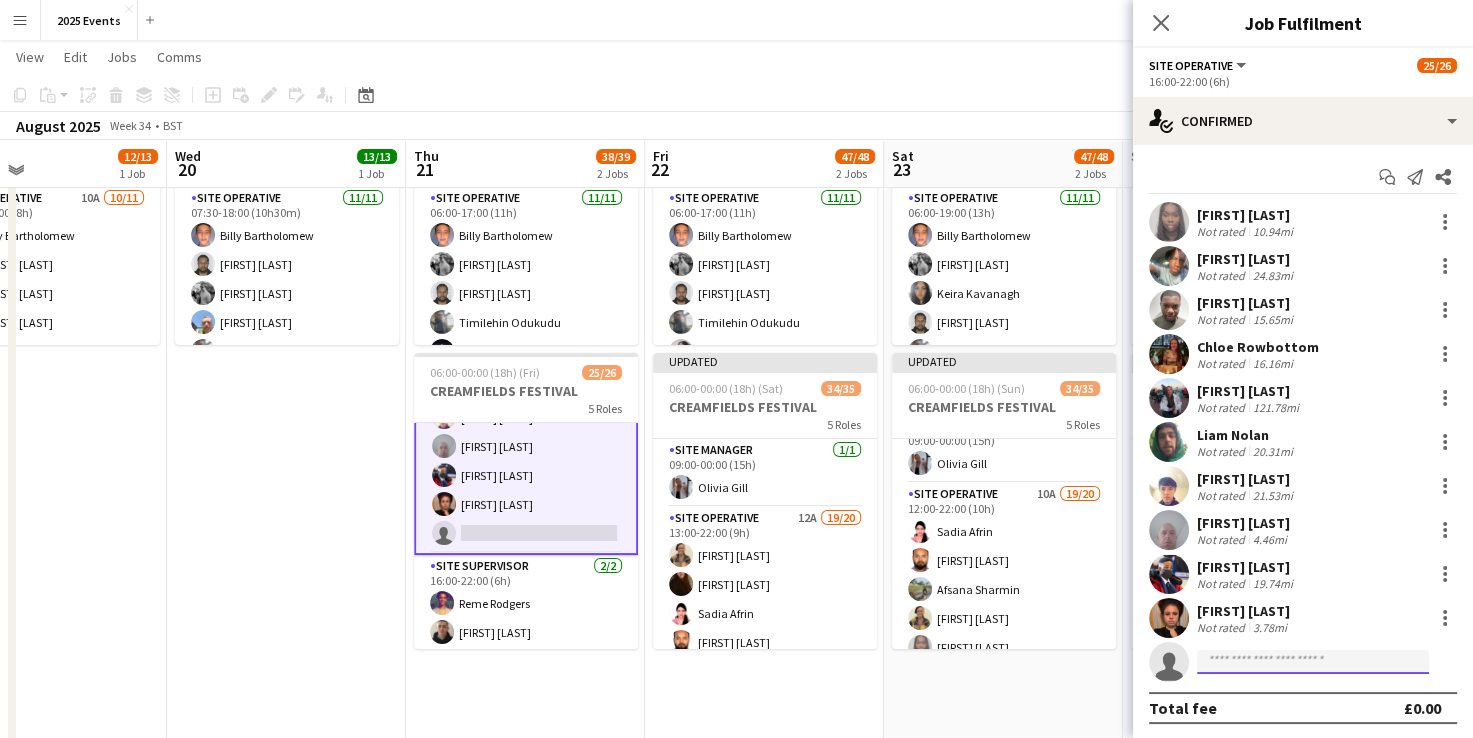 click 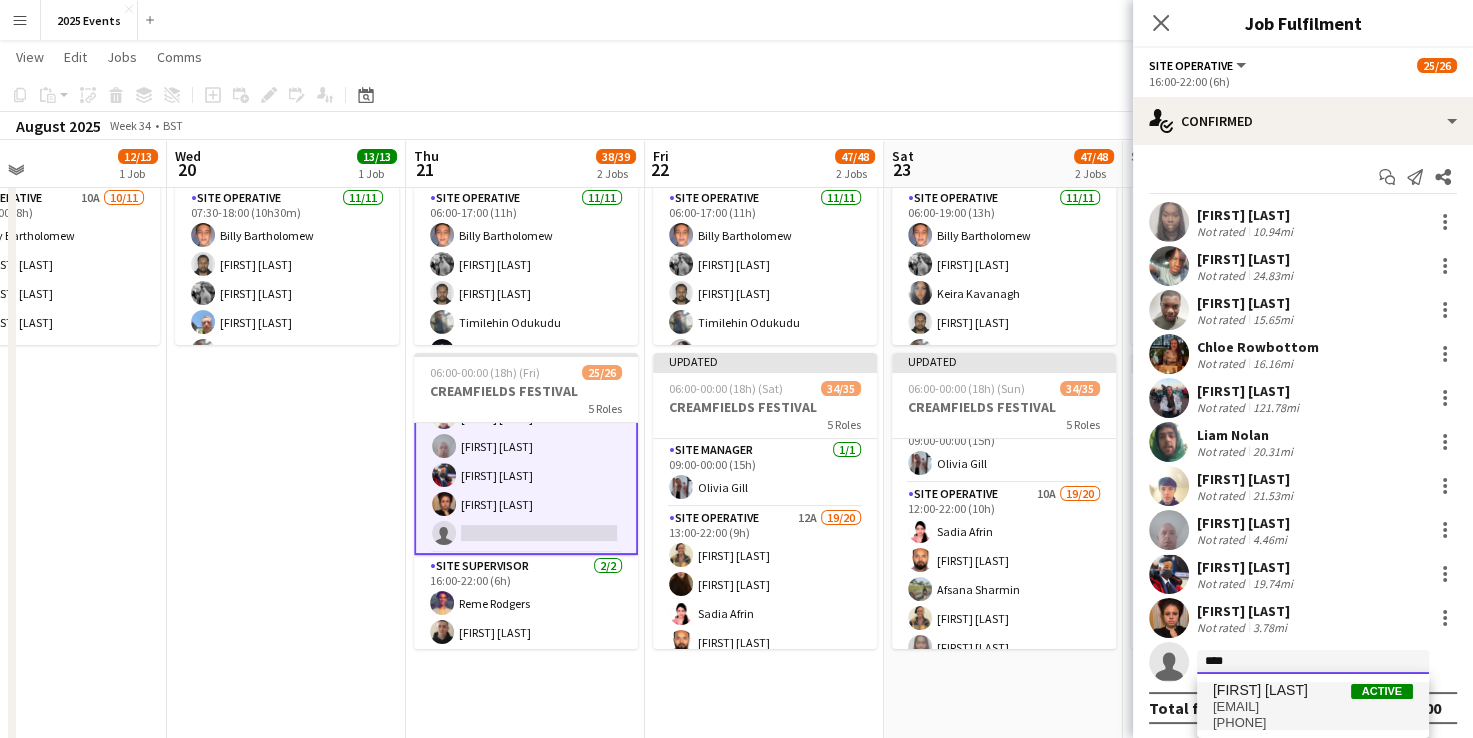 type on "****" 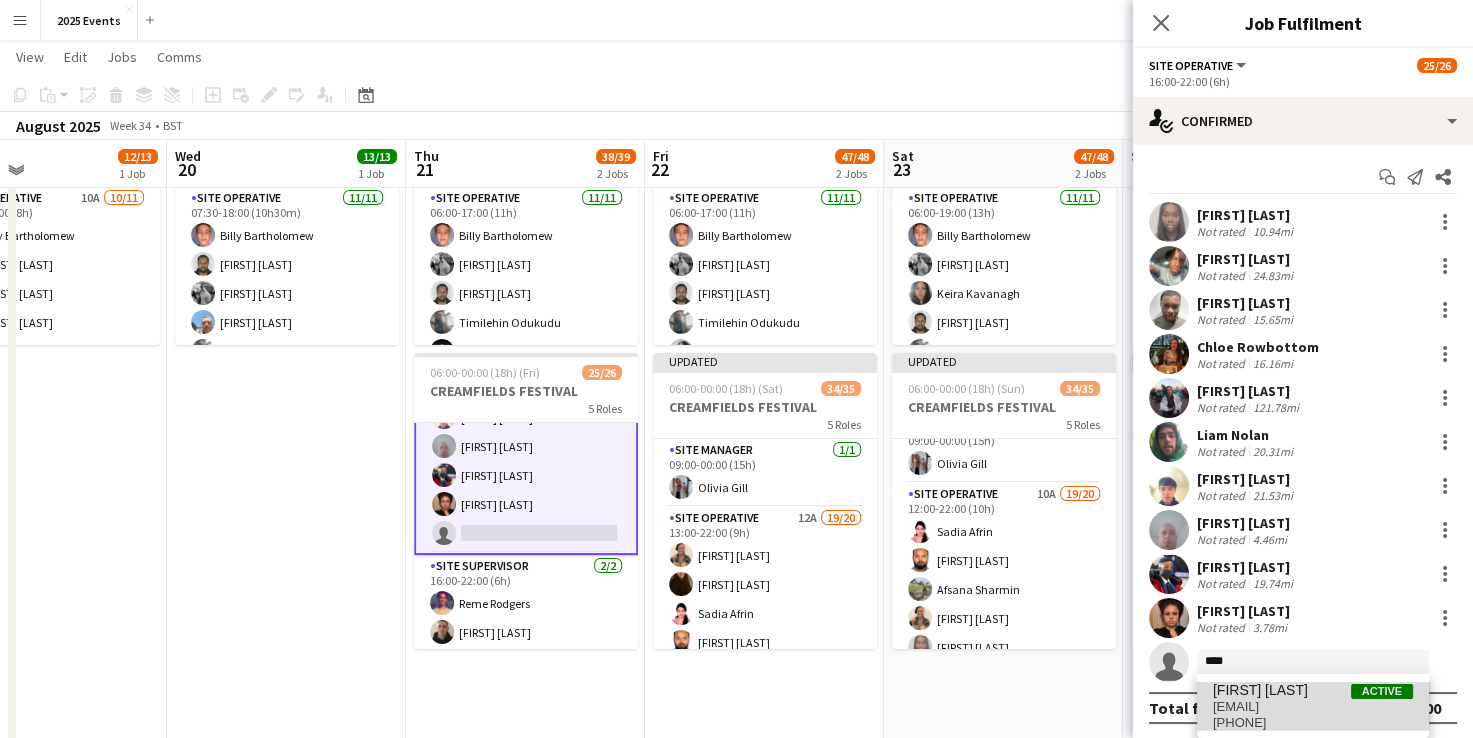 click on "[FIRST] [LAST]" at bounding box center (1260, 690) 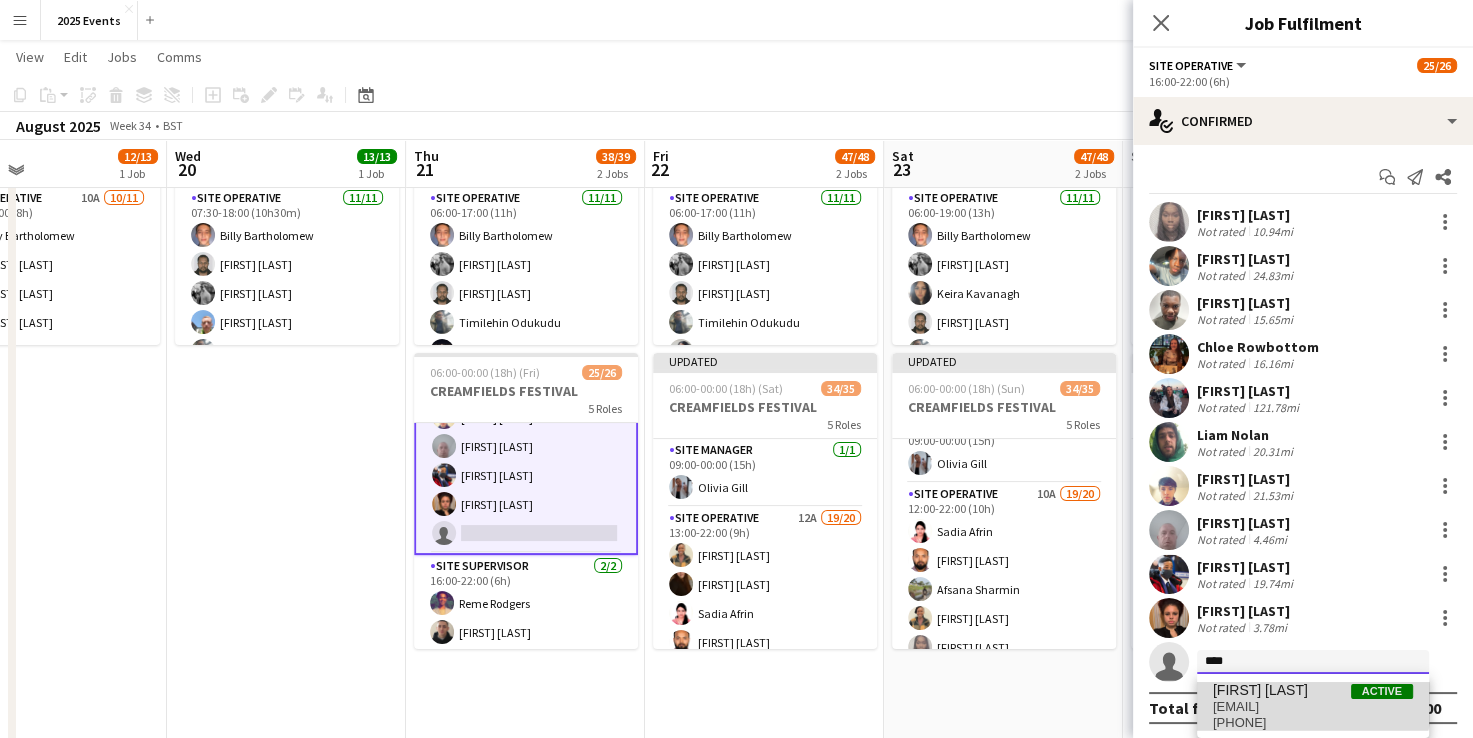type 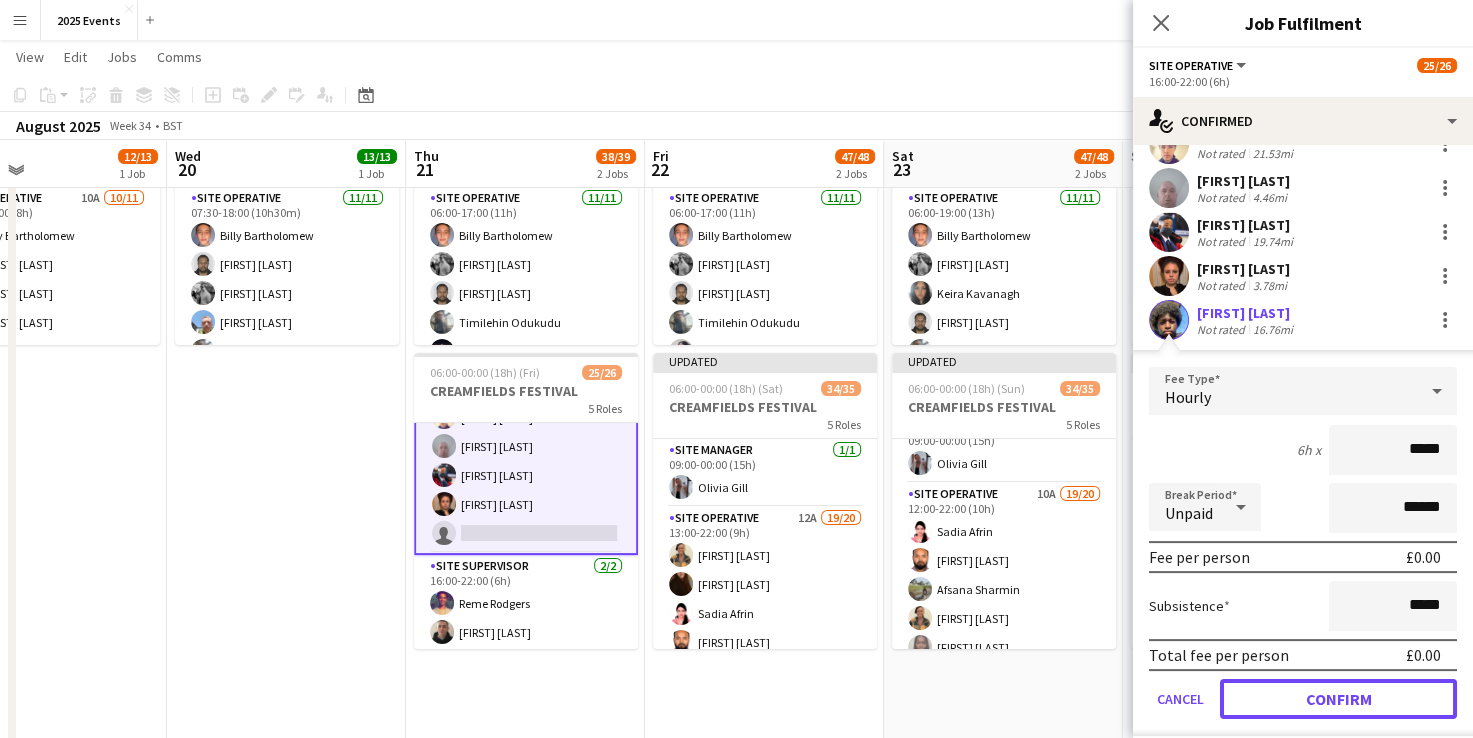 click on "Confirm" at bounding box center [1338, 699] 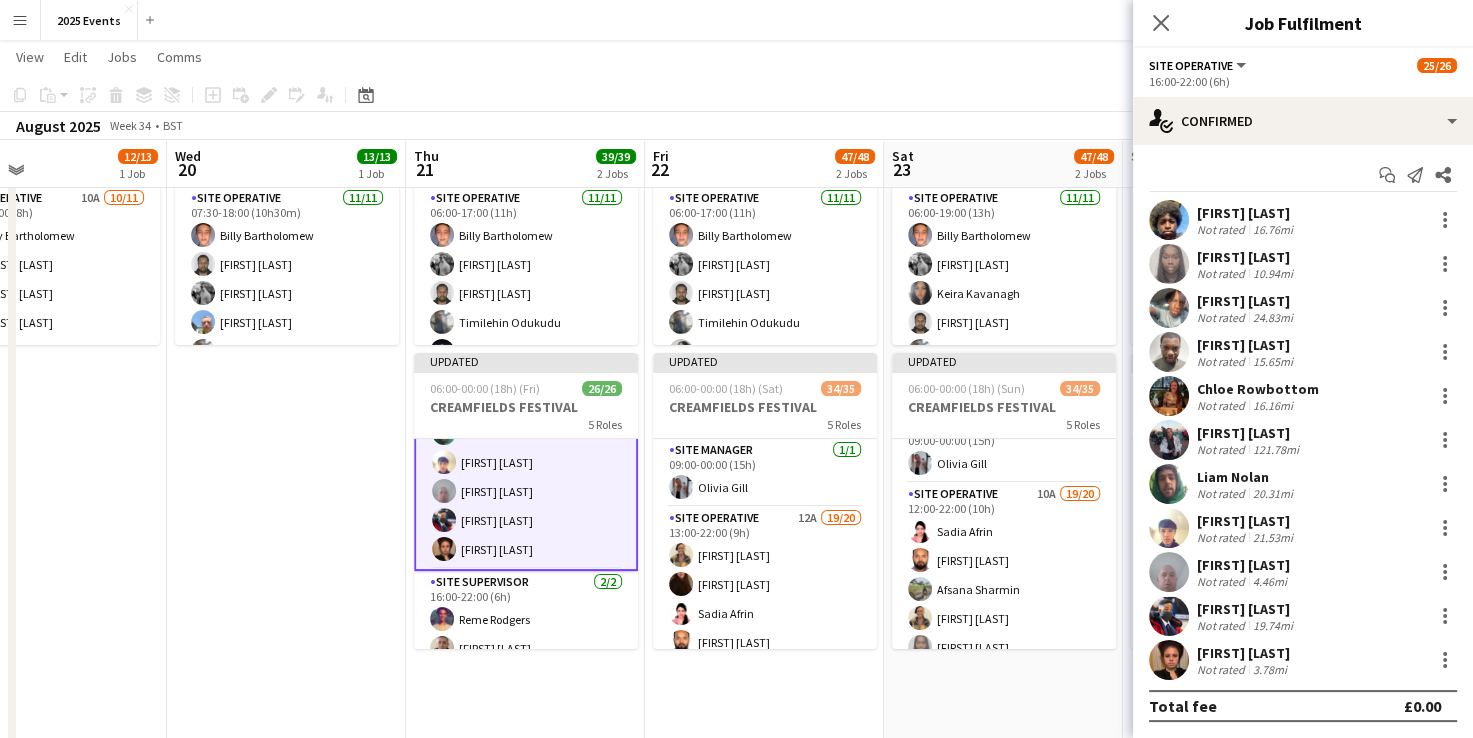 scroll, scrollTop: 1, scrollLeft: 0, axis: vertical 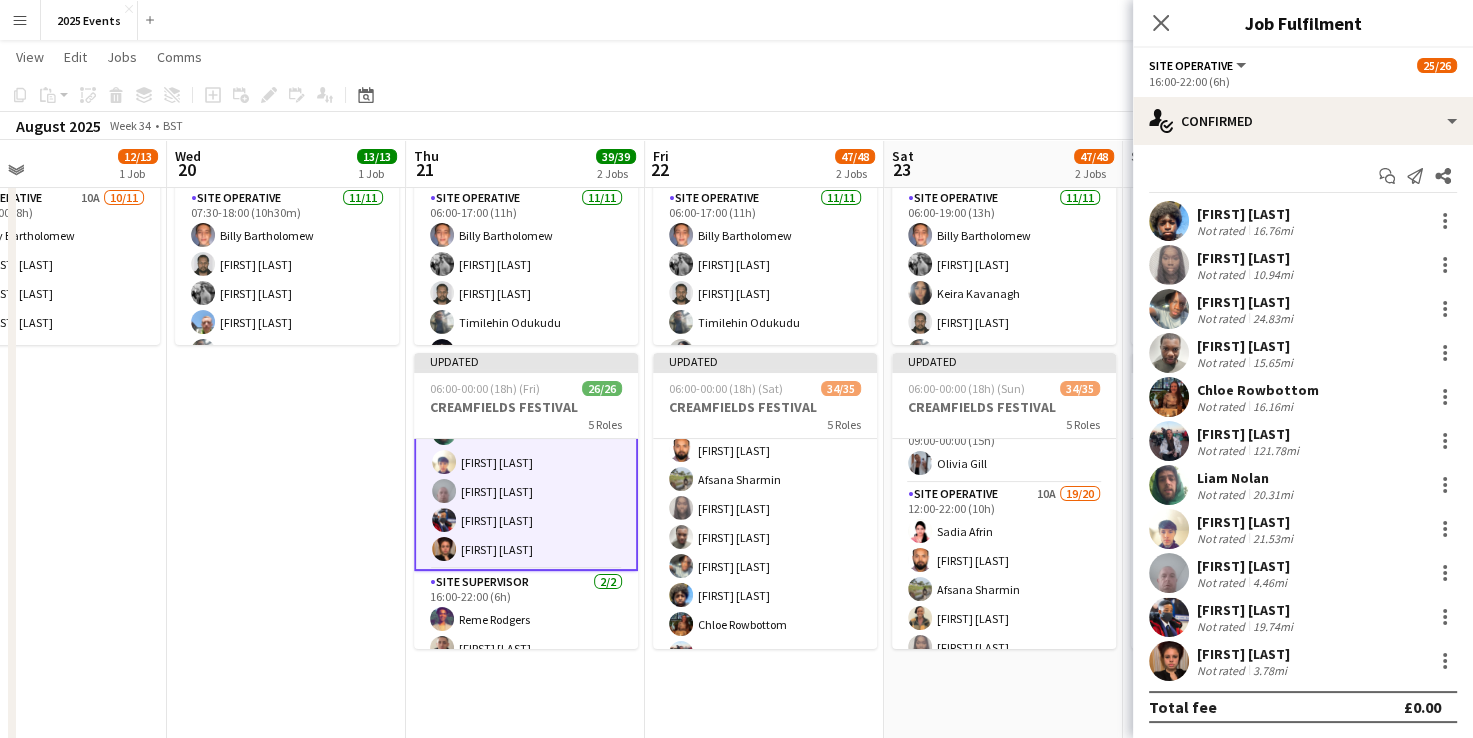 click on "06:00-19:00 (13h)    13/13   BRITISH MASTERS   3 Roles   Site Manager   1/1   06:00-19:00 (13h)
[FIRST] [LAST]  Site Operative   11/11   06:00-19:00 (13h)
[FIRST] [LAST] [FIRST] [LAST] [FIRST] [LAST] [FIRST] [LAST] [FIRST] [LAST] [FIRST] [LAST] [FIRST] [LAST] [FIRST] [LAST] [FIRST] [LAST] [FIRST] [LAST]  Site Supervisor   1/1   06:00-19:00 (13h)
[FIRST] [LAST]  Updated   06:00-00:00 (18h) (Sun)   34/35   CREAMFIELDS FESTIVAL   5 Roles   Site Operative   10/10   06:00-00:00 (18h)
[FIRST] [LAST] ! [FIRST] [LAST] [FIRST] [LAST] [FIRST] [LAST] [FIRST] [LAST] [FIRST] [LAST] [FIRST] [LAST] [FIRST] [LAST] [FIRST] [LAST]  Site Supervisor   2/2   06:00-00:00 (18h)
[FIRST] [LAST] [FIRST] [LAST]  Site Manager   1/1   09:00-00:00 (15h)
[FIRST] [LAST]  Site Operative   10A   19/20   12:00-22:00 (10h)
[FIRST] [LAST] [FIRST] [LAST] [FIRST] [LAST] [FIRST] [LAST] [FIRST] [LAST] [FIRST] [LAST] [FIRST] [LAST] [FIRST] [LAST]" at bounding box center (1003, 1013) 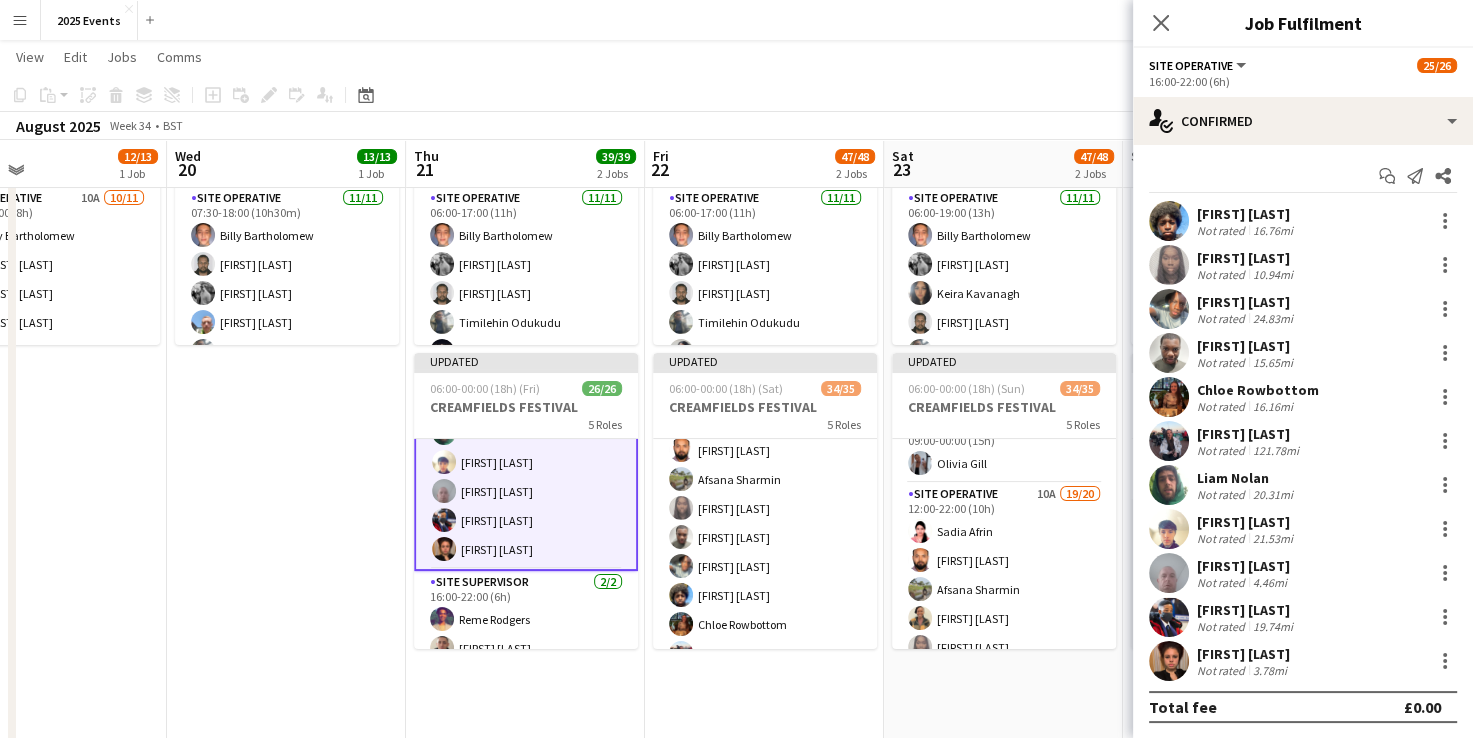 scroll, scrollTop: 722, scrollLeft: 0, axis: vertical 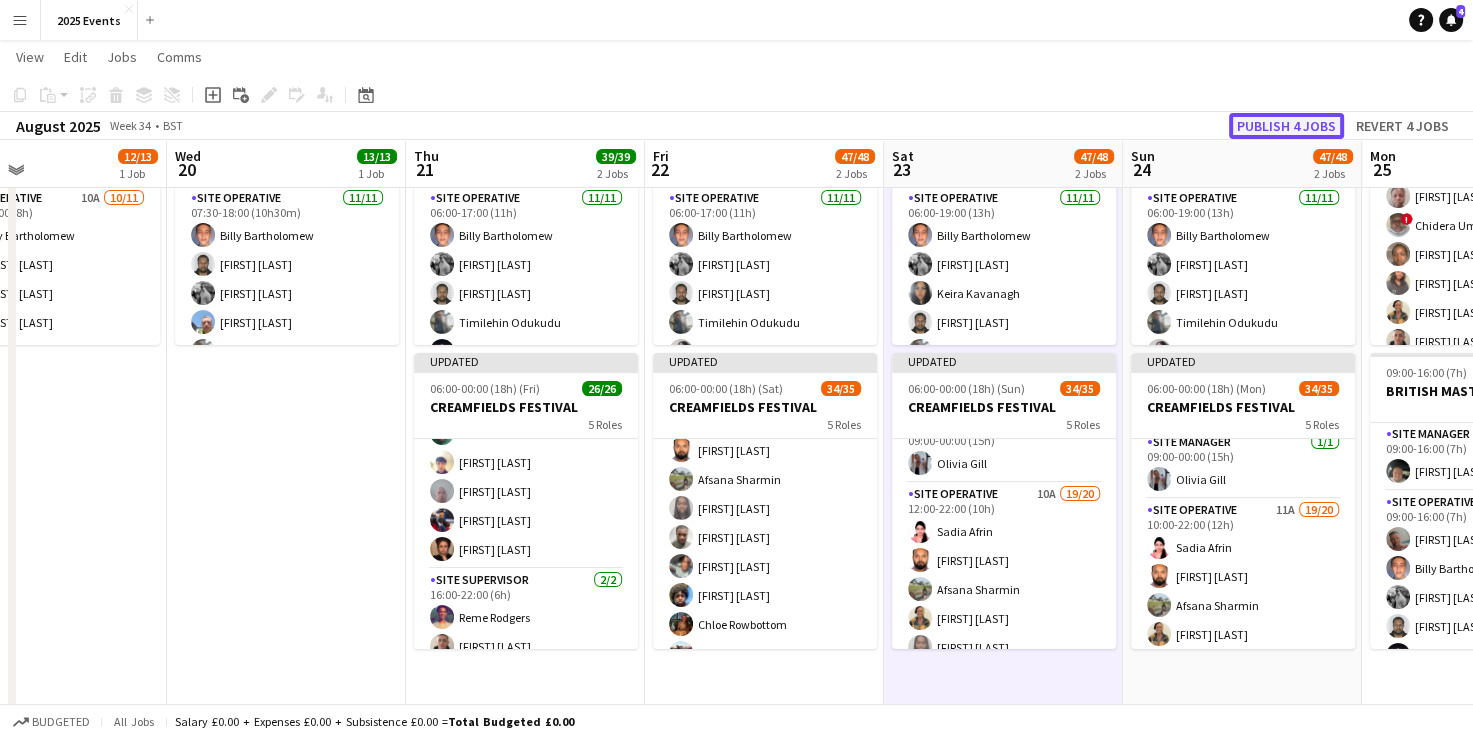 click on "Publish 4 jobs" 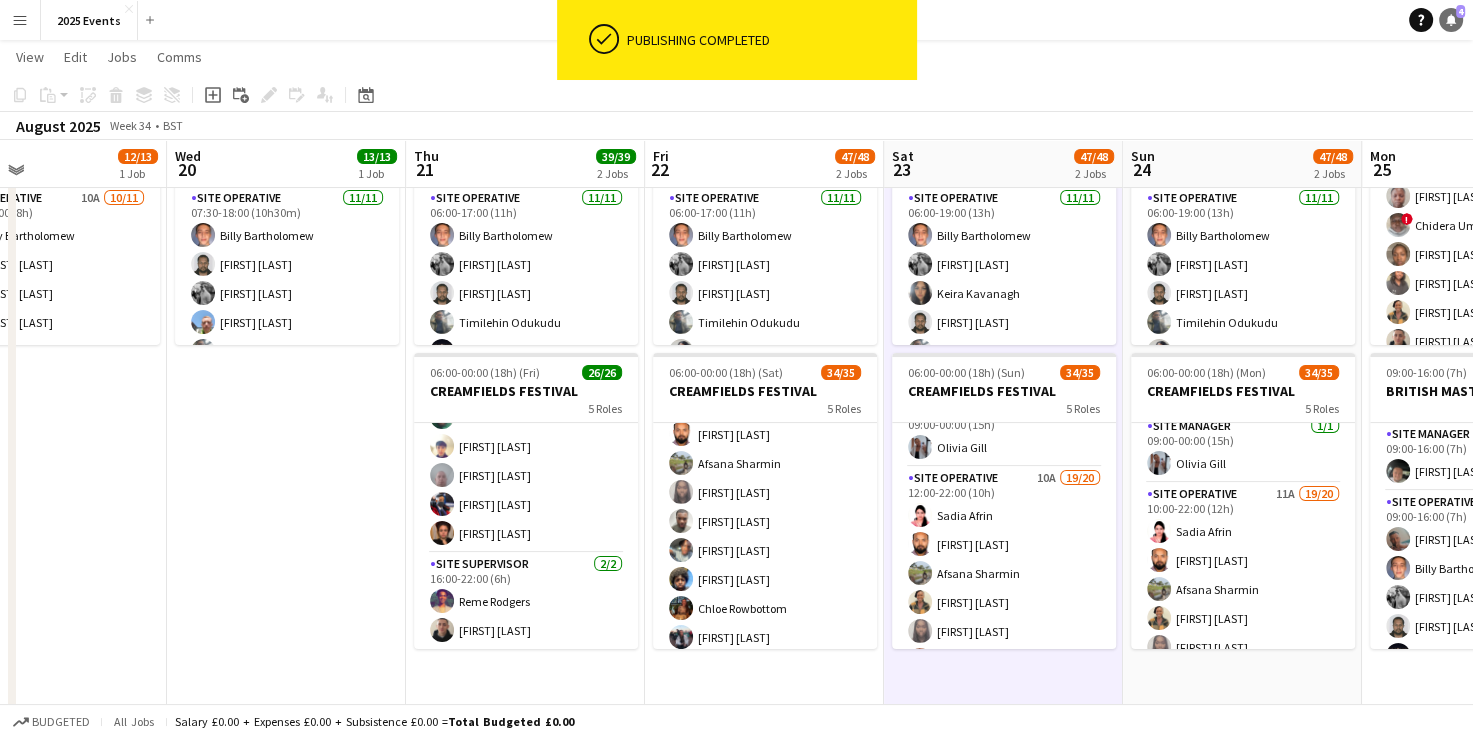 click on "Notifications
4" at bounding box center (1451, 20) 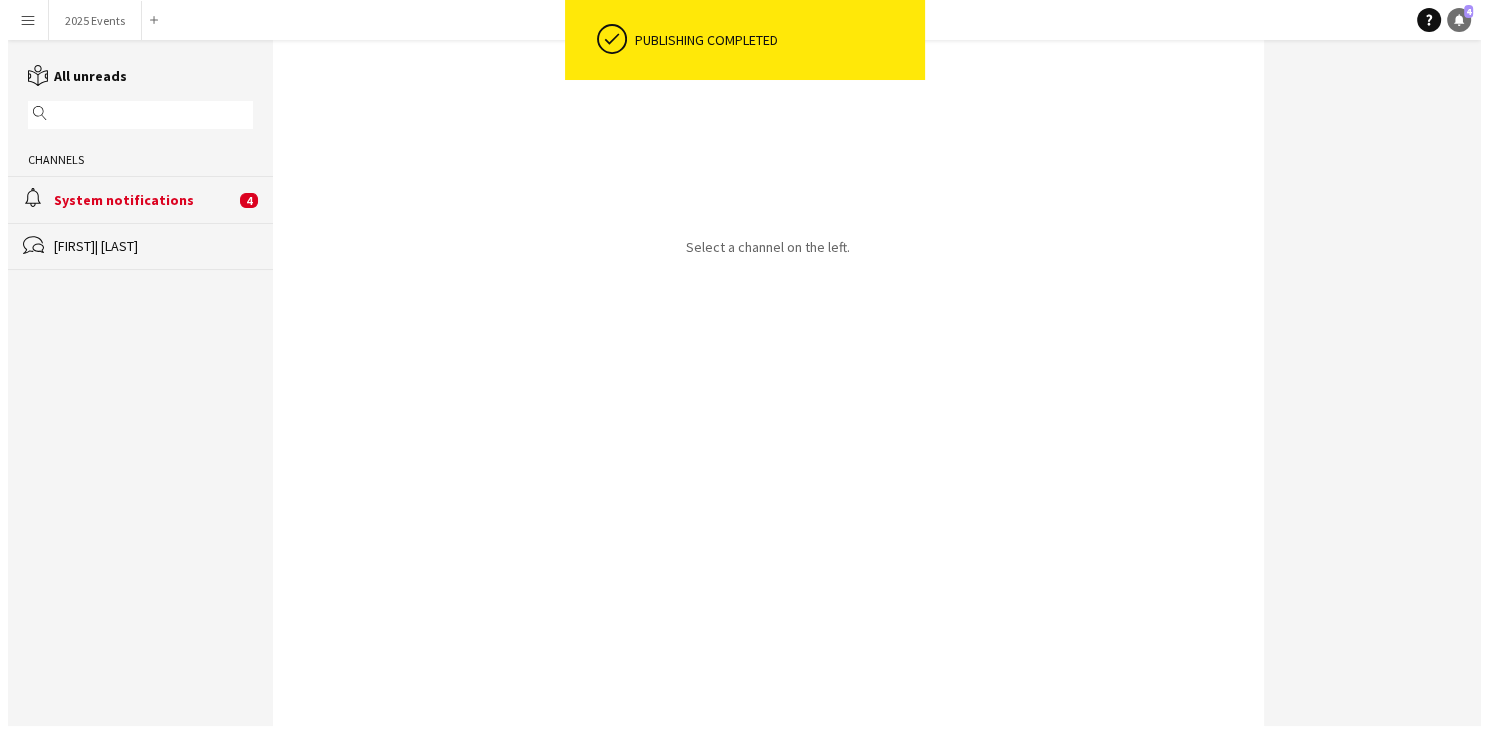 scroll, scrollTop: 0, scrollLeft: 0, axis: both 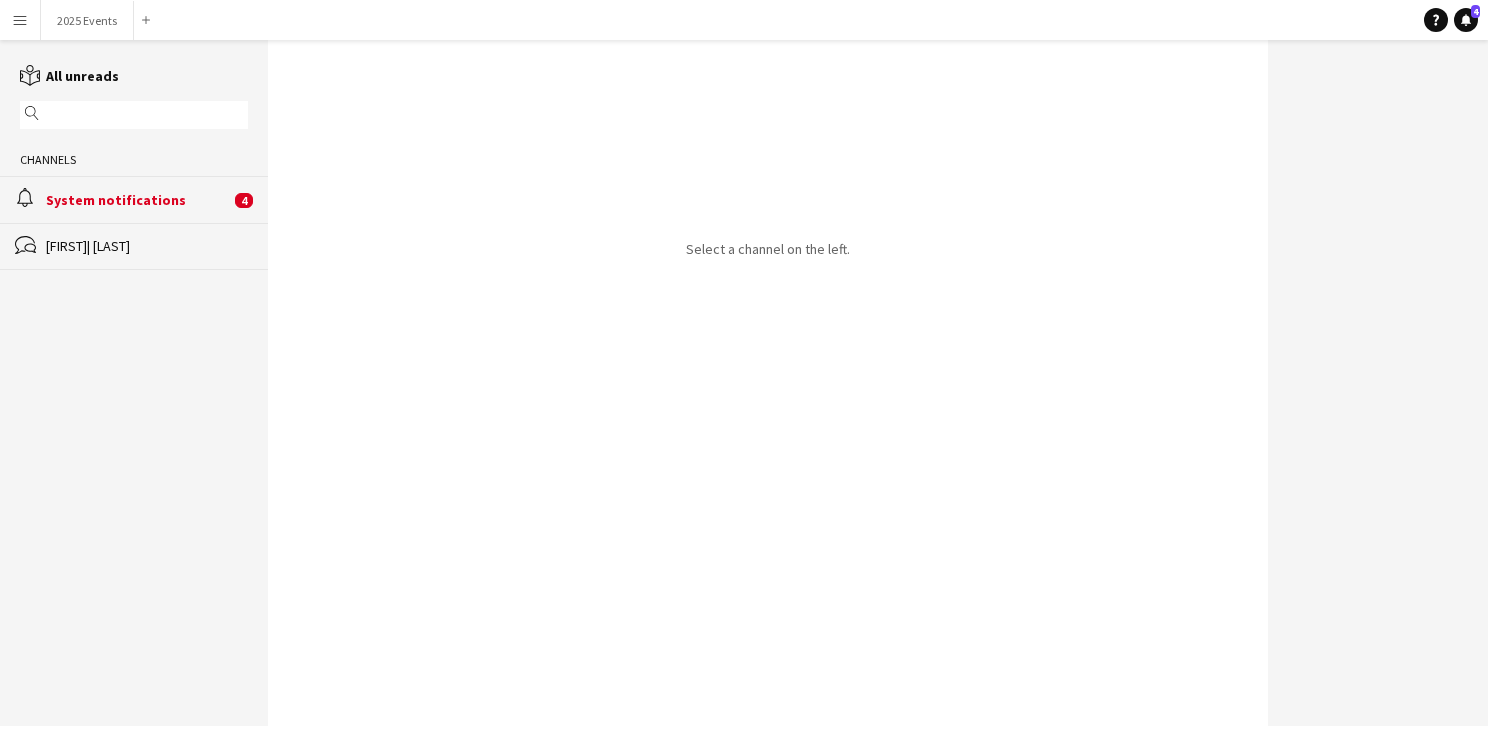 click on "alarm
System notifications   4" 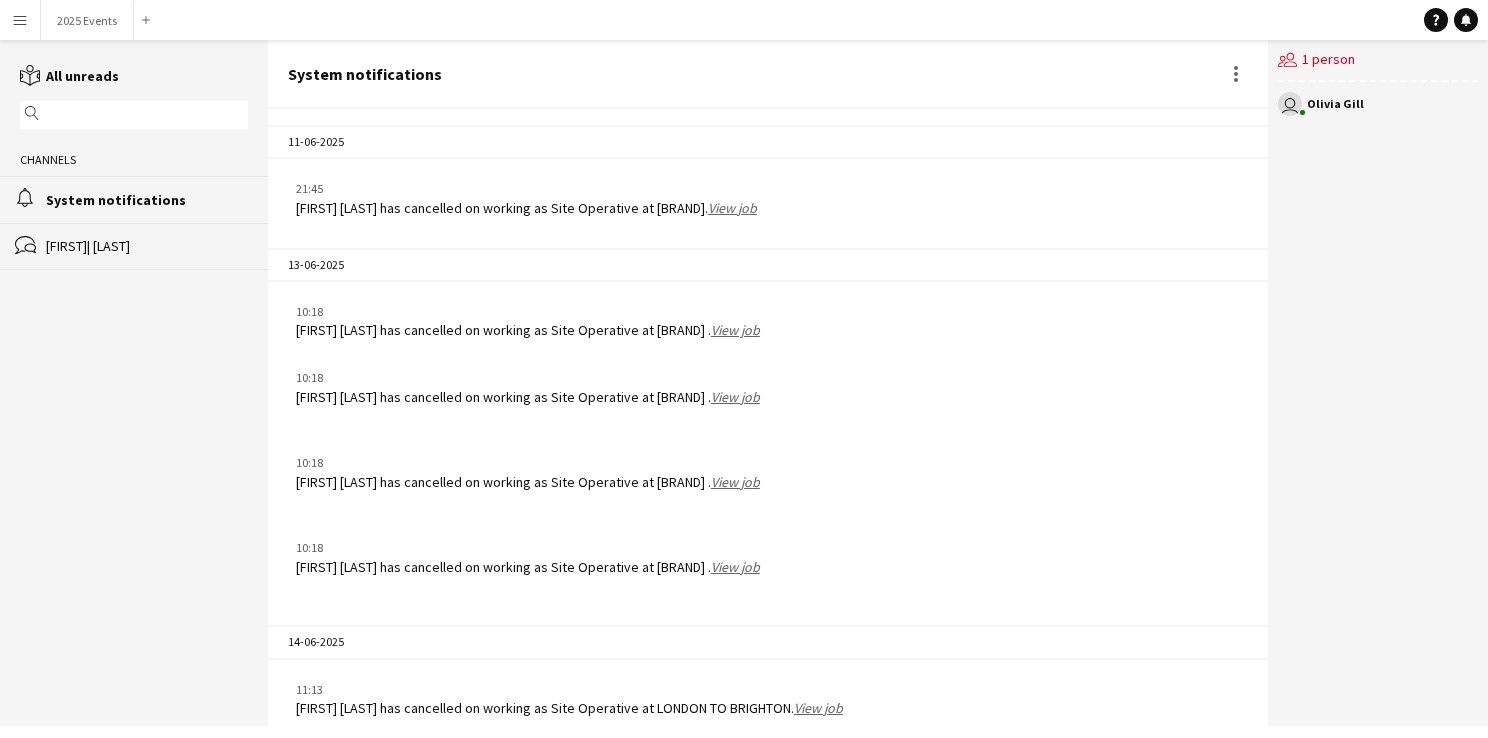 scroll, scrollTop: 2158, scrollLeft: 0, axis: vertical 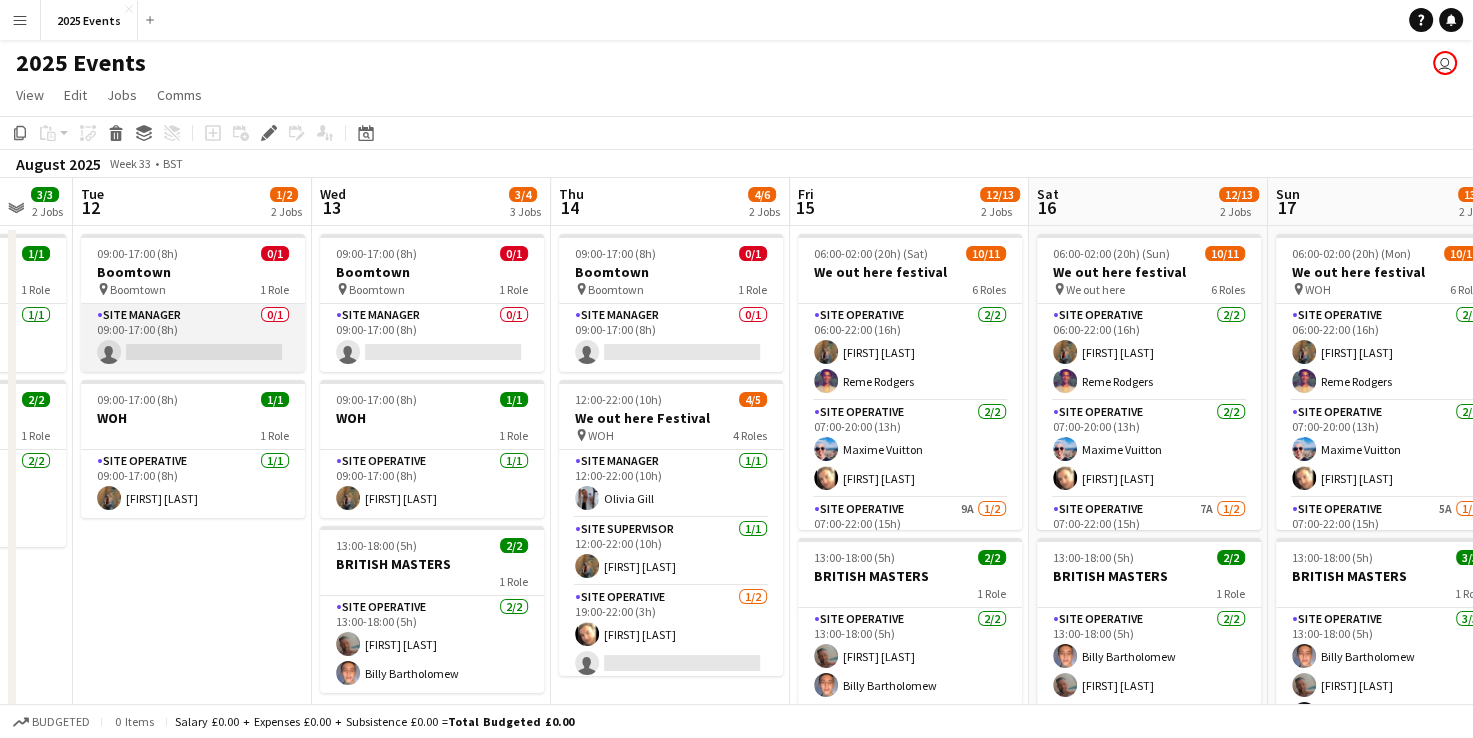 click on "Site Manager   0/1   09:00-17:00 (8h)
single-neutral-actions" at bounding box center [193, 338] 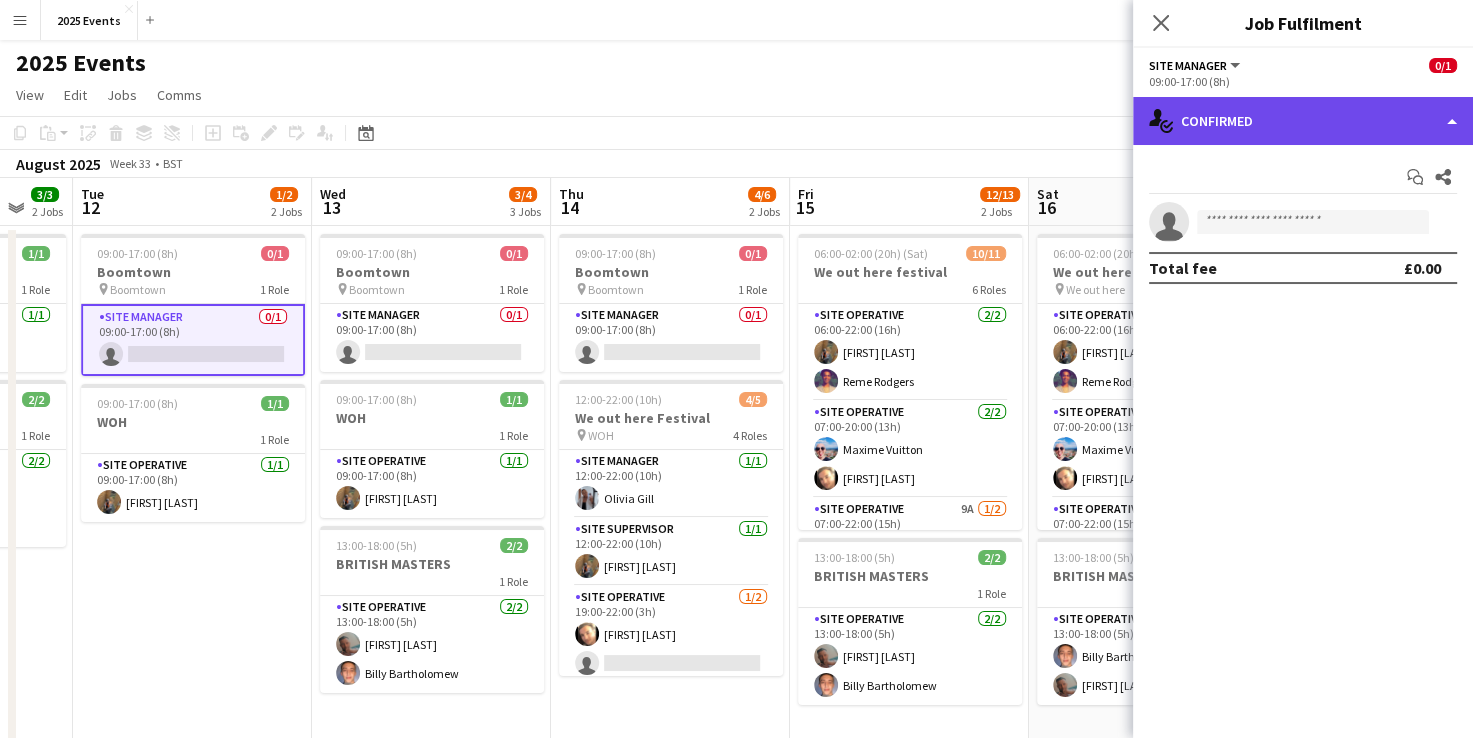 click on "single-neutral-actions-check-2
Confirmed" 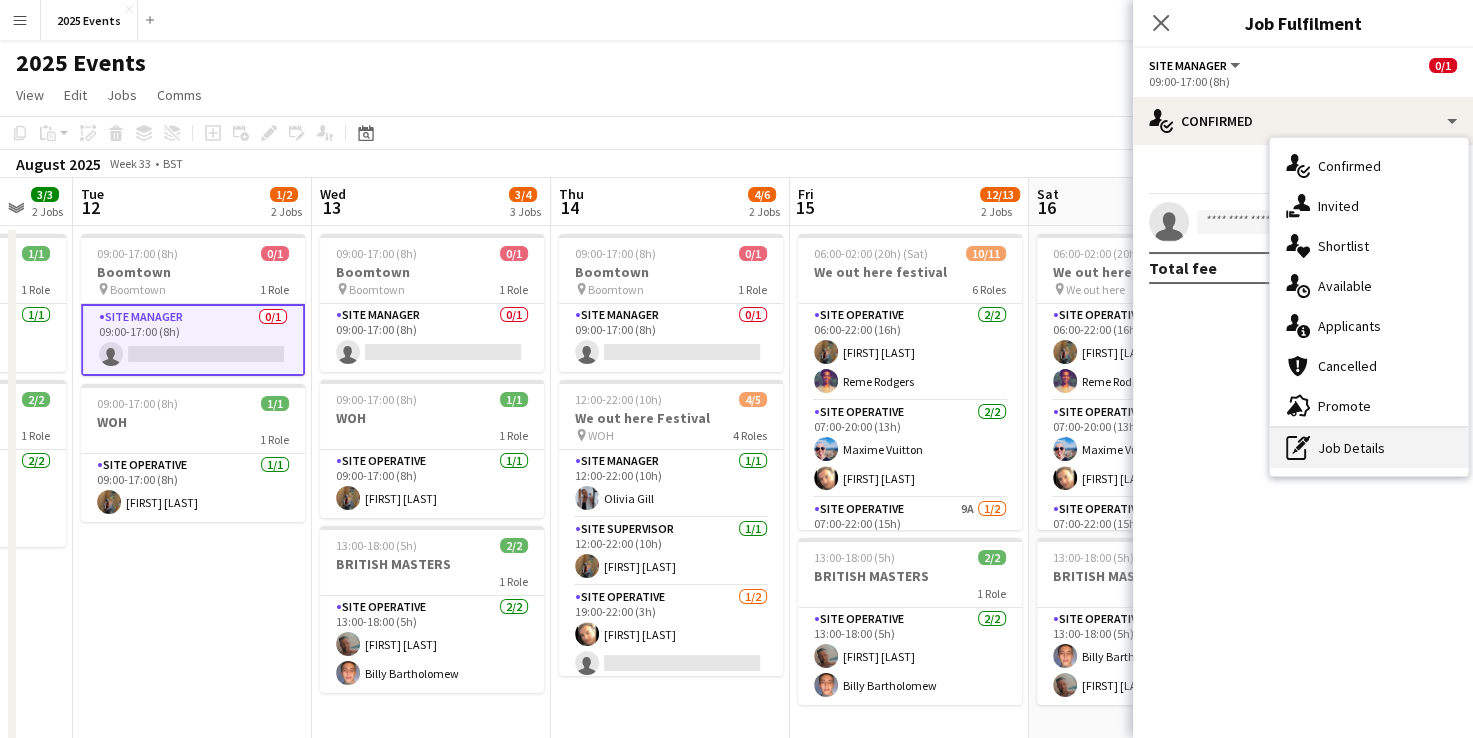 click on "pen-write
Job Details" at bounding box center (1369, 448) 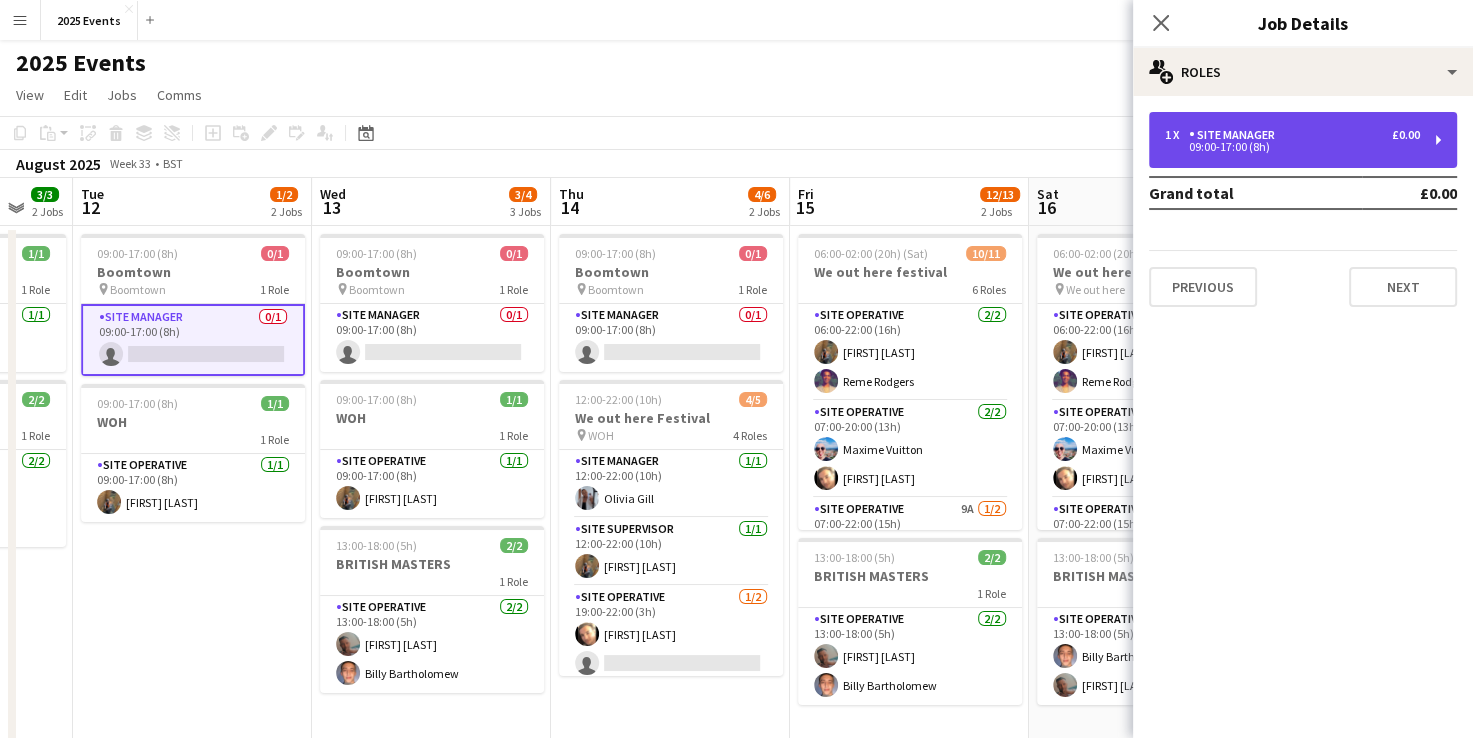 click on "Site Manager" at bounding box center [1236, 135] 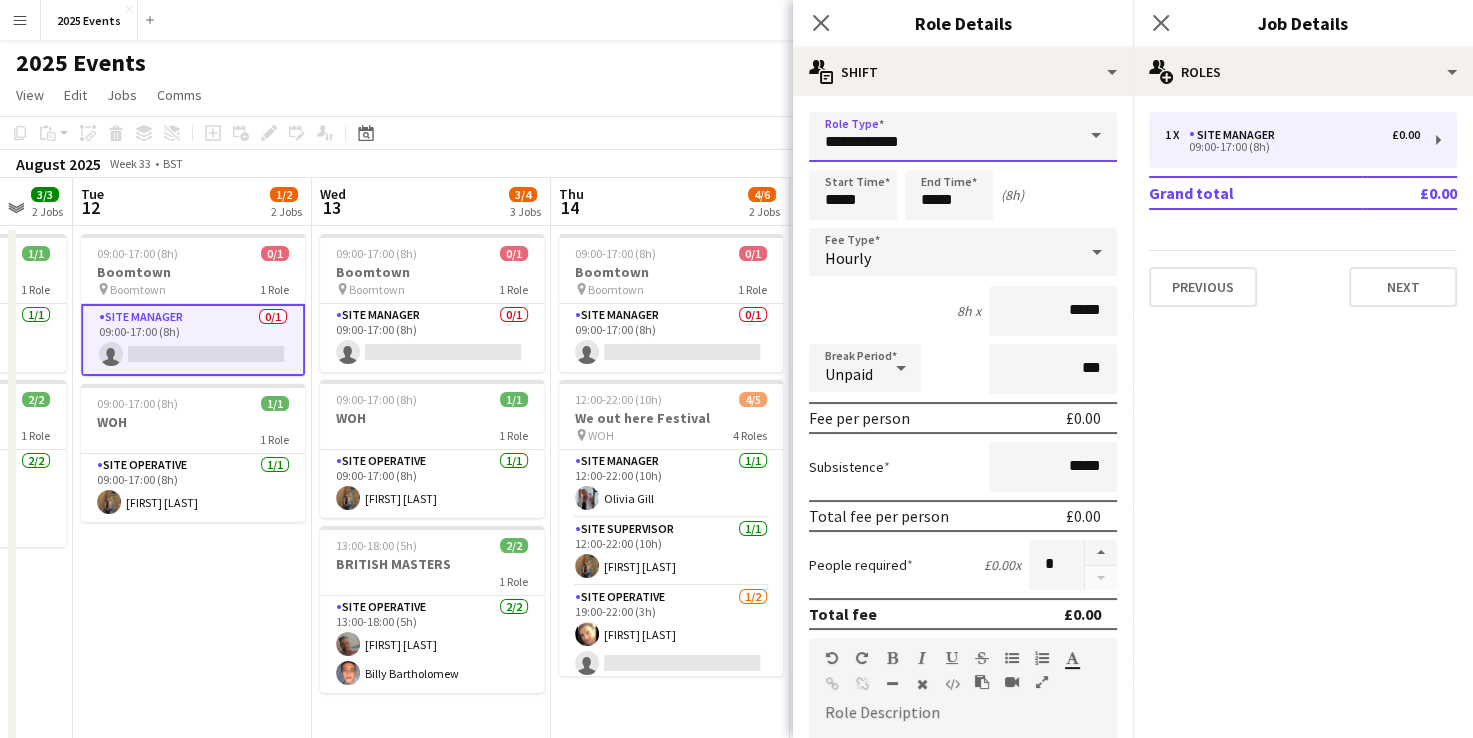 click on "**********" at bounding box center [963, 137] 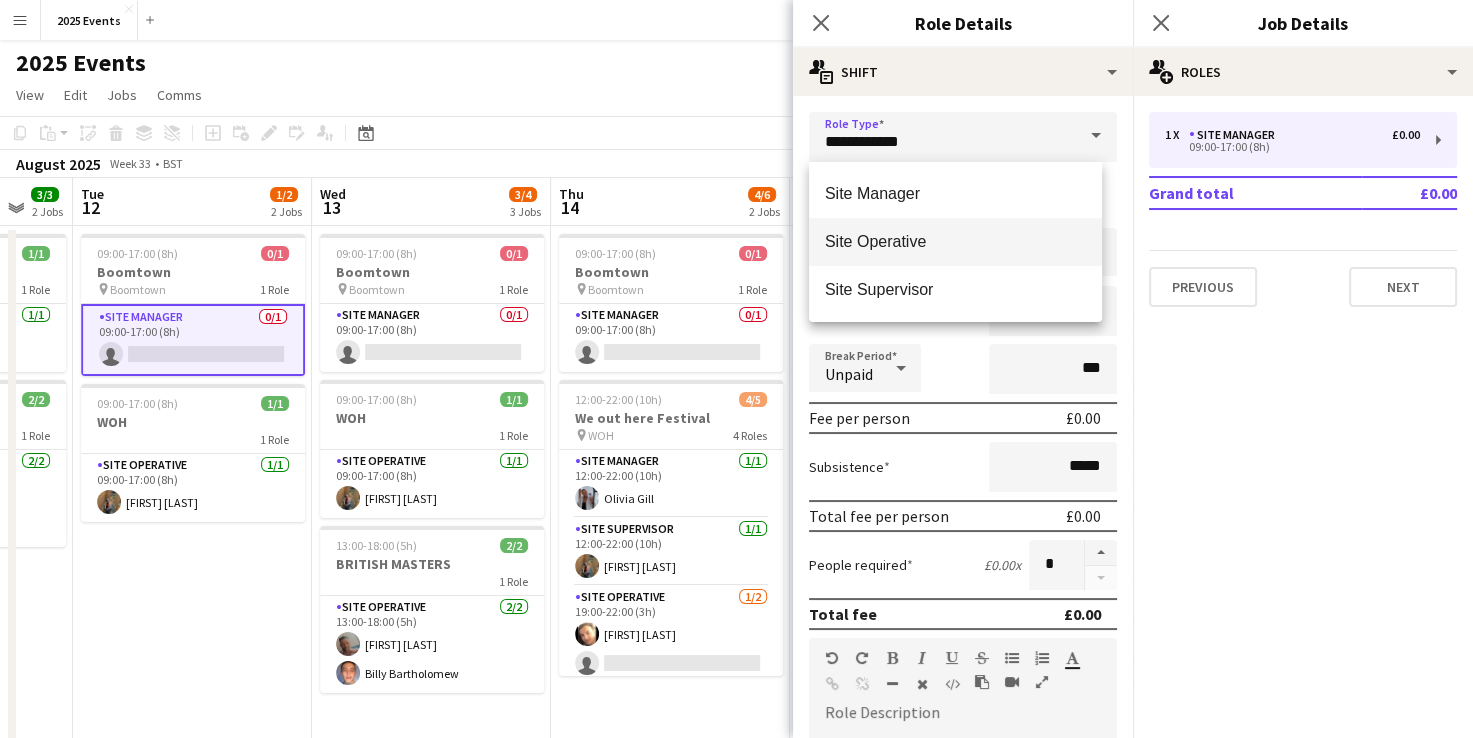 click on "Site Operative" at bounding box center [955, 242] 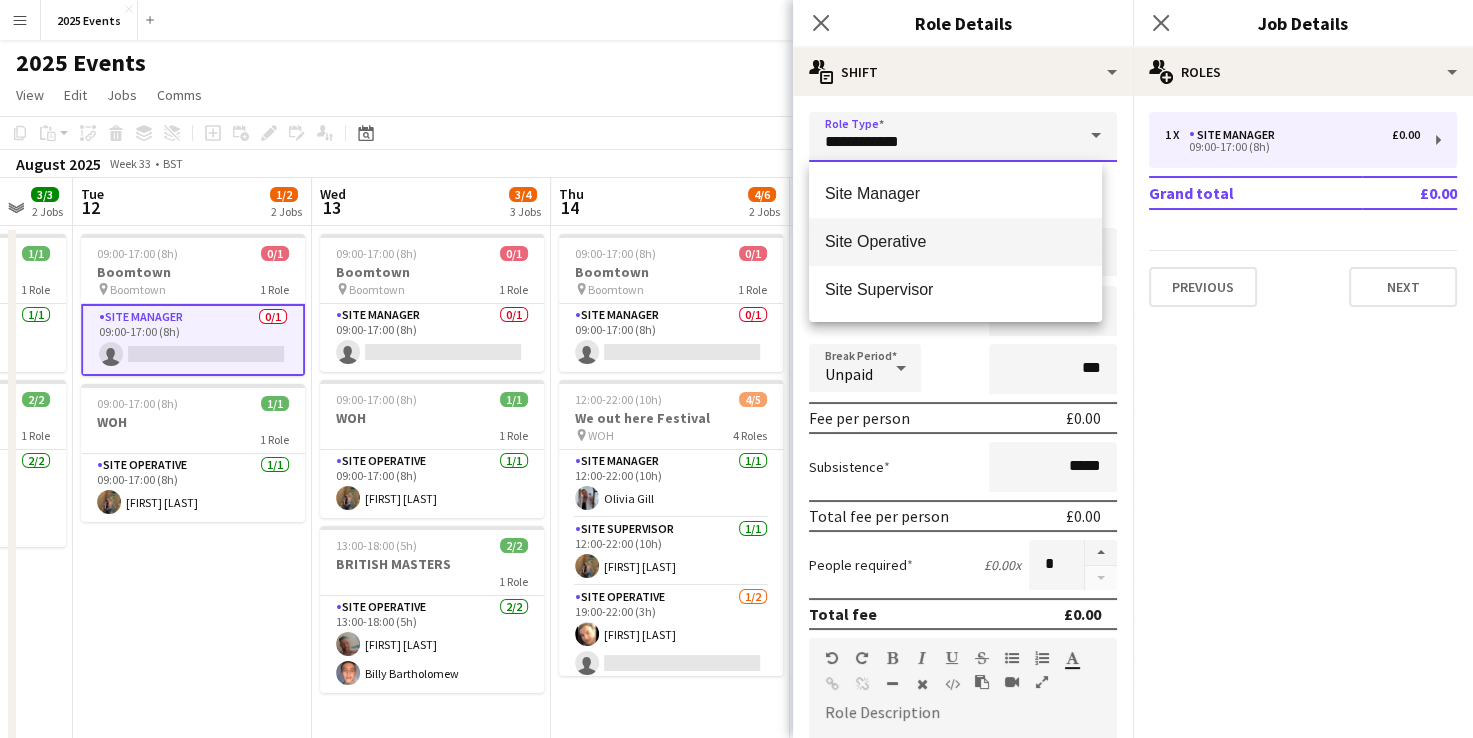 type on "**********" 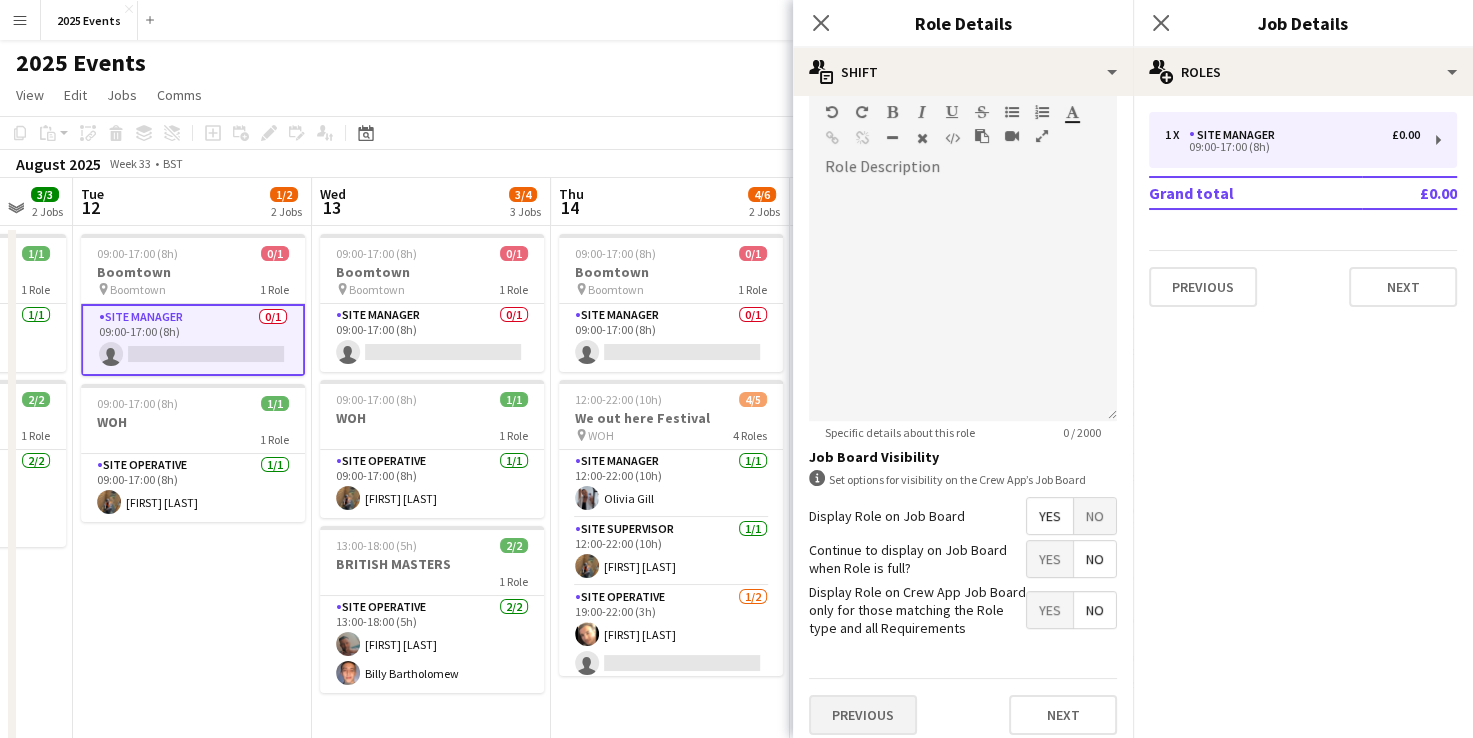scroll, scrollTop: 553, scrollLeft: 0, axis: vertical 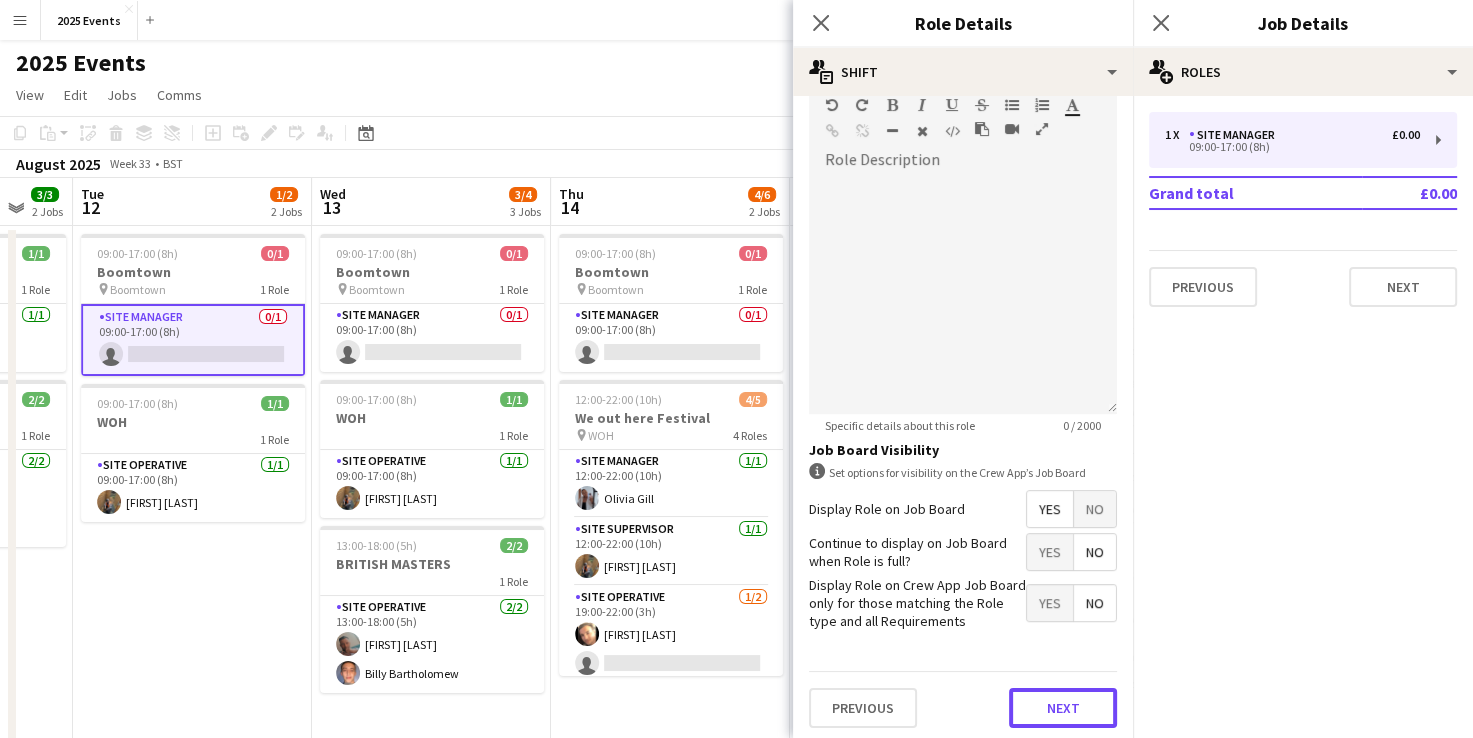 click on "Next" at bounding box center (1063, 708) 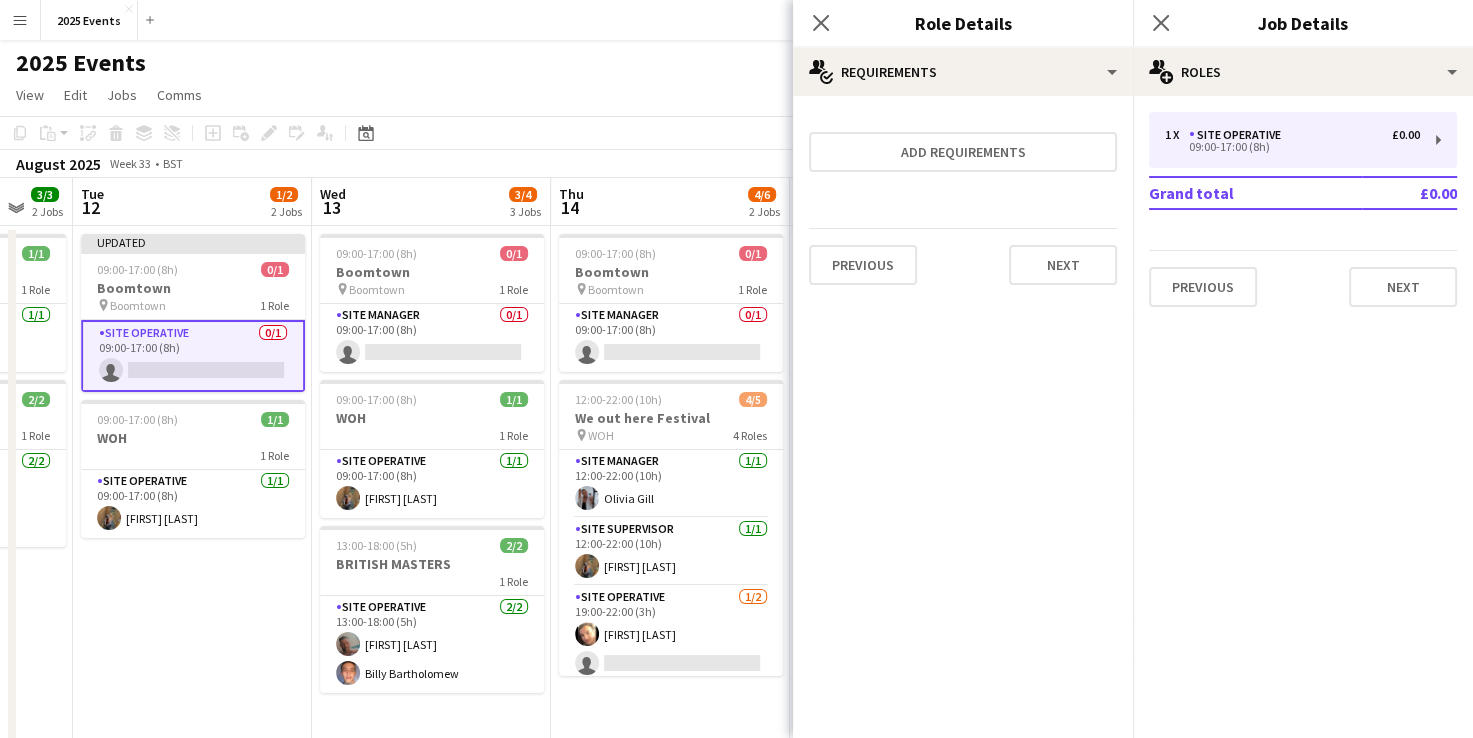 scroll, scrollTop: 0, scrollLeft: 0, axis: both 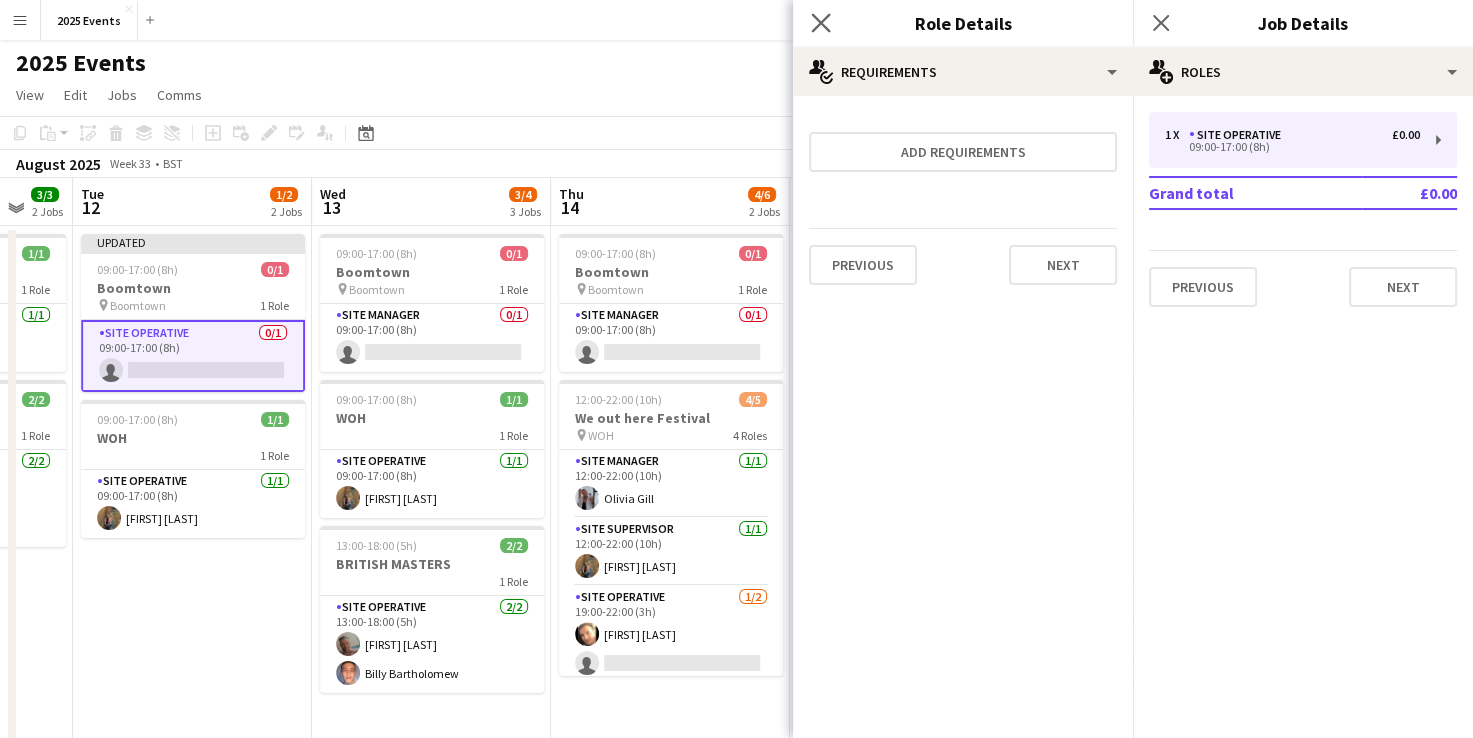 click on "Close pop-in" 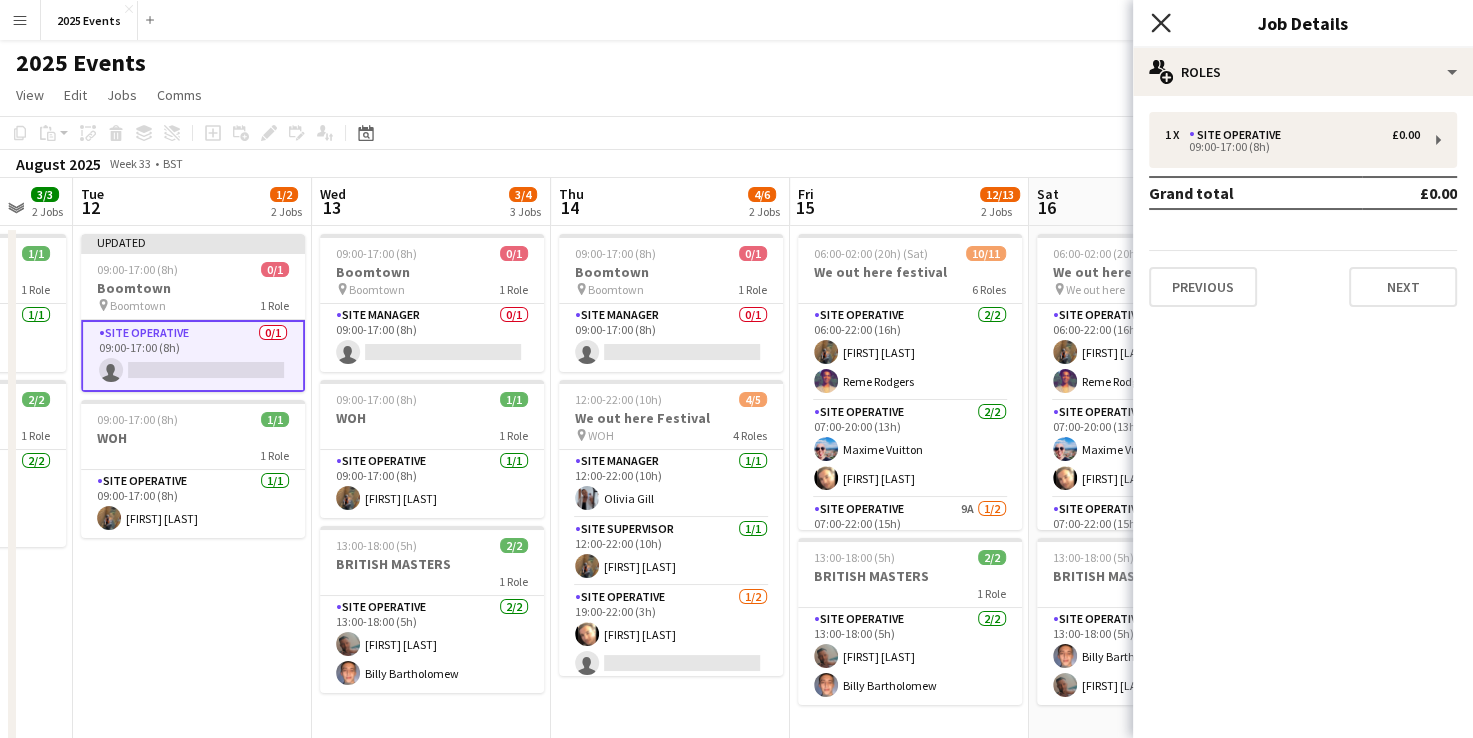 click 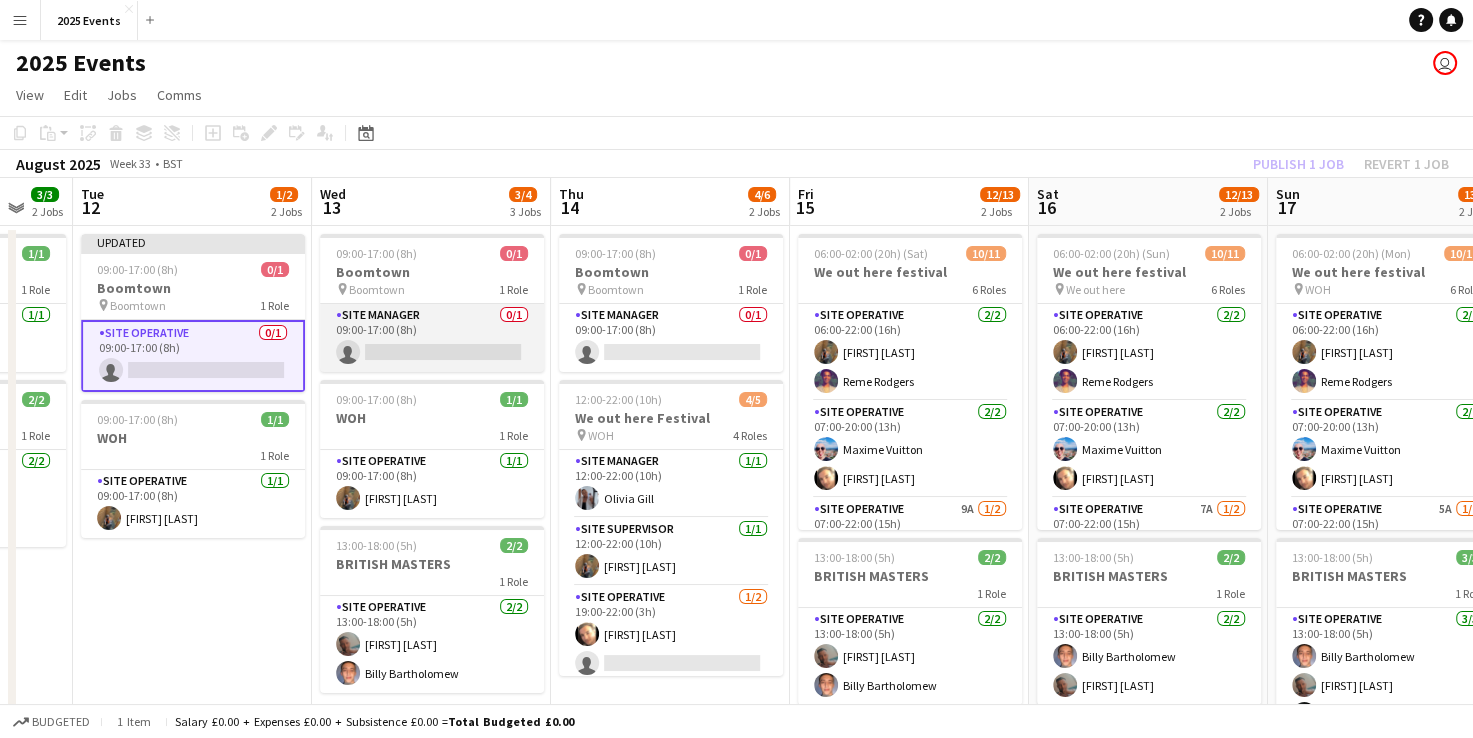 click on "Site Manager   0/1   09:00-17:00 (8h)
single-neutral-actions" at bounding box center (432, 338) 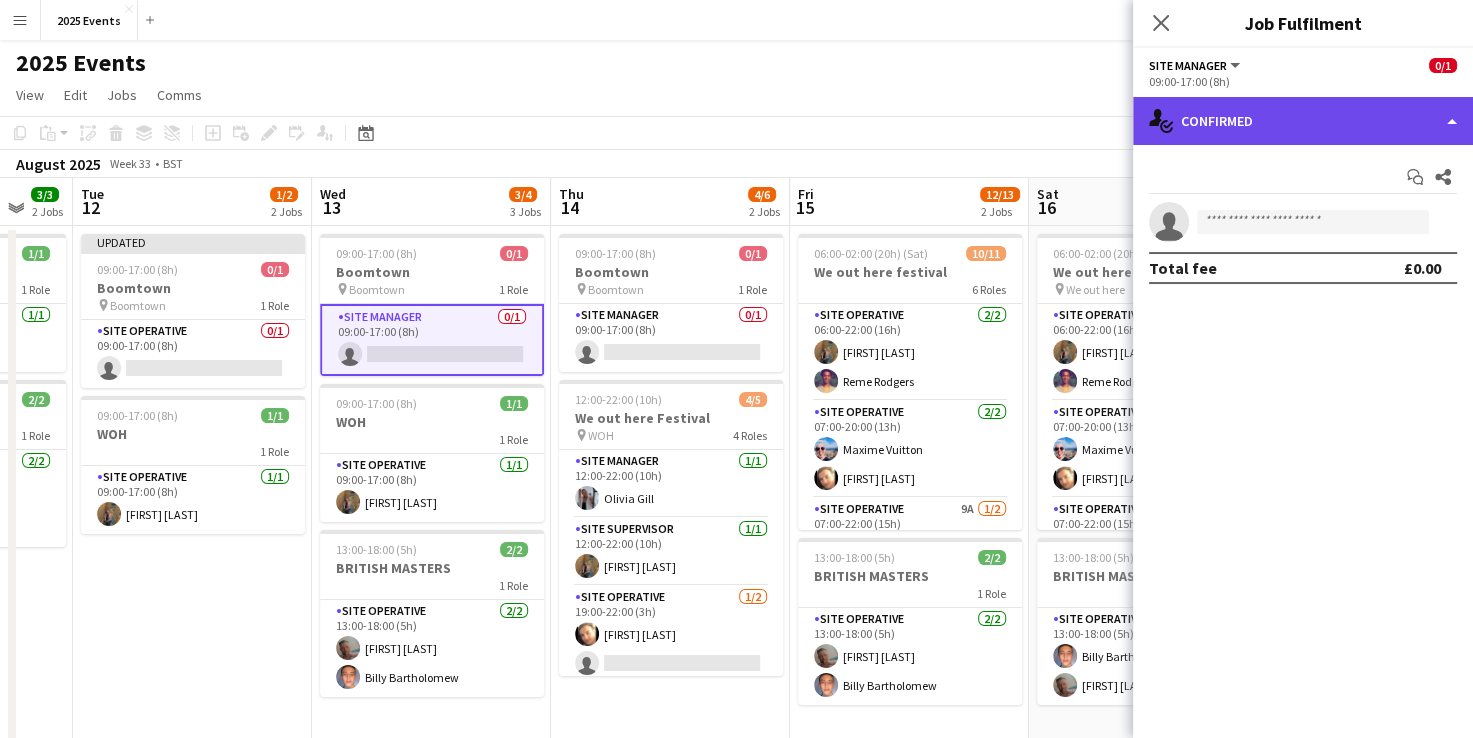 click on "single-neutral-actions-check-2
Confirmed" 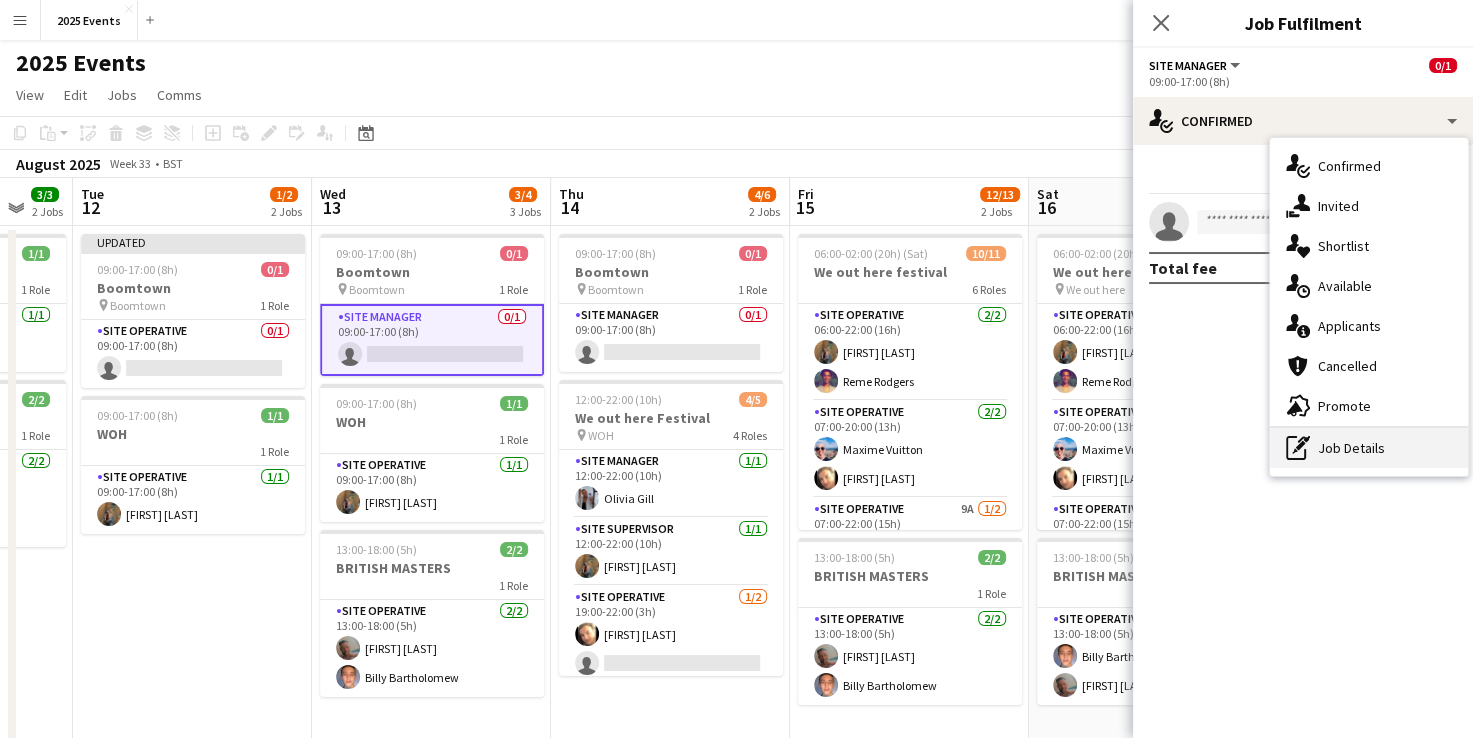 click on "pen-write
Job Details" at bounding box center [1369, 448] 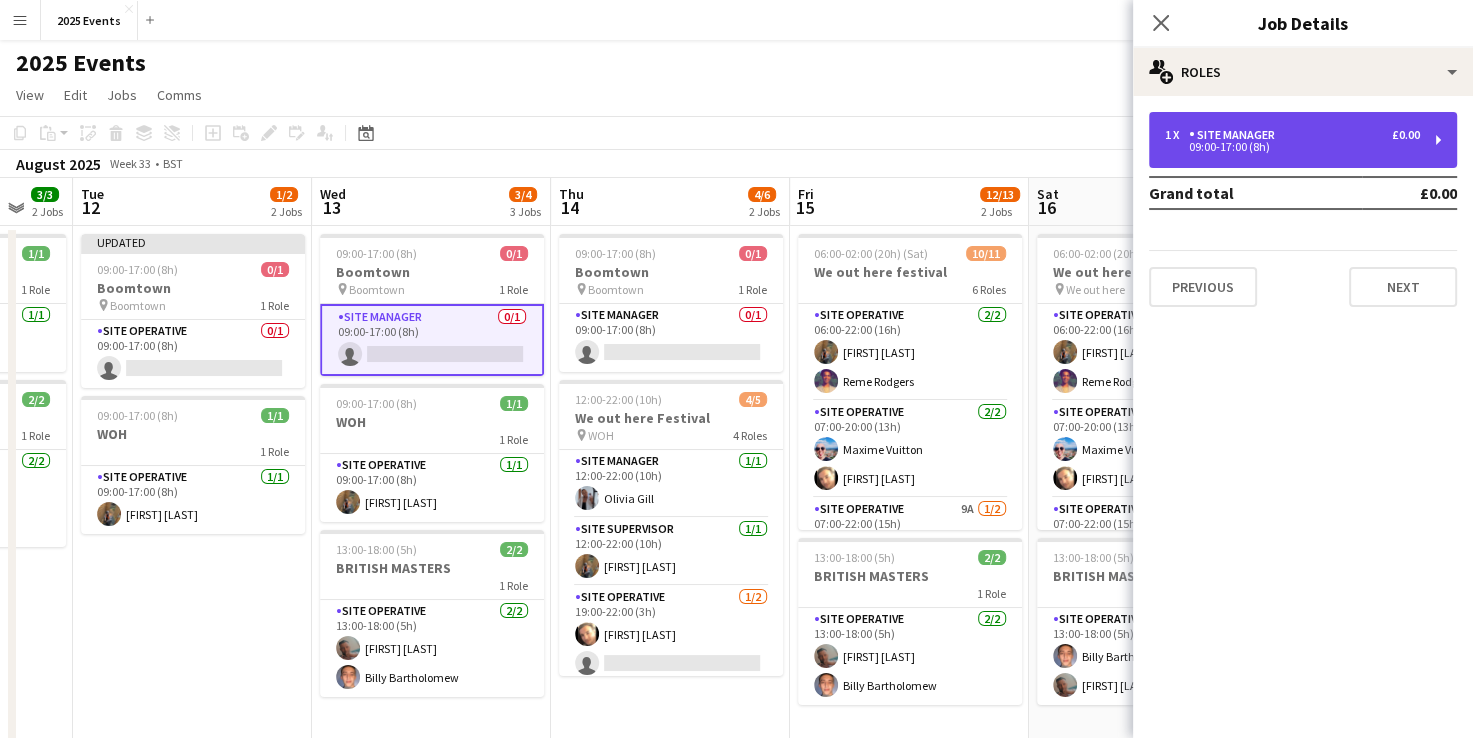 click on "1 x   Site Manager   £0.00   09:00-17:00 (8h)" at bounding box center [1303, 140] 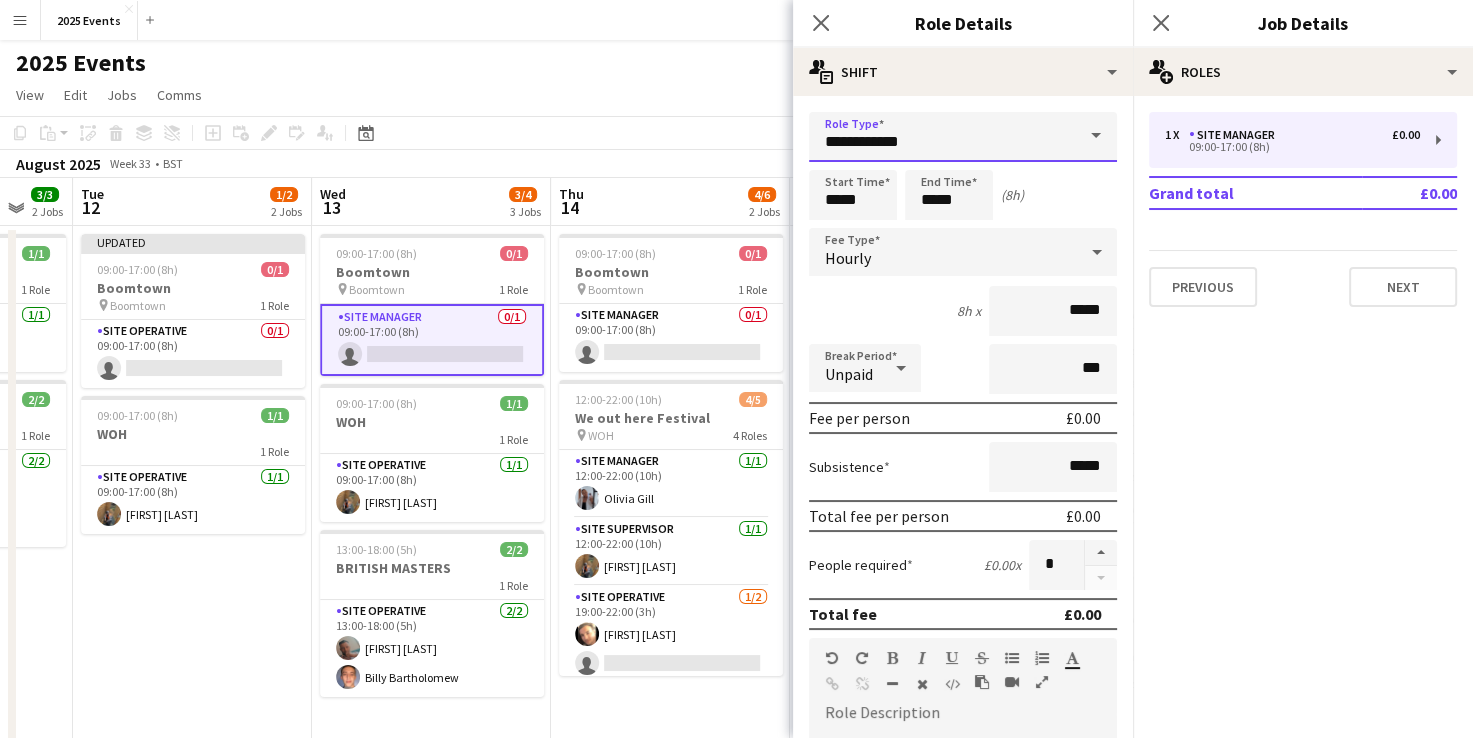 click on "**********" at bounding box center [963, 137] 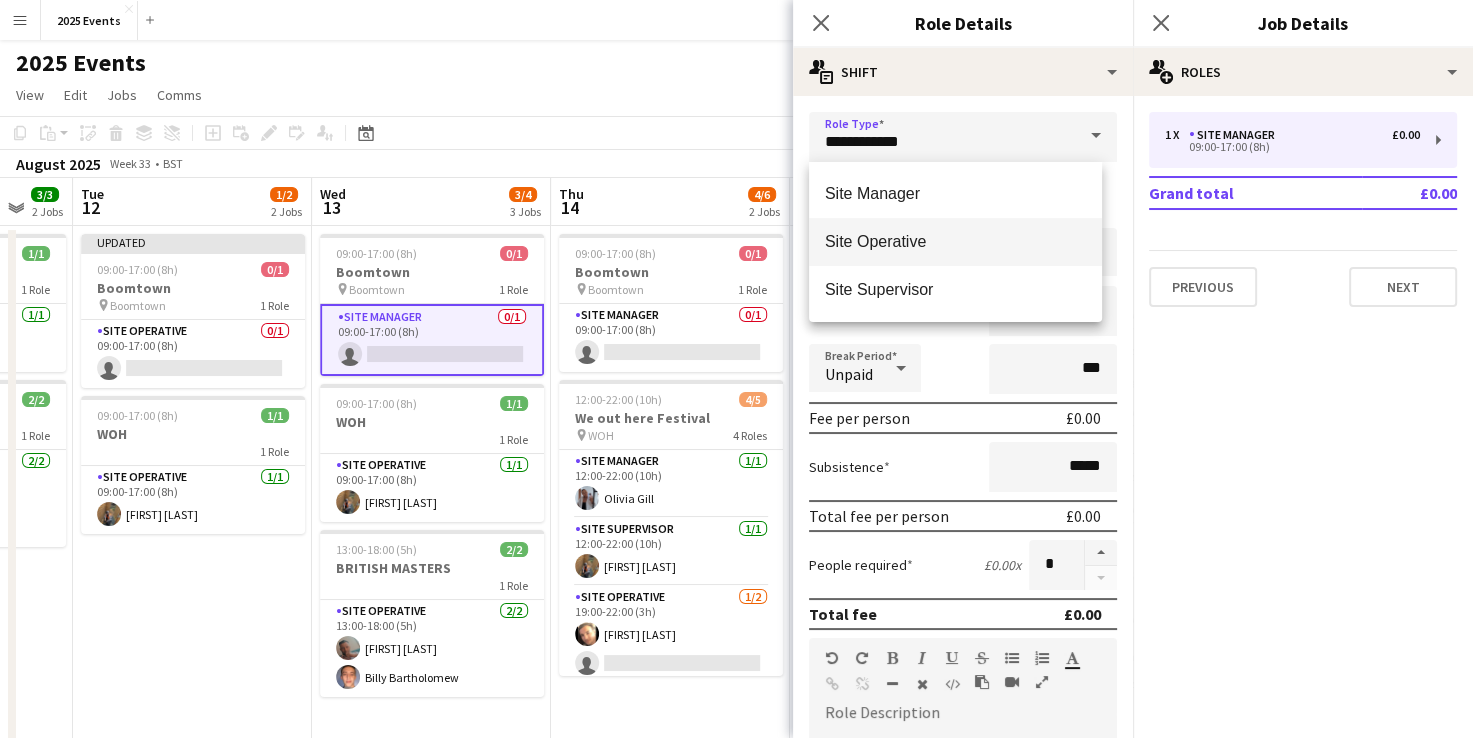 click on "Site Operative" at bounding box center (955, 241) 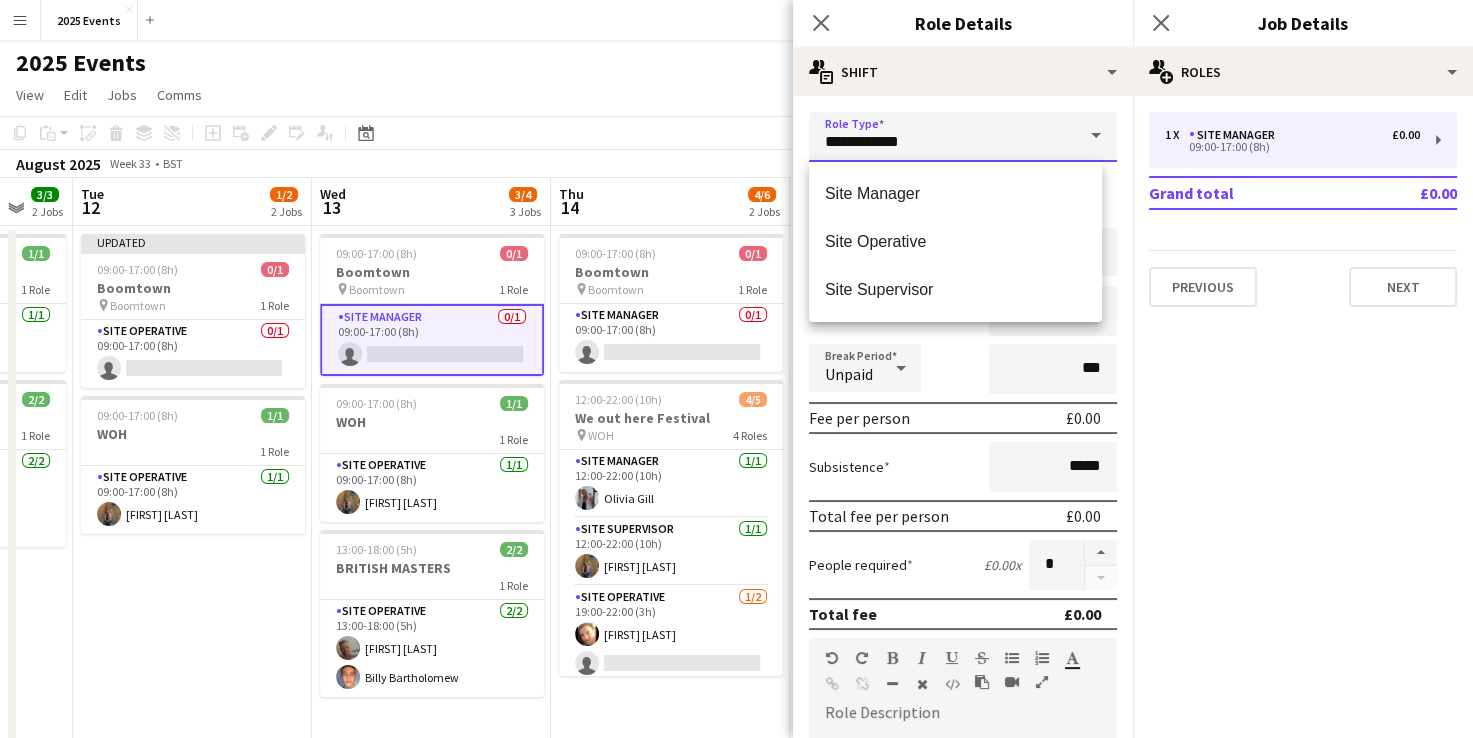 type on "**********" 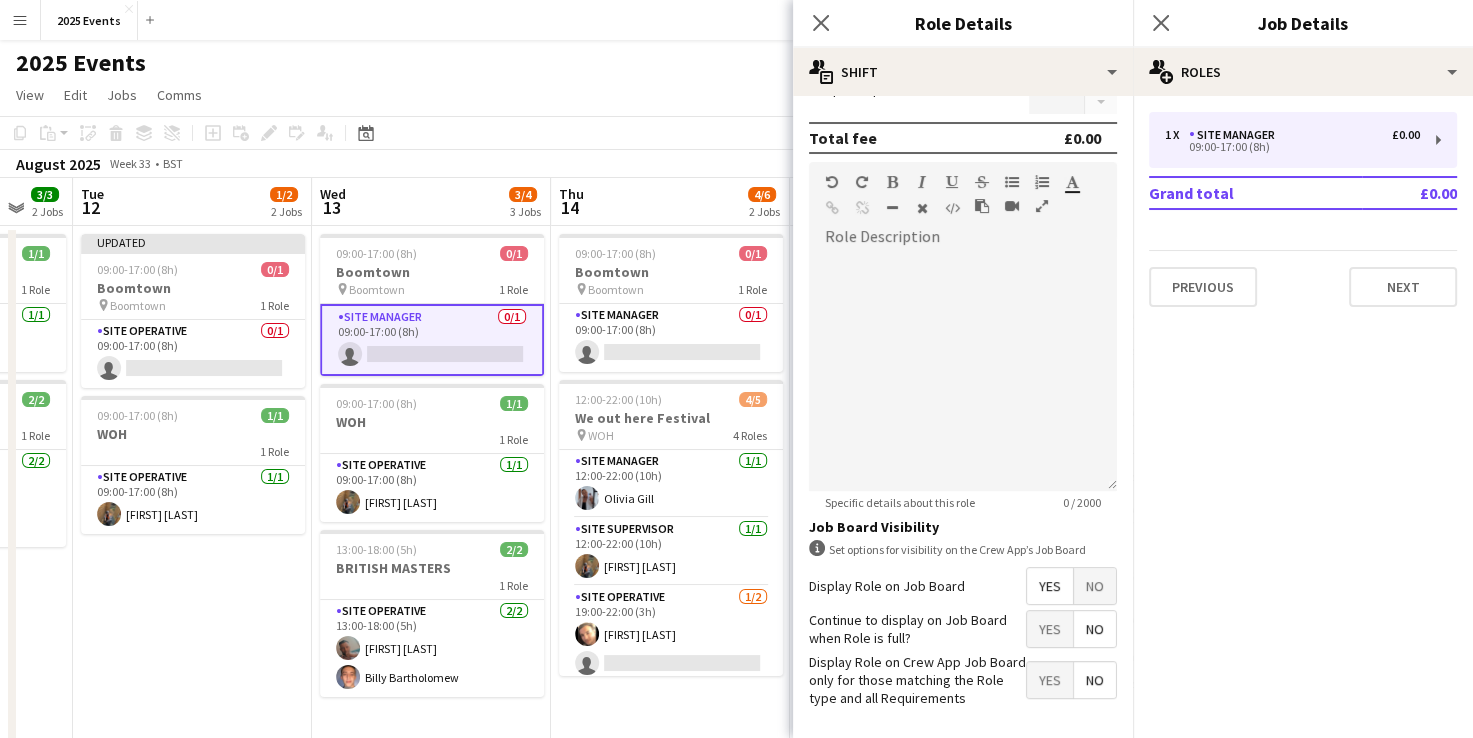 scroll, scrollTop: 553, scrollLeft: 0, axis: vertical 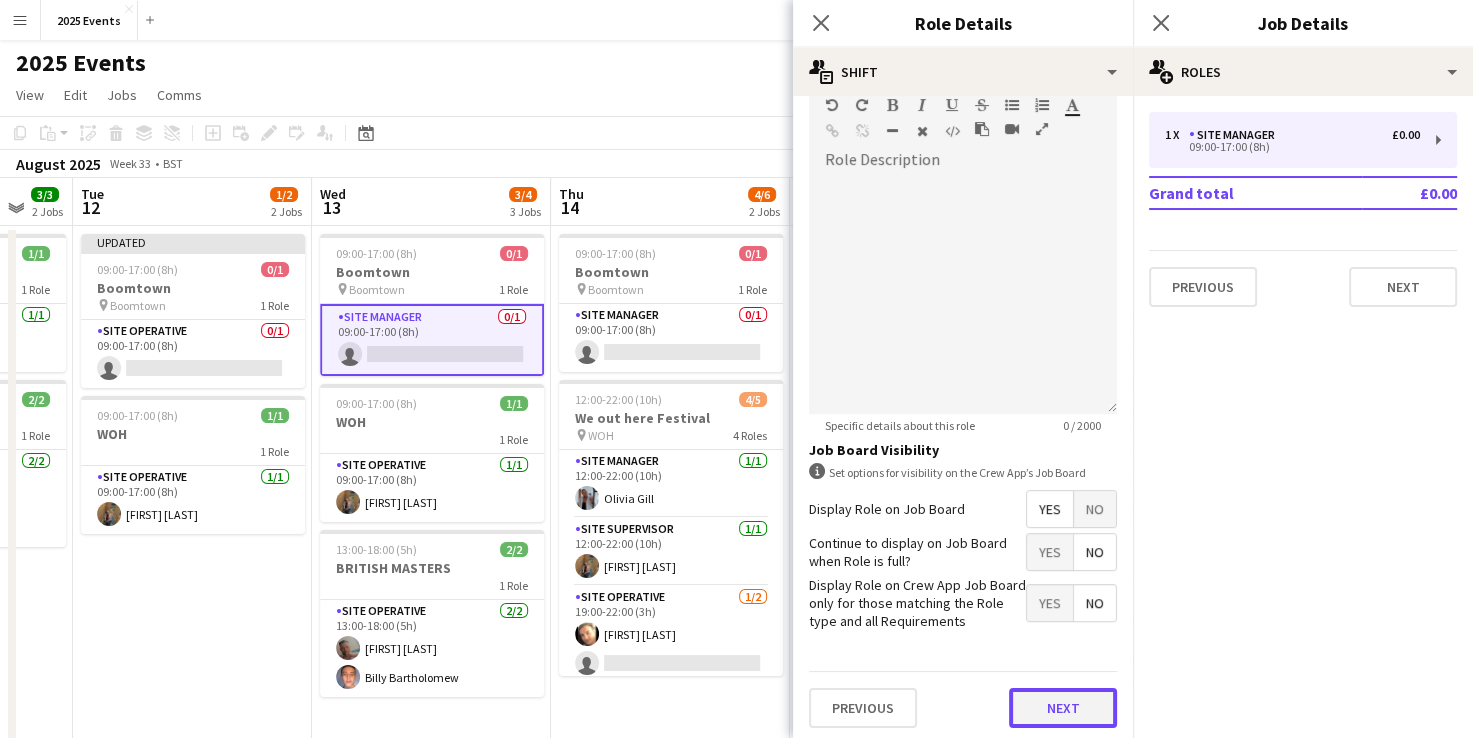 click on "Next" at bounding box center [1063, 708] 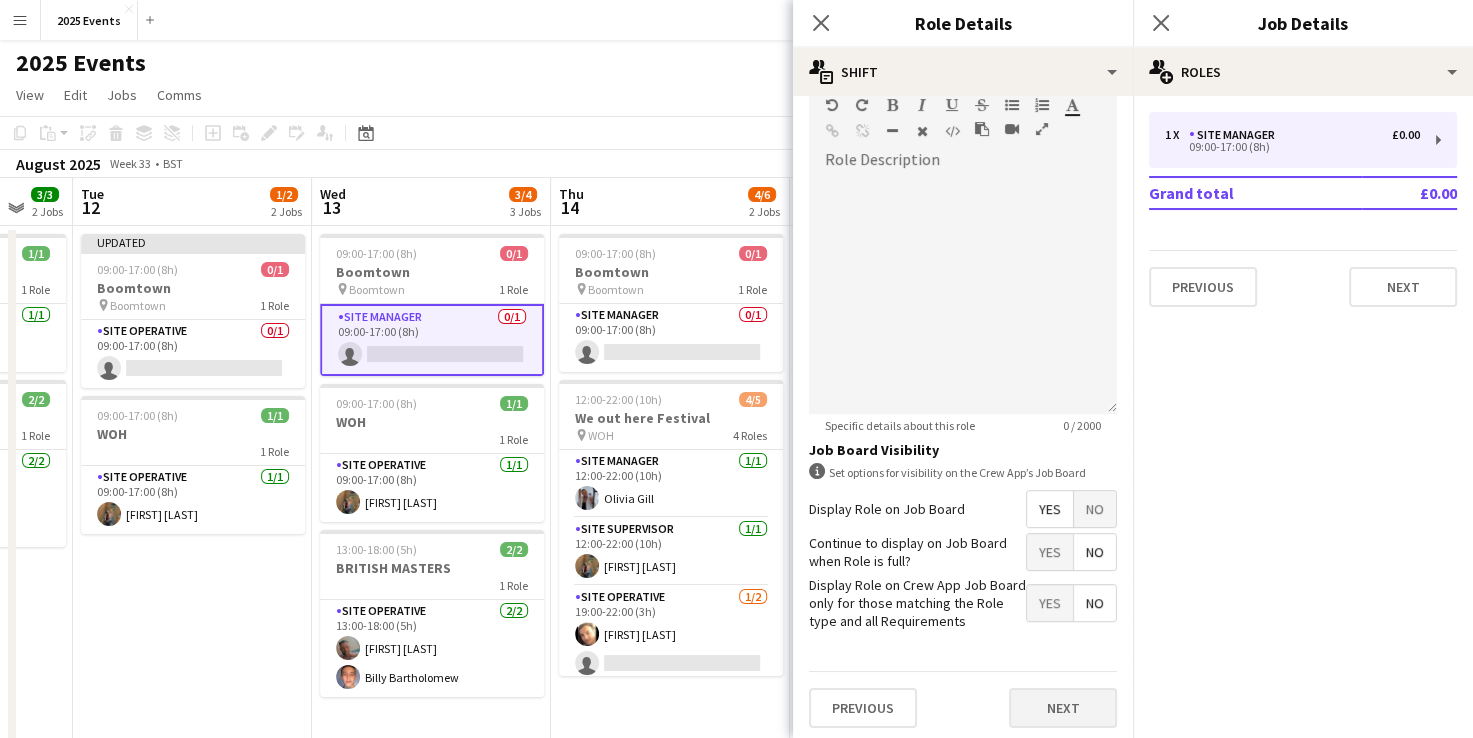 scroll, scrollTop: 0, scrollLeft: 0, axis: both 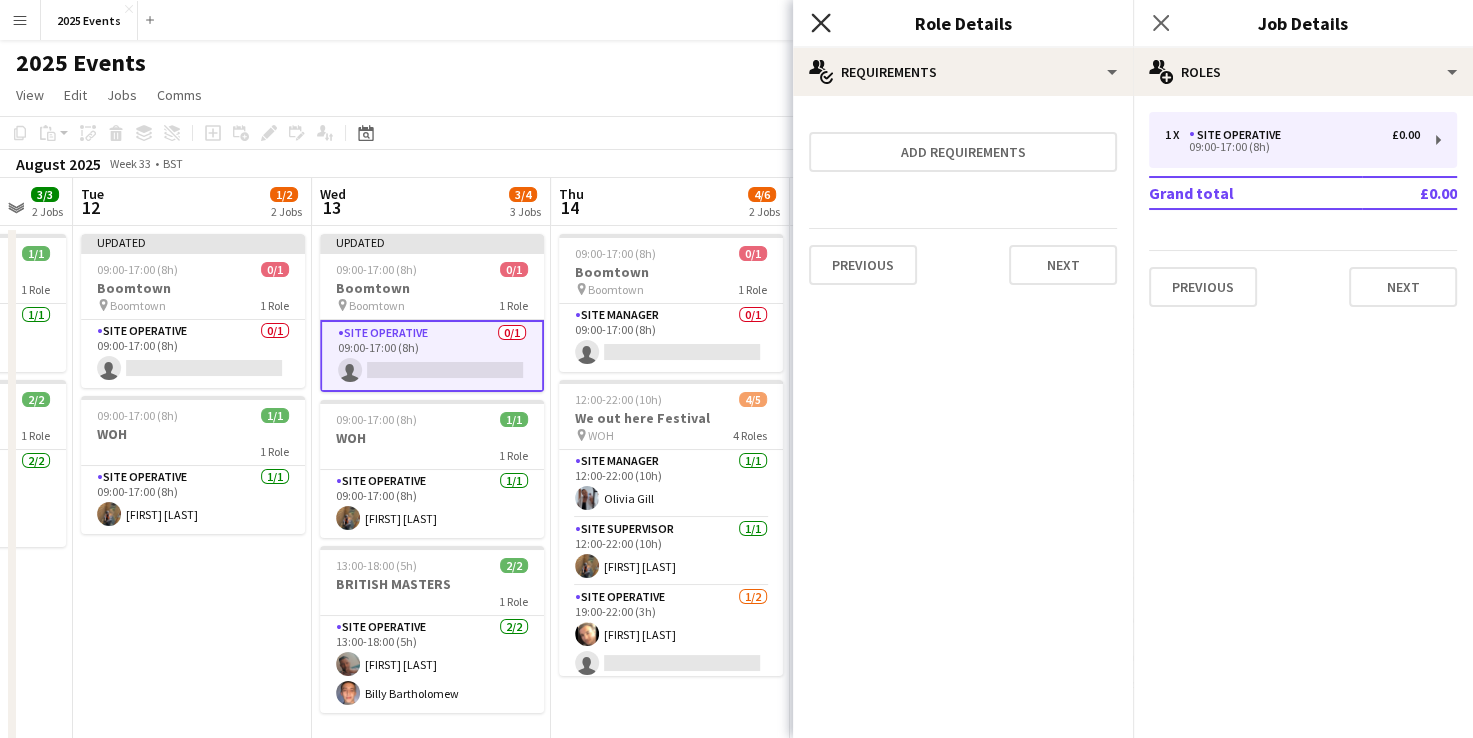click on "Close pop-in" 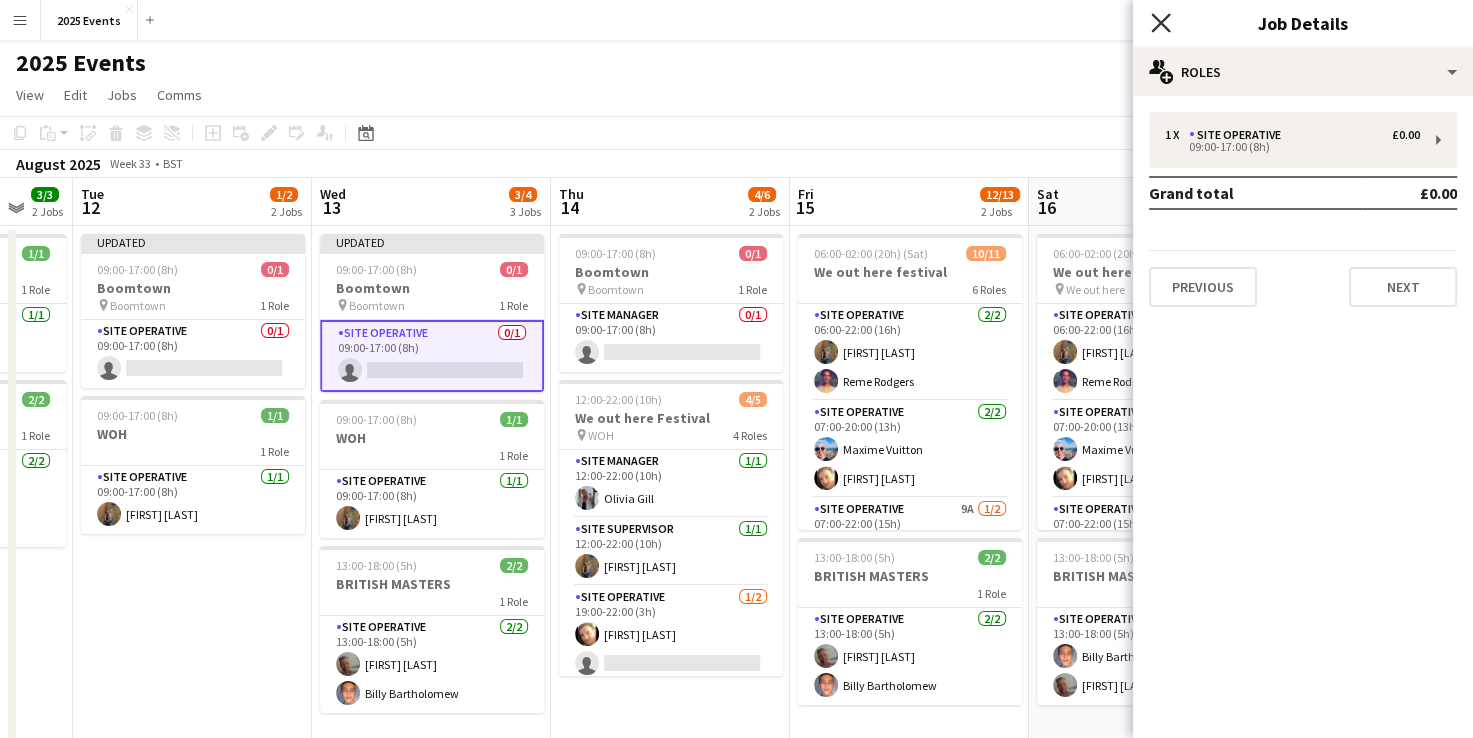 click on "Close pop-in" 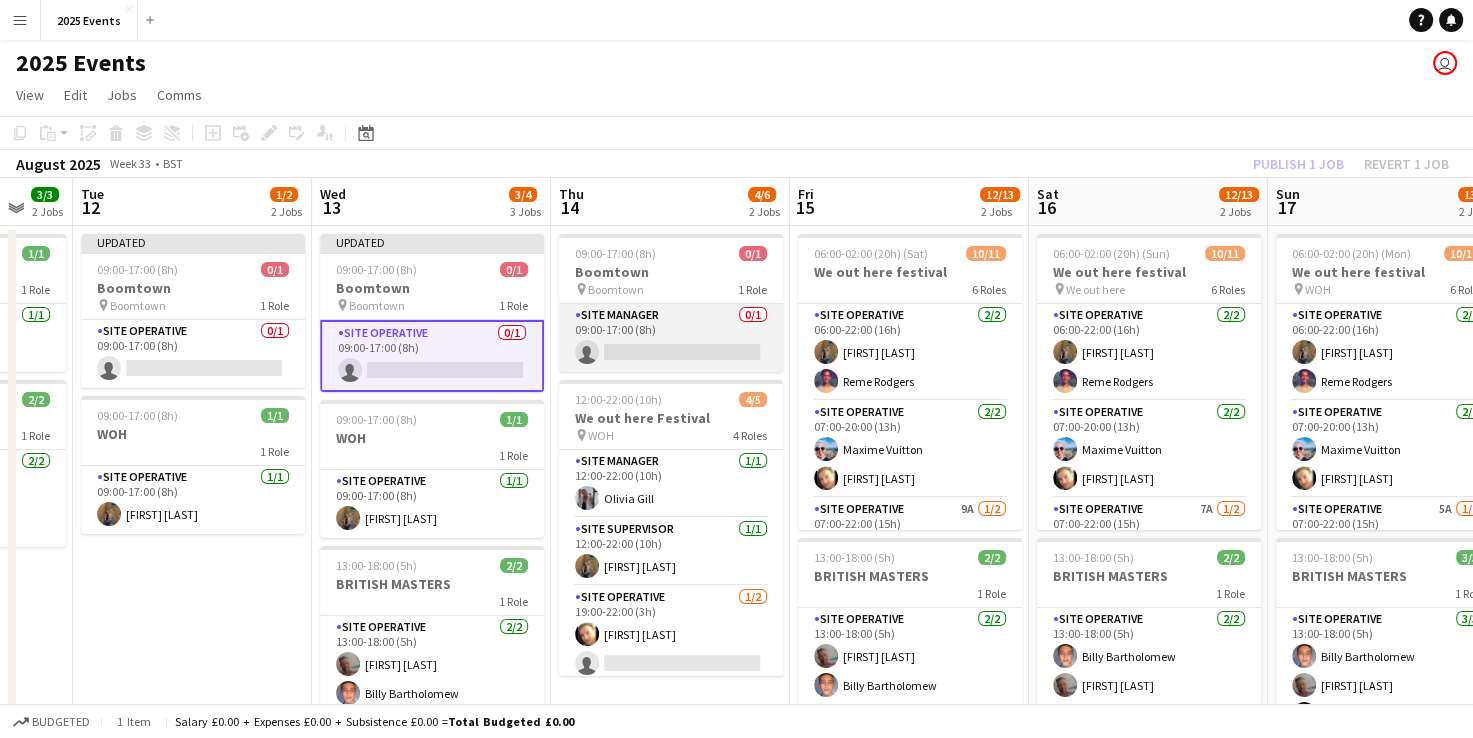click on "Site Manager   0/1   09:00-17:00 (8h)
single-neutral-actions" at bounding box center [671, 338] 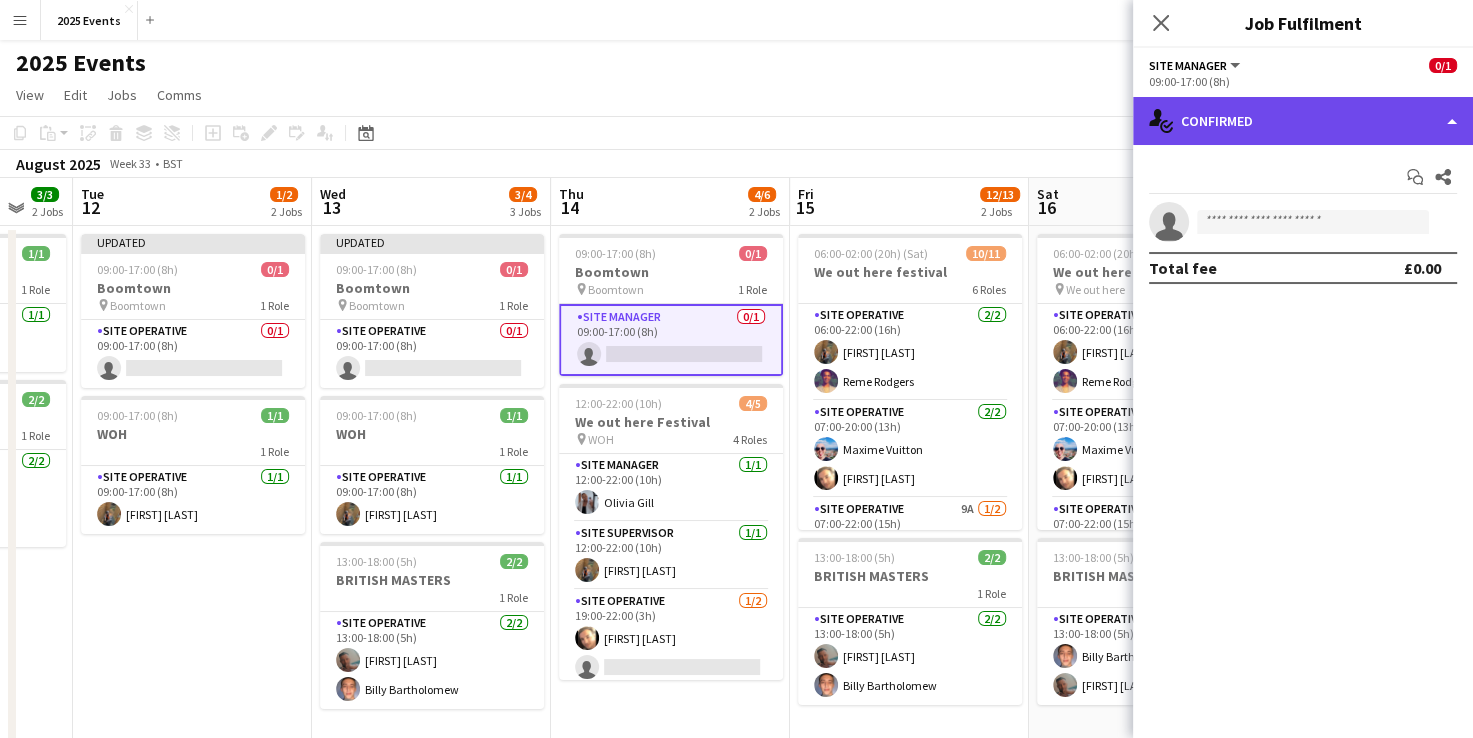 click on "single-neutral-actions-check-2
Confirmed" 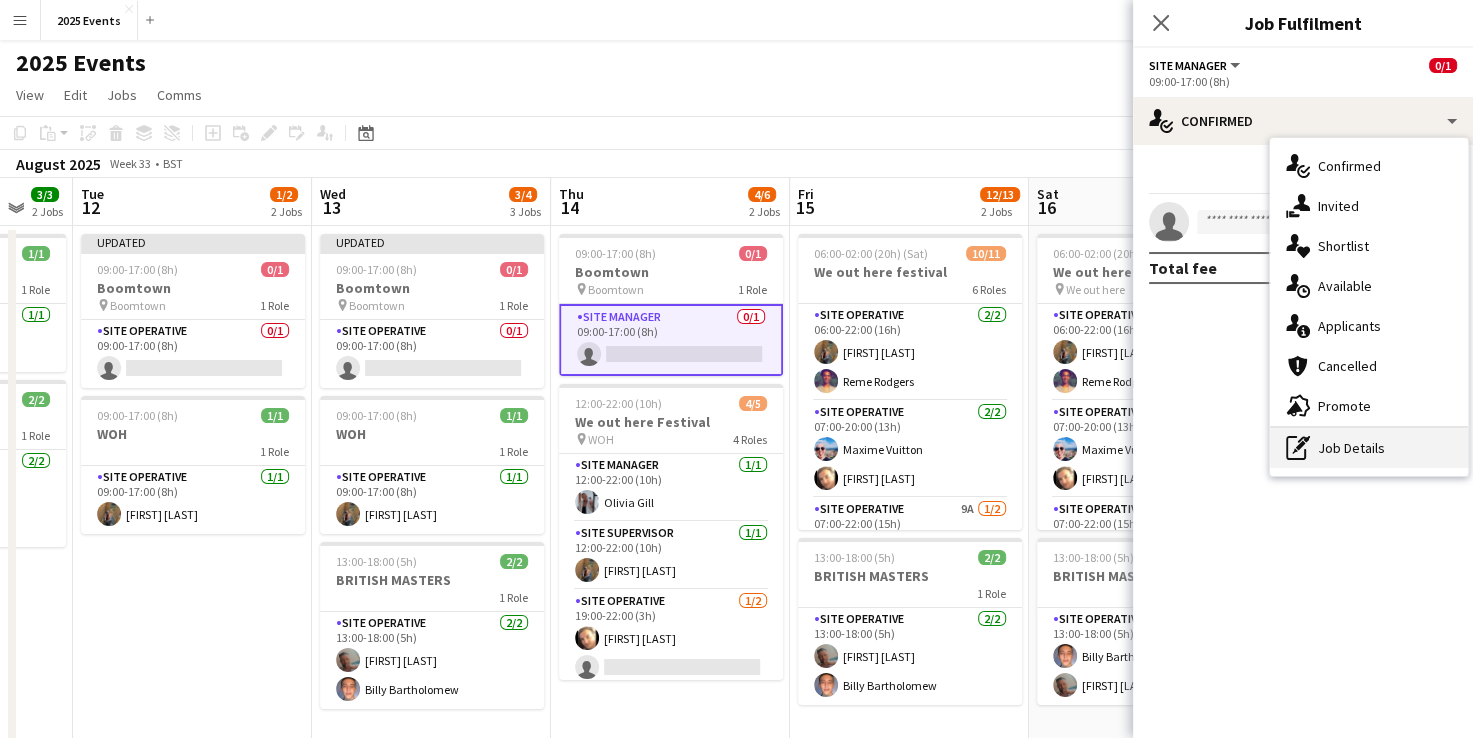 click on "pen-write
Job Details" at bounding box center (1369, 448) 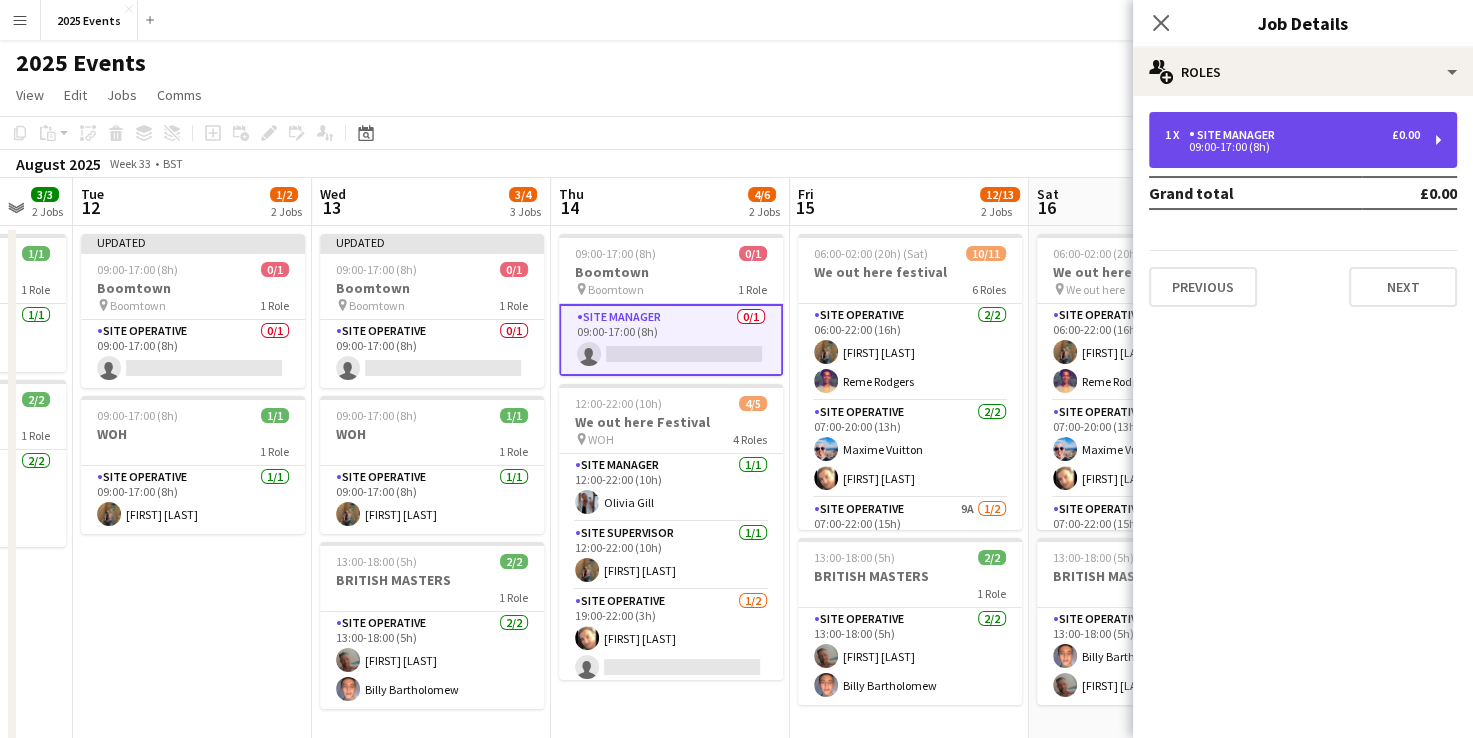 click on "1 x   Site Manager   £0.00   09:00-17:00 (8h)" at bounding box center (1303, 140) 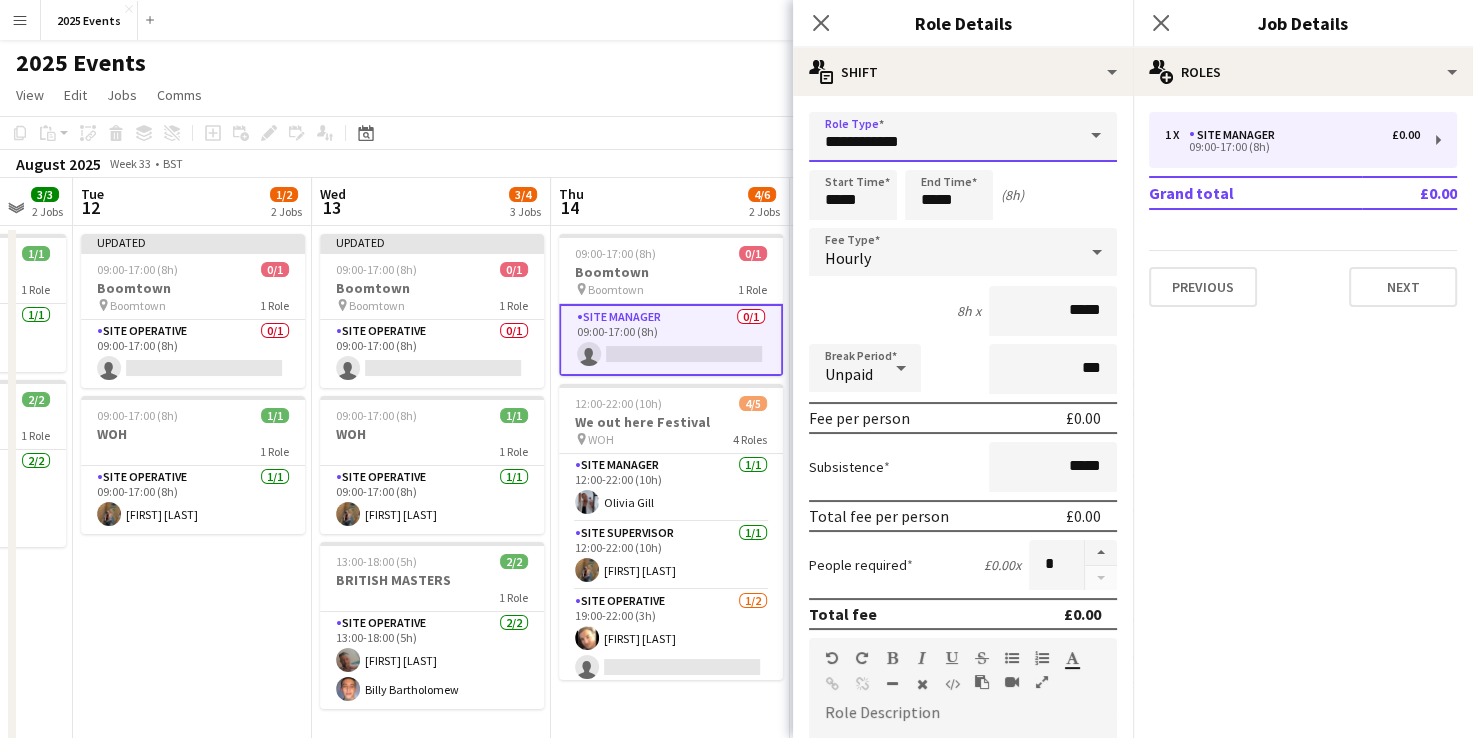 click on "**********" at bounding box center (963, 137) 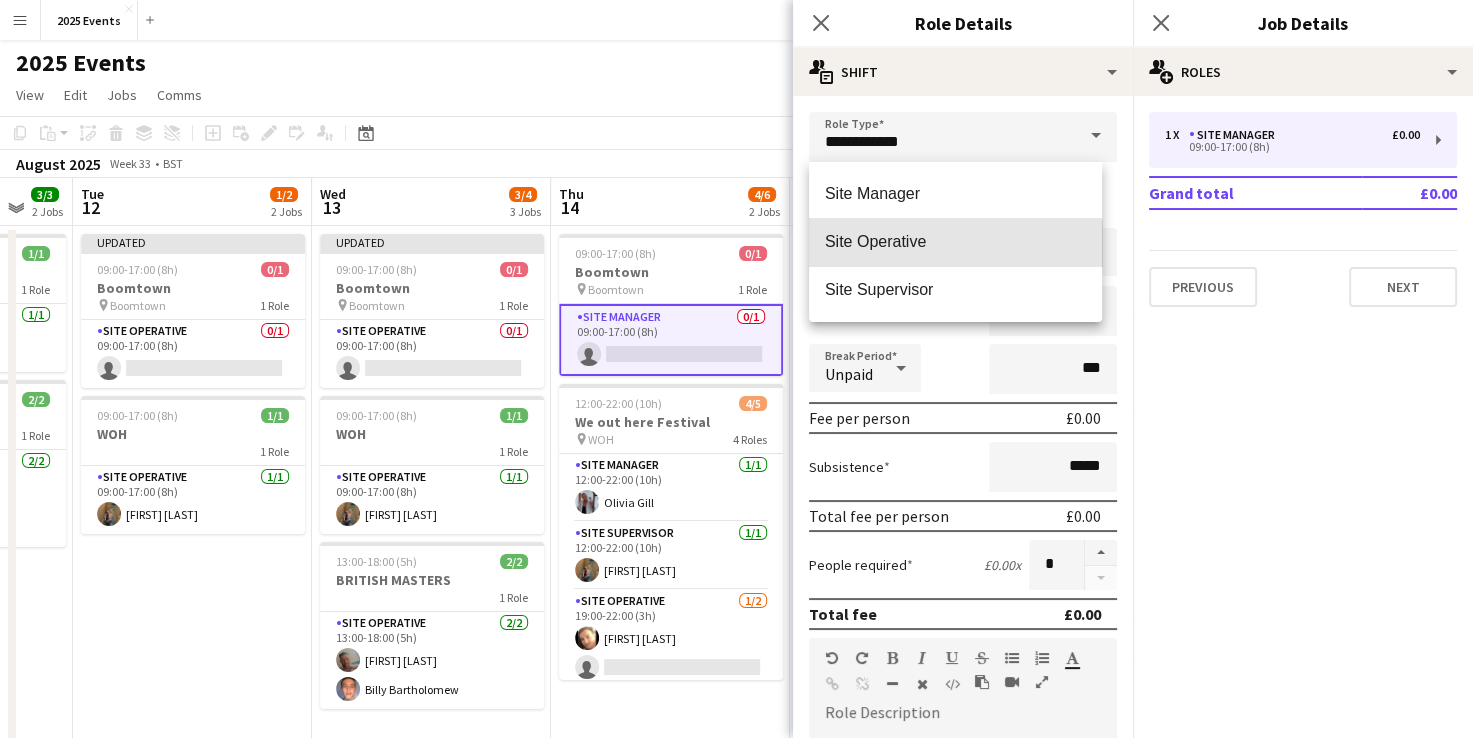 click on "Site Operative" at bounding box center [955, 242] 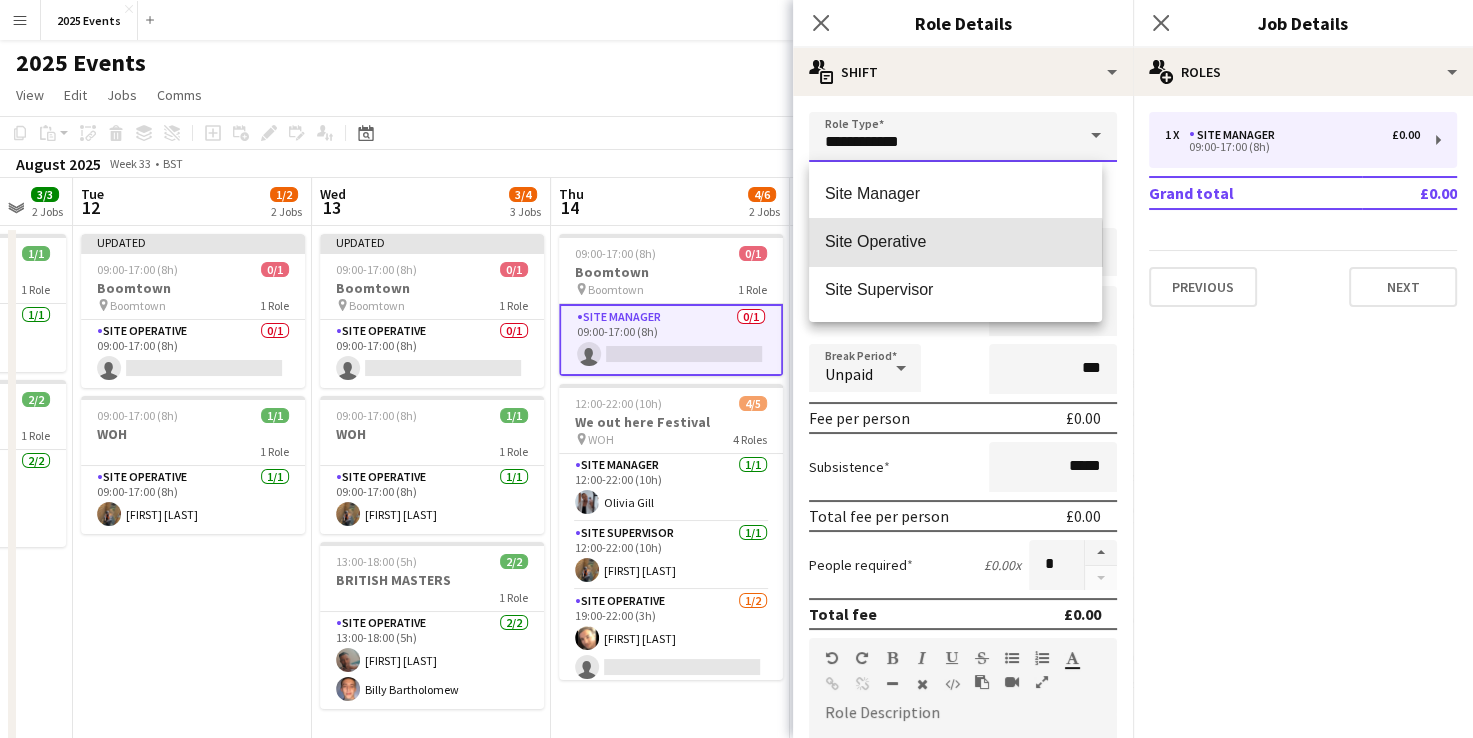 type on "**********" 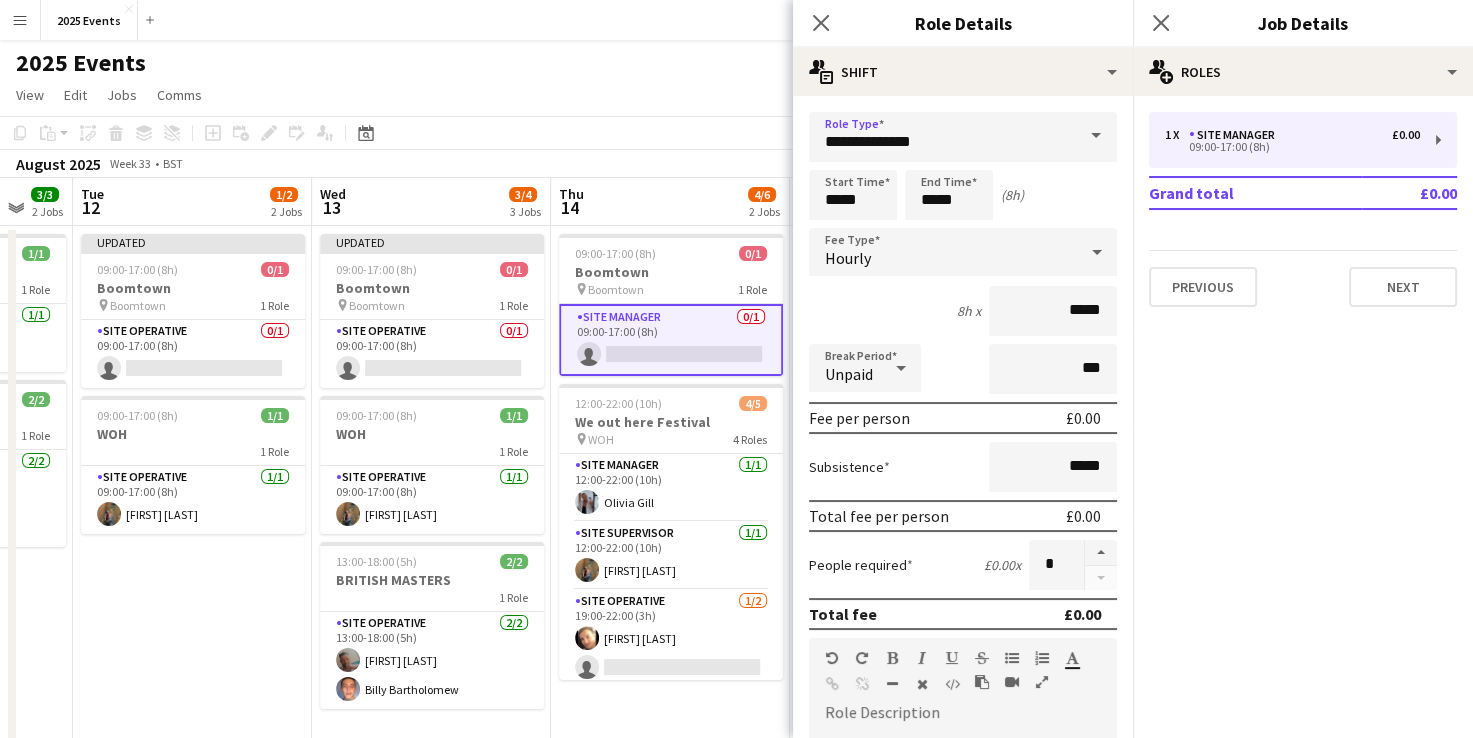 click on "Copy
Paste
Paste   Ctrl+V Paste with crew  Ctrl+Shift+V
Paste linked Job
Delete
Group
Ungroup
Add job
Add linked Job
Edit
Edit linked Job
Applicants
Date picker
AUG 2025 AUG 2025 Monday M Tuesday T Wednesday W Thursday T Friday F Saturday S Sunday S  AUG   1   2   3   4   5   6   7   8   9   10   11   12   13   14   15   16   17   18   19   20   21   22   23   24   25   26   27   28   29   30   31
Comparison range
Comparison range
Today" 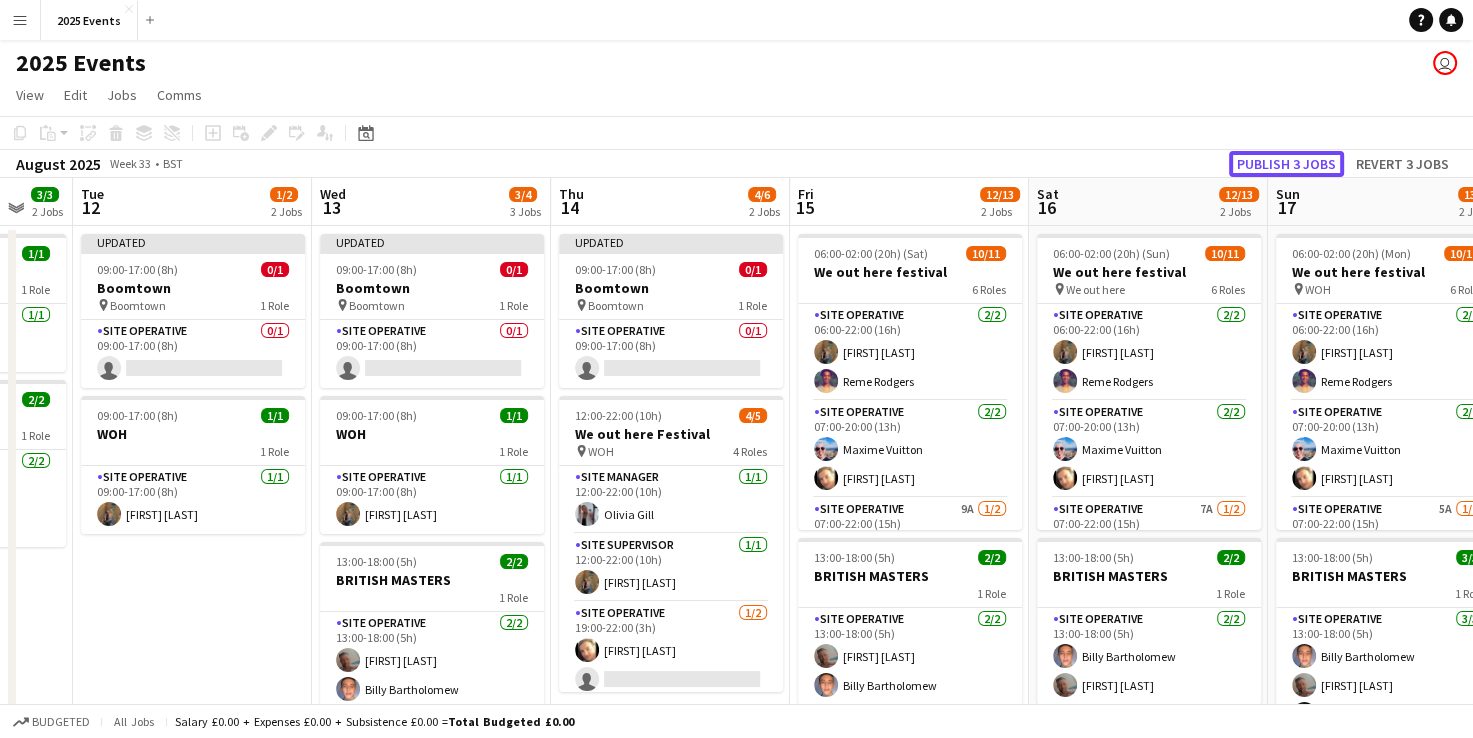 click on "Publish 3 jobs" 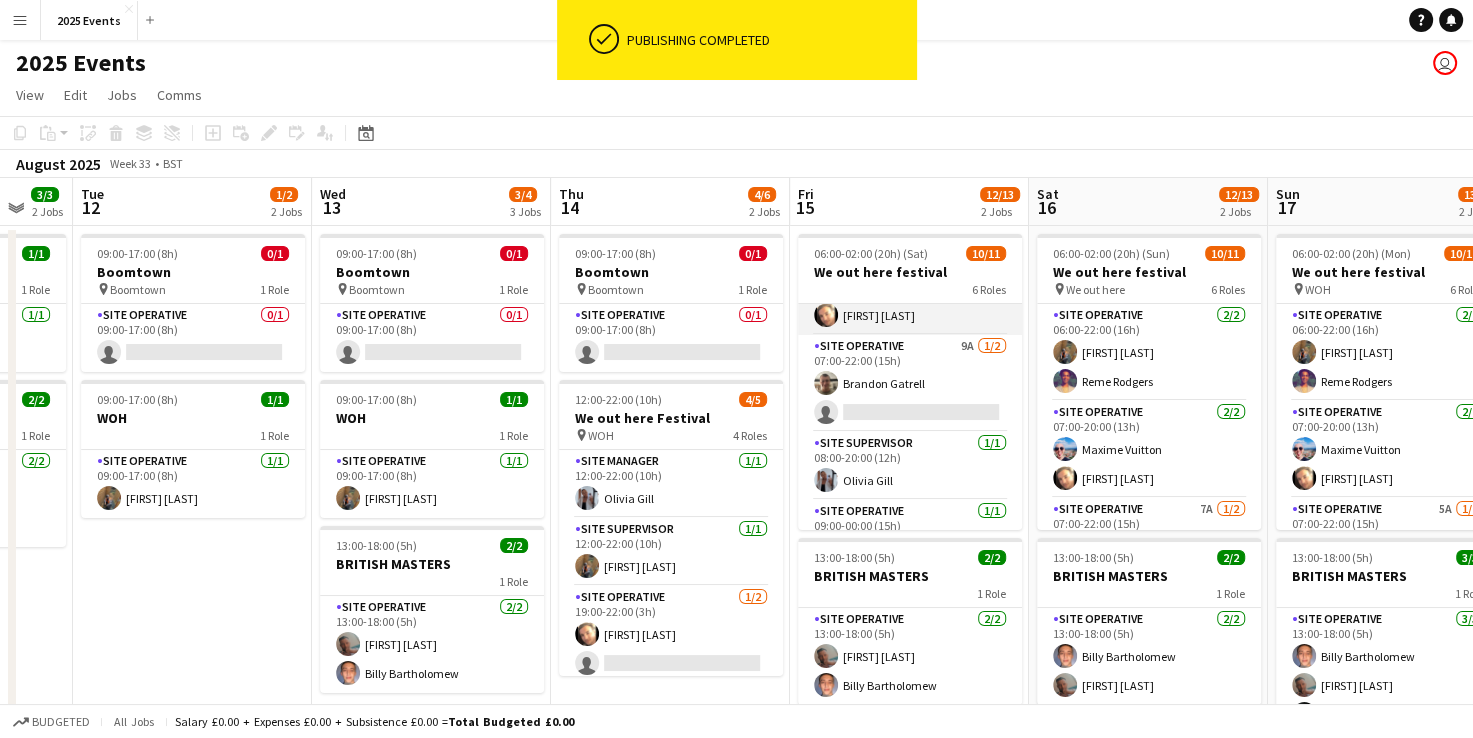 scroll, scrollTop: 176, scrollLeft: 0, axis: vertical 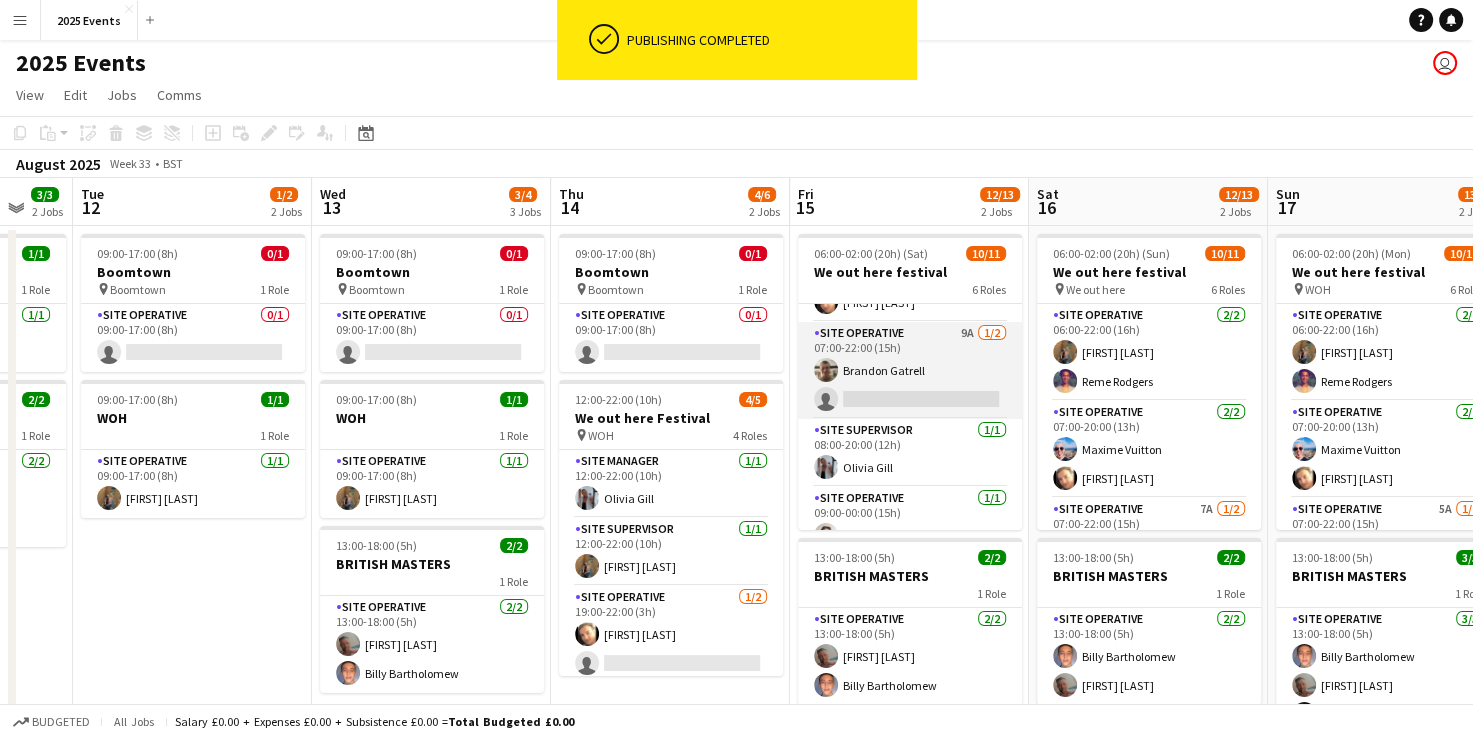 click on "Site Operative   9A   1/2   07:00-22:00 (15h)
[FIRST] [LAST]
single-neutral-actions" at bounding box center [910, 370] 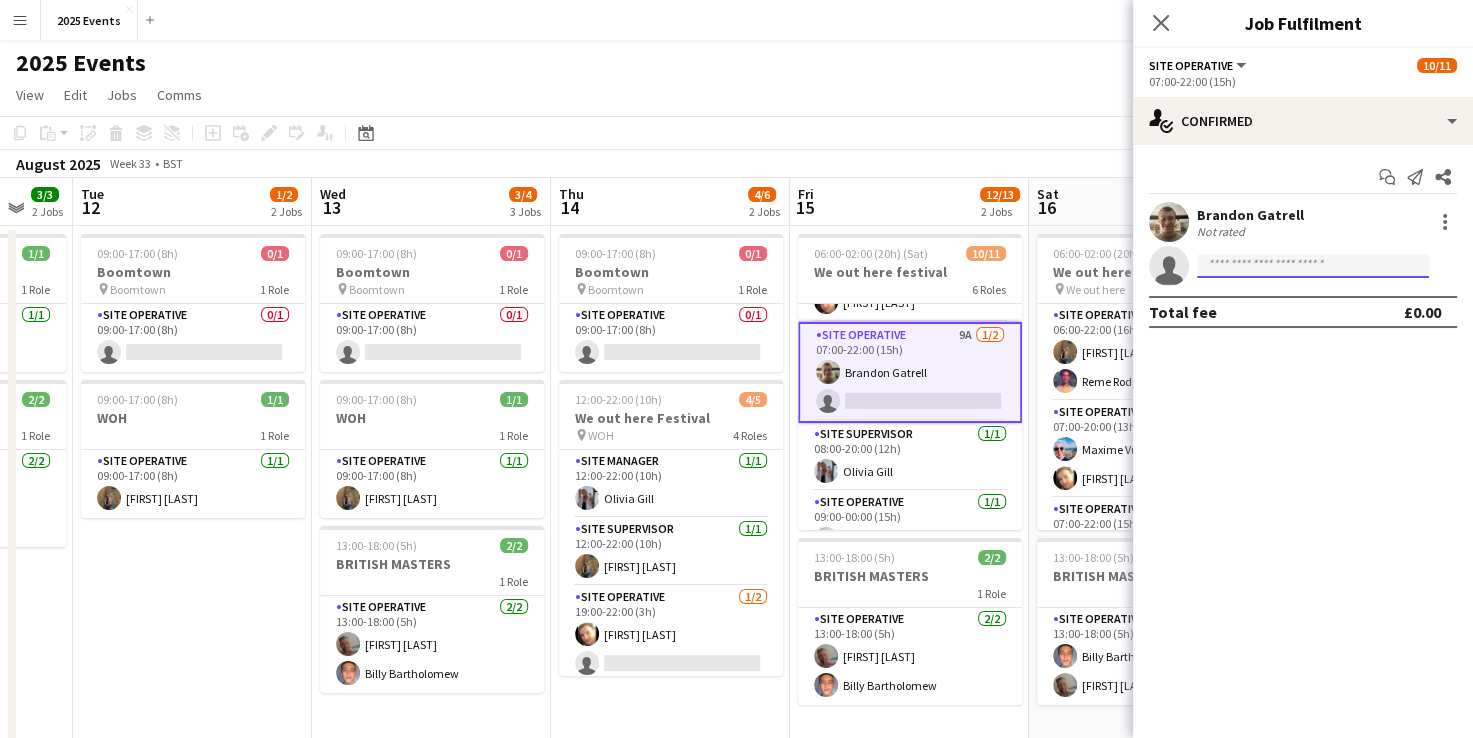 click 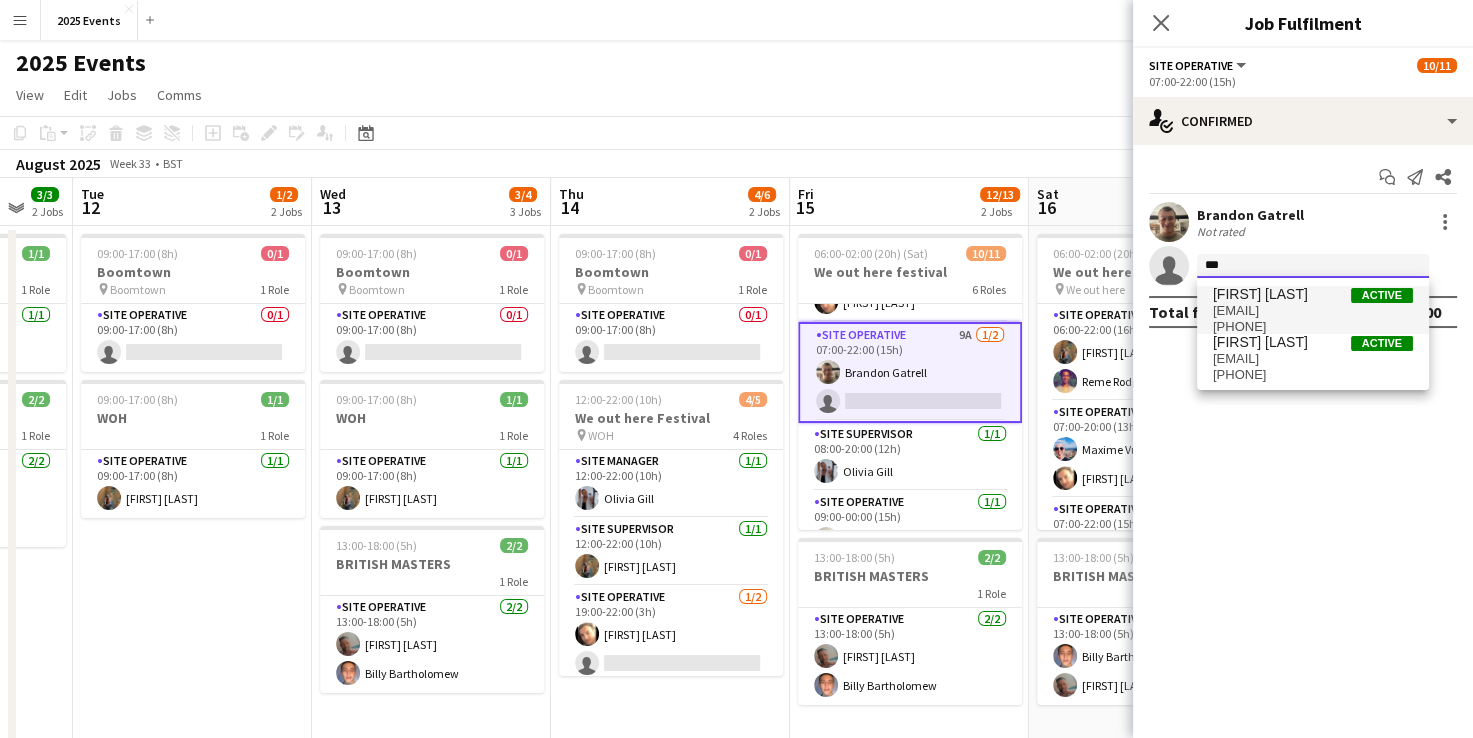 type on "***" 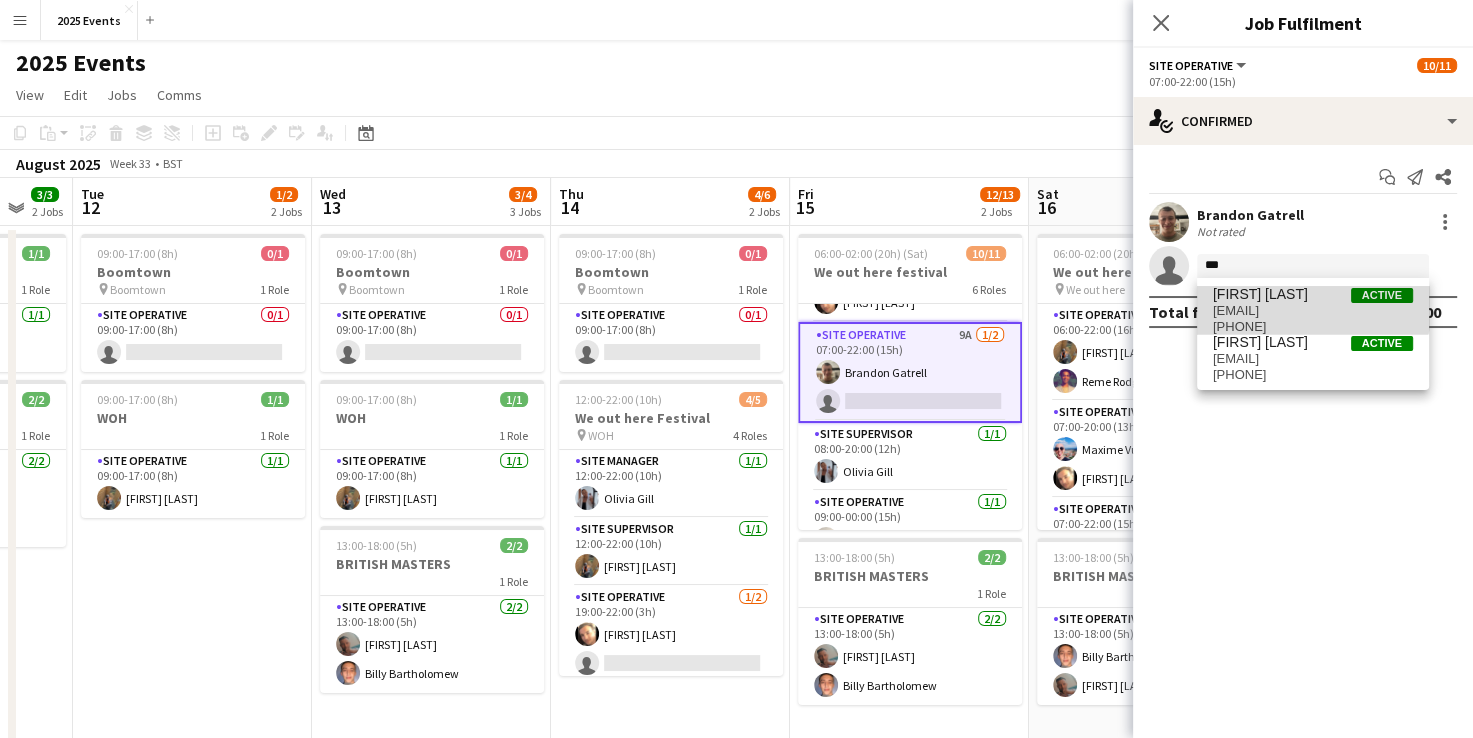 click on "[FIRST] [LAST]  Active" at bounding box center [1313, 294] 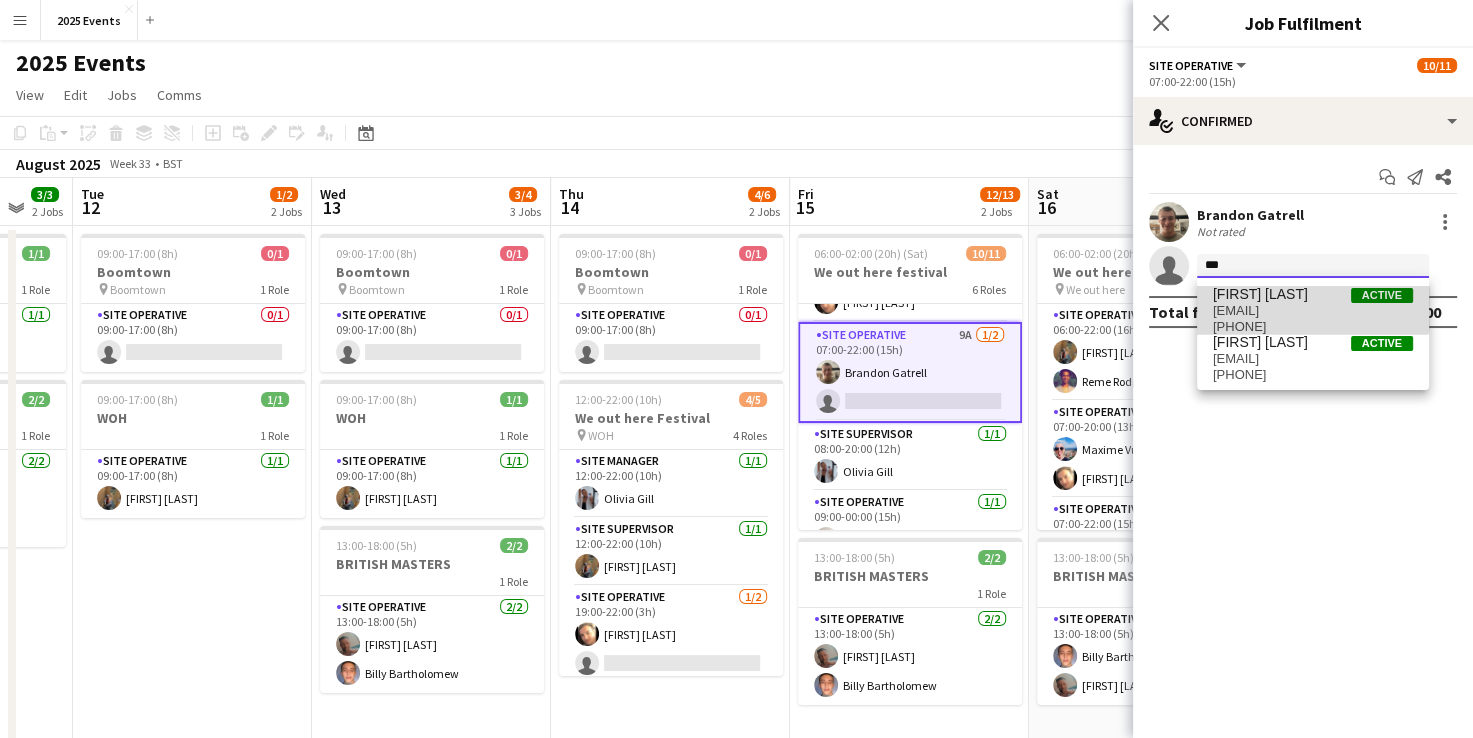 type 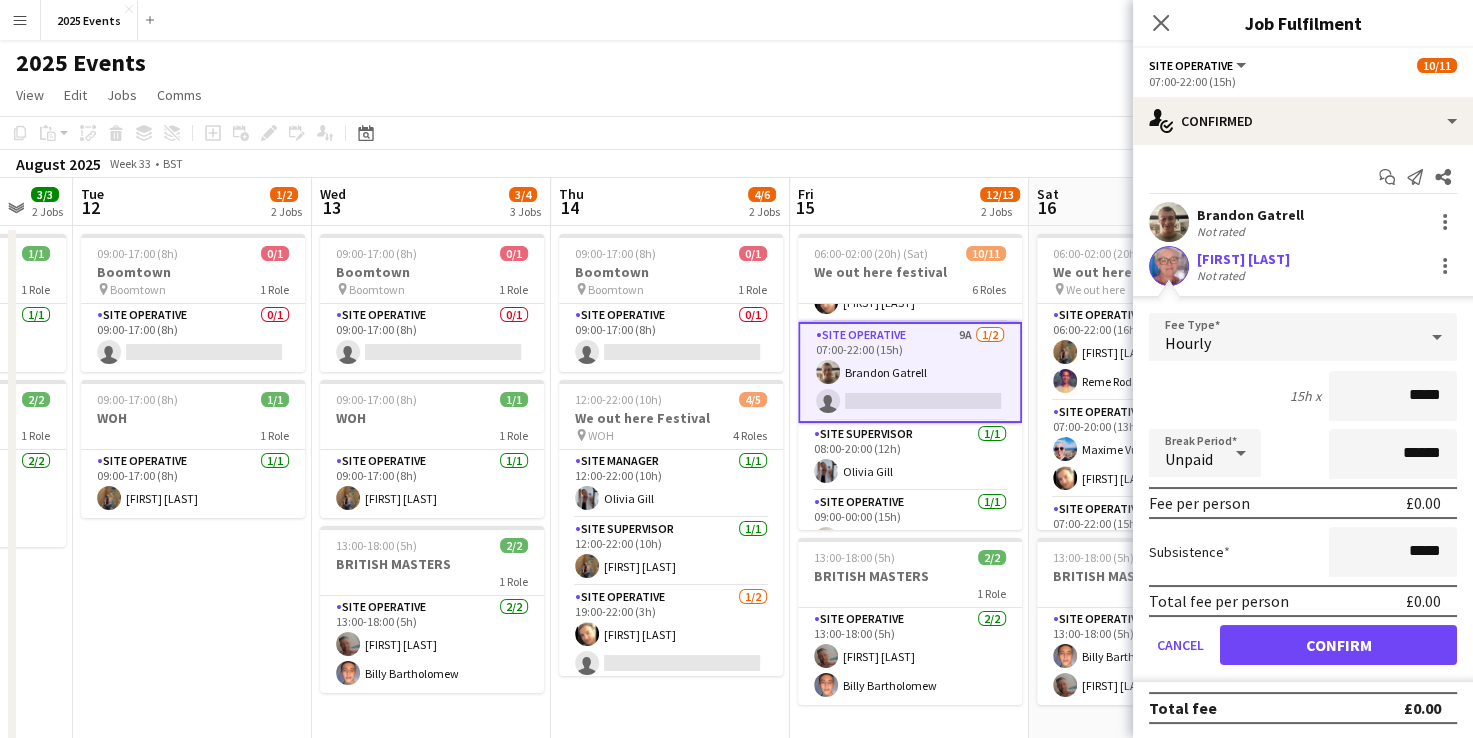 click on "2025 Events
user" 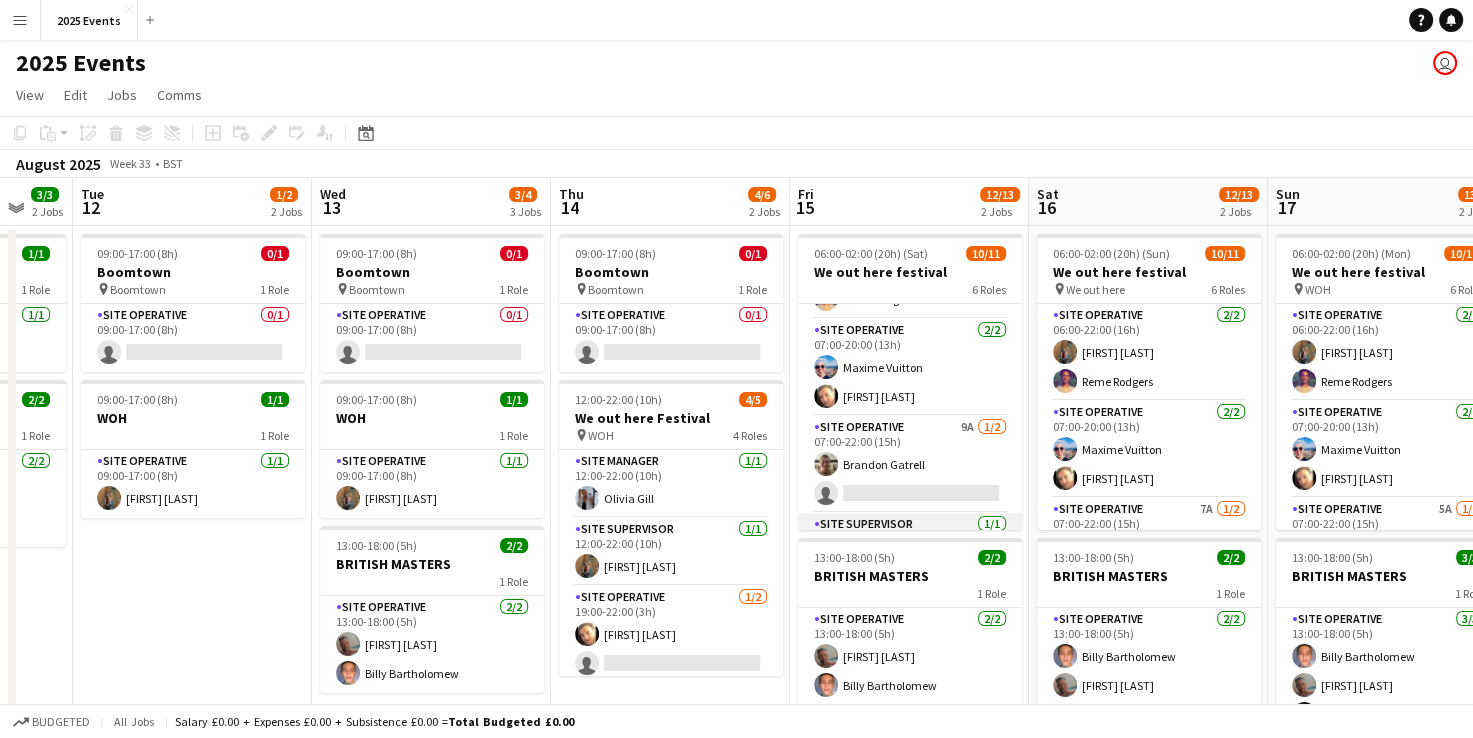 scroll, scrollTop: 80, scrollLeft: 0, axis: vertical 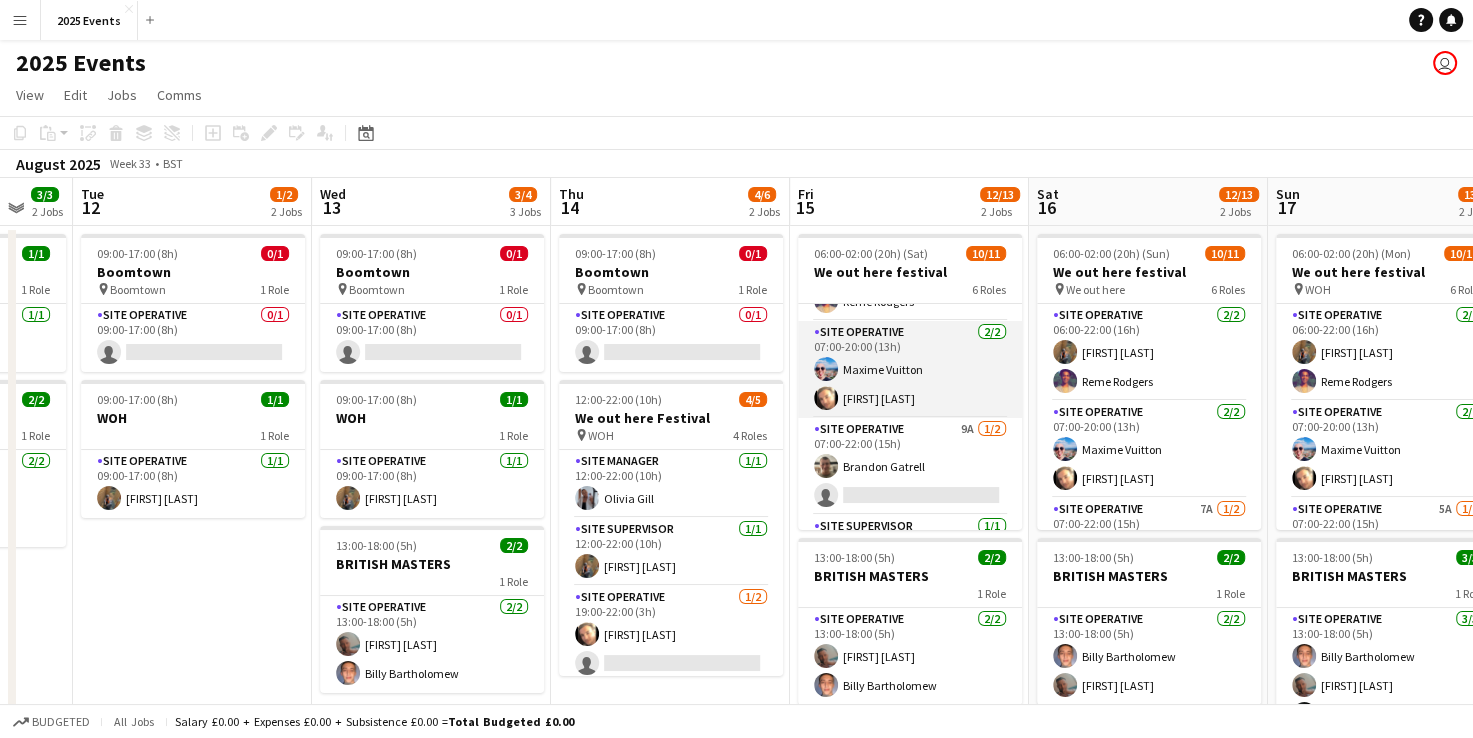 click on "Site Operative   2/2   07:00-20:00 (13h)
[FIRST] [LAST] [FIRST] [LAST]" at bounding box center (910, 369) 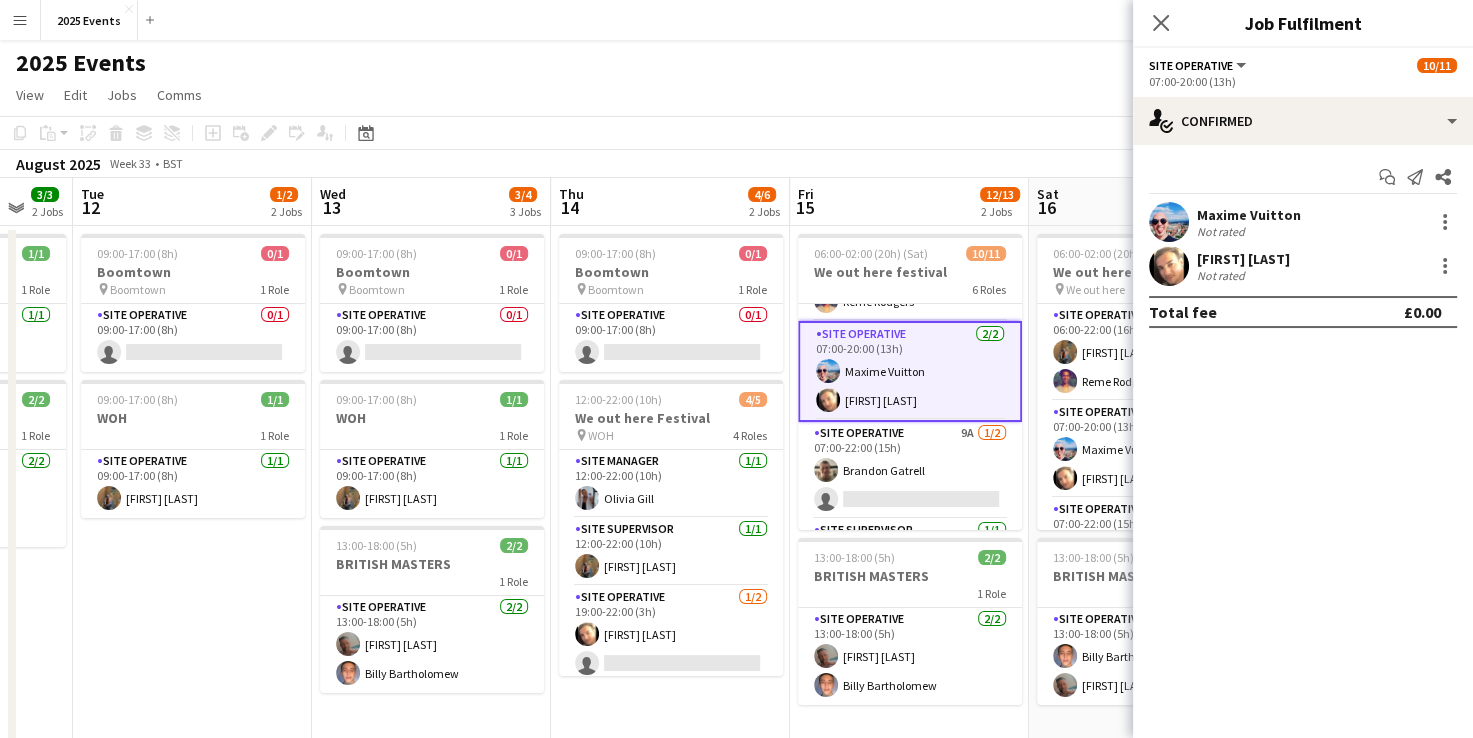 click at bounding box center (1169, 266) 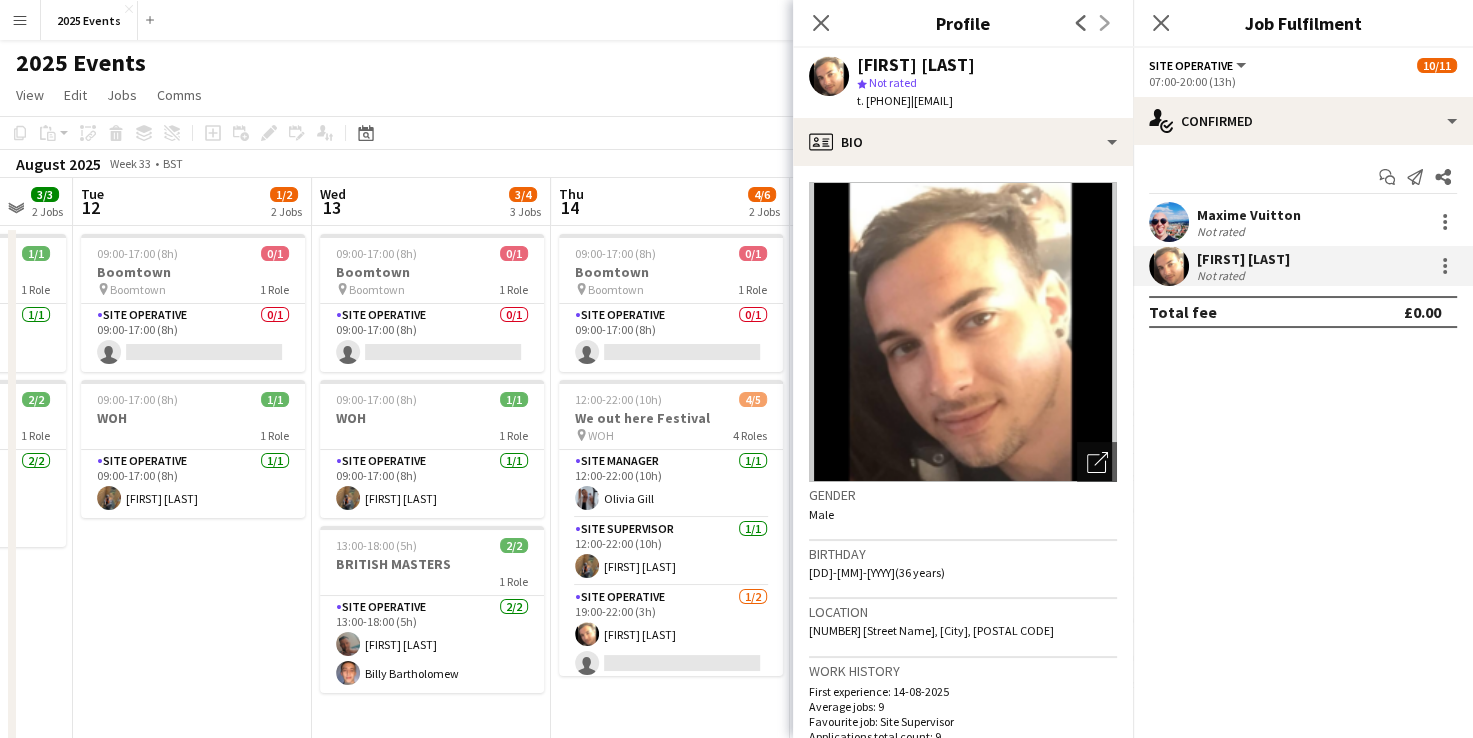 drag, startPoint x: 1096, startPoint y: 106, endPoint x: 953, endPoint y: 98, distance: 143.2236 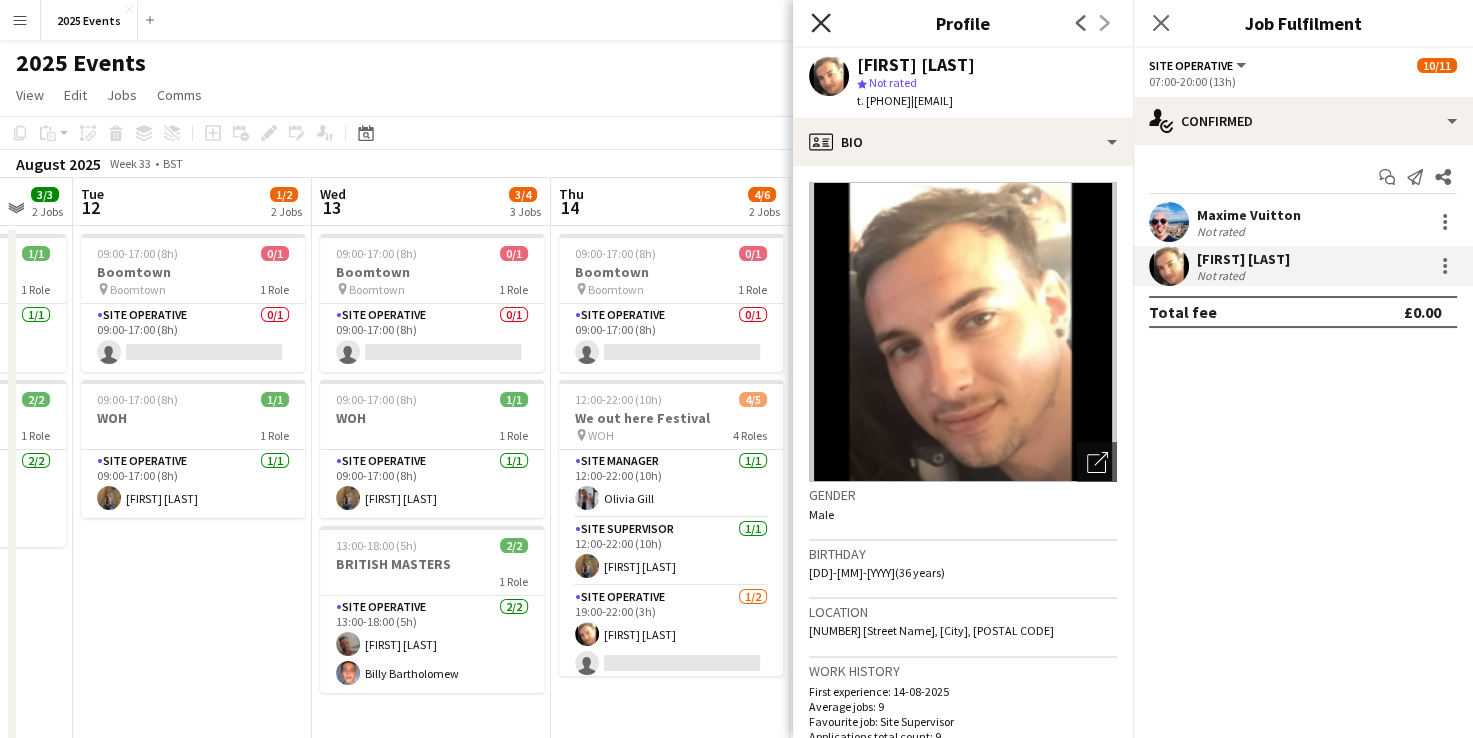 click on "Close pop-in" 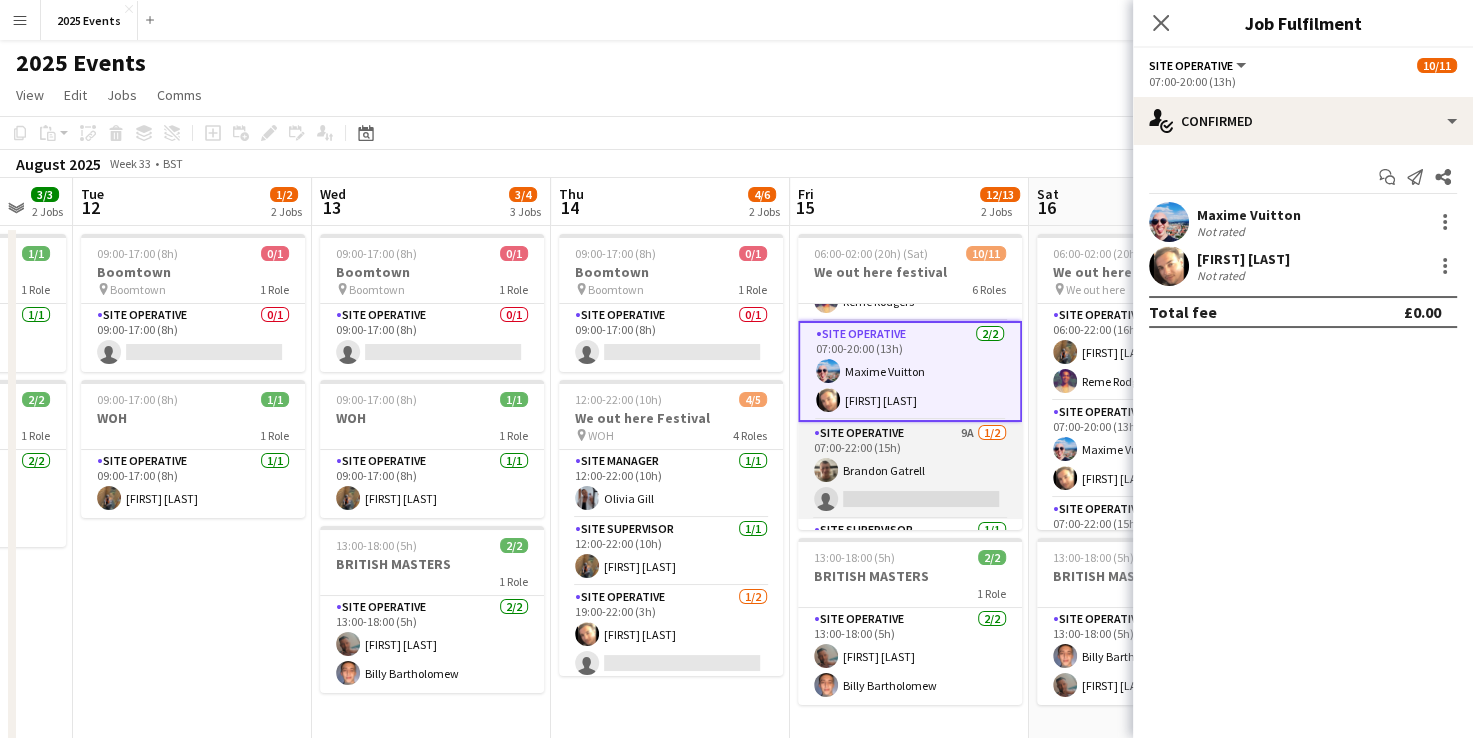 click on "Site Operative   9A   1/2   07:00-22:00 (15h)
[FIRST] [LAST]
single-neutral-actions" at bounding box center [910, 470] 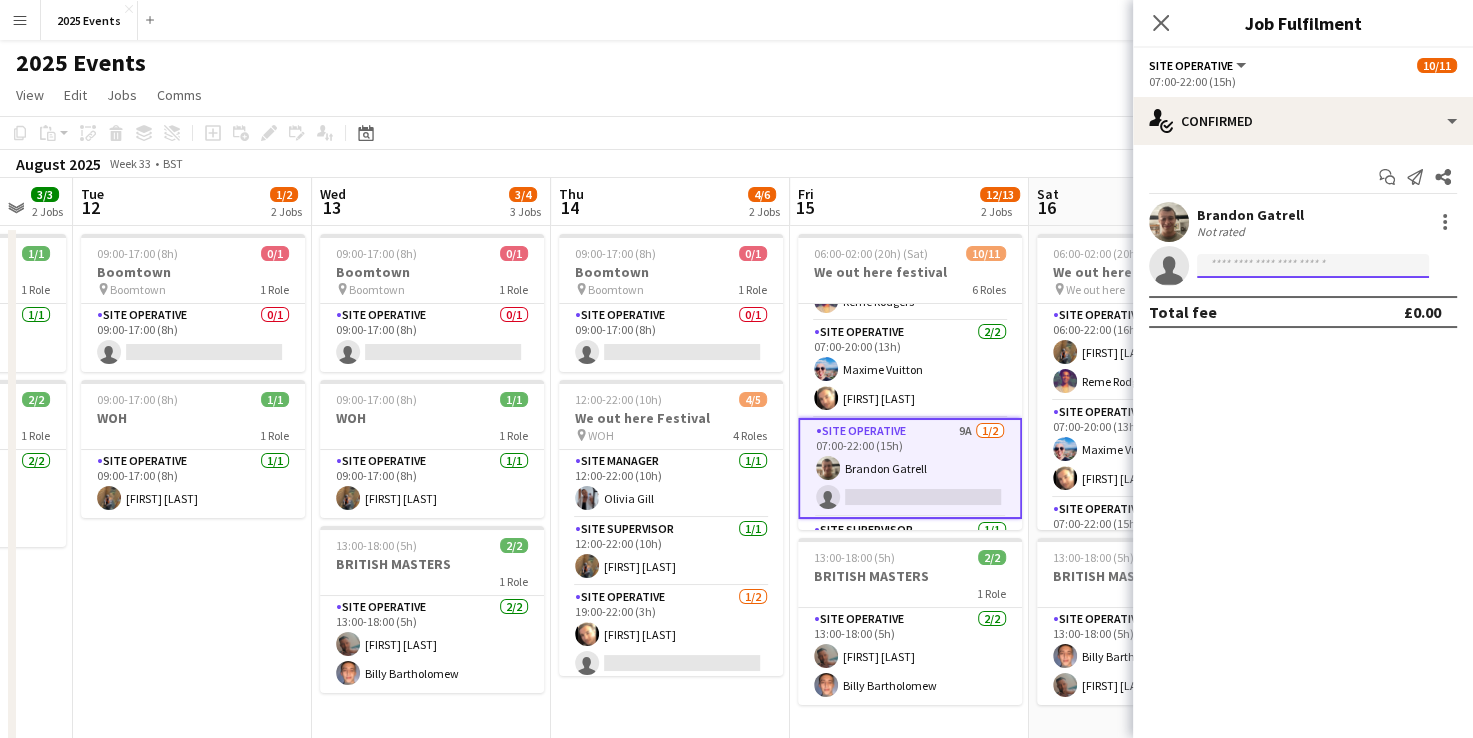 click 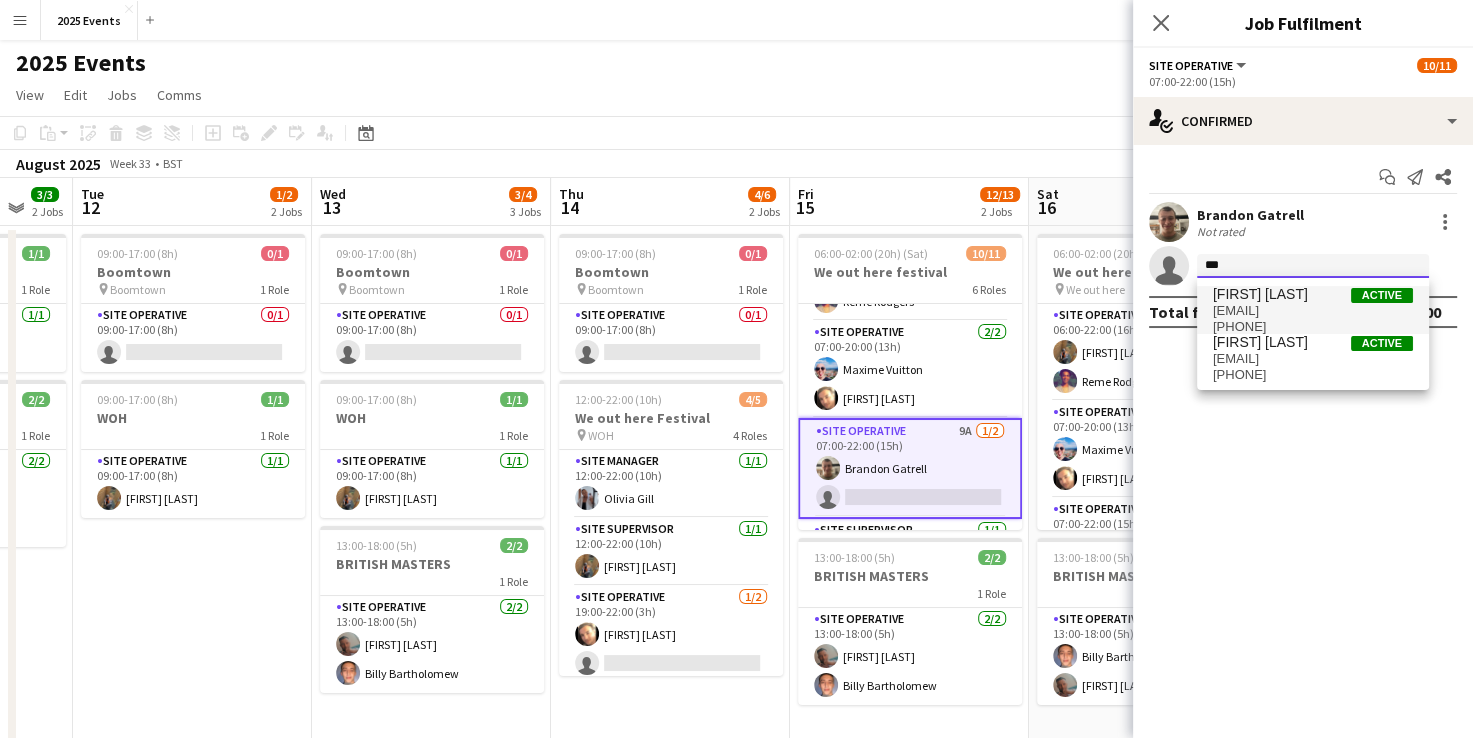 type on "***" 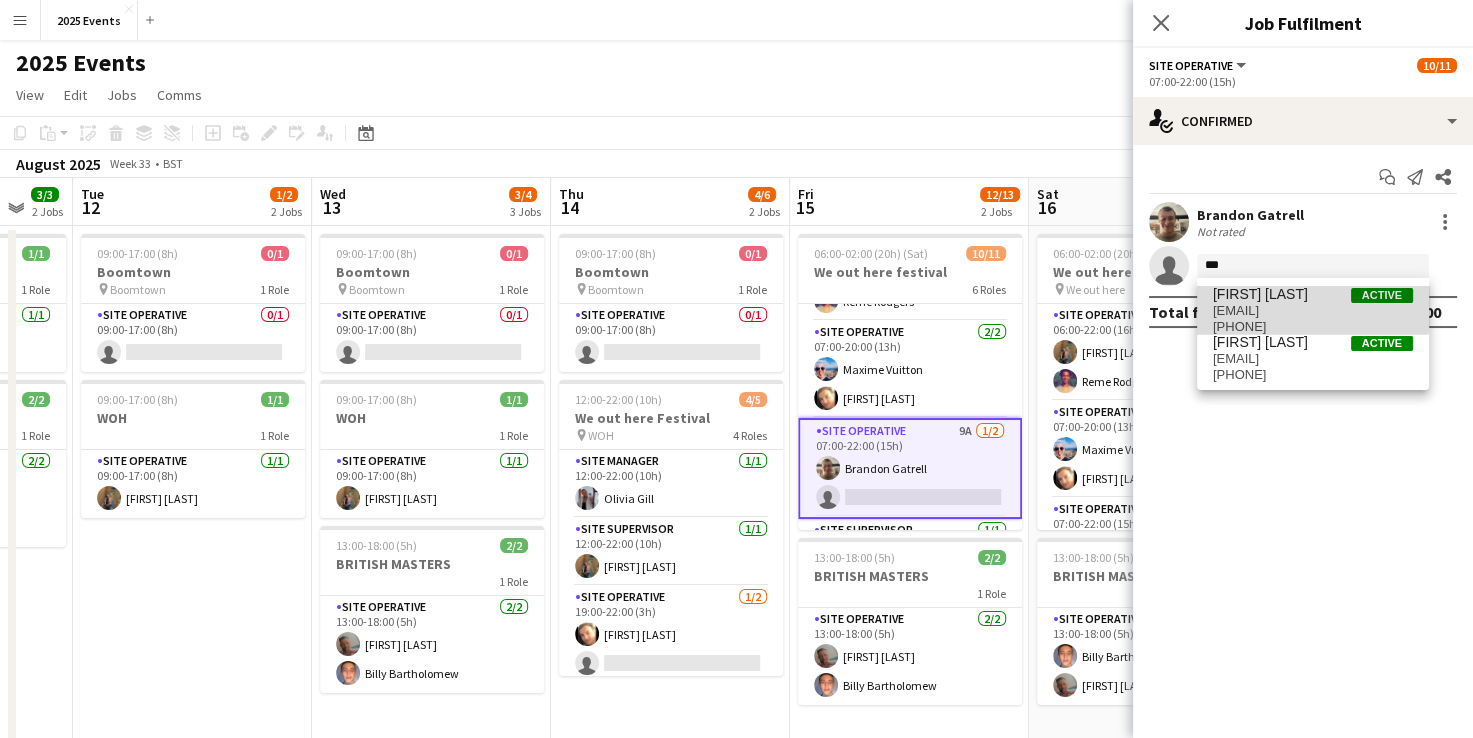 click on "[FIRST] [LAST]" at bounding box center (1260, 294) 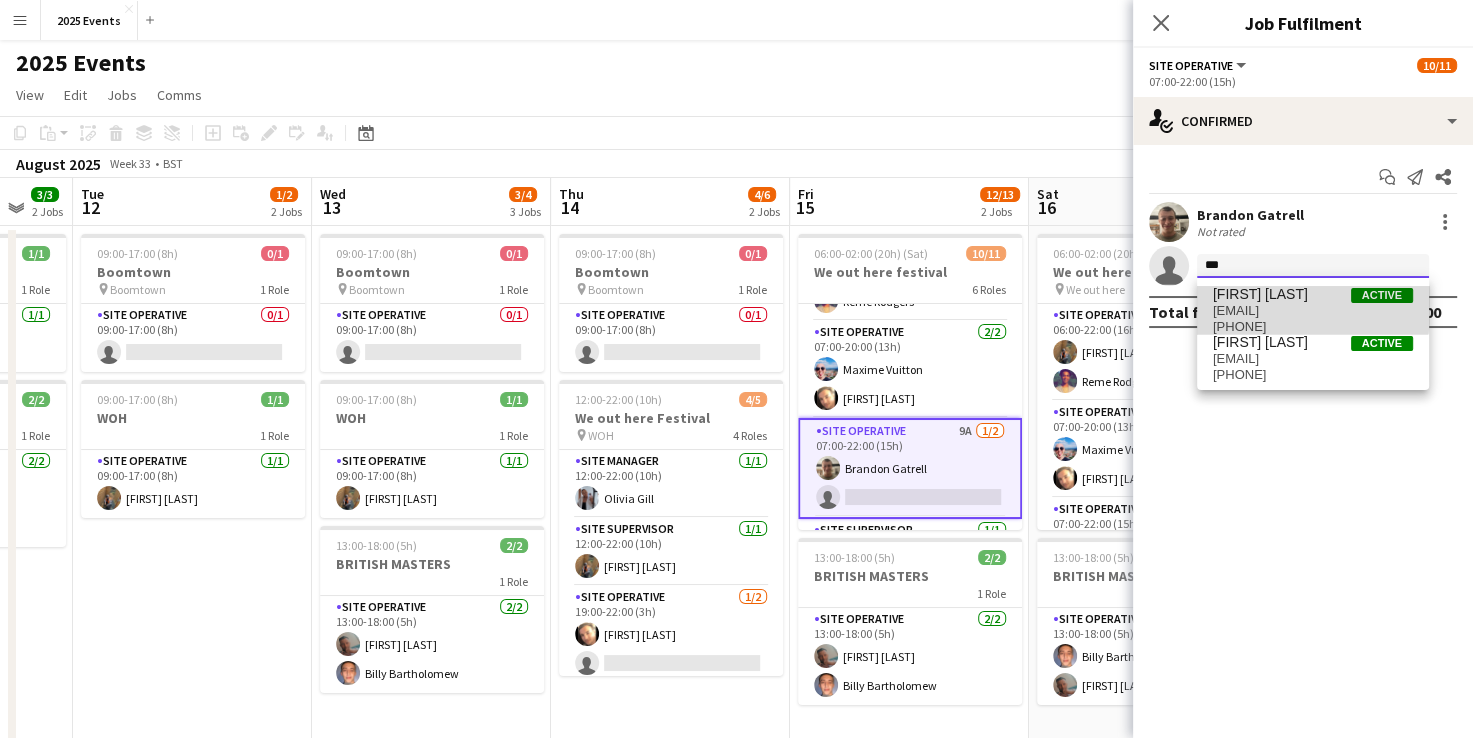 type 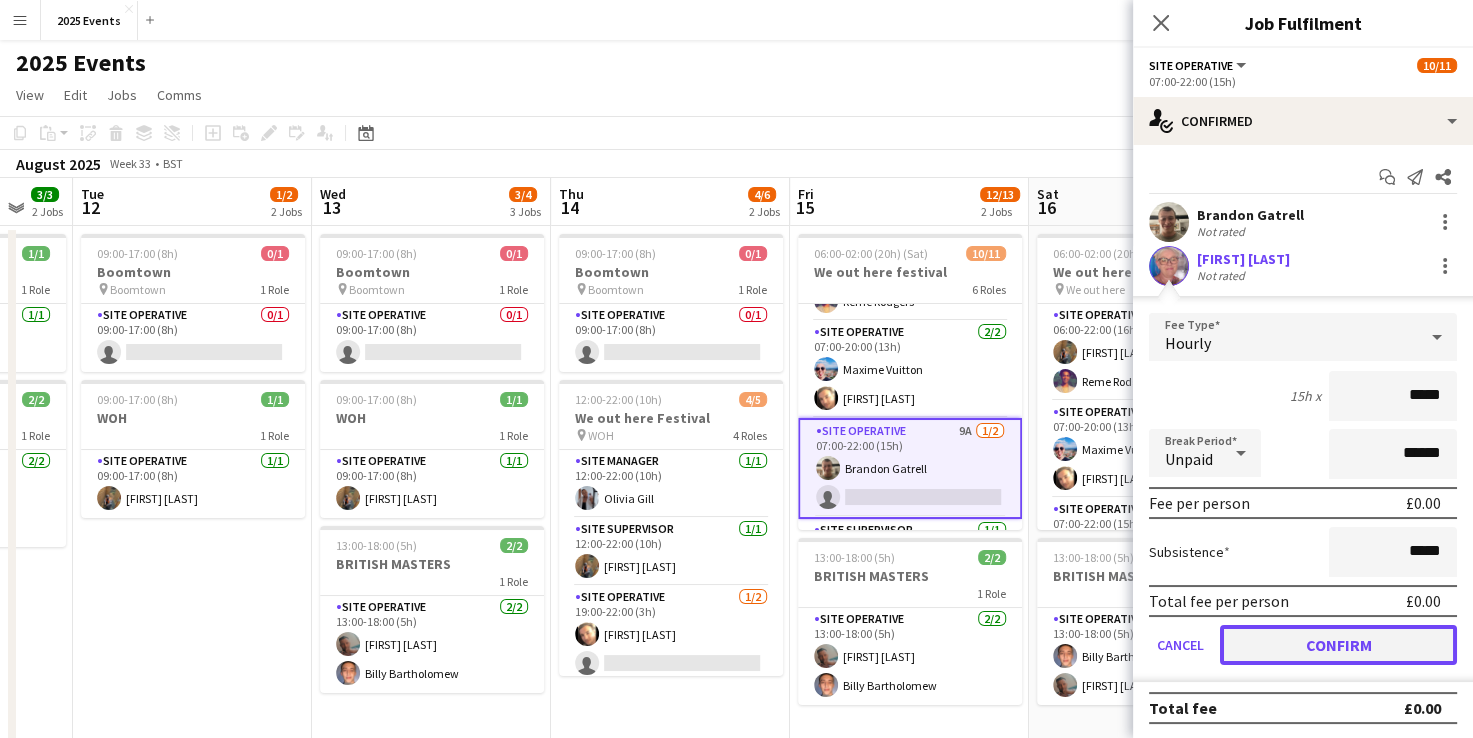 click on "Confirm" at bounding box center (1338, 645) 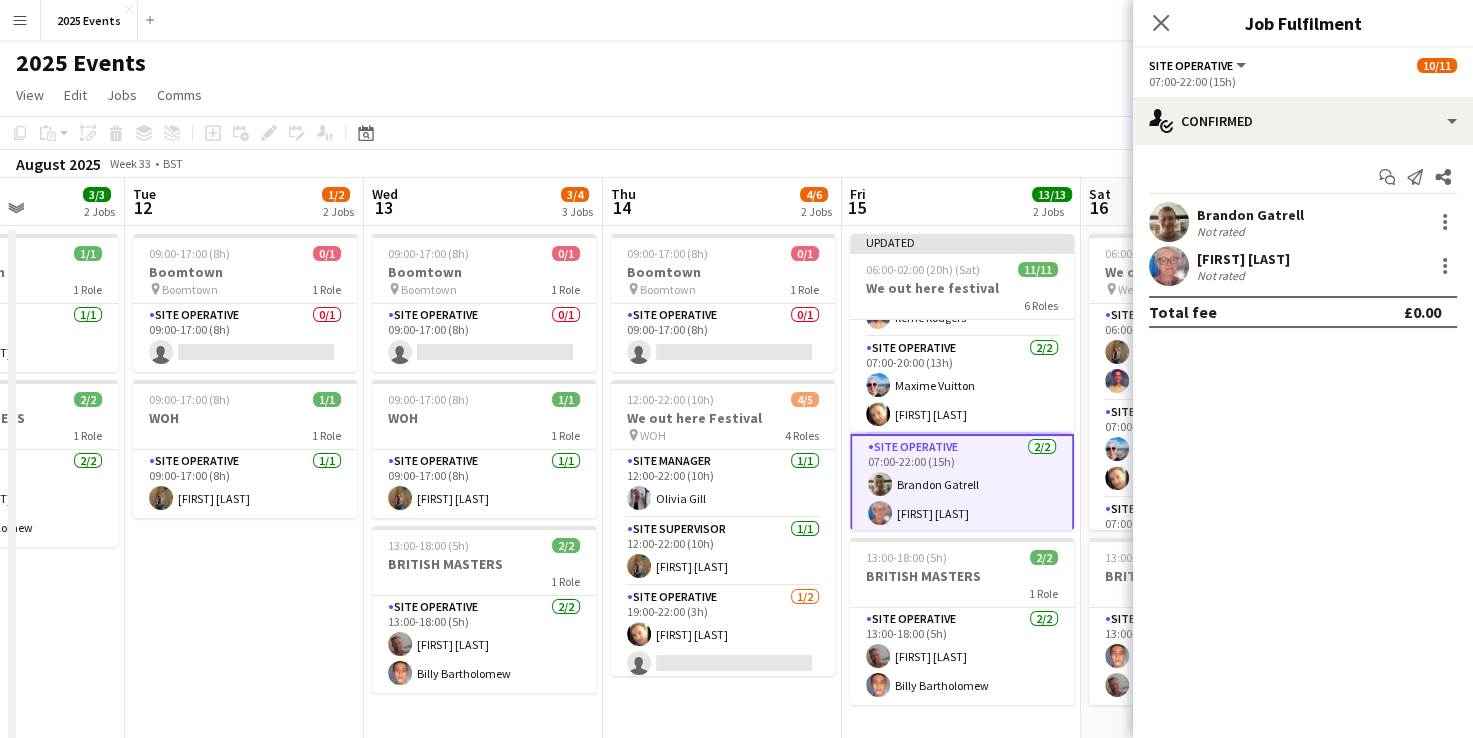 scroll, scrollTop: 0, scrollLeft: 610, axis: horizontal 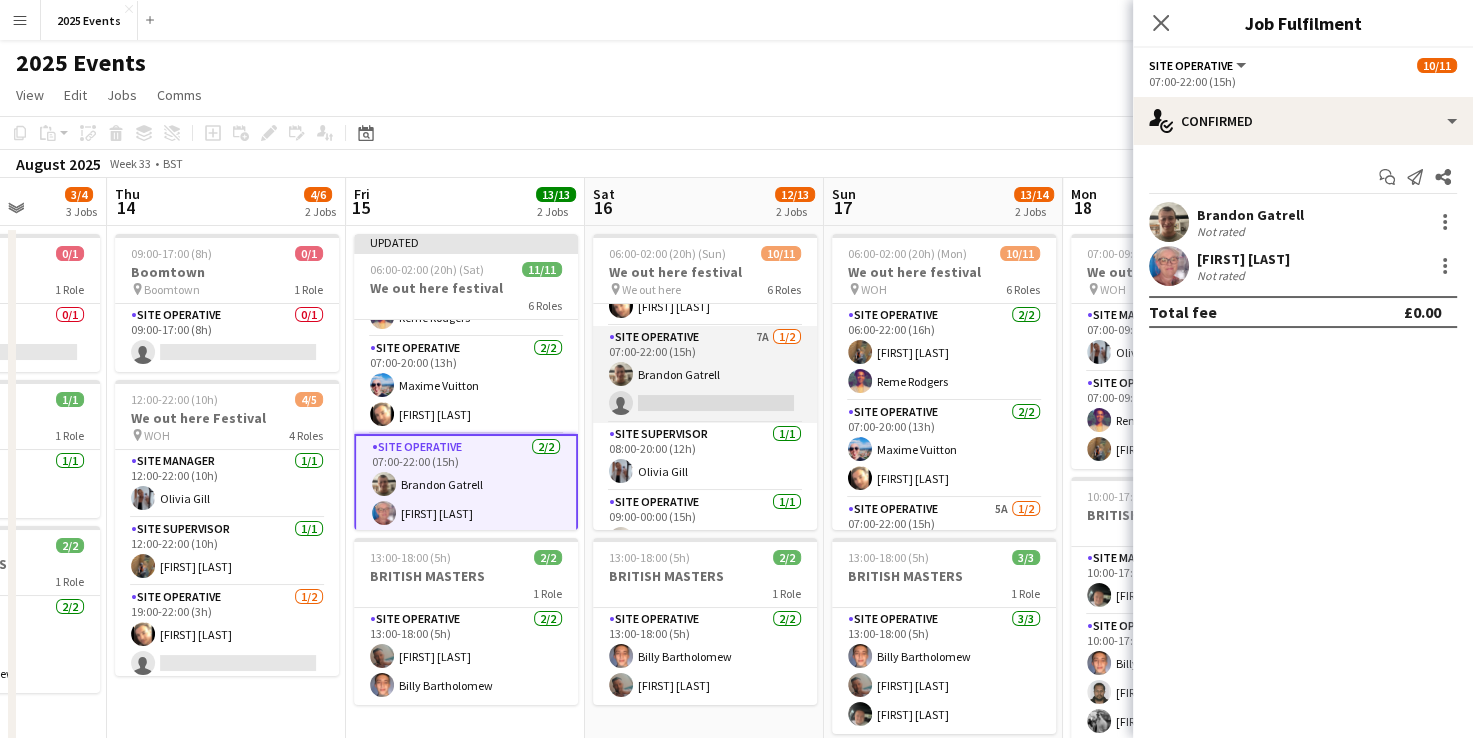 click on "Site Operative   7A   1/2   07:00-22:00 (15h)
[FIRST] [LAST]
single-neutral-actions" at bounding box center [705, 374] 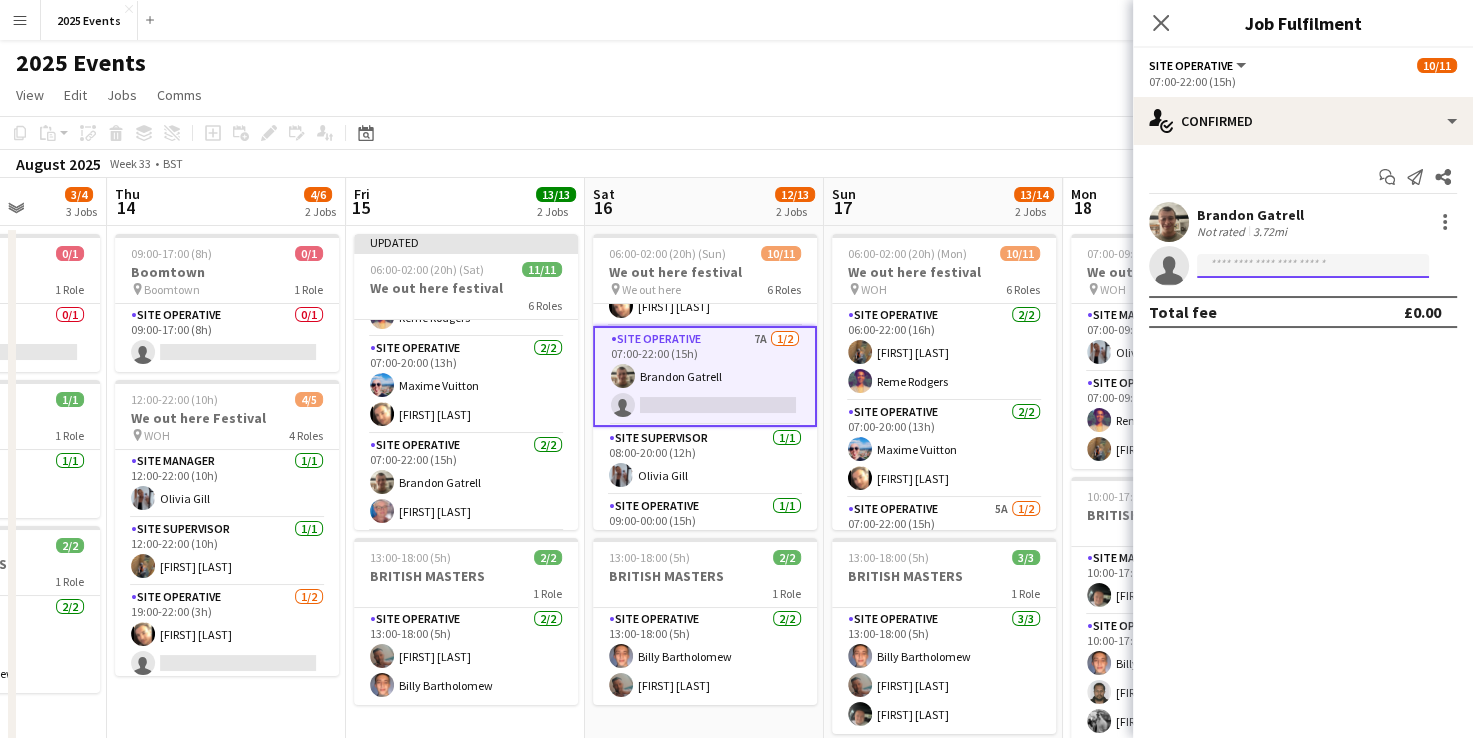 click 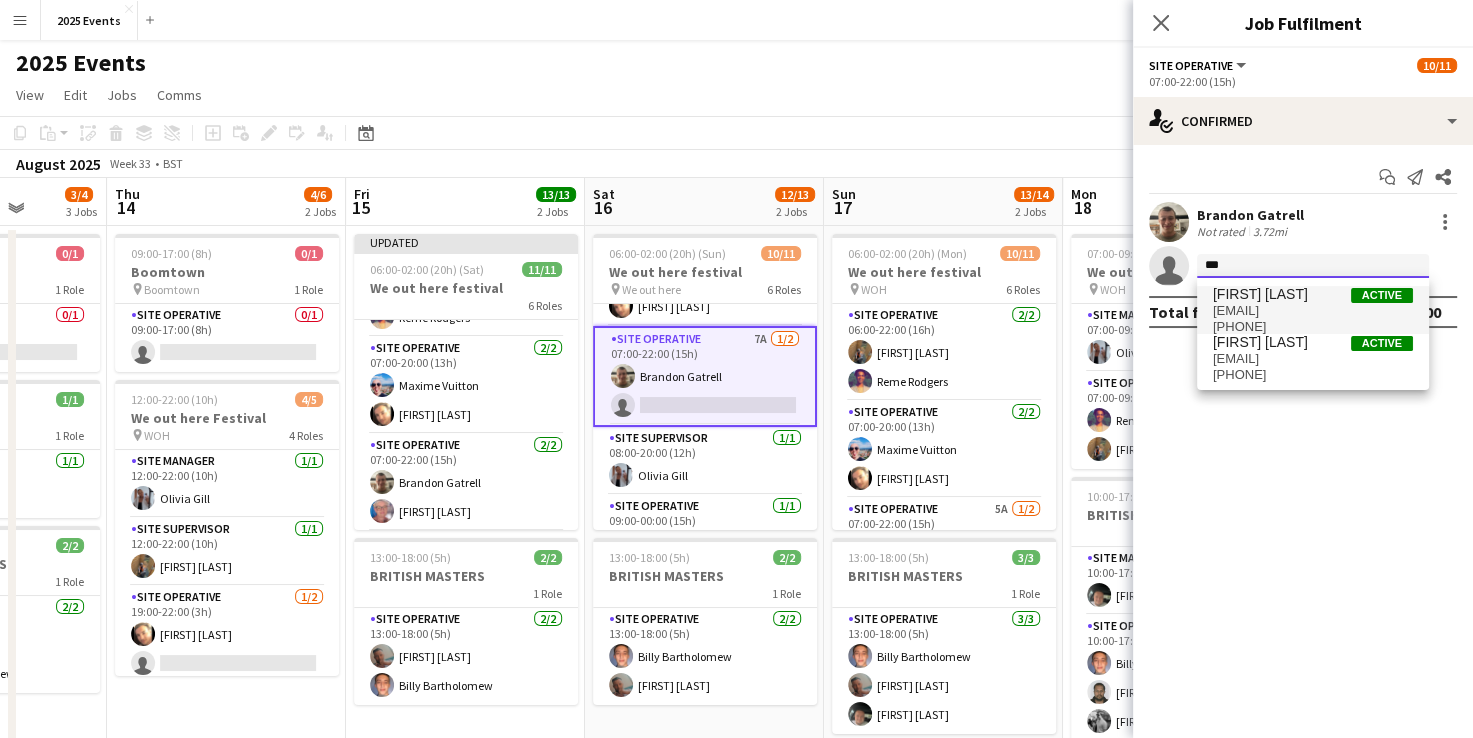 type on "***" 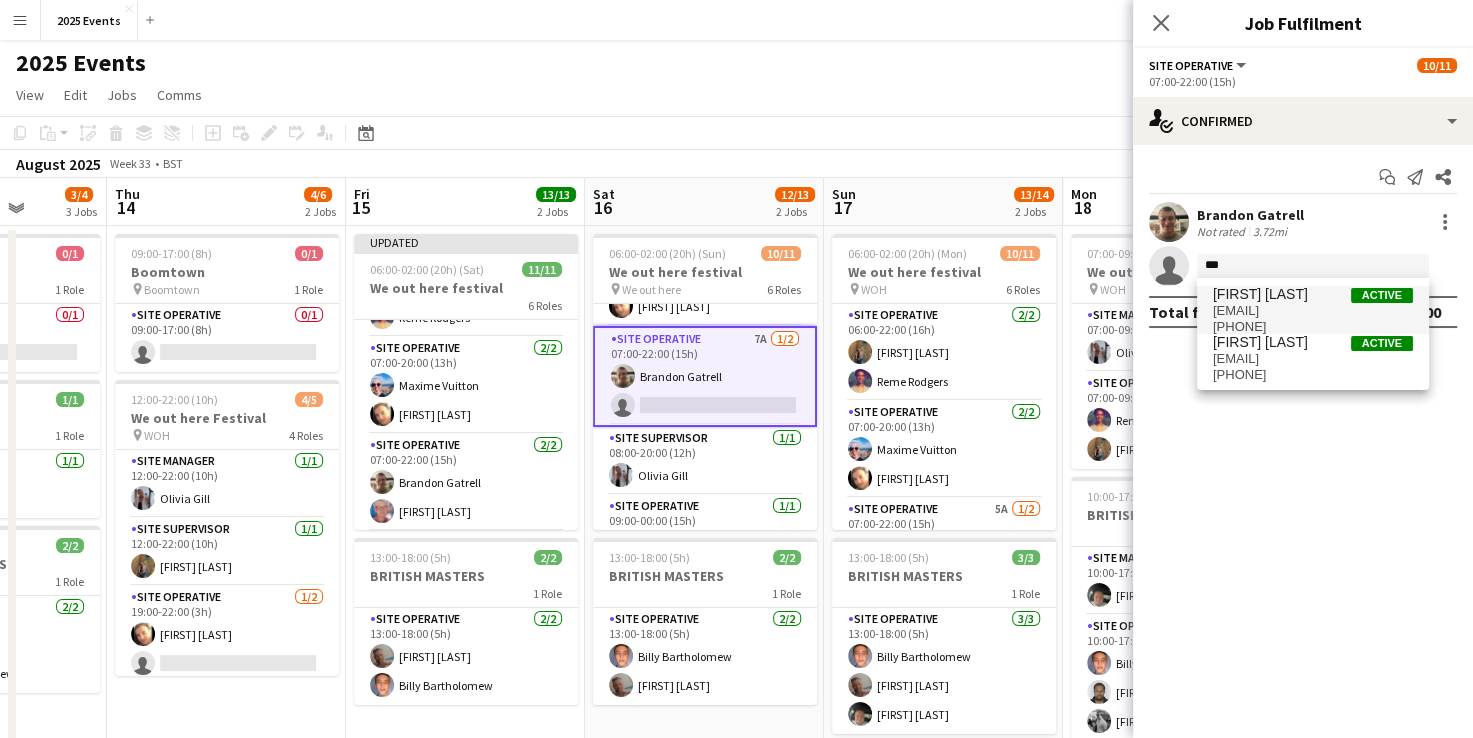 click on "[EMAIL]" at bounding box center (1313, 311) 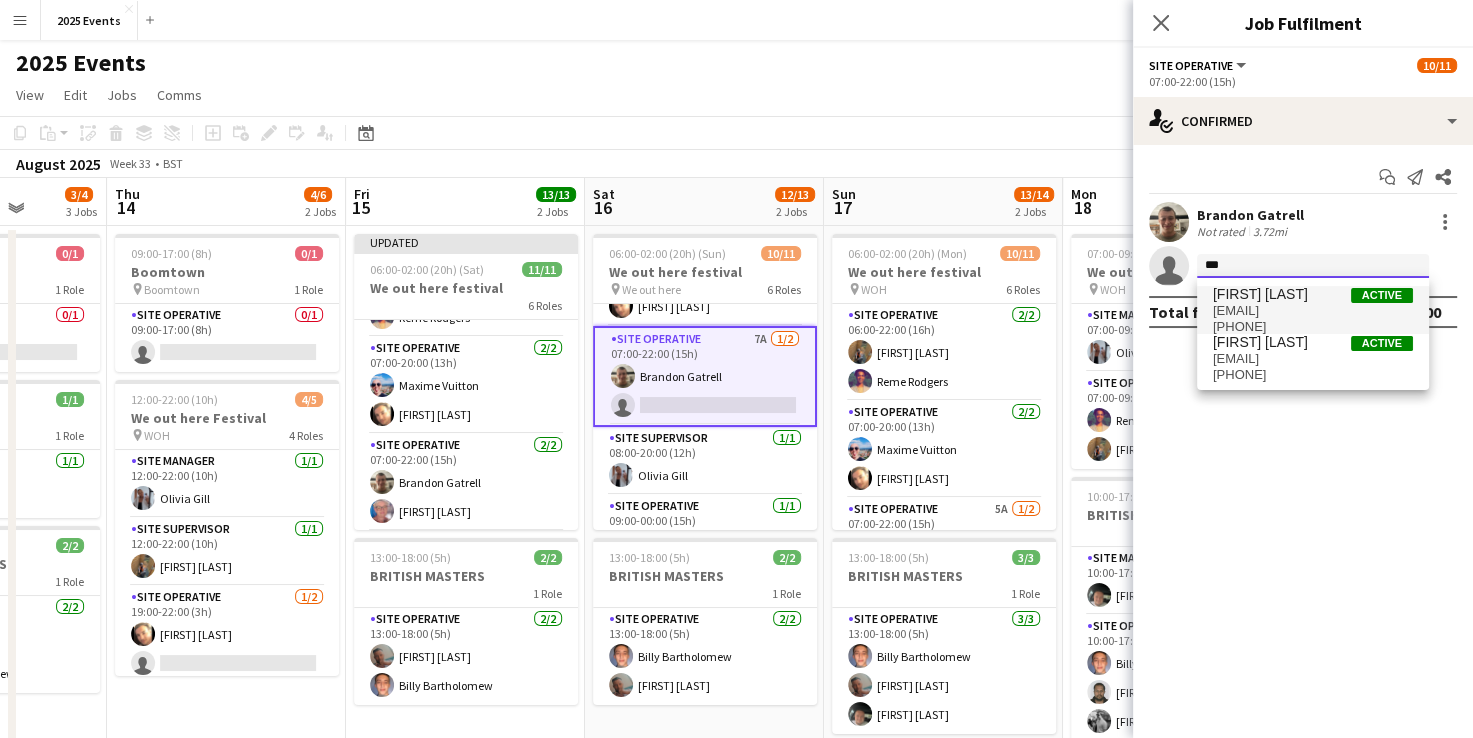 type 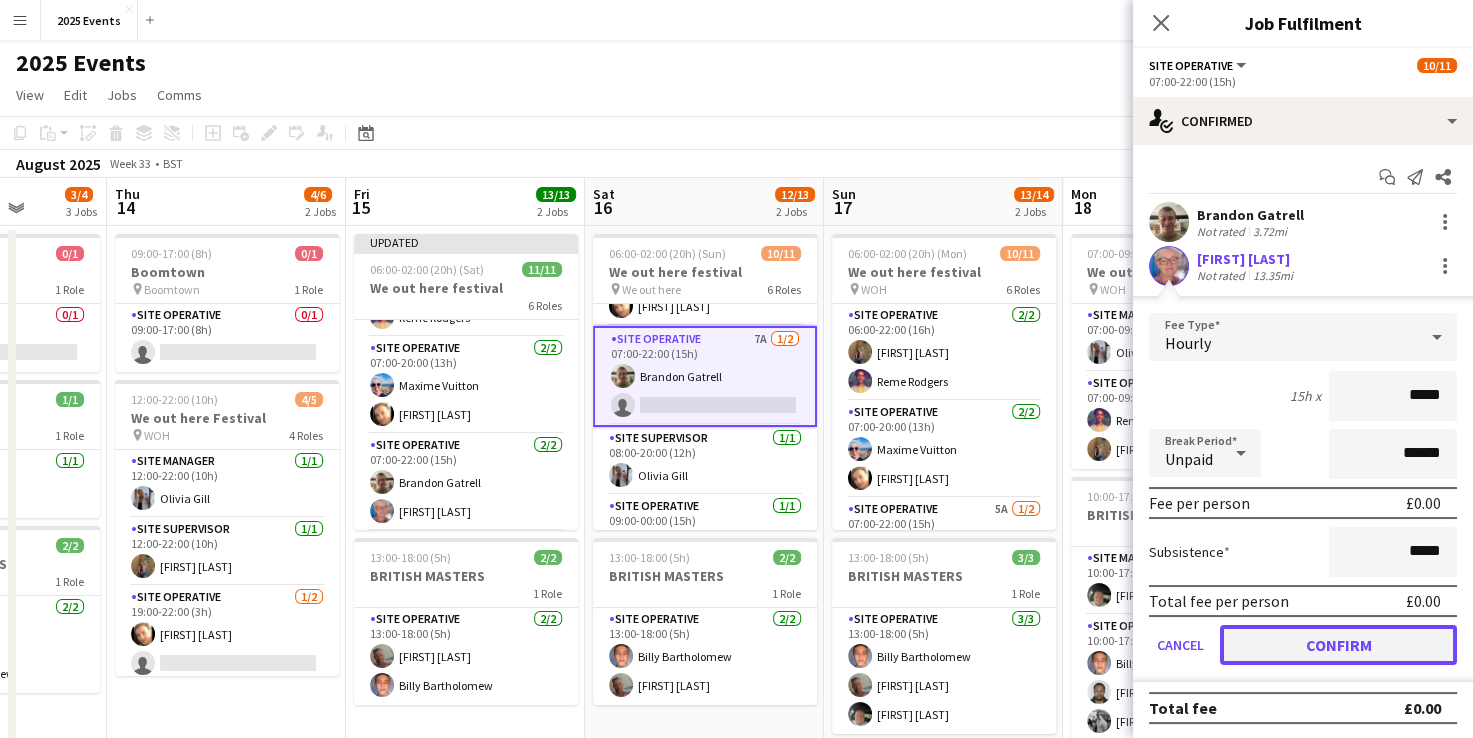 click on "Confirm" at bounding box center (1338, 645) 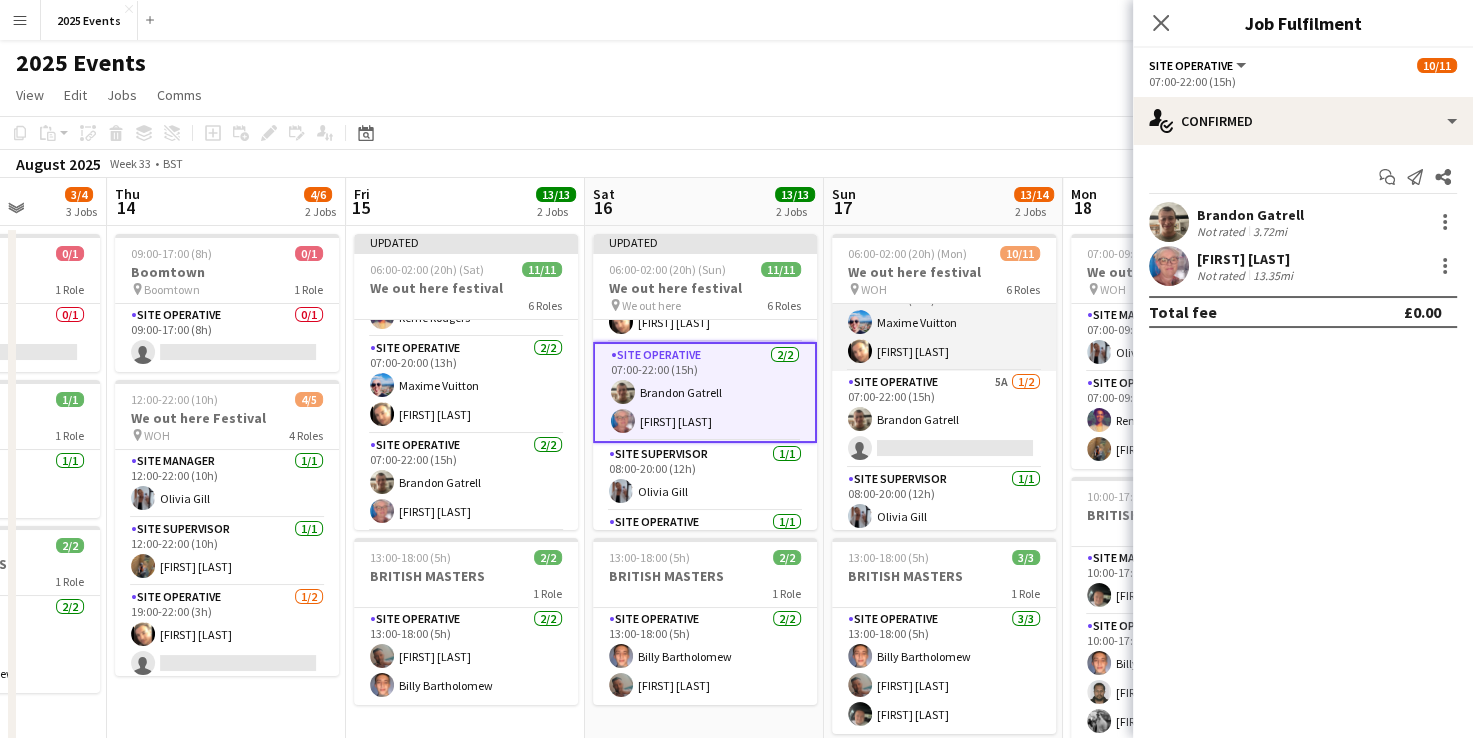 scroll, scrollTop: 130, scrollLeft: 0, axis: vertical 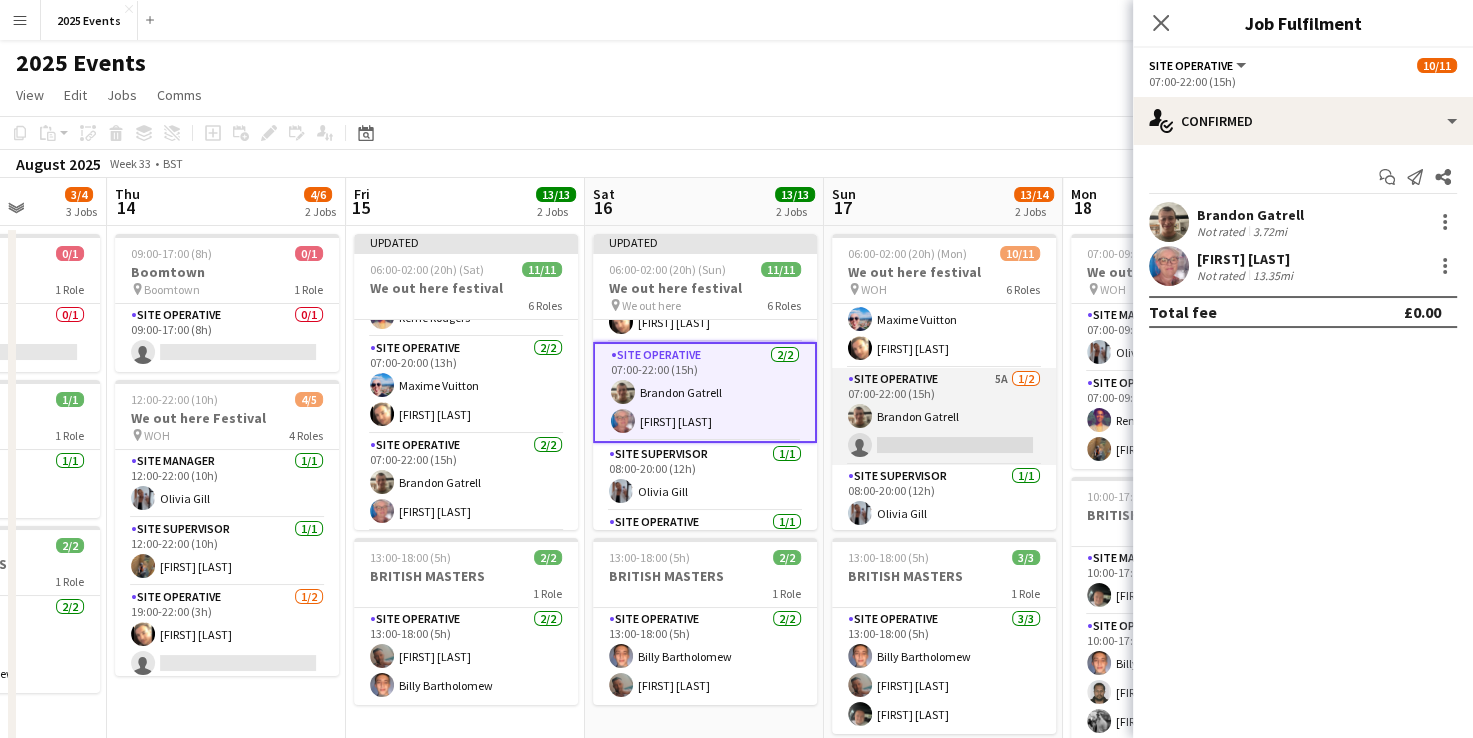 click on "Site Operative   5A   1/2   07:00-22:00 (15h)
[FIRST] [LAST]
single-neutral-actions" at bounding box center [944, 416] 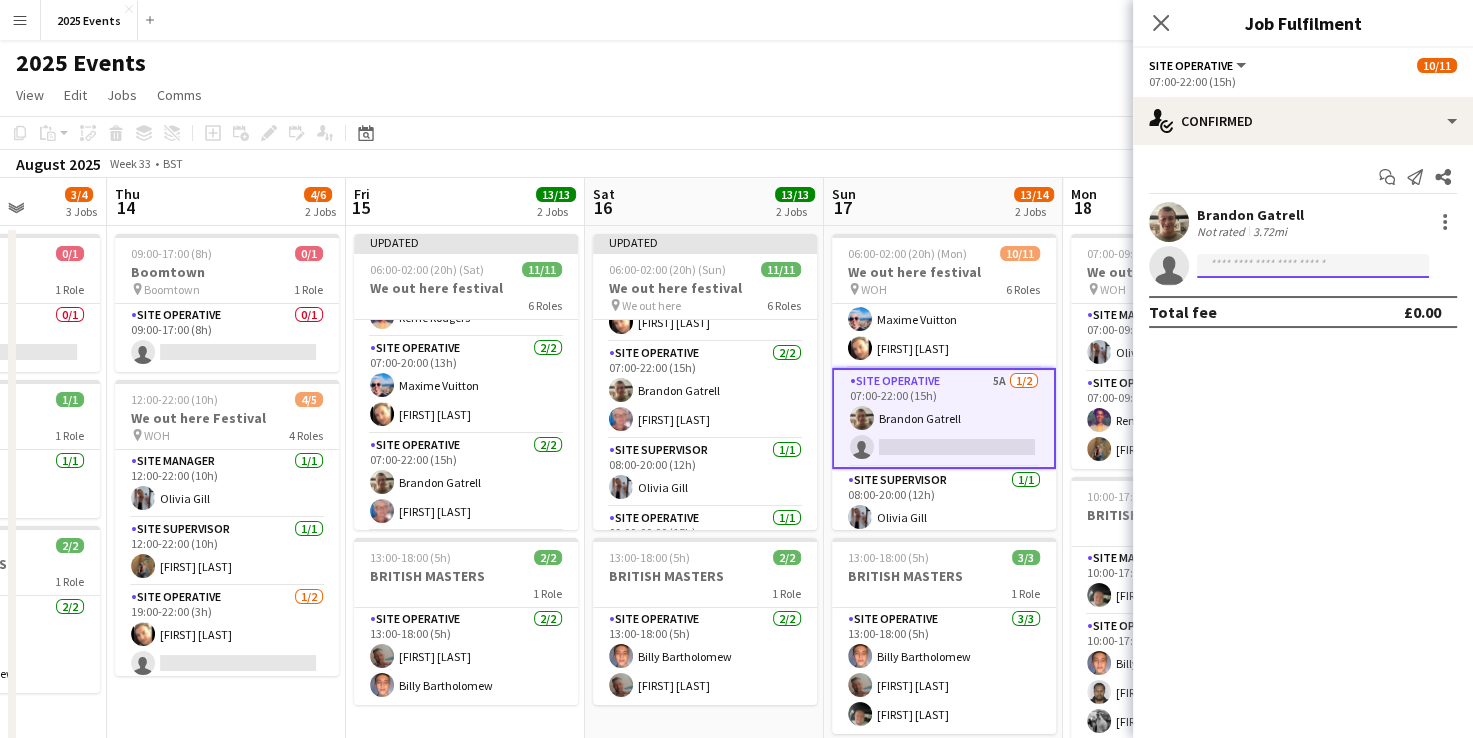 click 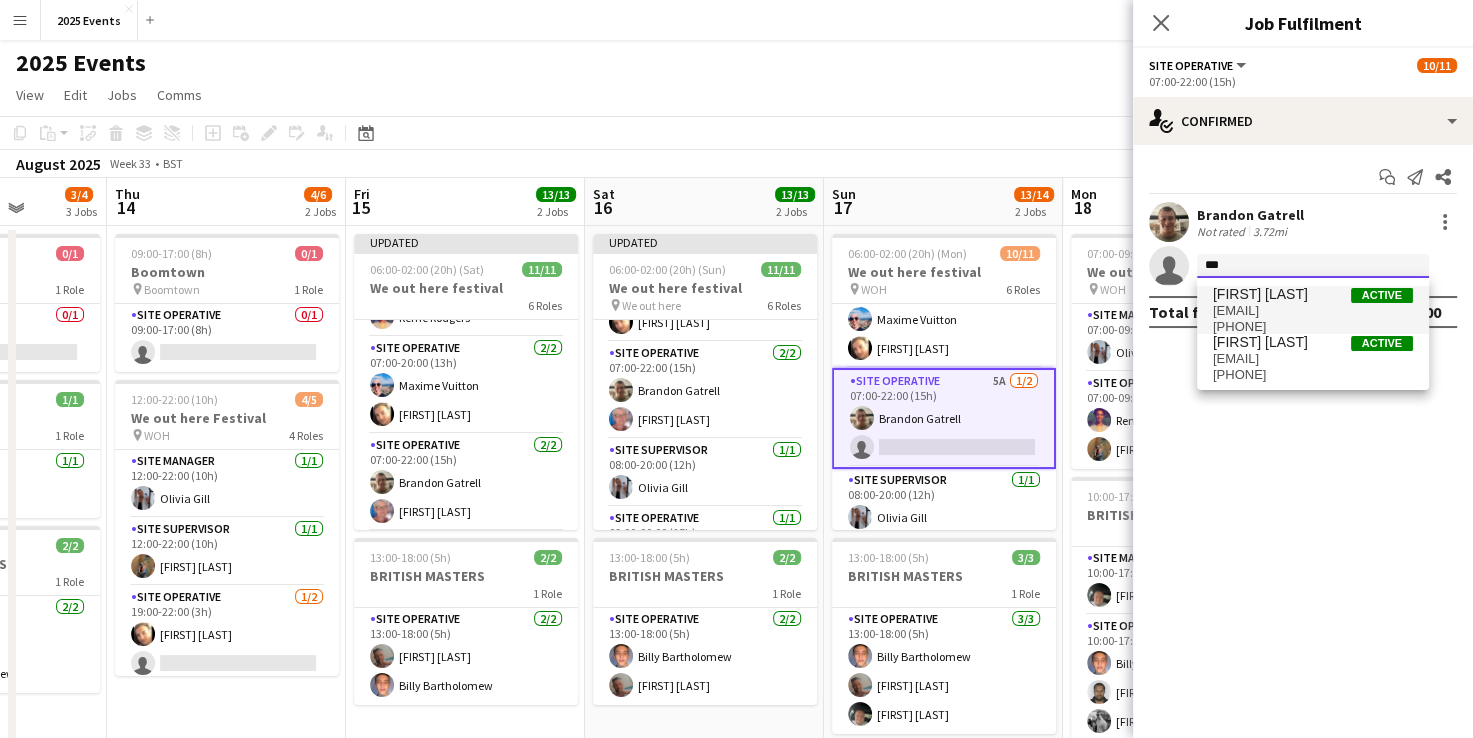 type on "***" 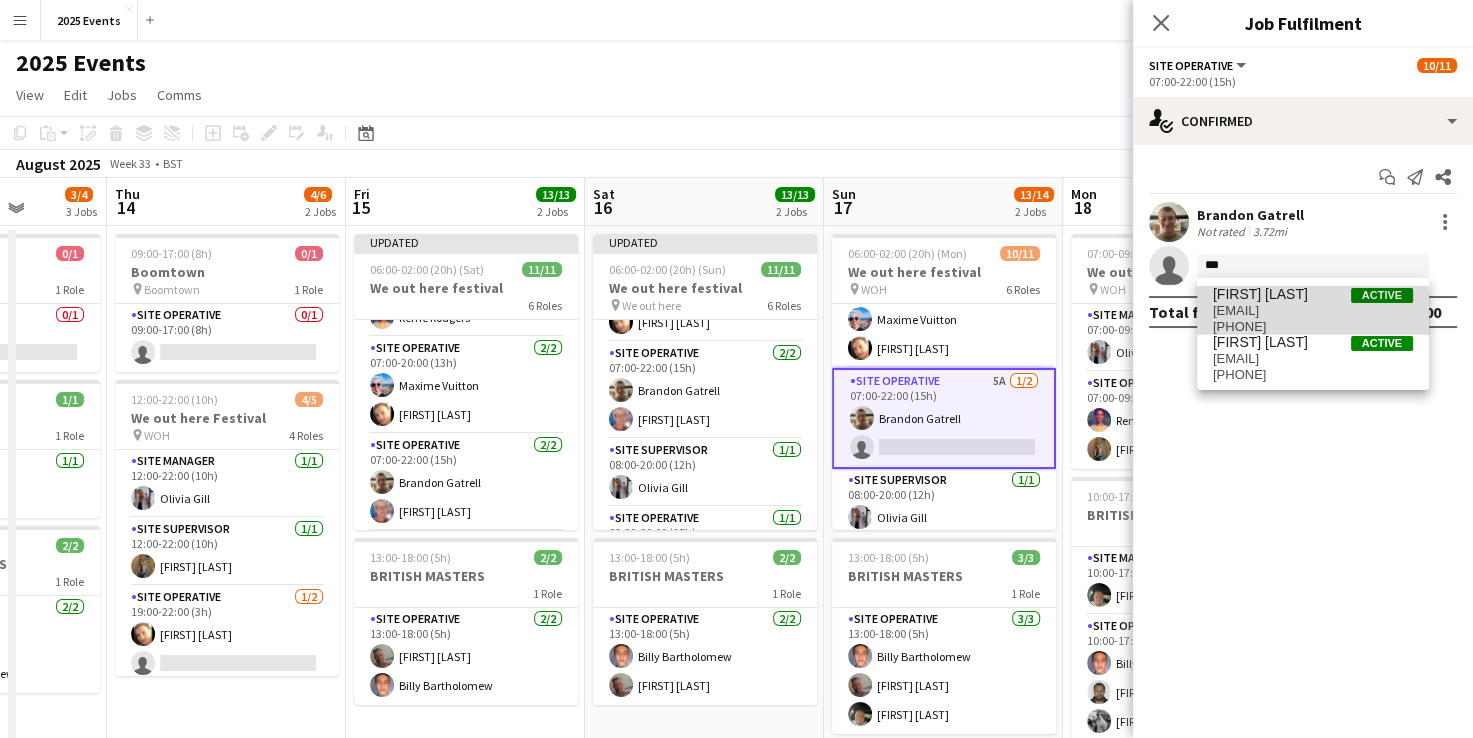 click on "[EMAIL]" at bounding box center (1313, 311) 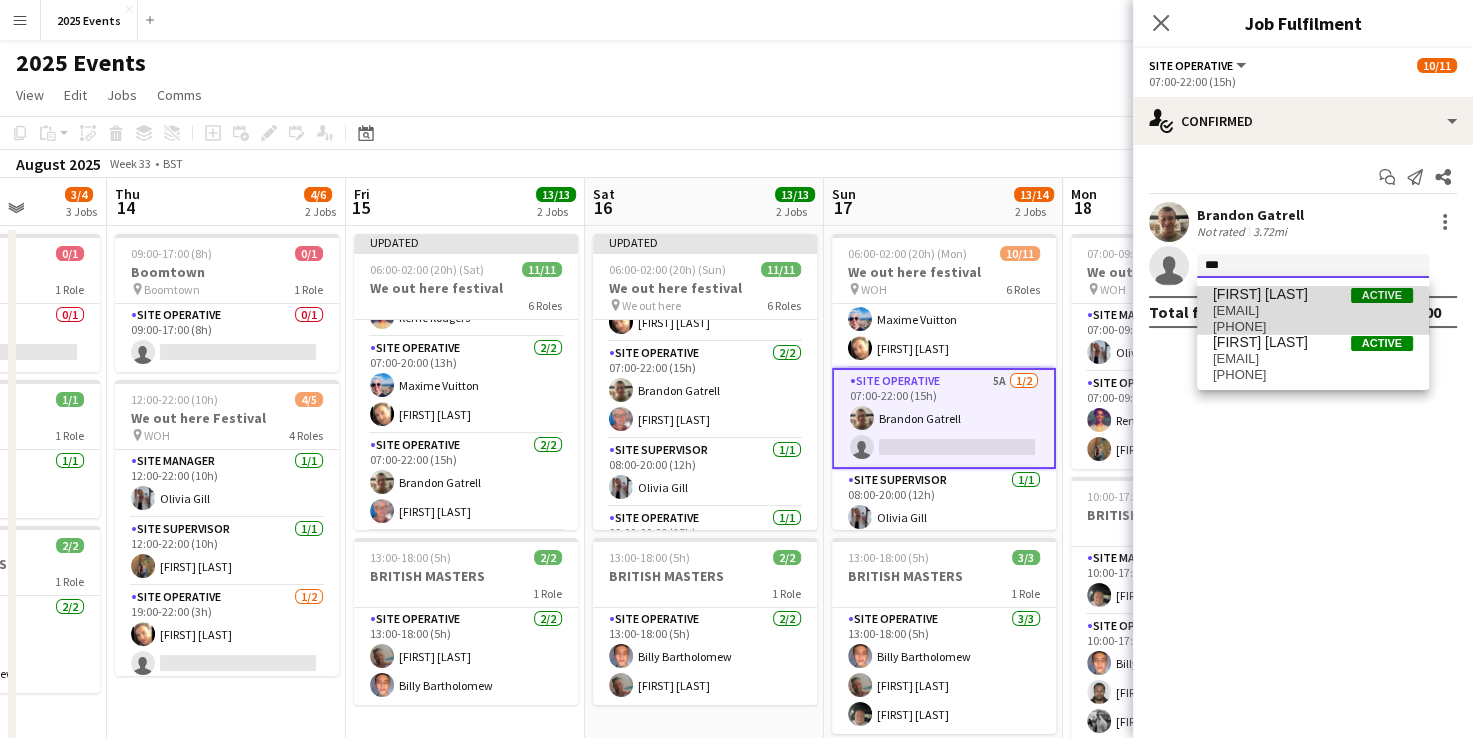 type 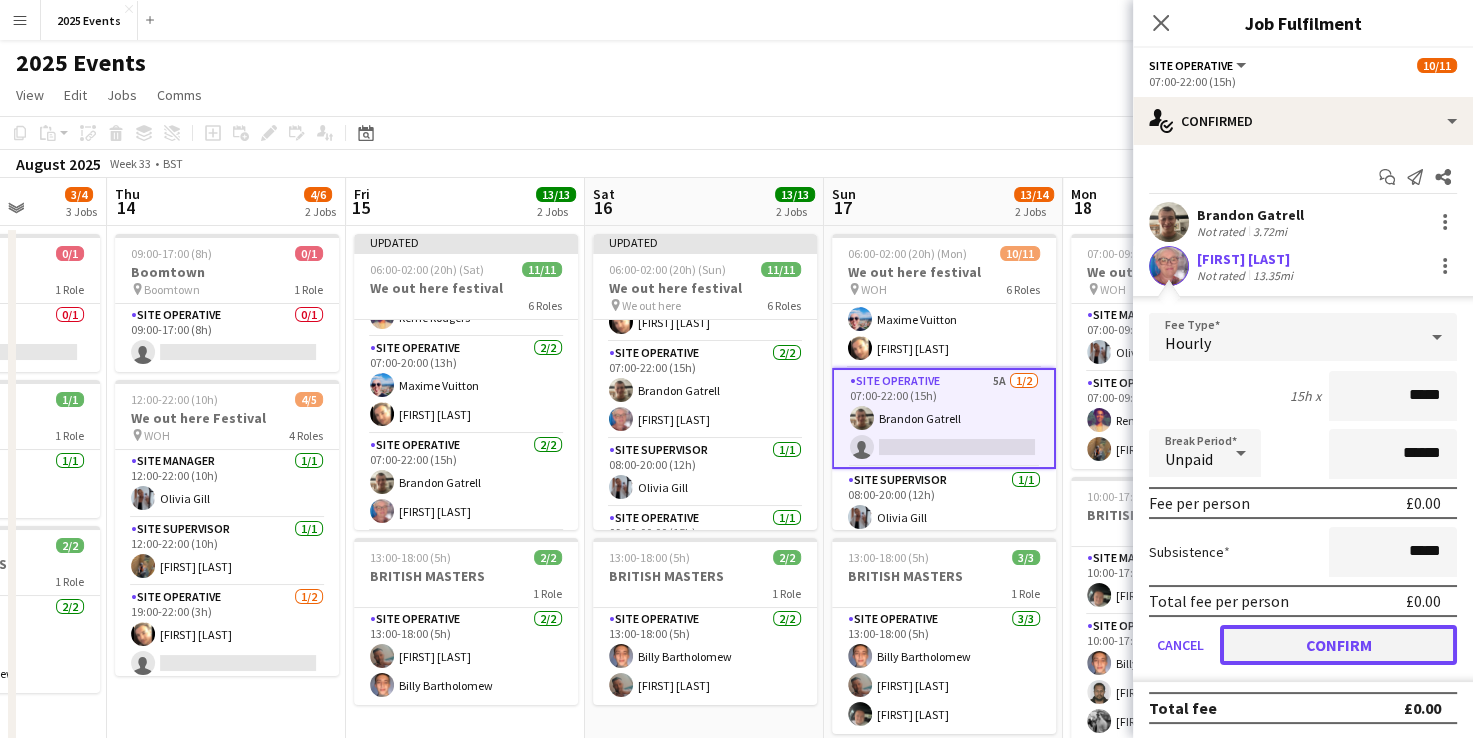 click on "Confirm" at bounding box center (1338, 645) 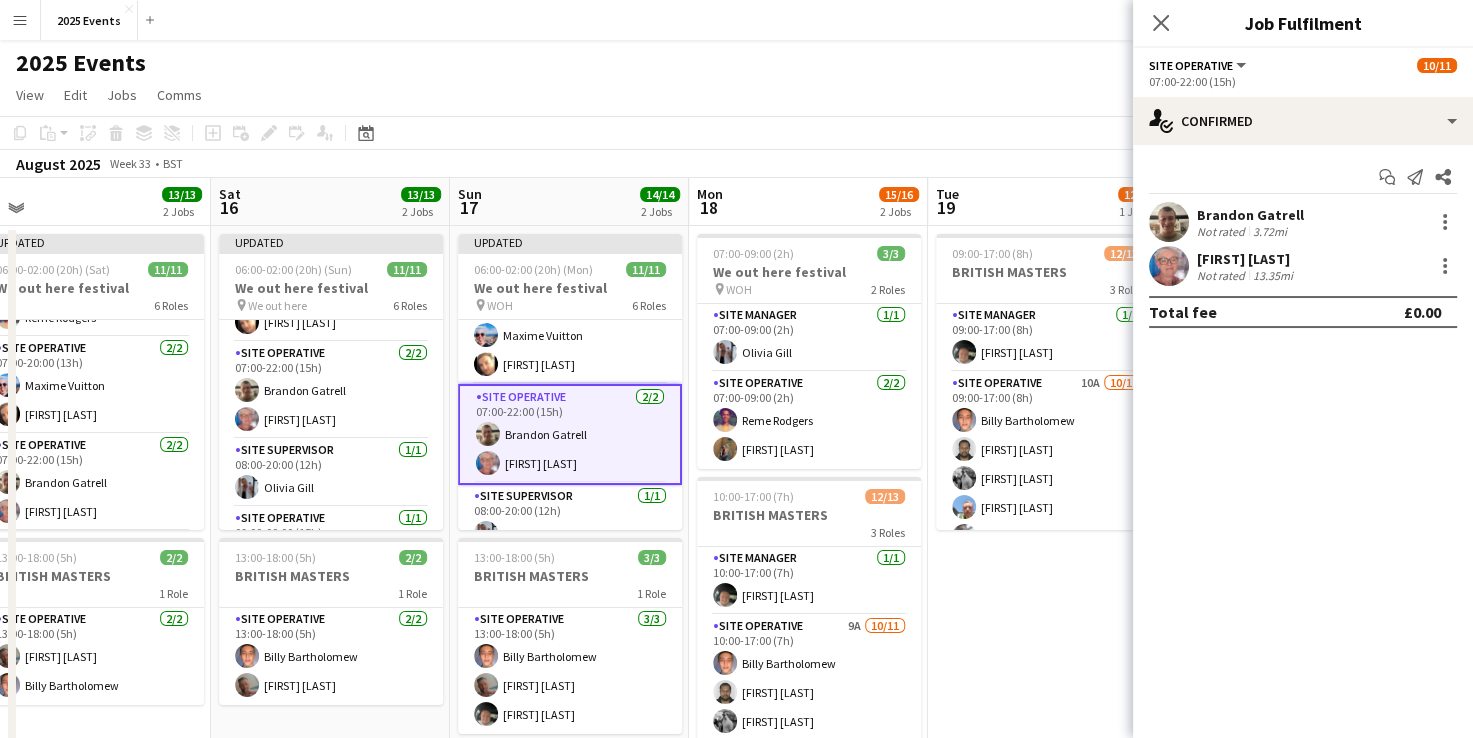 scroll, scrollTop: 0, scrollLeft: 988, axis: horizontal 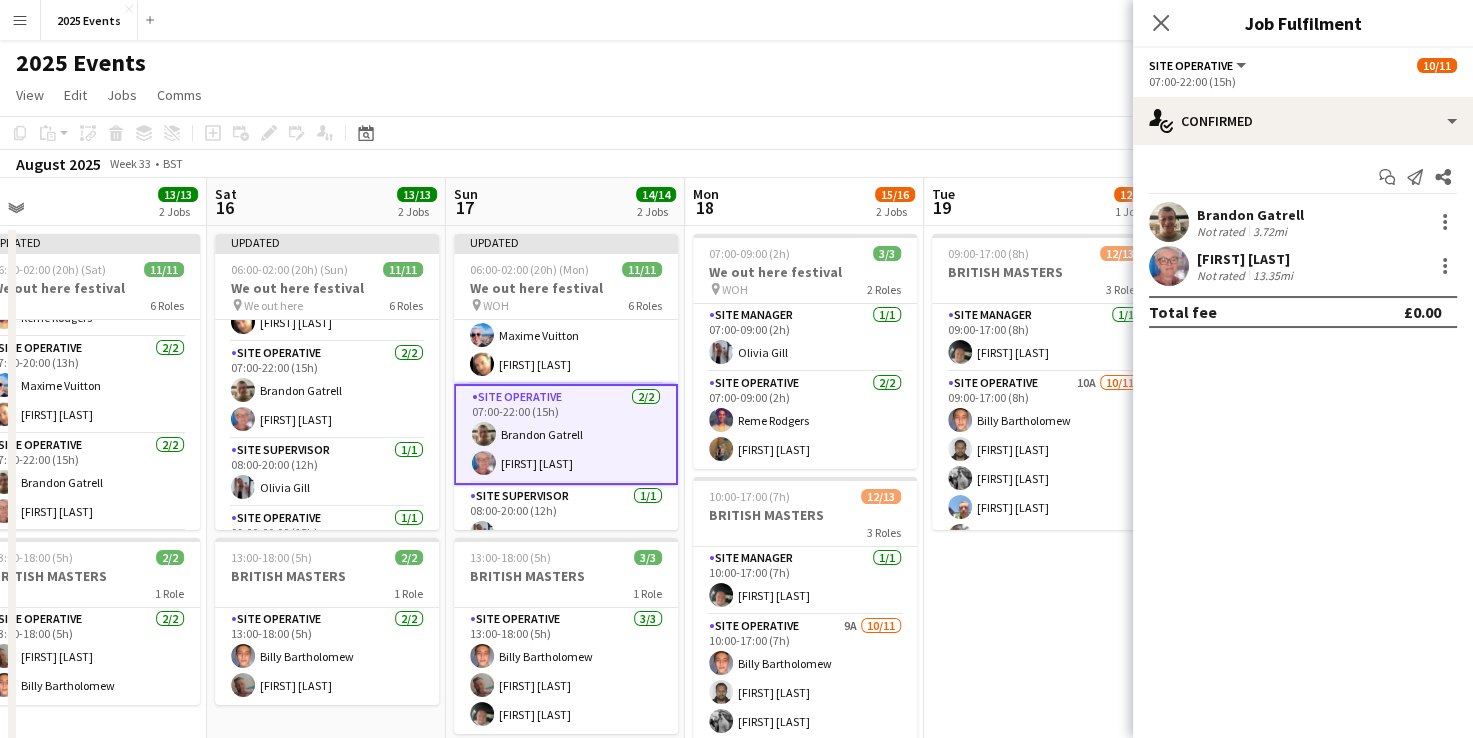click at bounding box center (1169, 266) 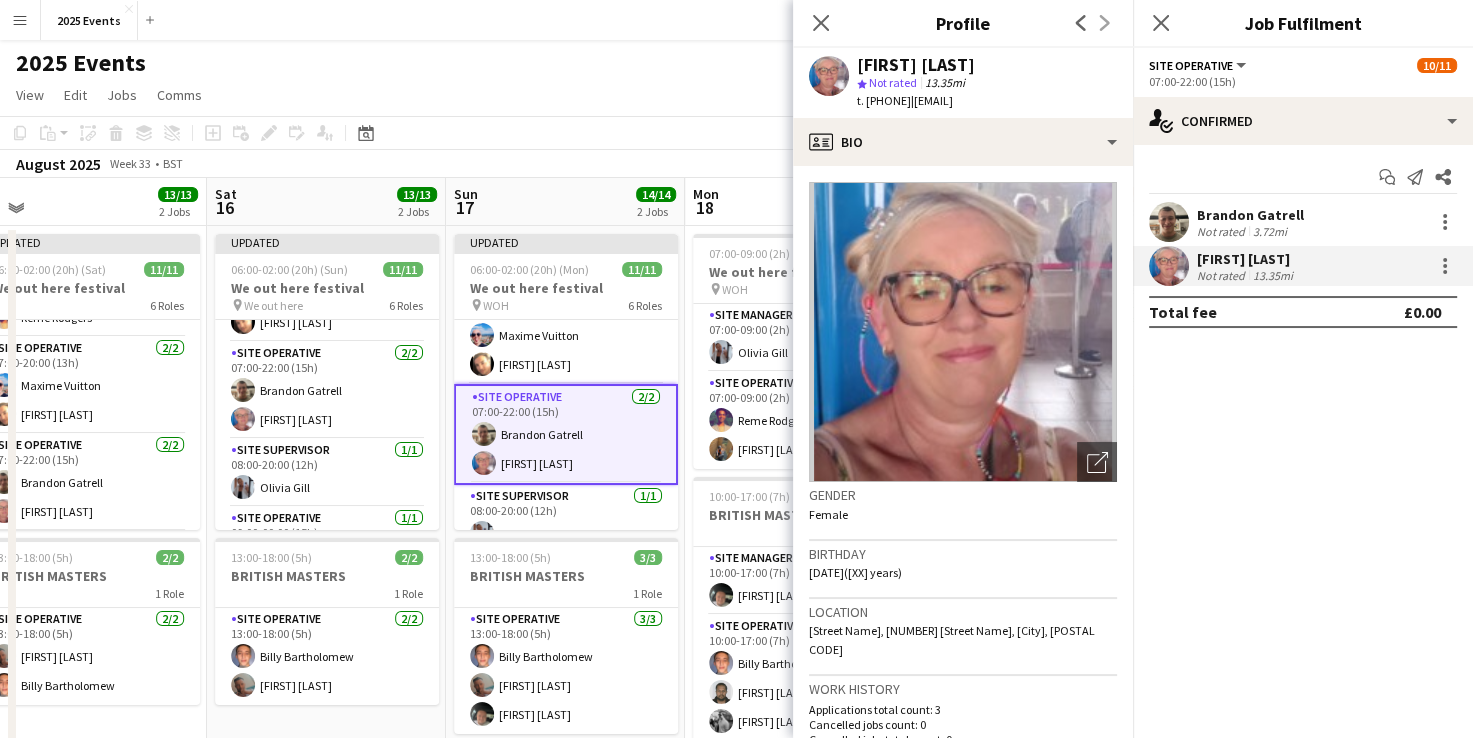 drag, startPoint x: 1101, startPoint y: 94, endPoint x: 954, endPoint y: 97, distance: 147.03061 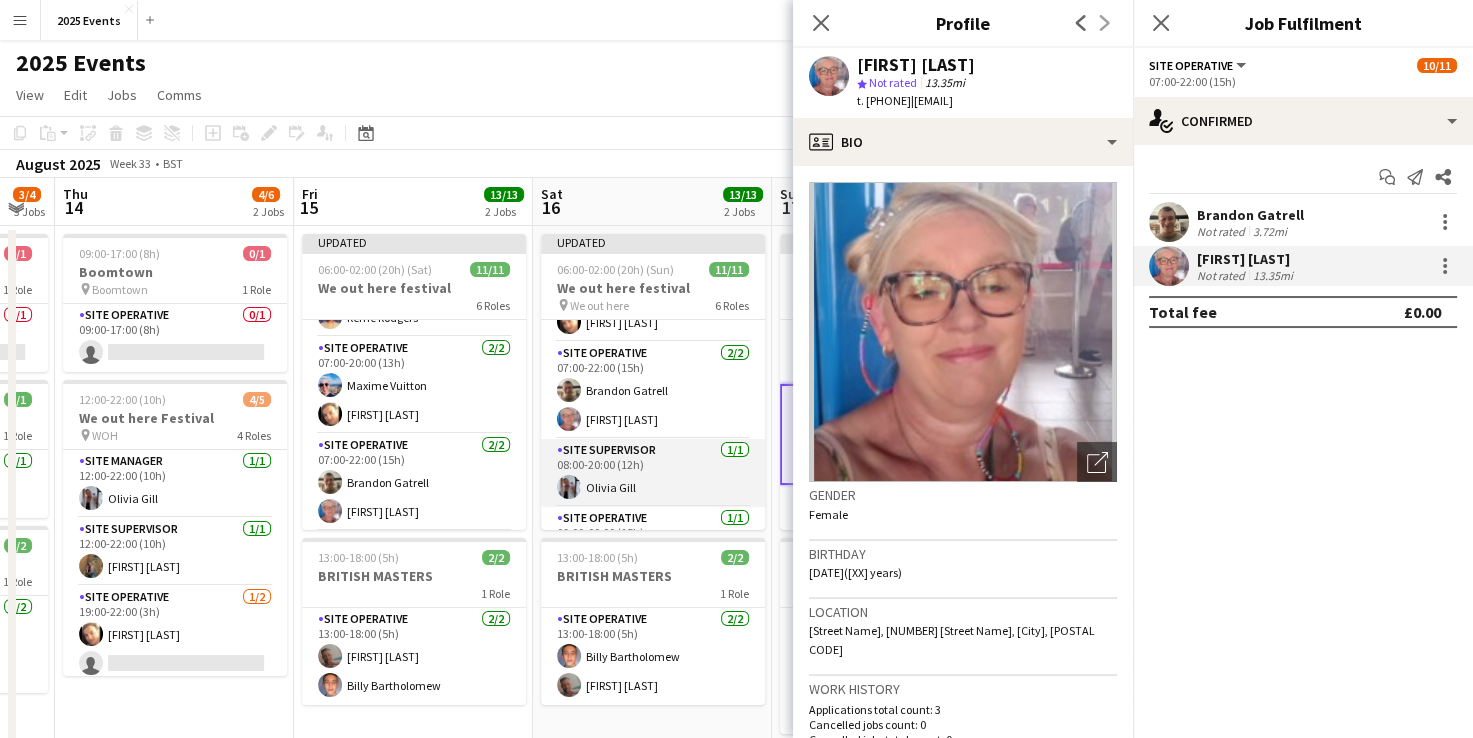 scroll, scrollTop: 0, scrollLeft: 660, axis: horizontal 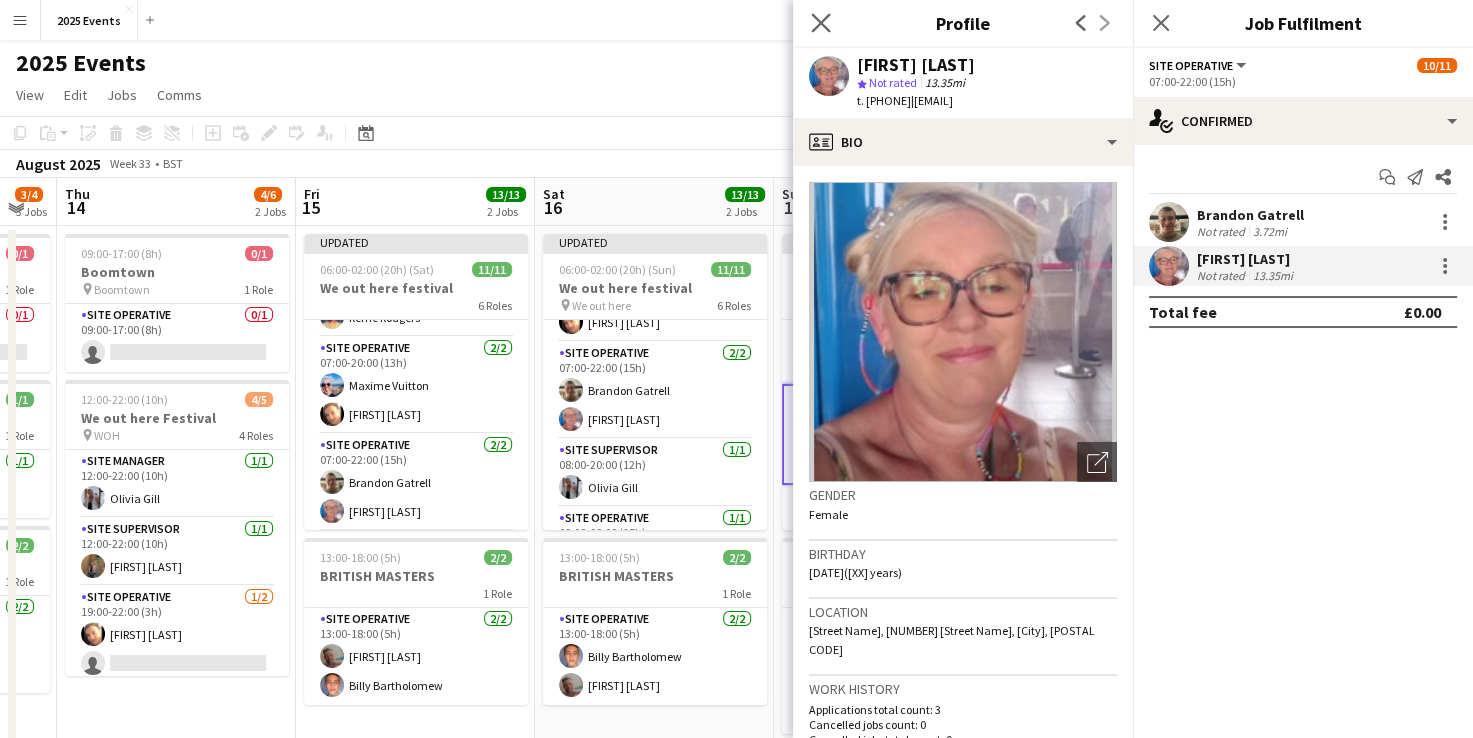 click on "Close pop-in" 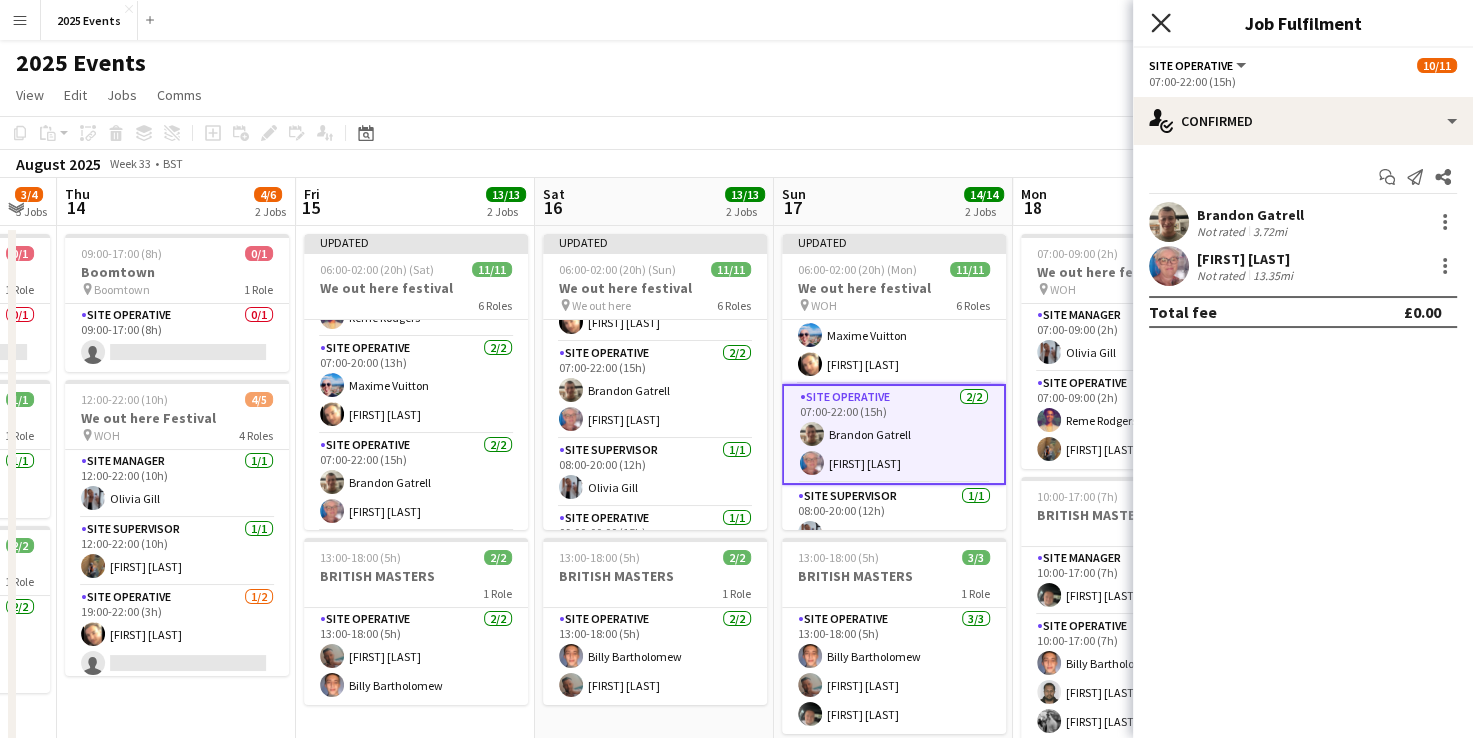 click on "Close pop-in" 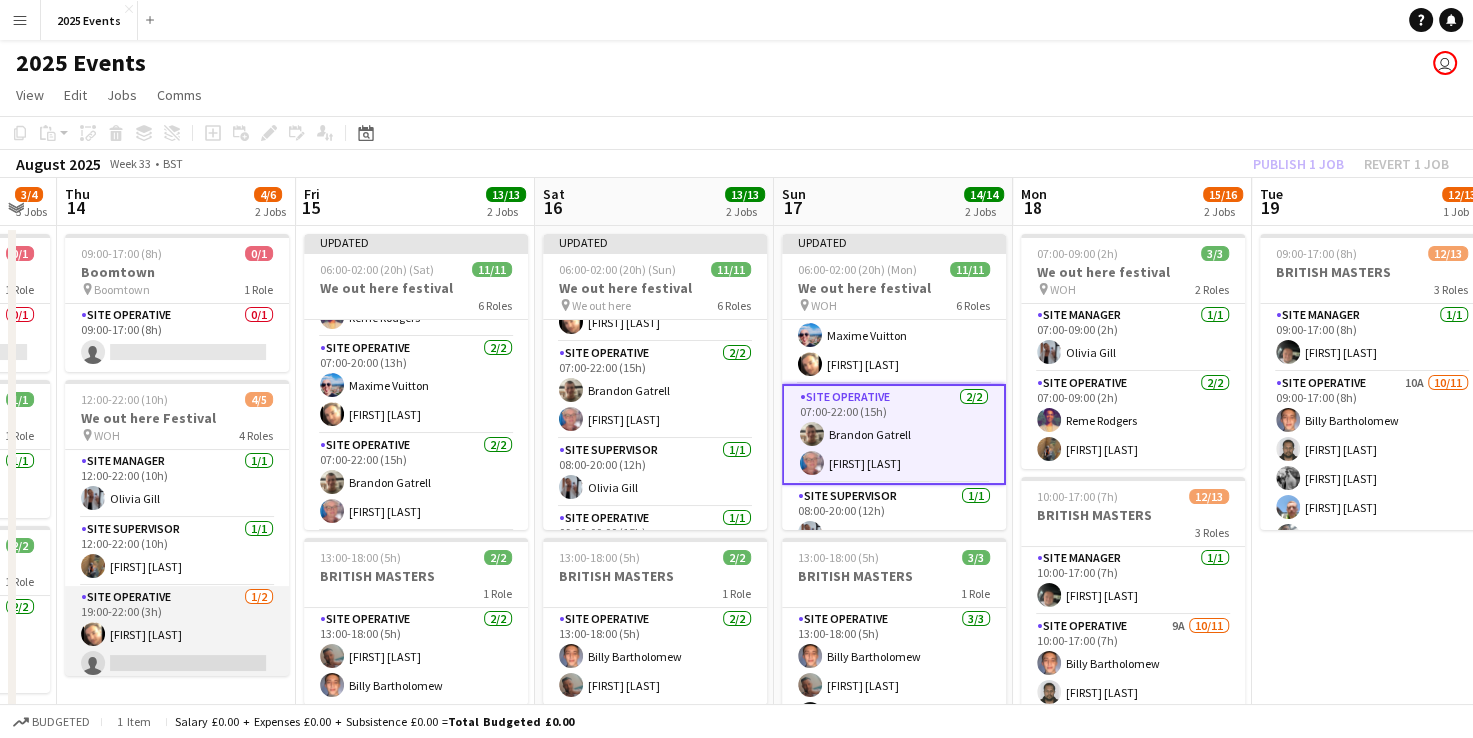 scroll, scrollTop: 74, scrollLeft: 0, axis: vertical 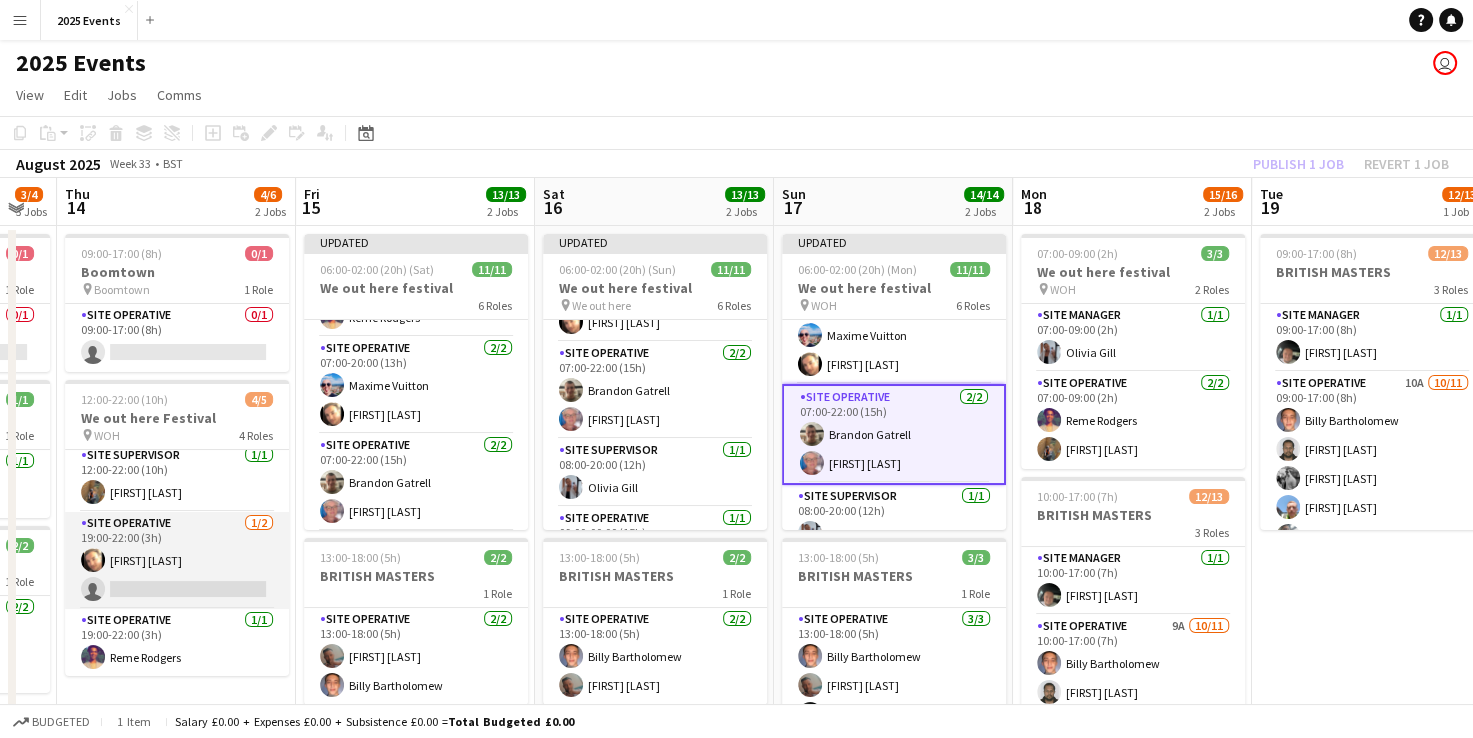 click on "Site Operative   1/2   19:00-22:00 (3h)
[FIRST] [LAST]
single-neutral-actions" at bounding box center (177, 560) 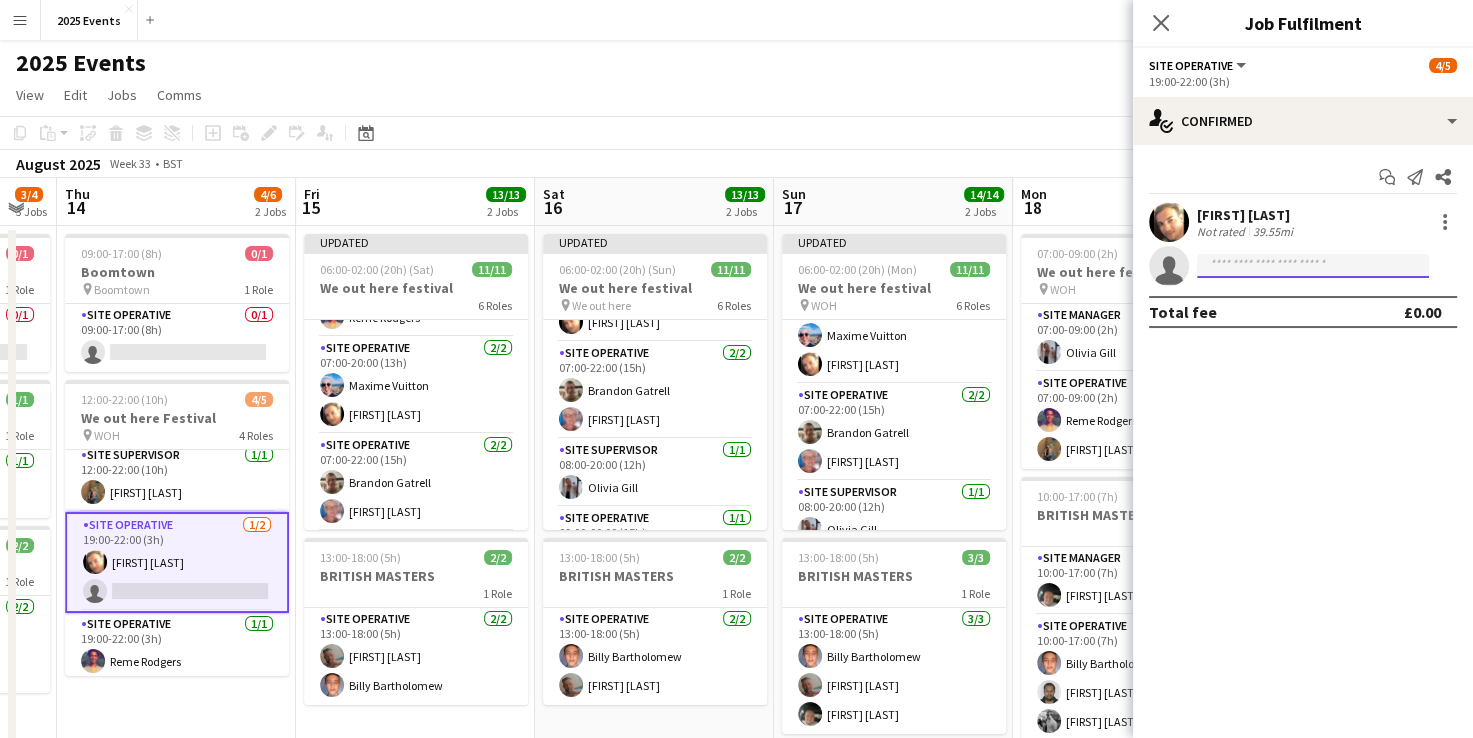 click 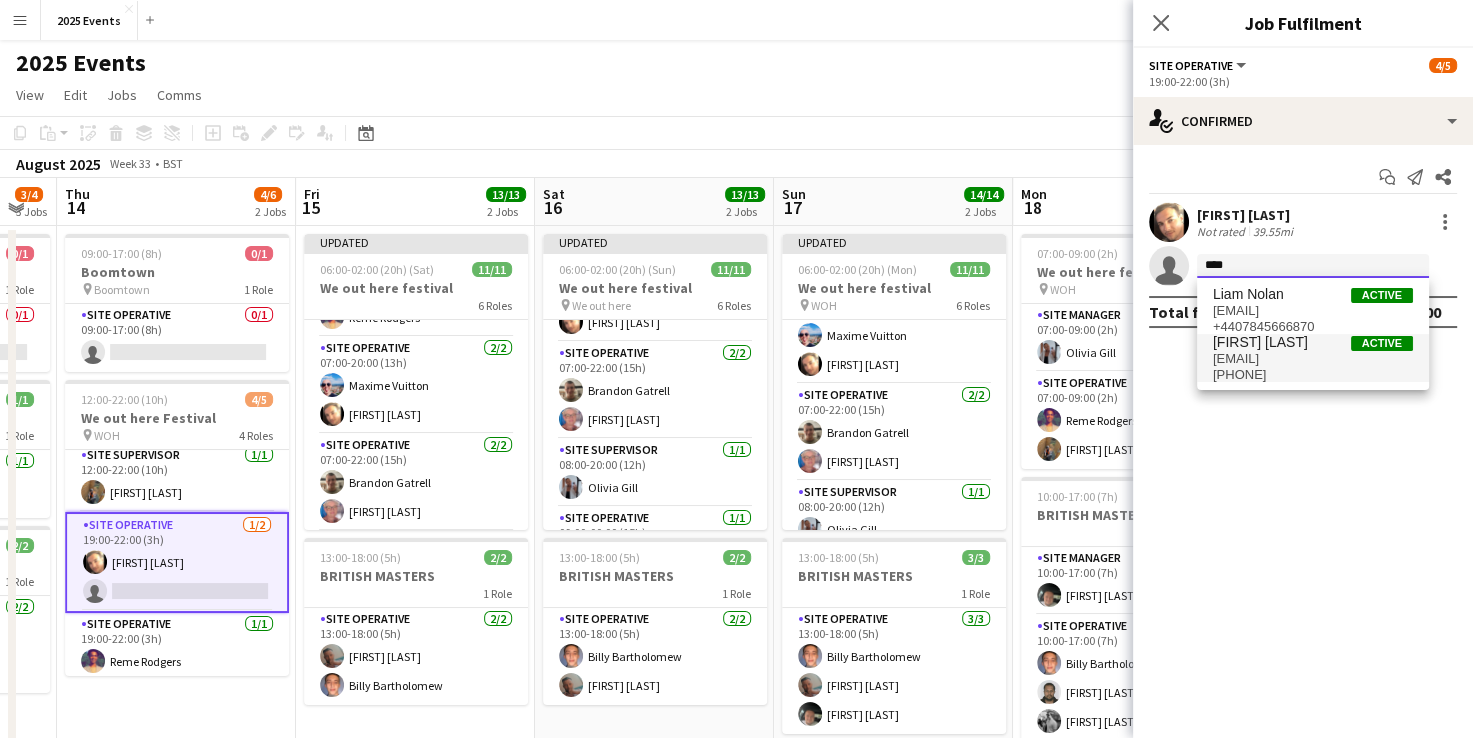 type on "****" 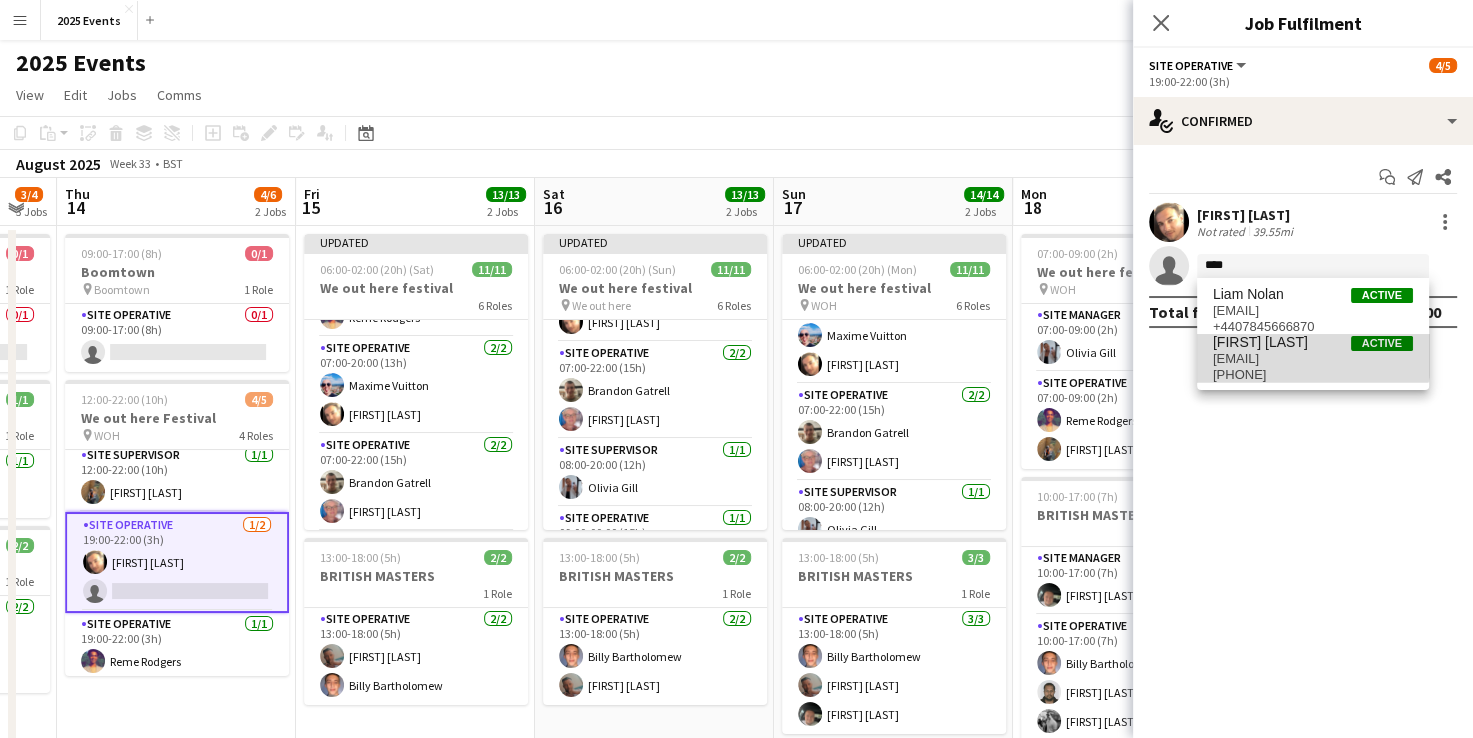 click on "[FIRST] [LAST]" at bounding box center (1260, 342) 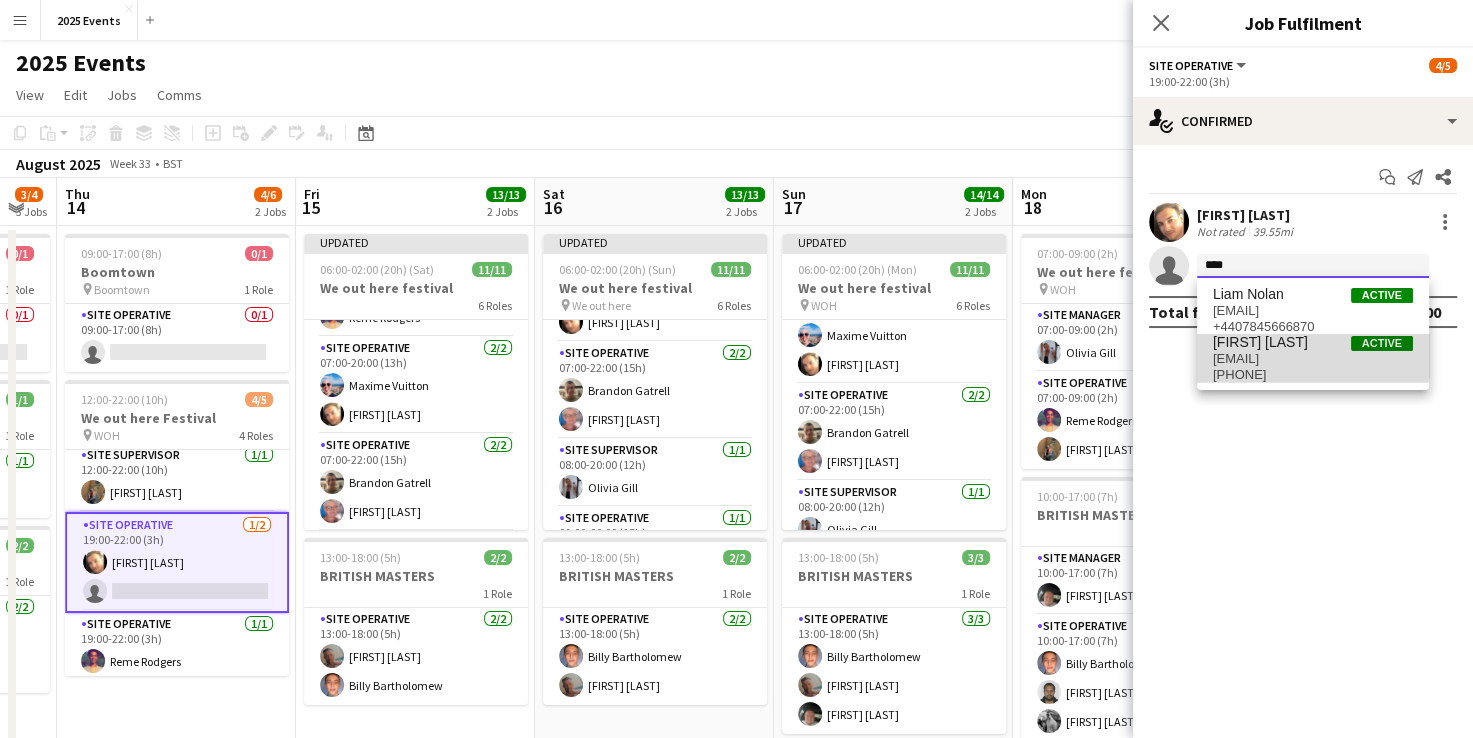 type 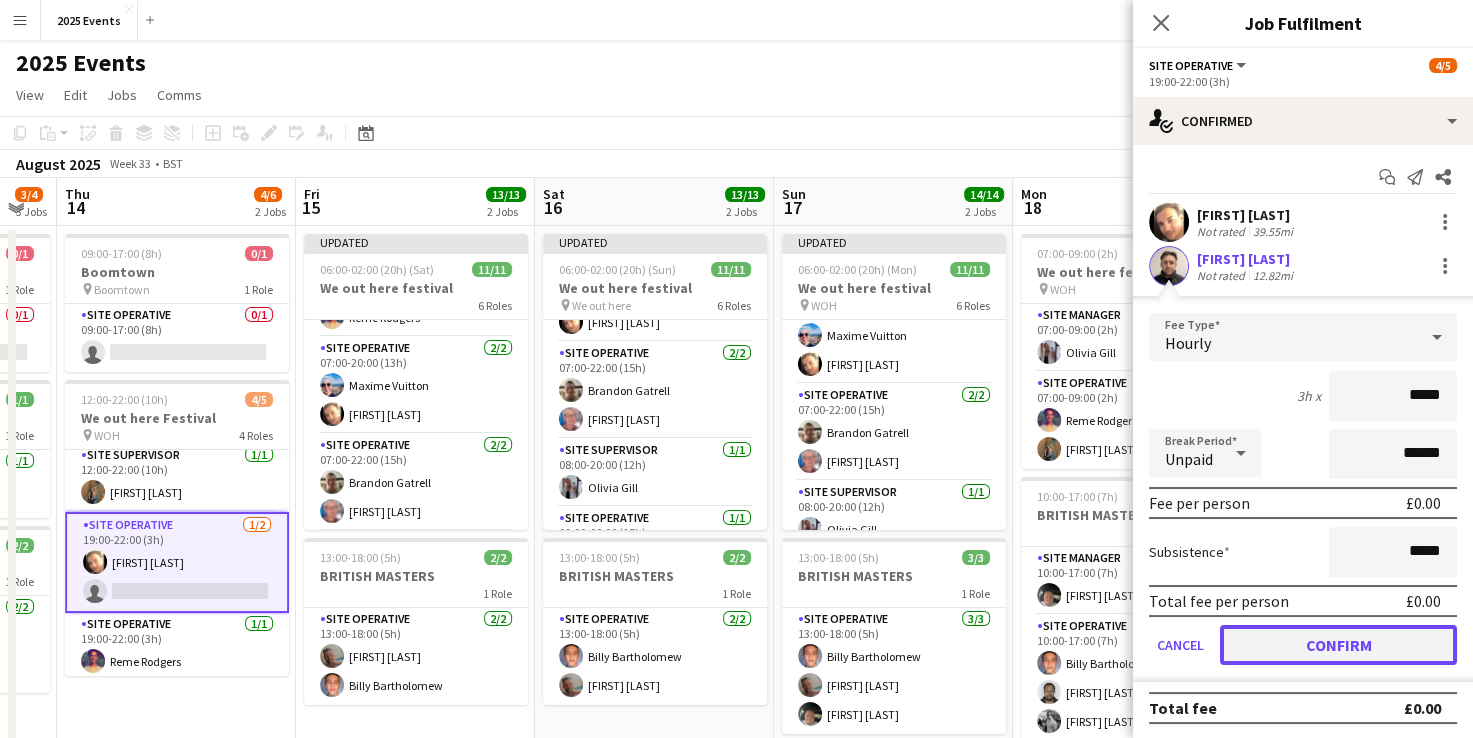 click on "Confirm" at bounding box center (1338, 645) 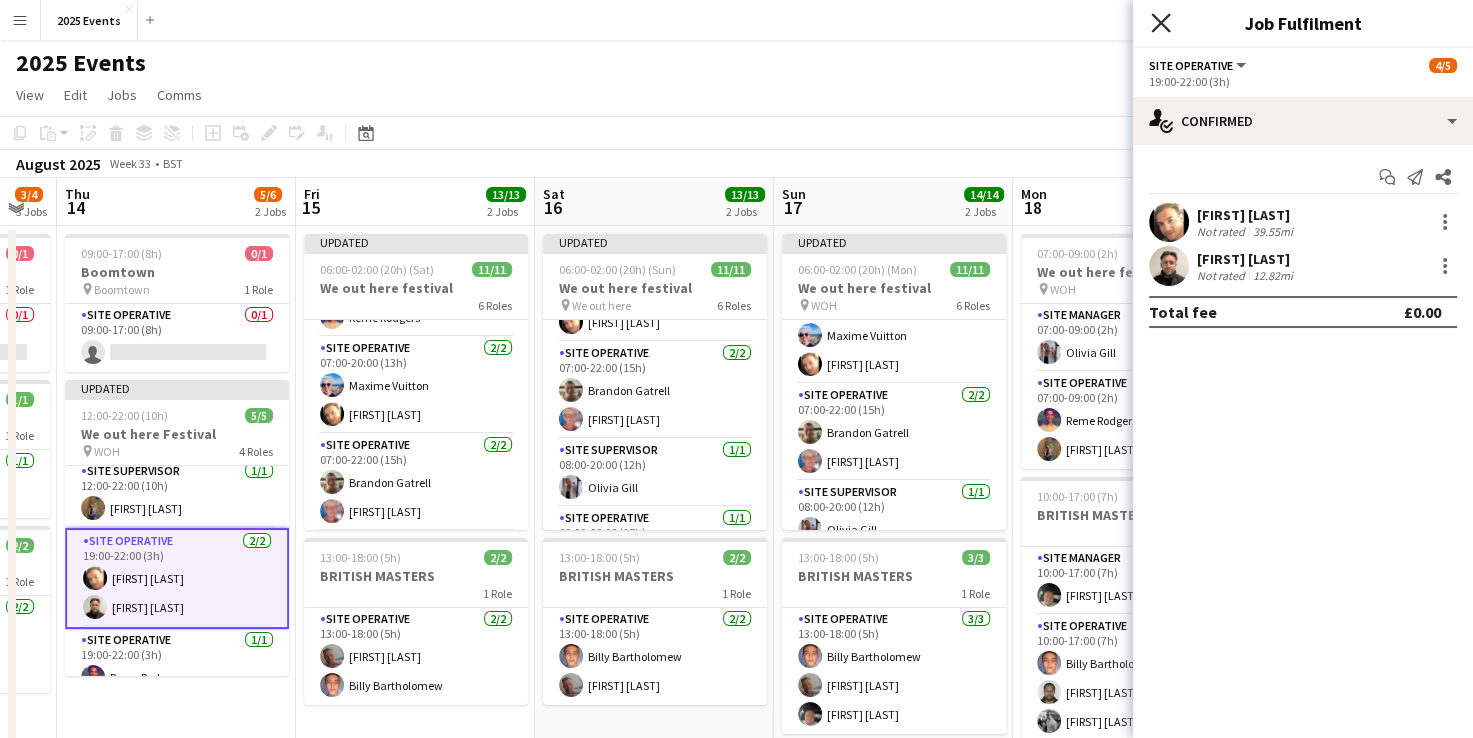 click on "Close pop-in" 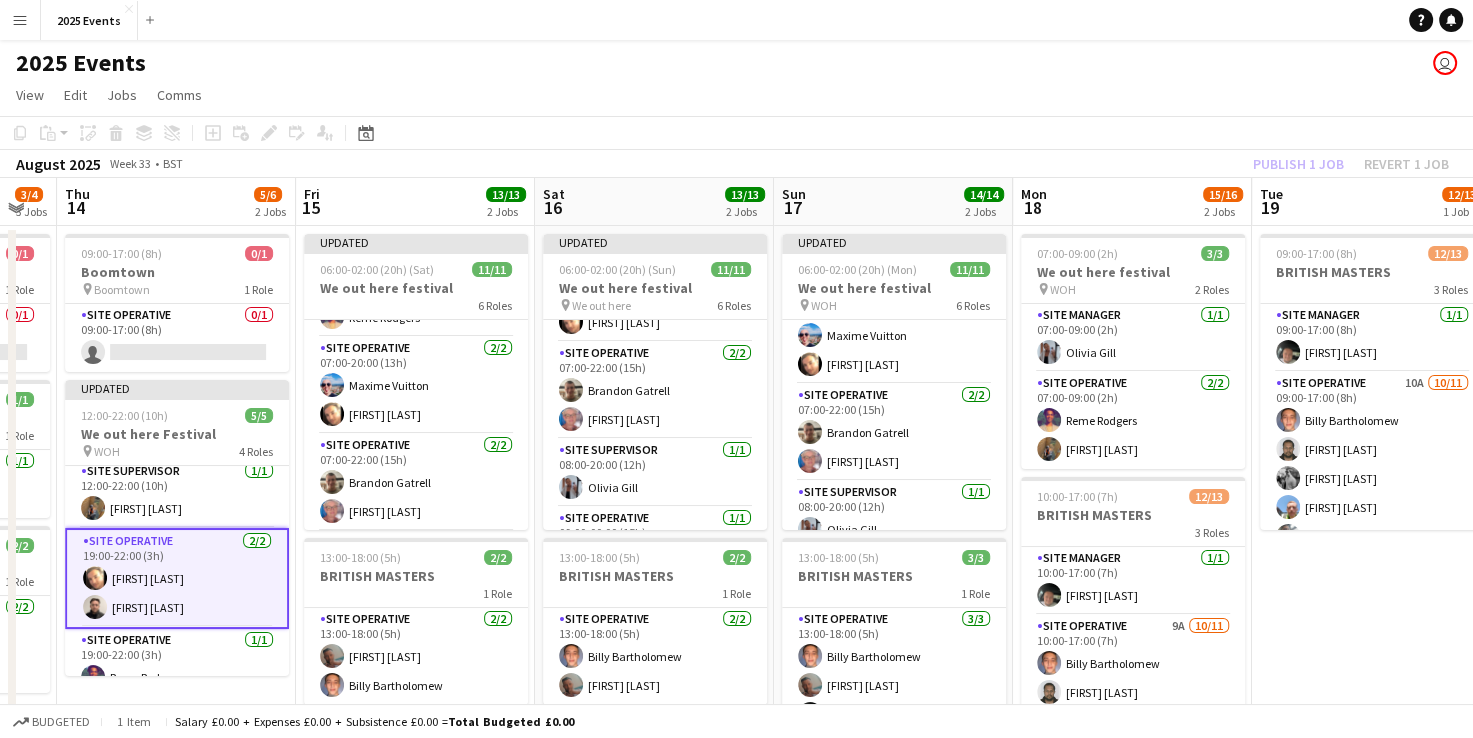 click on "View  Day view expanded Day view collapsed Month view Date picker Jump to today Expand Linked Jobs Collapse Linked Jobs  Edit  Copy Ctrl+C  Paste  Without Crew Ctrl+V With Crew Ctrl+Shift+V Paste as linked job  Group  Group Ungroup  Jobs  New Job Edit Job Delete Job New Linked Job Edit Linked Jobs Job fulfilment Promote Role Copy Role URL  Comms  Notify confirmed crew Create chat" 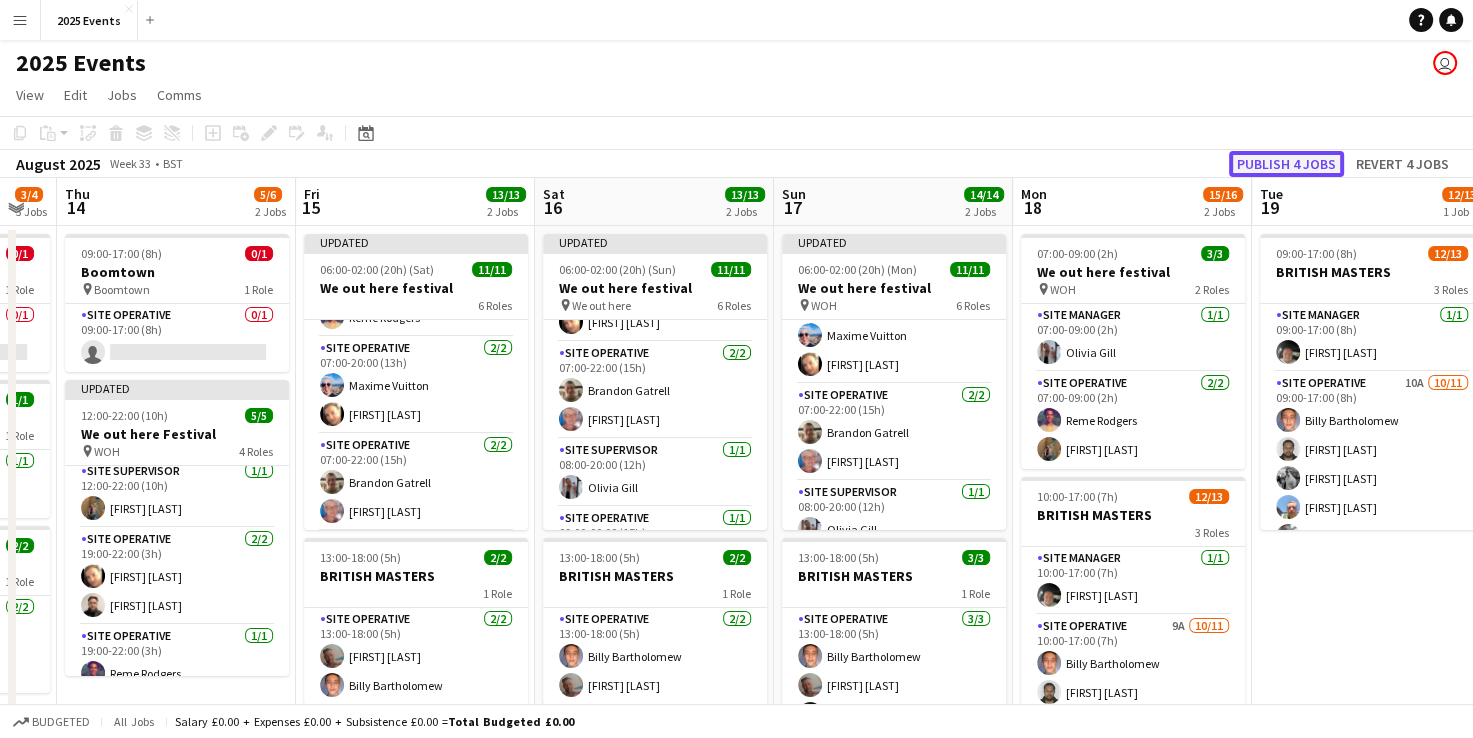 click on "Publish 4 jobs" 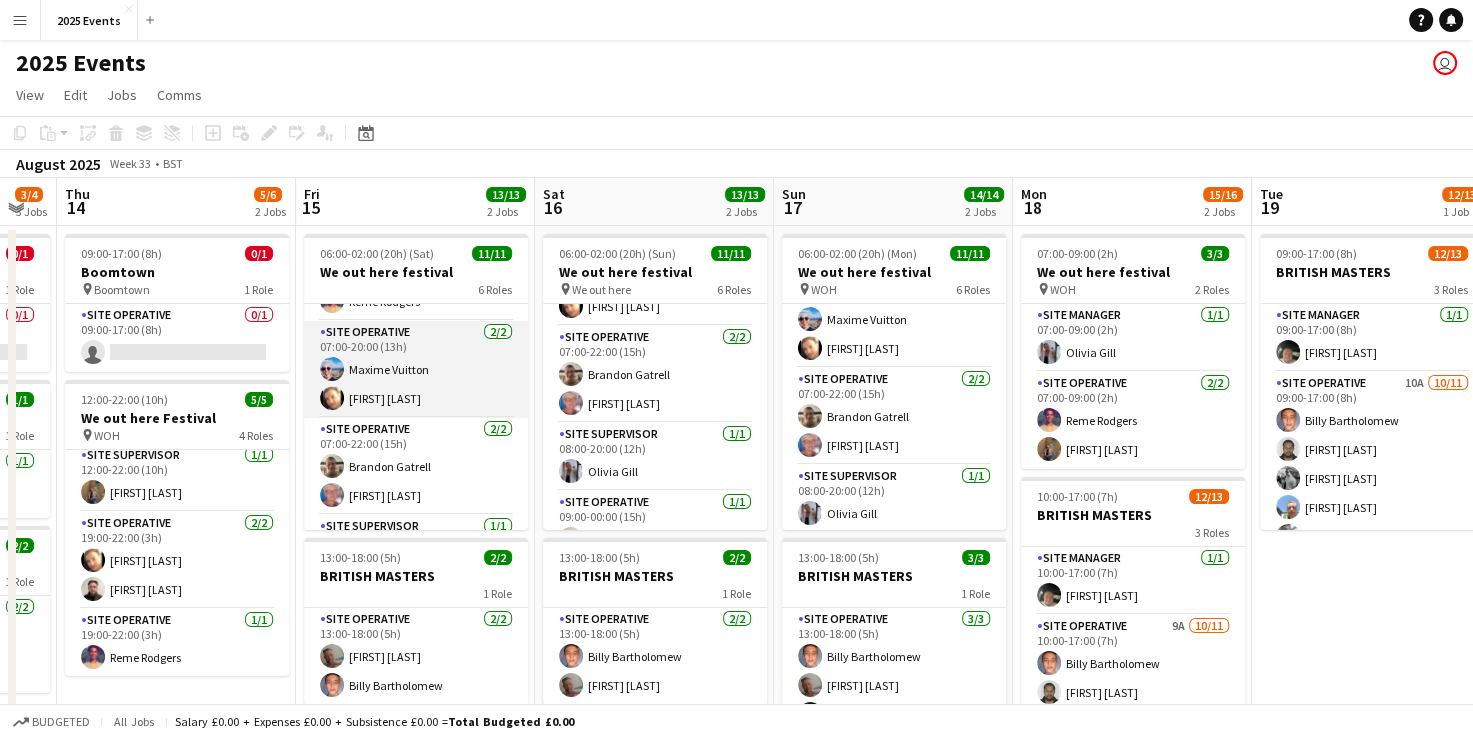 scroll, scrollTop: 0, scrollLeft: 0, axis: both 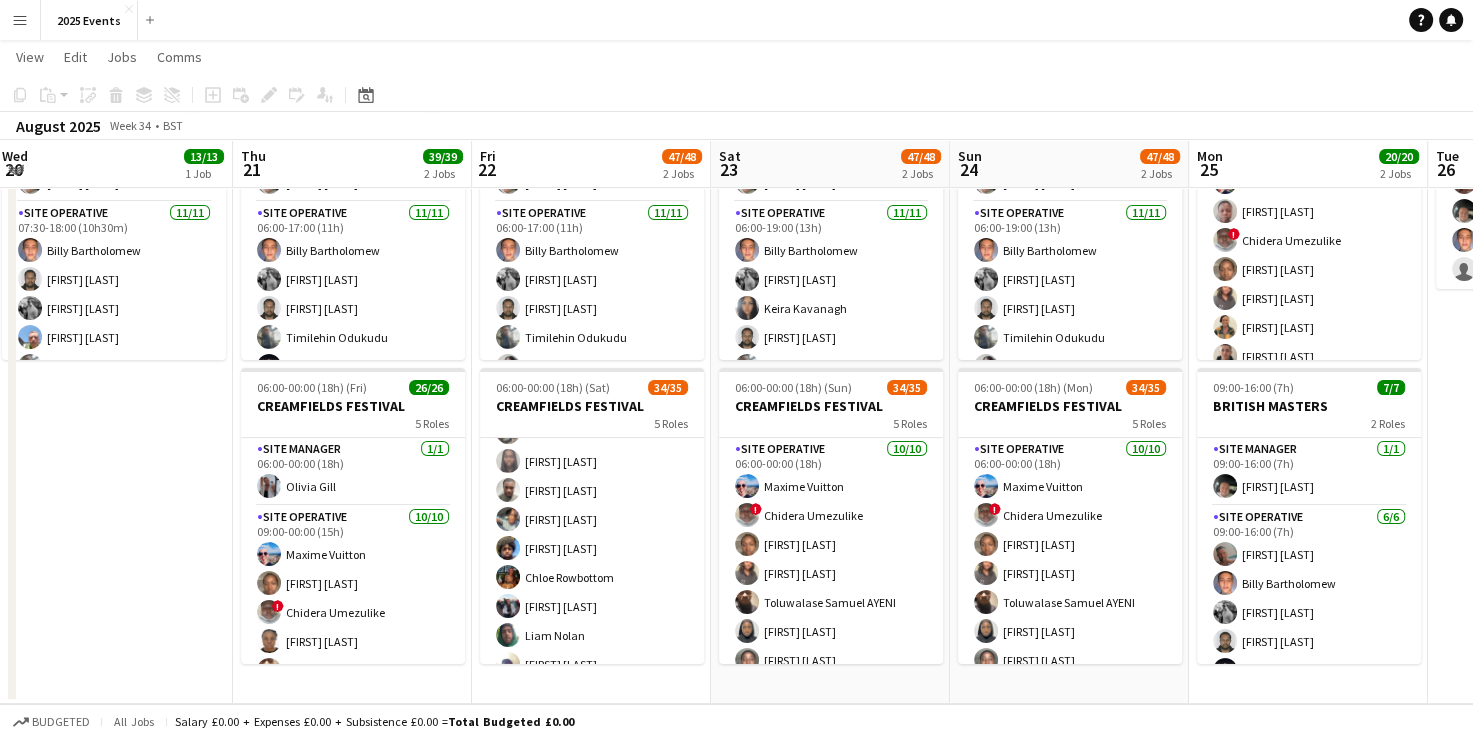 click on "Site Operative   12A   19/20   13:00-22:00 (9h)
[FIRST] [LAST] [FIRST] [LAST] [FIRST] [LAST] [FIRST] [LAST] [FIRST] [LAST] [FIRST] [LAST] [FIRST] [LAST] [FIRST] [LAST] [FIRST] [LAST] [FIRST] [LAST] [FIRST] [LAST] [FIRST] [LAST] [FIRST] [LAST] [FIRST] [LAST] [FIRST] [LAST] [FIRST] [LAST] [FIRST] [LAST] [FIRST] [LAST] [FIRST] [LAST]
single-neutral-actions" at bounding box center (592, 577) 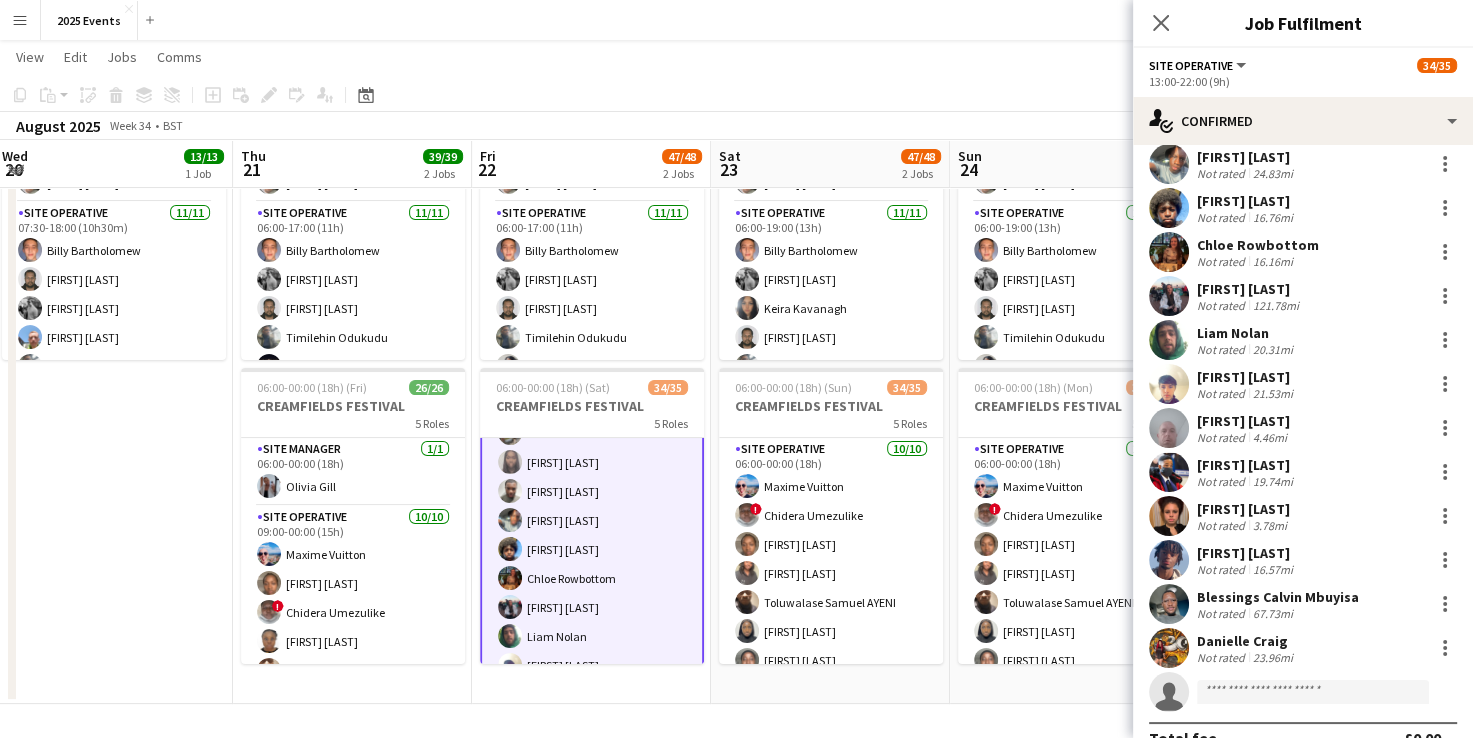 scroll, scrollTop: 367, scrollLeft: 0, axis: vertical 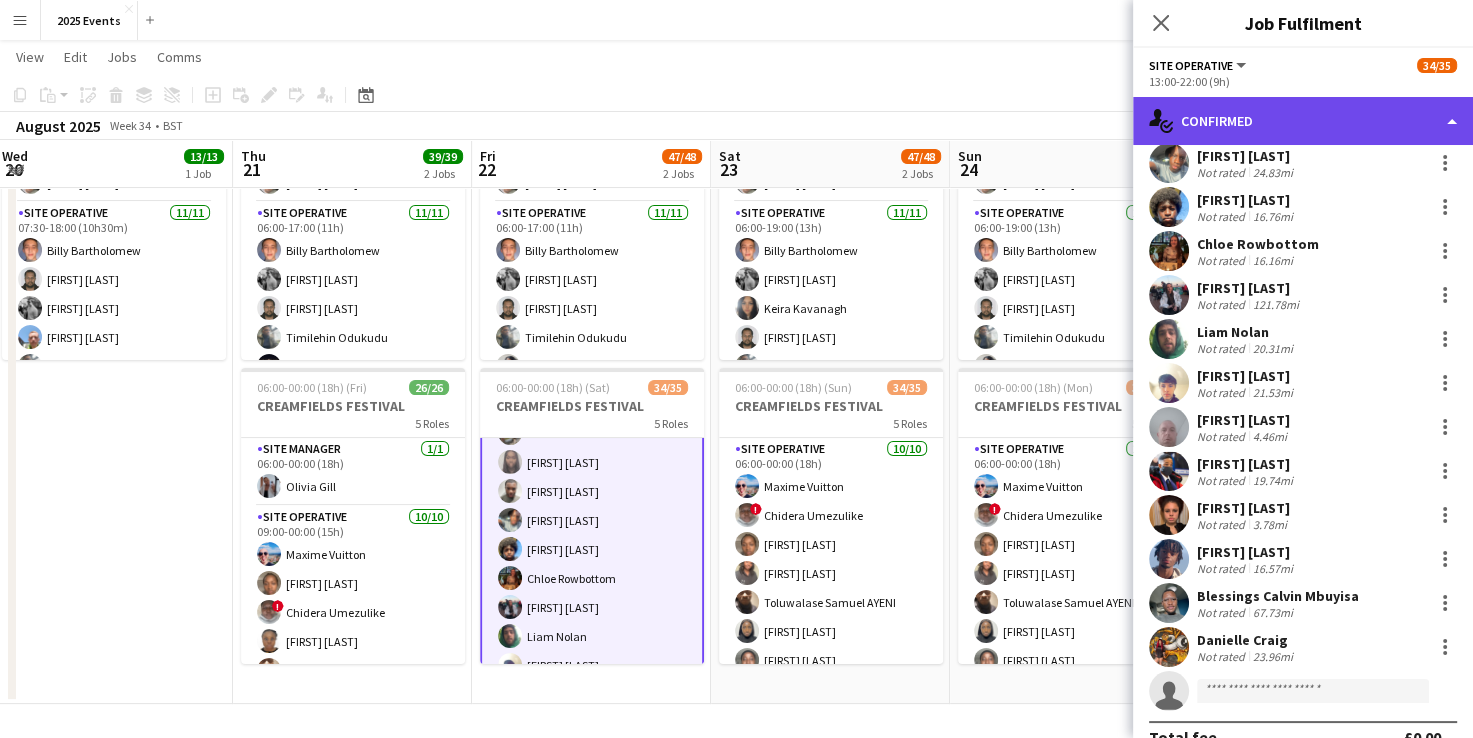 click on "single-neutral-actions-check-2
Confirmed" 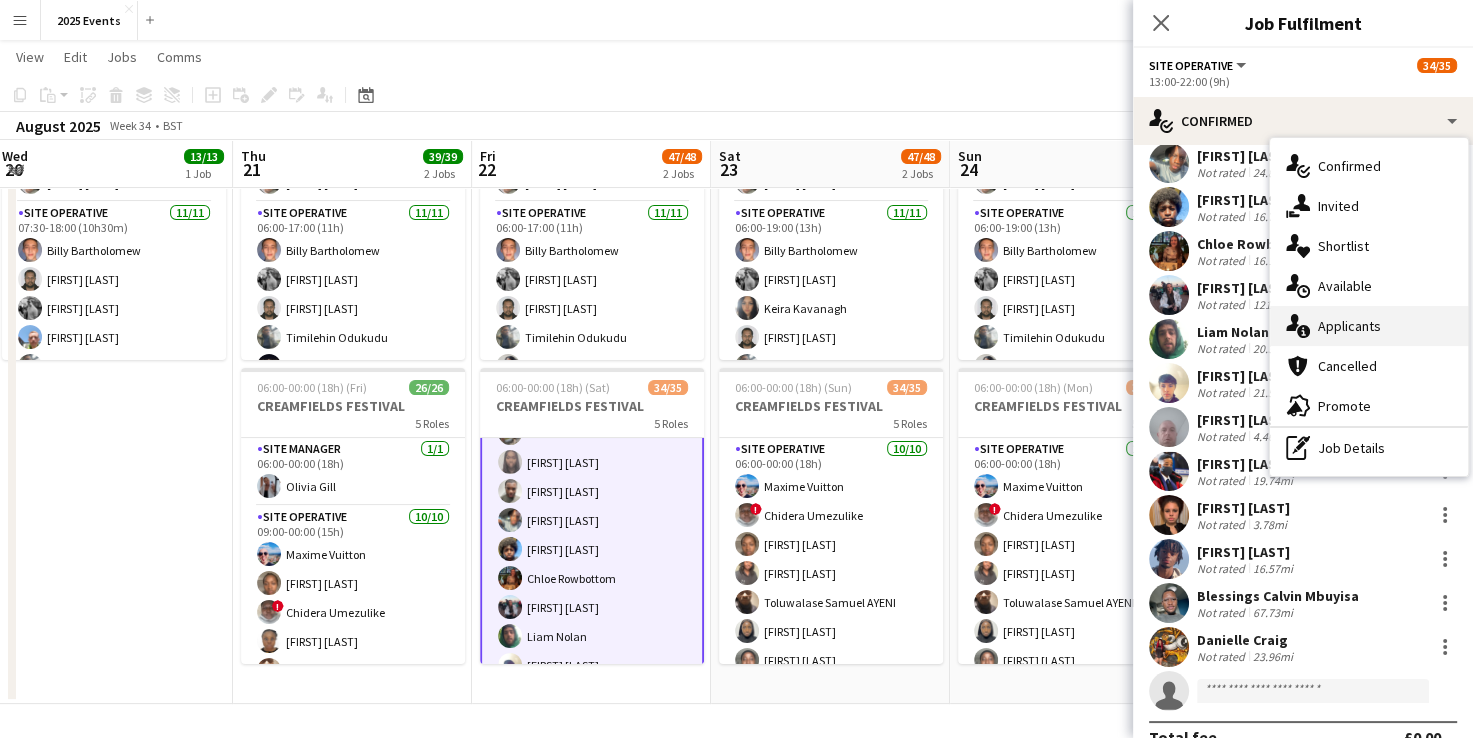 click on "single-neutral-actions-information
Applicants" at bounding box center (1369, 326) 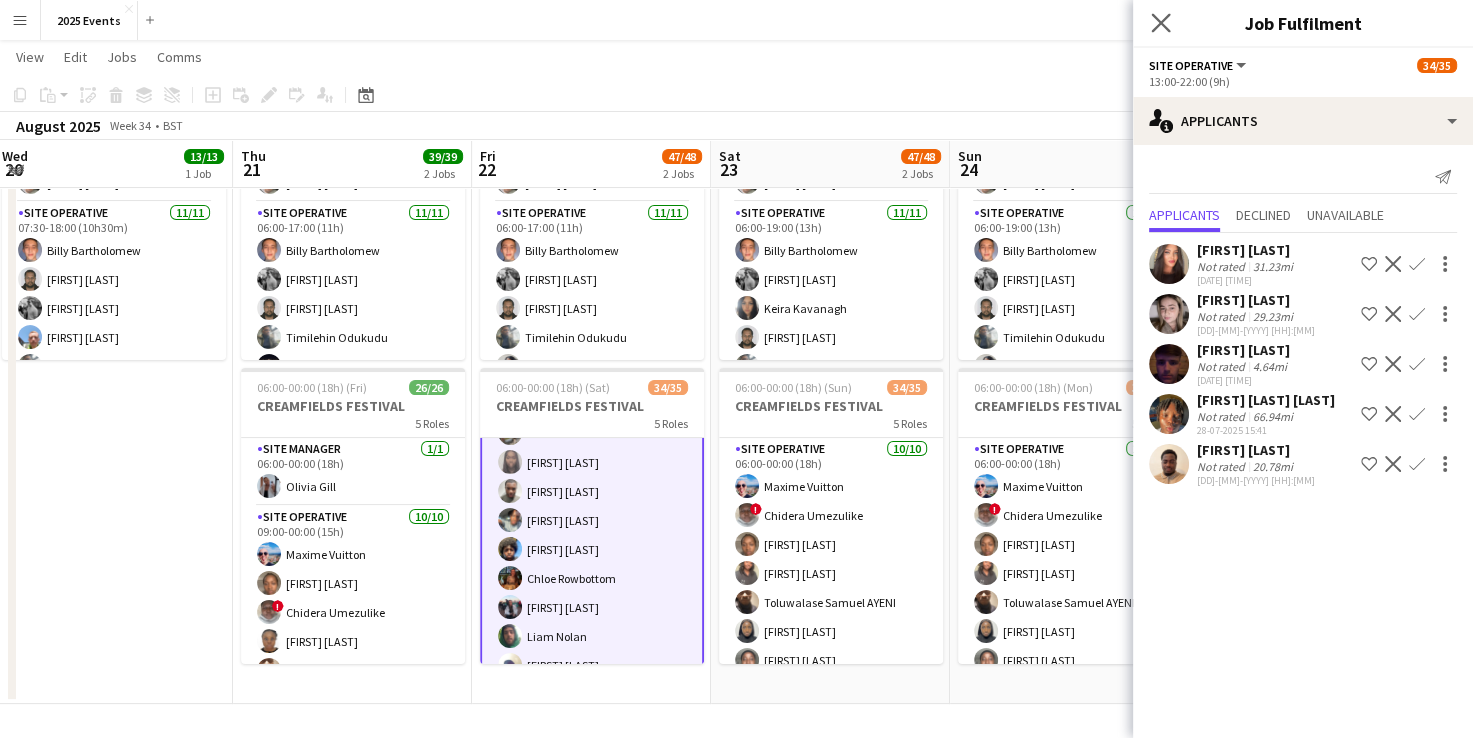 click on "Close pop-in" 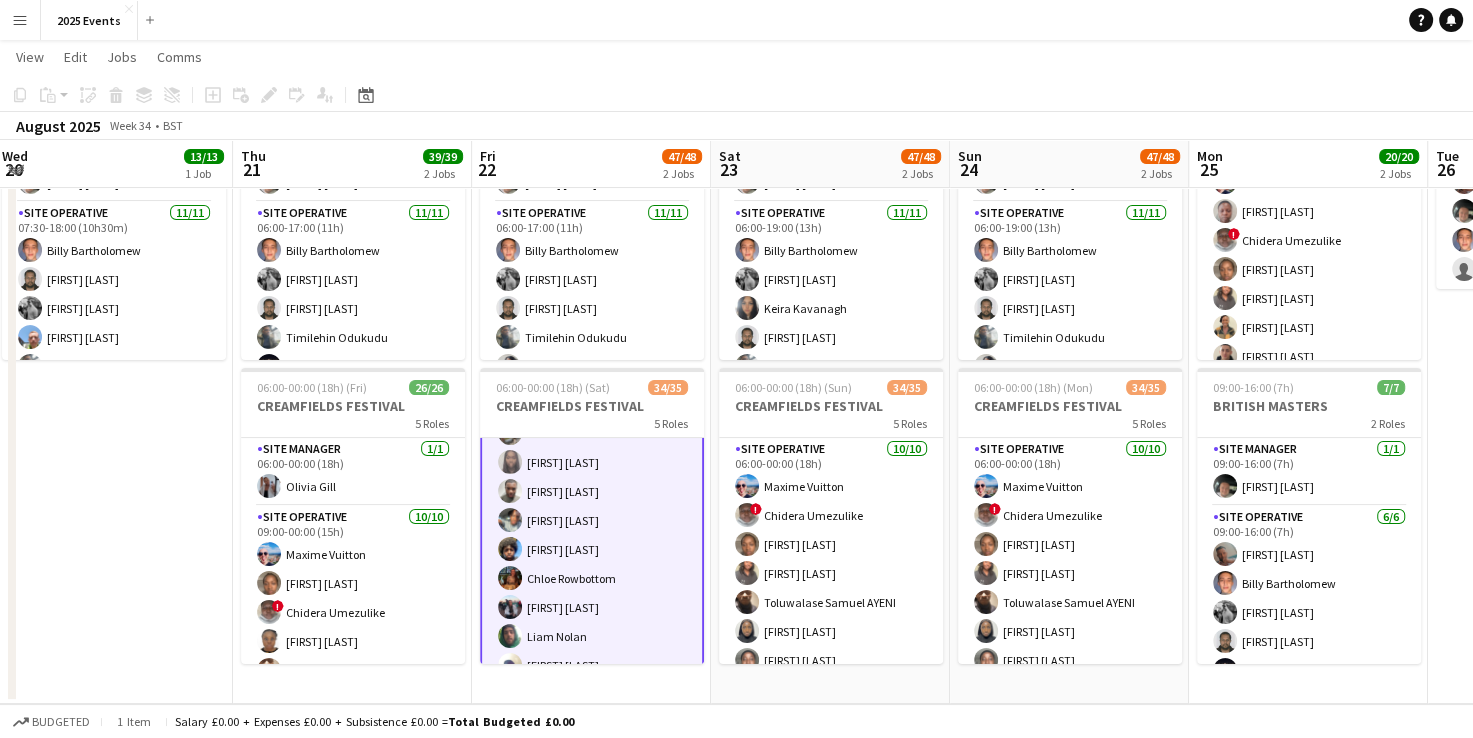 click on "Site Operative   12A   19/20   13:00-22:00 (9h)
[FIRST] [LAST] [FIRST] [LAST] [FIRST] [LAST] [FIRST] [LAST] [FIRST] [LAST] [FIRST] [LAST] [FIRST] [LAST] [FIRST] [LAST] [FIRST] [LAST] [FIRST] [LAST] [FIRST] [LAST] [FIRST] [LAST] [FIRST] [LAST] [FIRST] [LAST] [FIRST] [LAST] [FIRST] [LAST] [FIRST] [LAST] [FIRST] [LAST] [FIRST] [LAST]
single-neutral-actions" at bounding box center [592, 578] 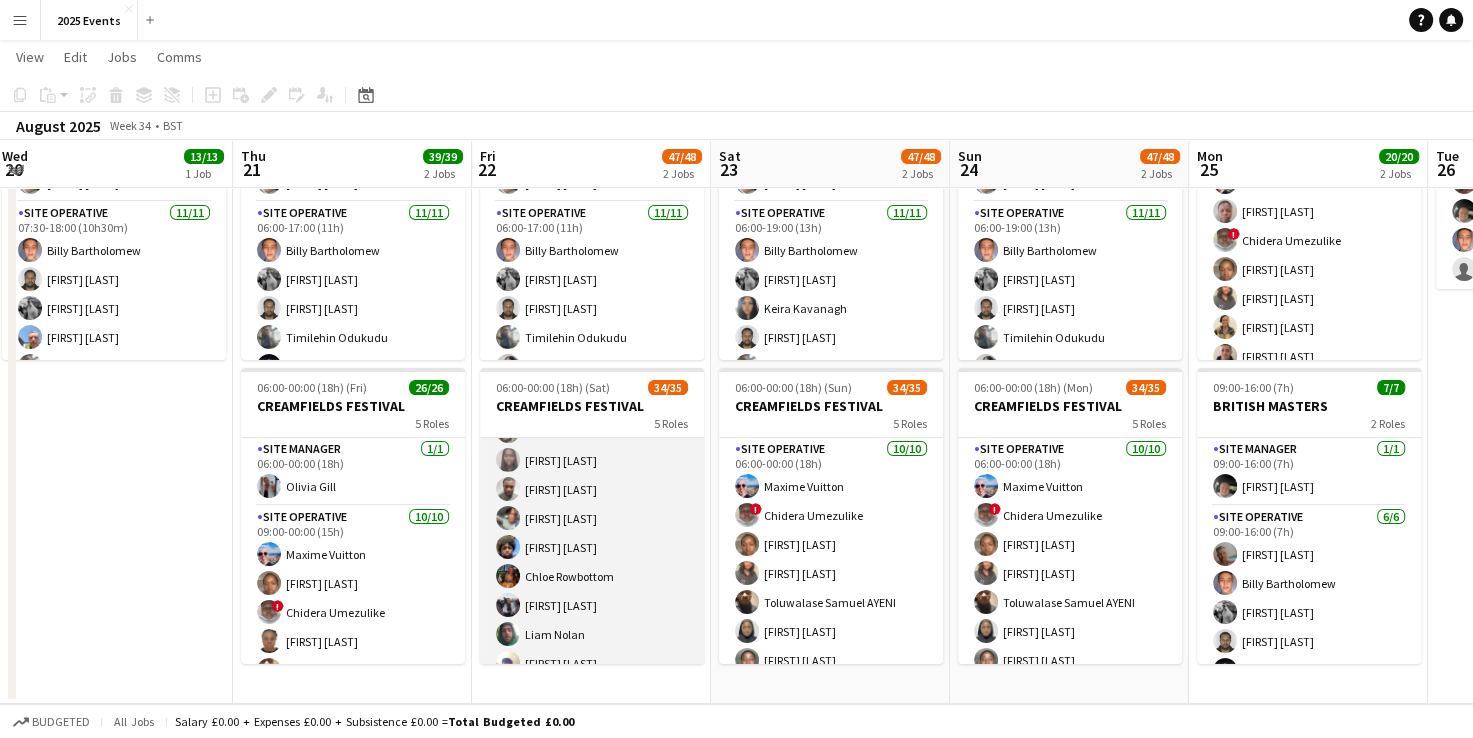 scroll, scrollTop: 664, scrollLeft: 0, axis: vertical 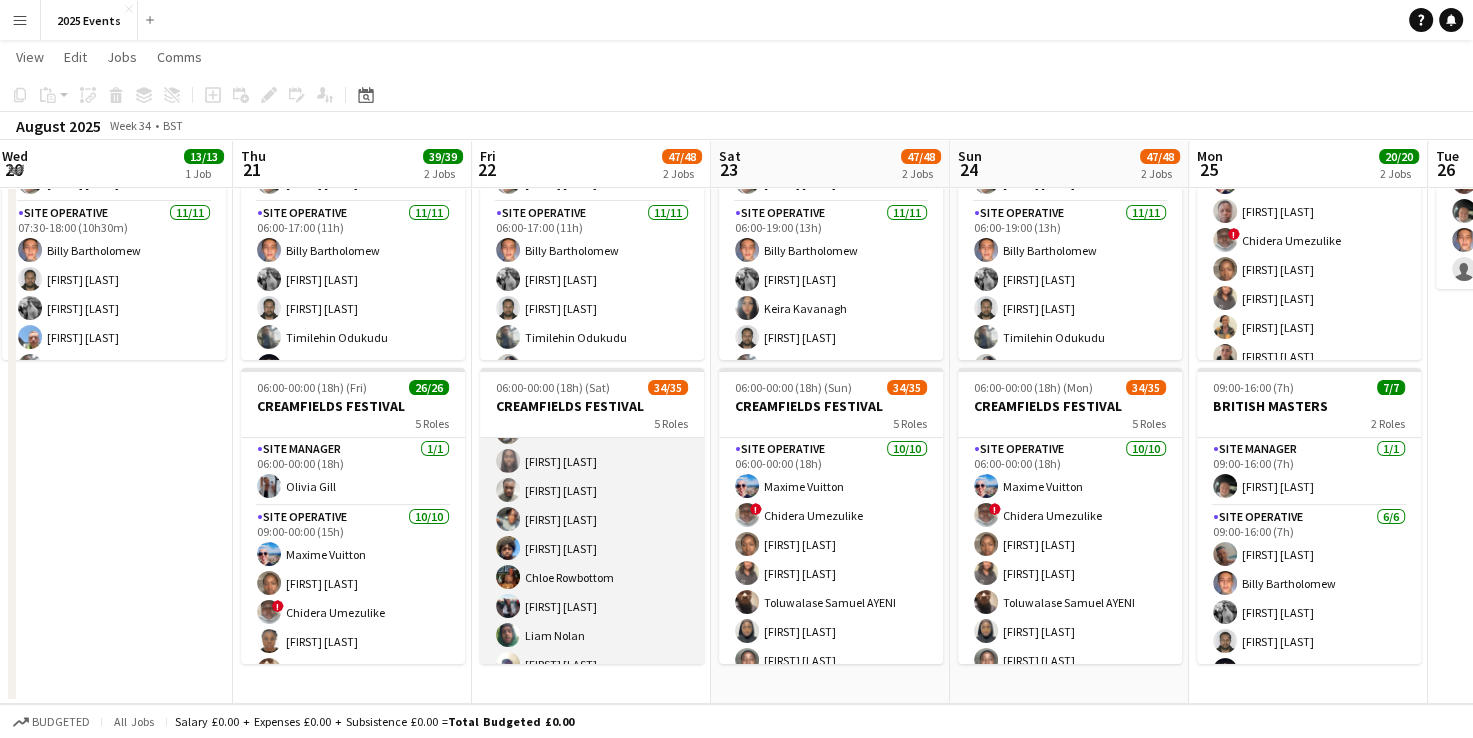 click on "Site Operative   12A   19/20   13:00-22:00 (9h)
[FIRST] [LAST] [FIRST] [LAST] [FIRST] [LAST] [FIRST] [LAST] [FIRST] [LAST] [FIRST] [LAST] [FIRST] [LAST] [FIRST] [LAST] [FIRST] [LAST] [FIRST] [LAST] [FIRST] [LAST] [FIRST] [LAST] [FIRST] [LAST] [FIRST] [LAST] [FIRST] [LAST] [FIRST] [LAST] [FIRST] [LAST] [FIRST] [LAST] [FIRST] [LAST]
single-neutral-actions" at bounding box center [592, 577] 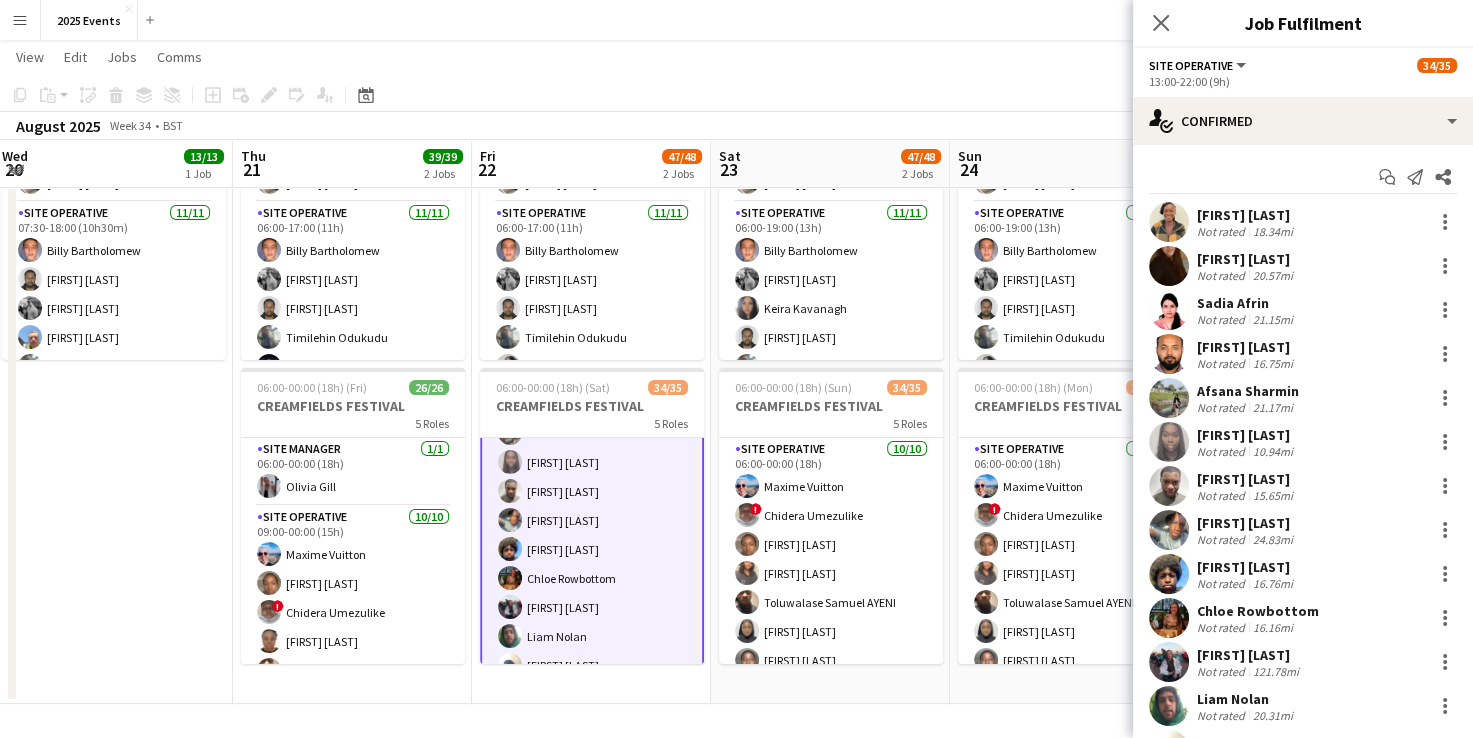 scroll, scrollTop: 397, scrollLeft: 0, axis: vertical 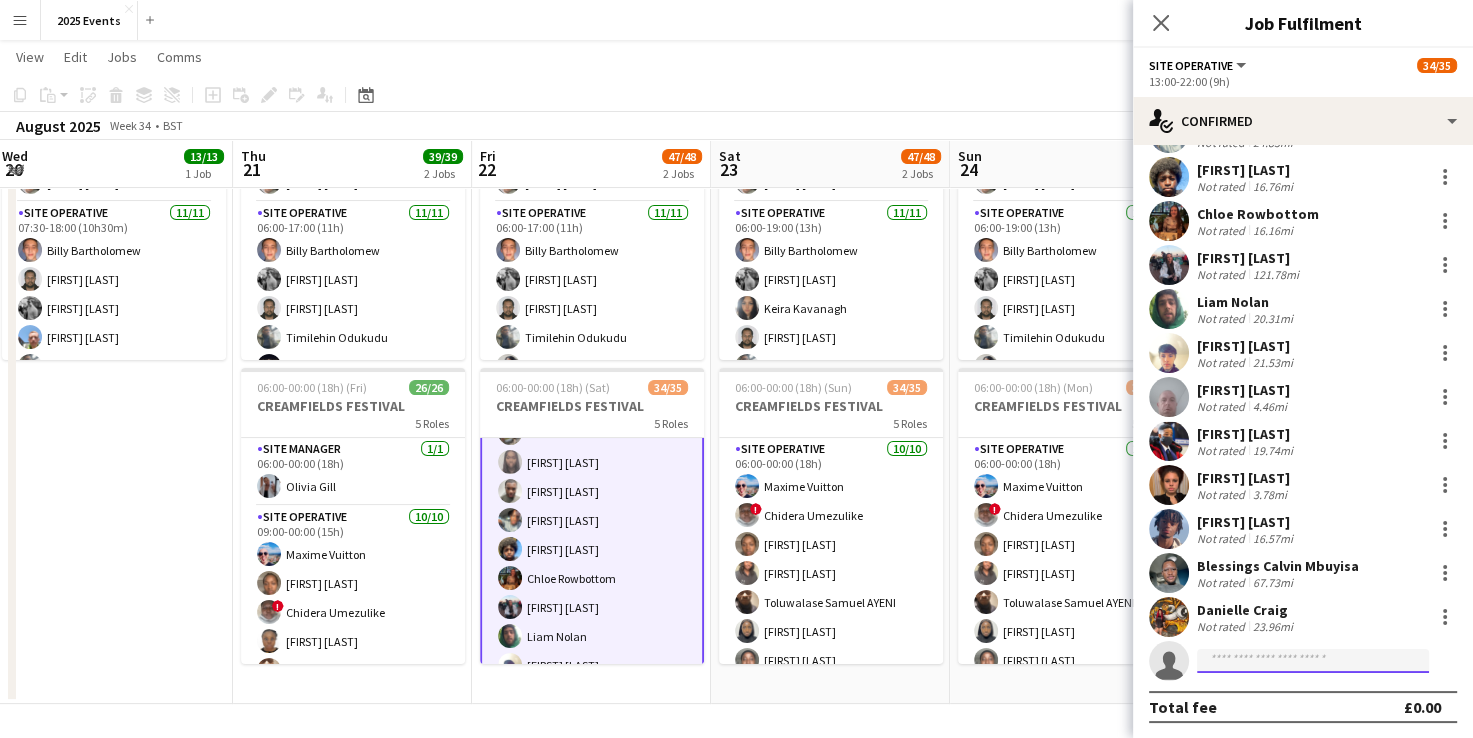 click 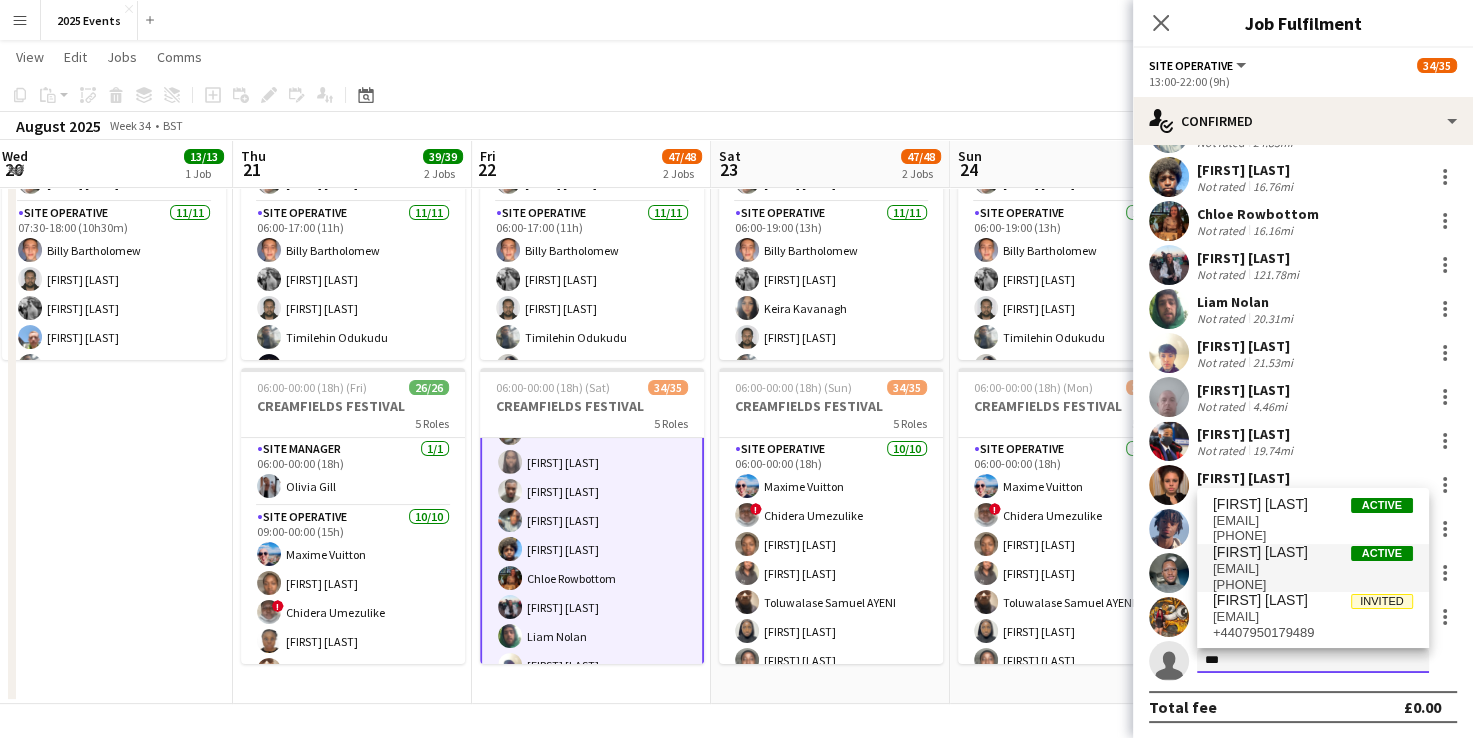 type on "***" 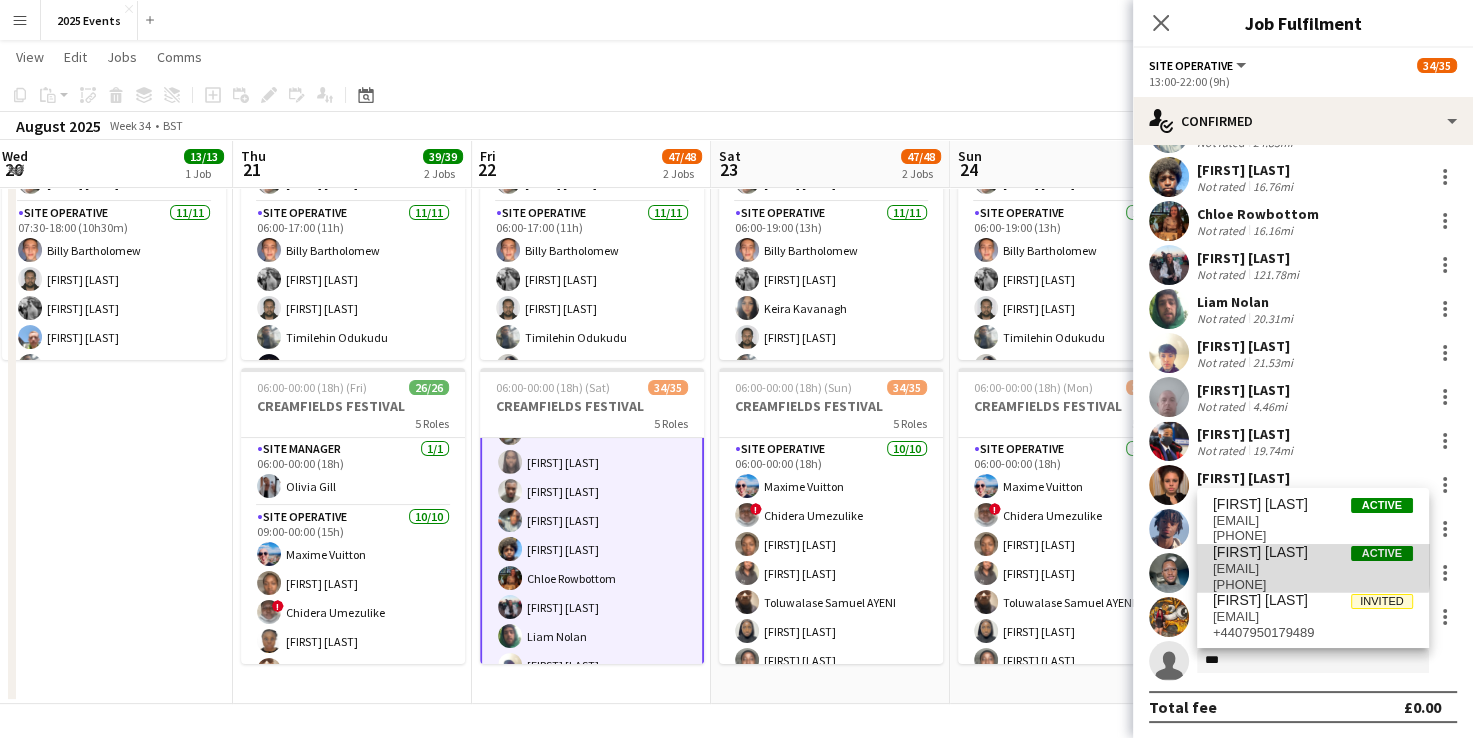 click on "[EMAIL]" at bounding box center (1313, 569) 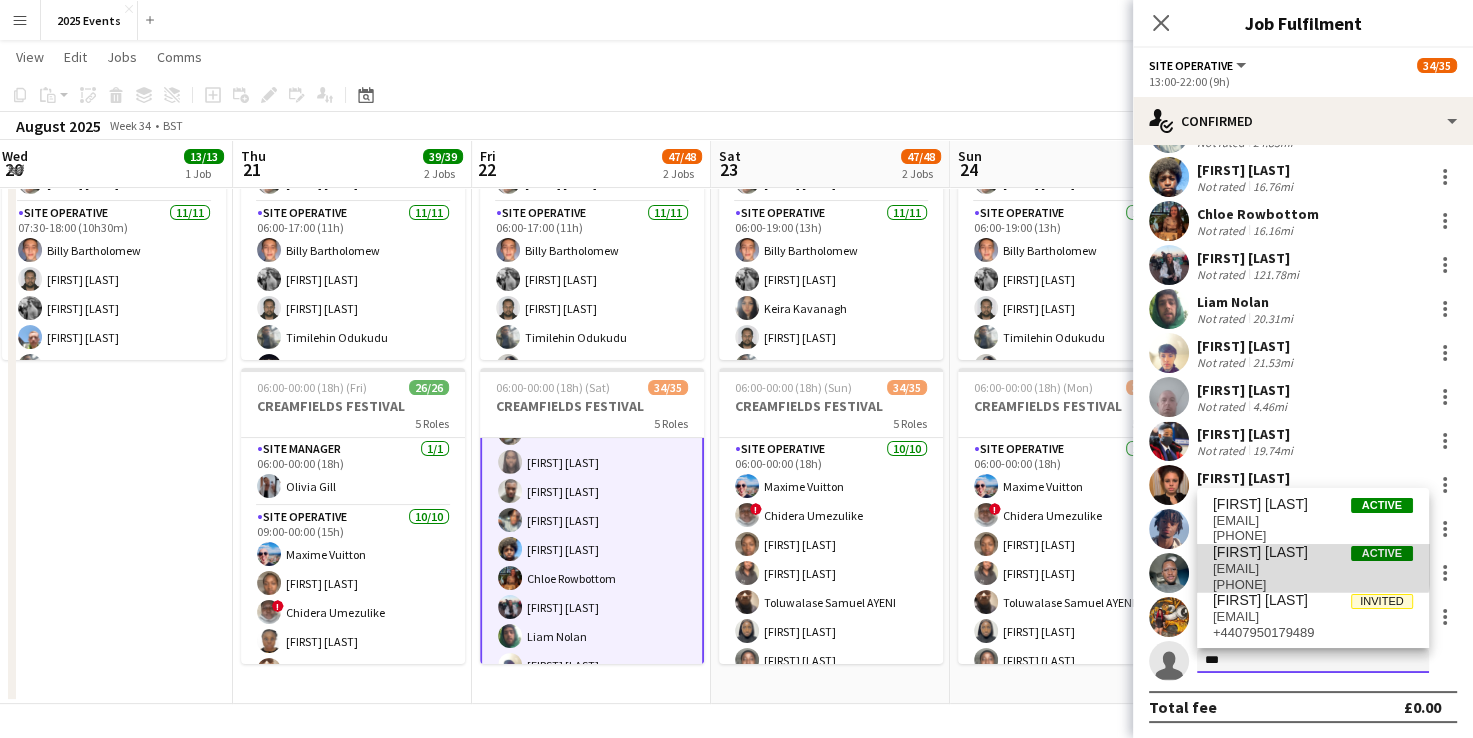 type 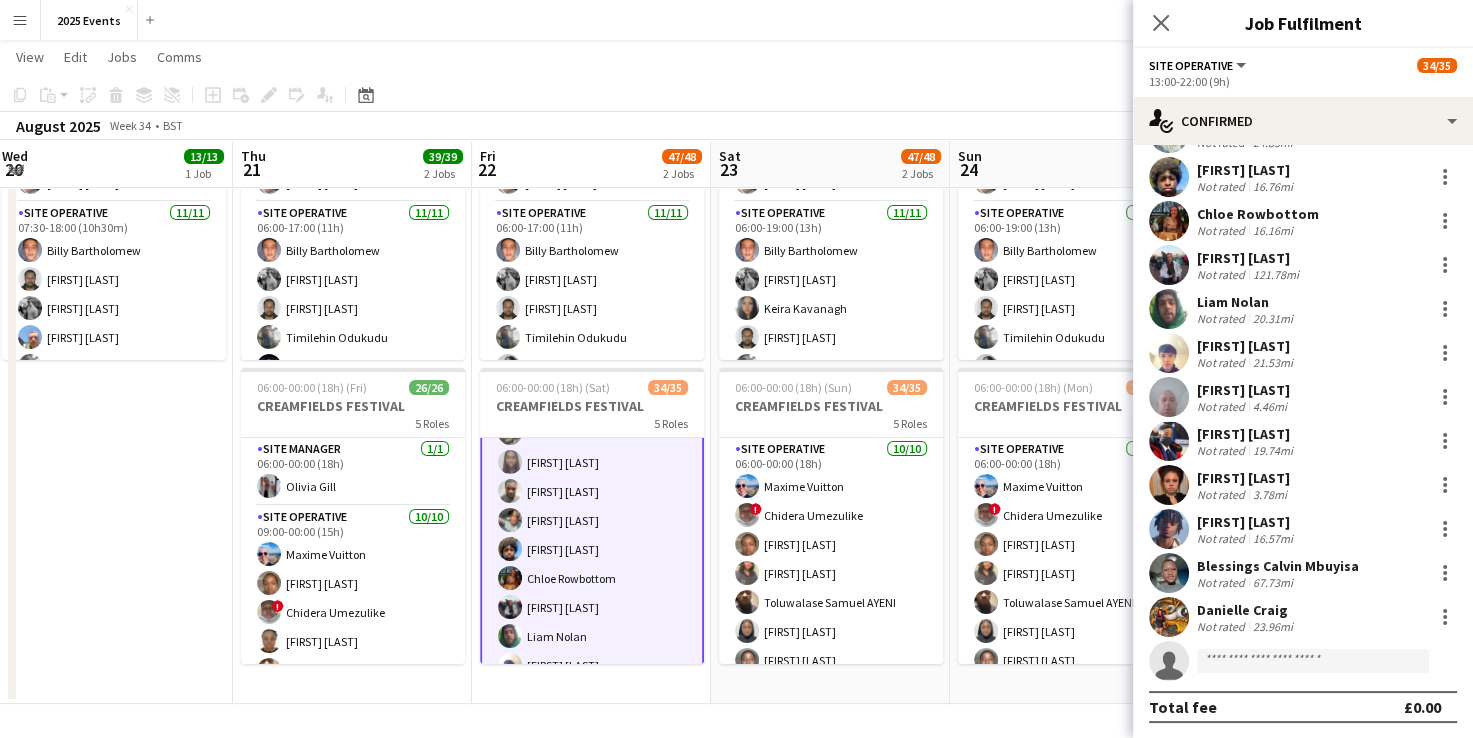 scroll, scrollTop: 738, scrollLeft: 0, axis: vertical 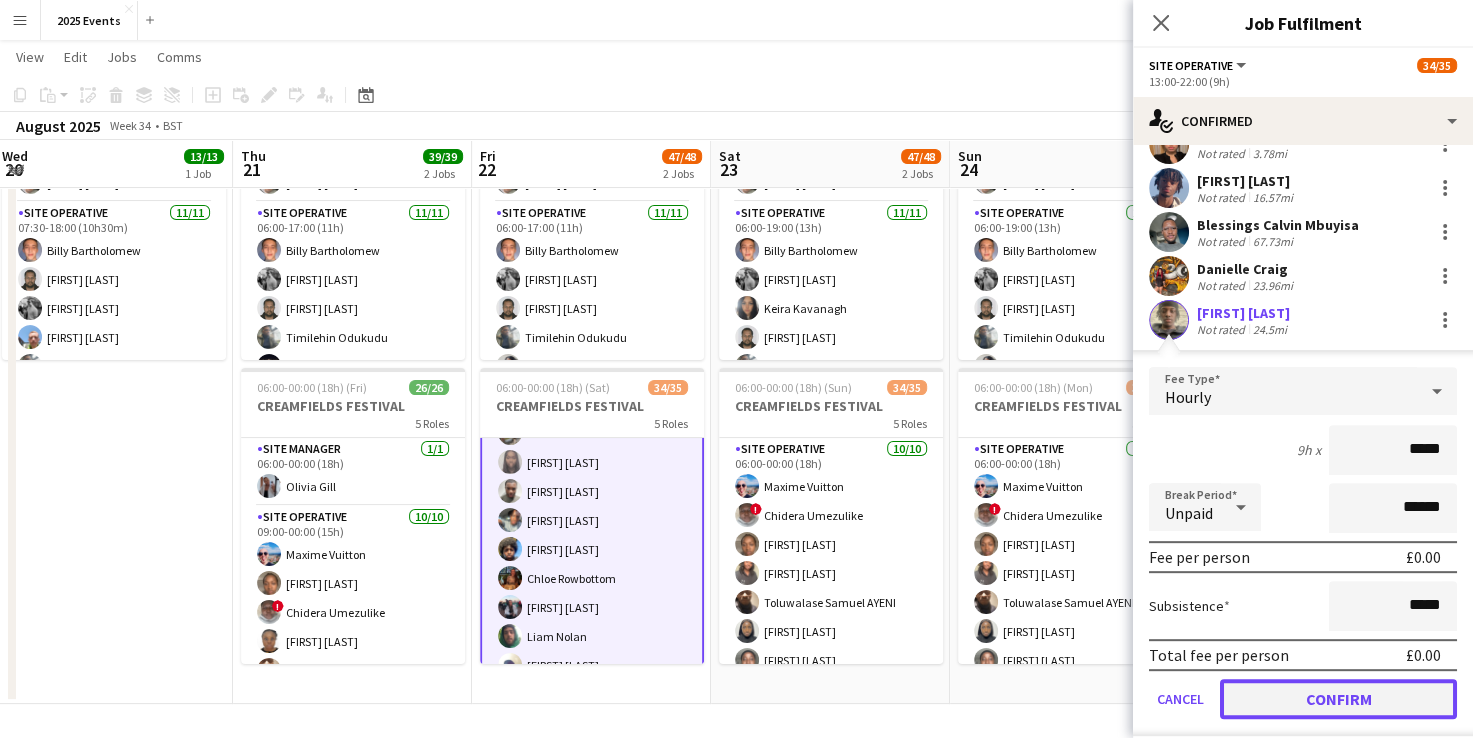 click on "Confirm" at bounding box center [1338, 699] 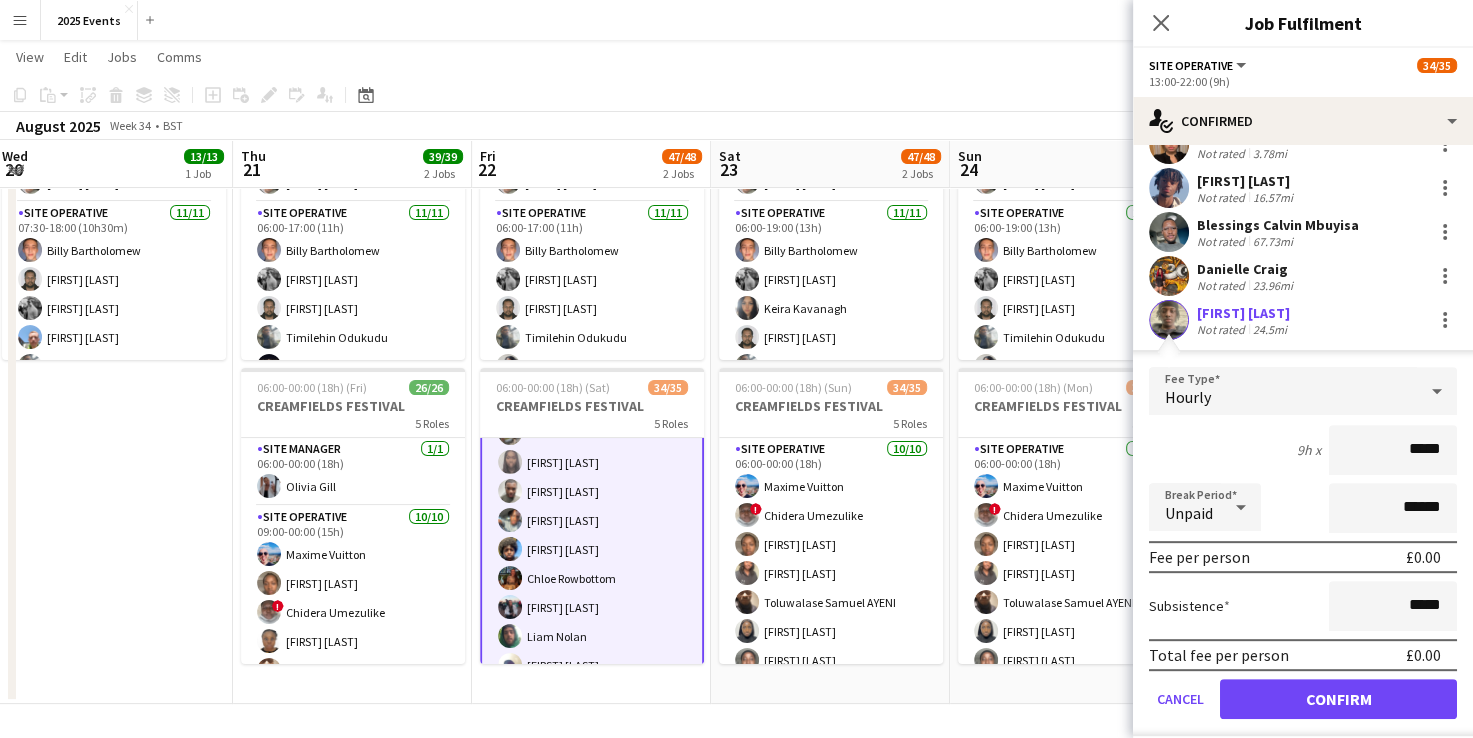 scroll, scrollTop: 397, scrollLeft: 0, axis: vertical 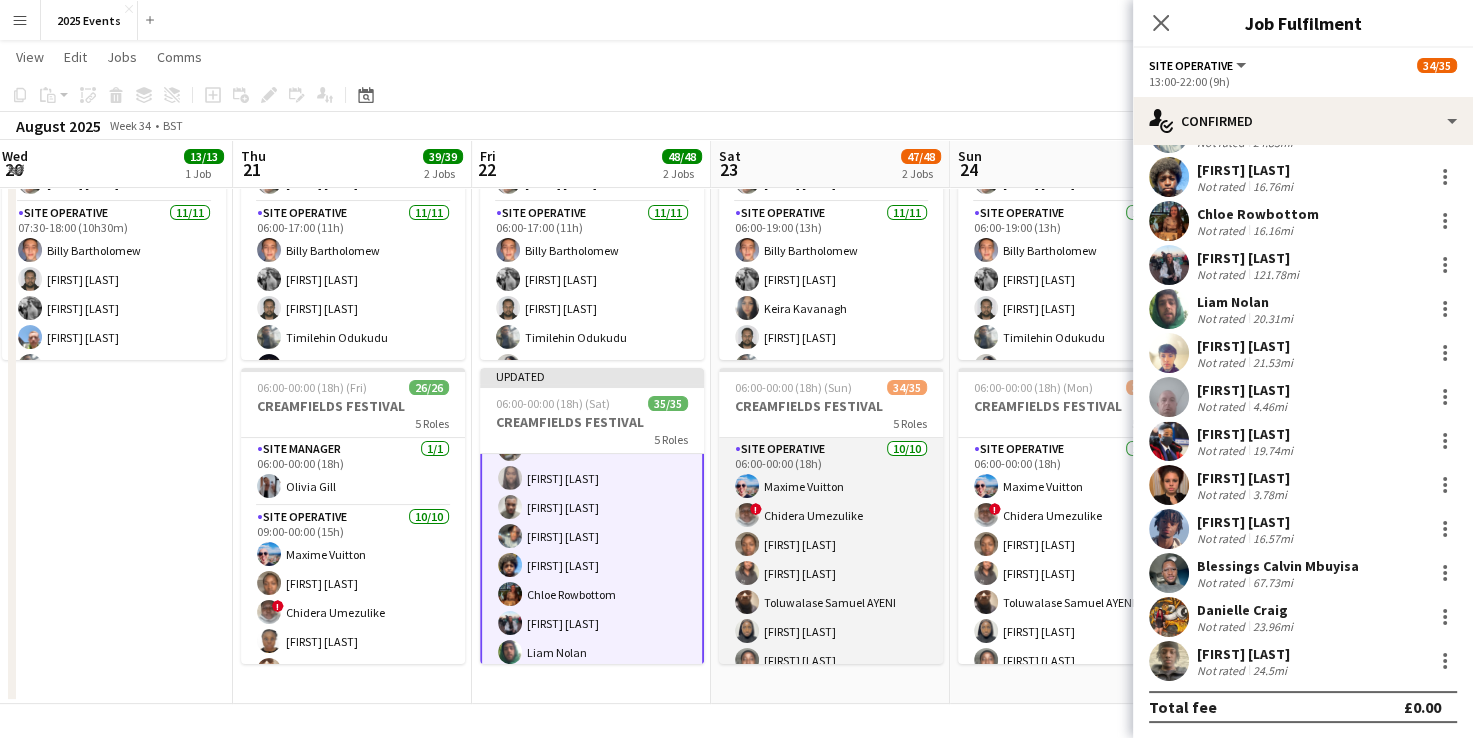 click on "Site Operative   10/10   06:00-00:00 (18h)
[FIRST] [LAST] ! [FIRST] [LAST] [FIRST] [LAST] [FIRST] [LAST] [FIRST] [LAST] [FIRST] [LAST] [FIRST] [LAST] [FIRST] [LAST] [FIRST] [LAST] [FIRST] [LAST]" at bounding box center (831, 602) 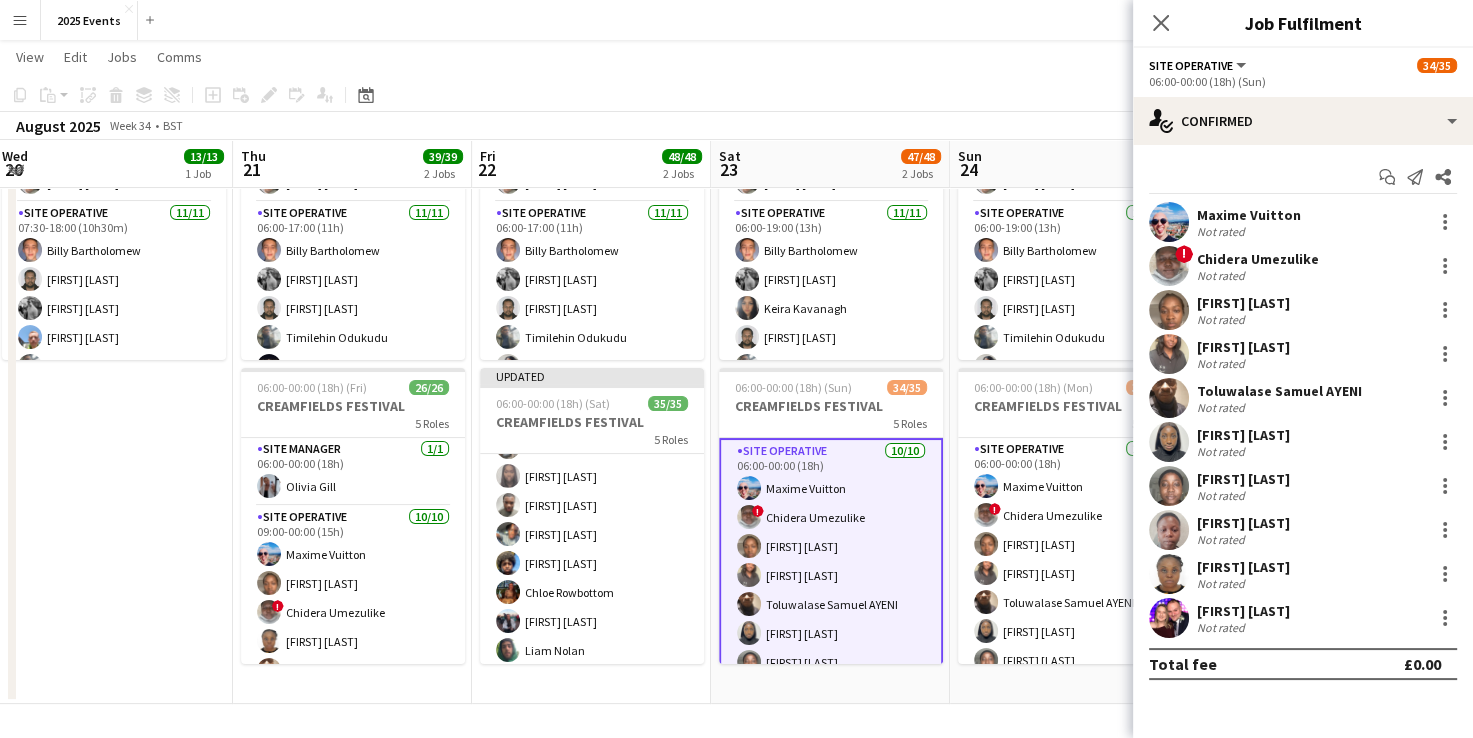 scroll, scrollTop: 0, scrollLeft: 0, axis: both 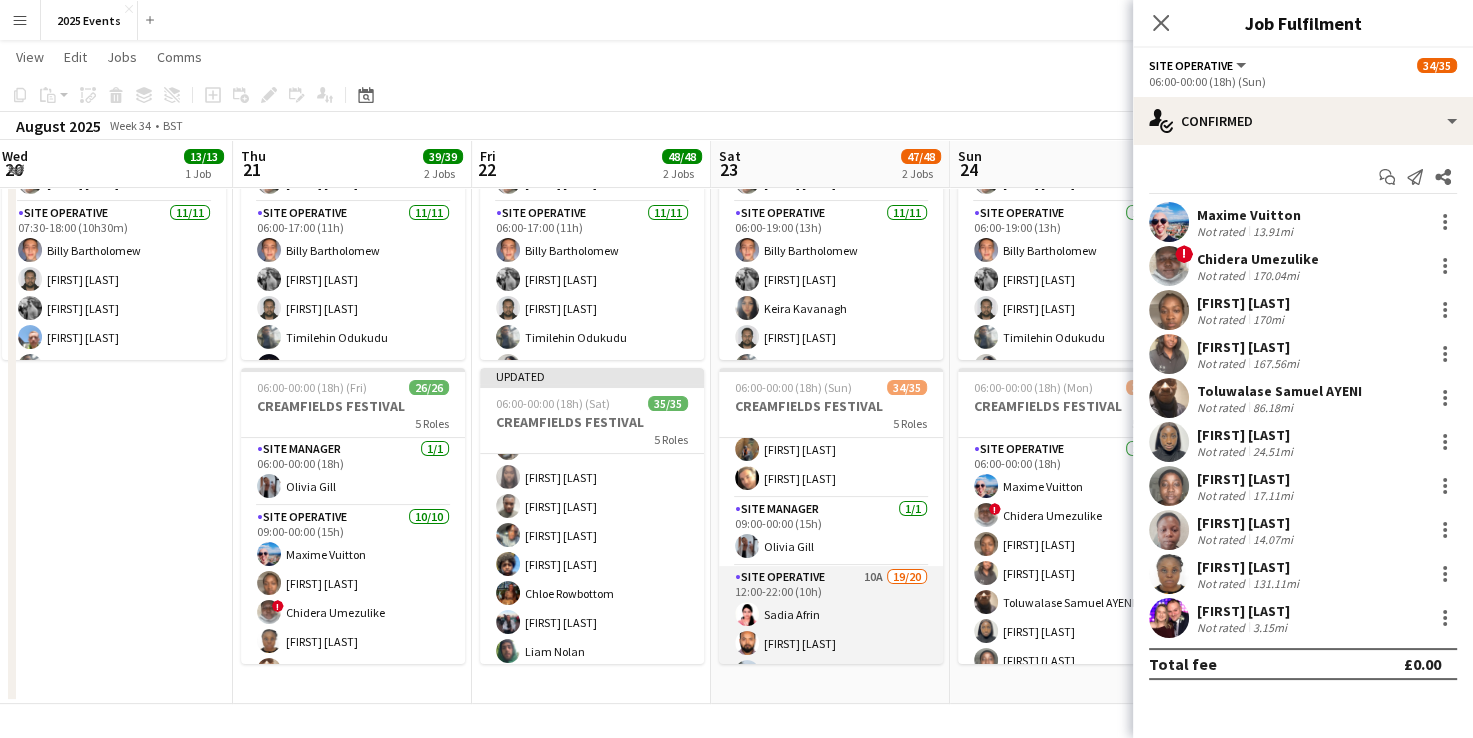 click on "Site Operative   10A   19/20   12:00-22:00 (10h)
[FIRST] [LAST] [FIRST] [LAST] [FIRST] [LAST] [FIRST] [LAST] [FIRST] [LAST] [FIRST] [LAST] [FIRST] [LAST] [FIRST] [LAST] [FIRST] [LAST] [FIRST] [LAST] [FIRST] [LAST] [FIRST] [LAST] [FIRST] [LAST] [FIRST] [LAST] [FIRST] [LAST]
single-neutral-actions" at bounding box center (831, 875) 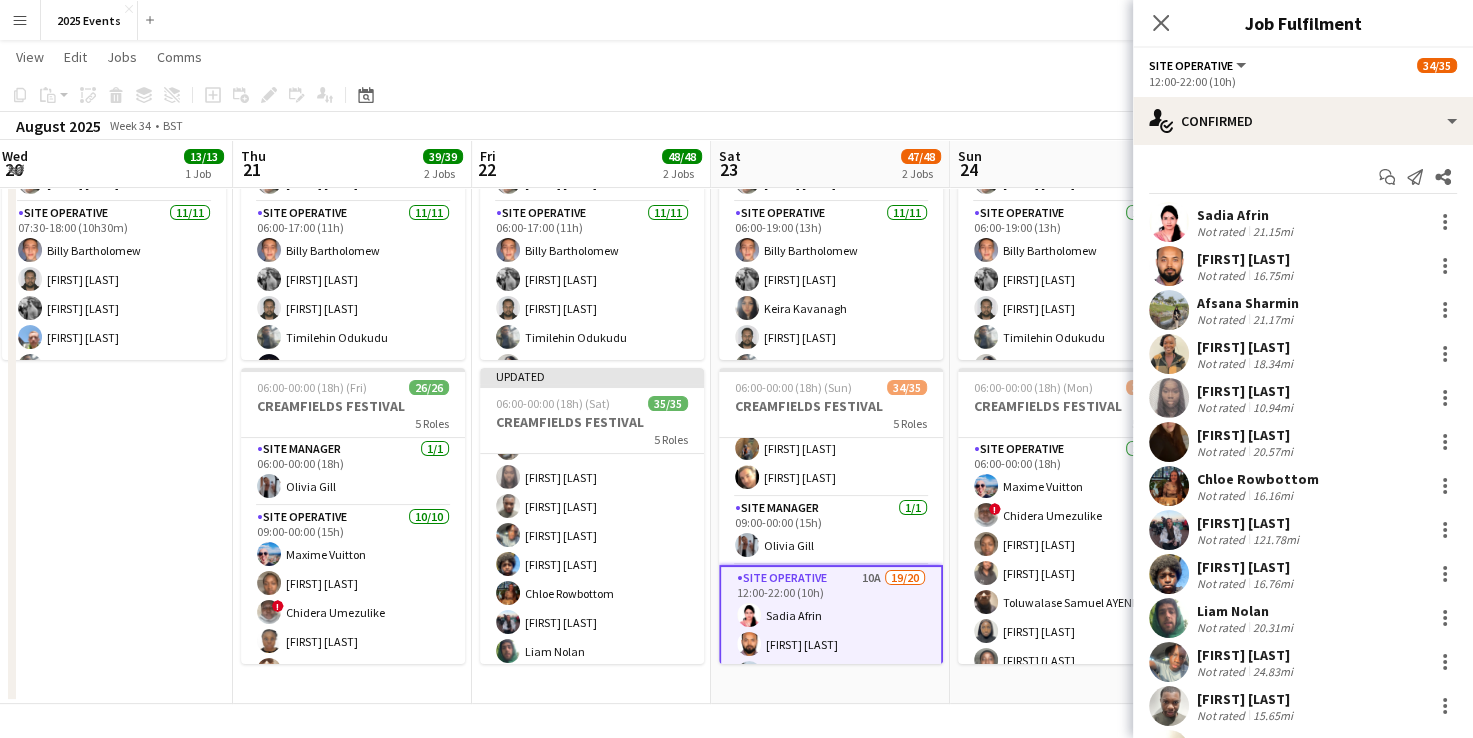scroll, scrollTop: 397, scrollLeft: 0, axis: vertical 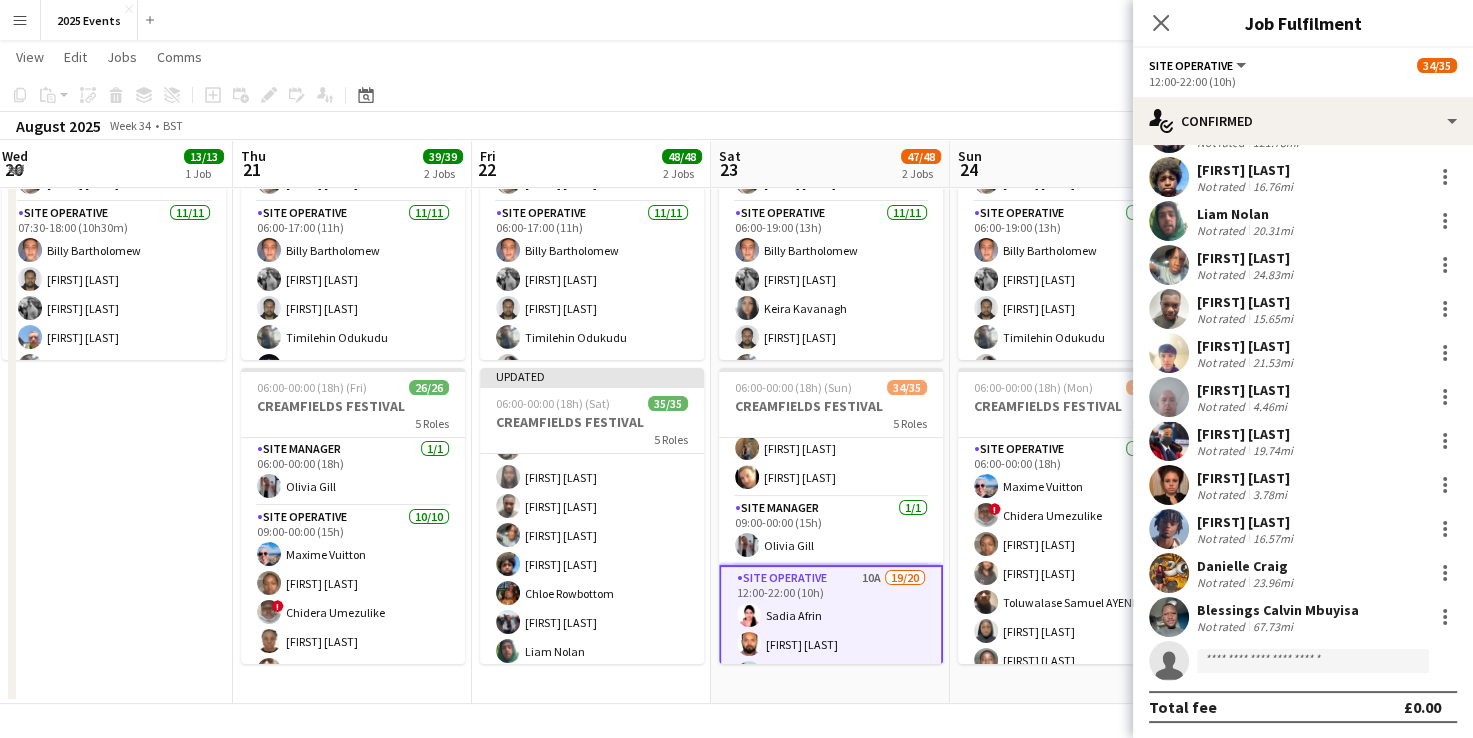 click on "single-neutral-actions" 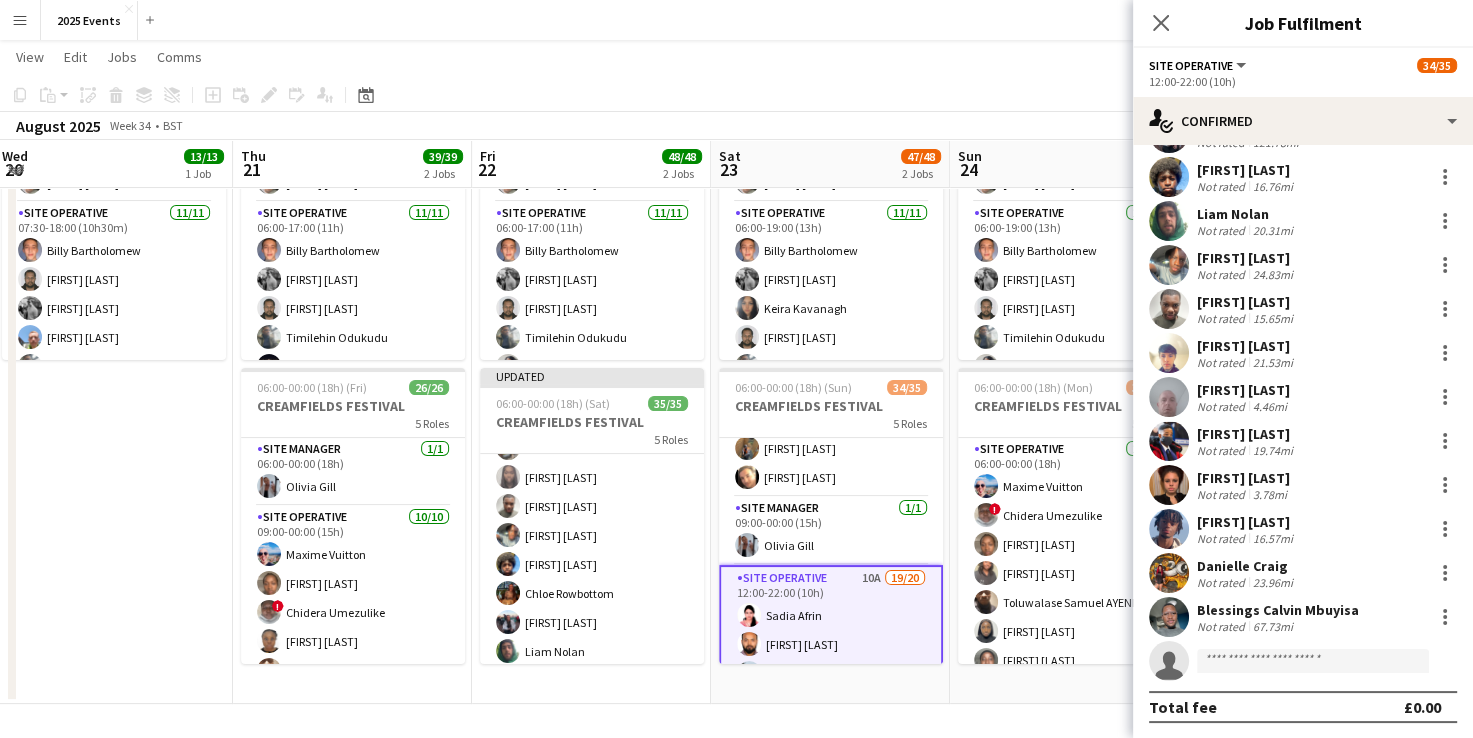 click on "single-neutral-actions" 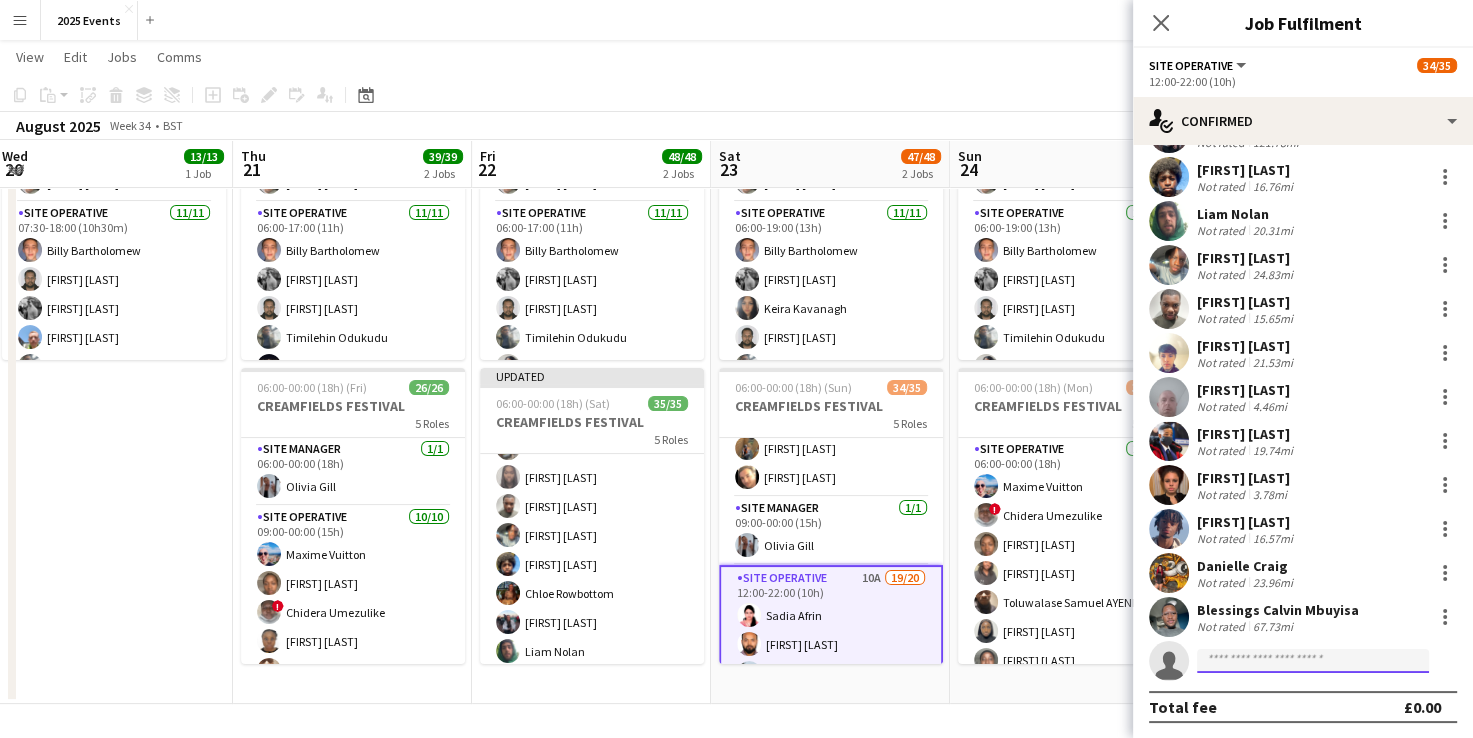 drag, startPoint x: 1260, startPoint y: 675, endPoint x: 1259, endPoint y: 654, distance: 21.023796 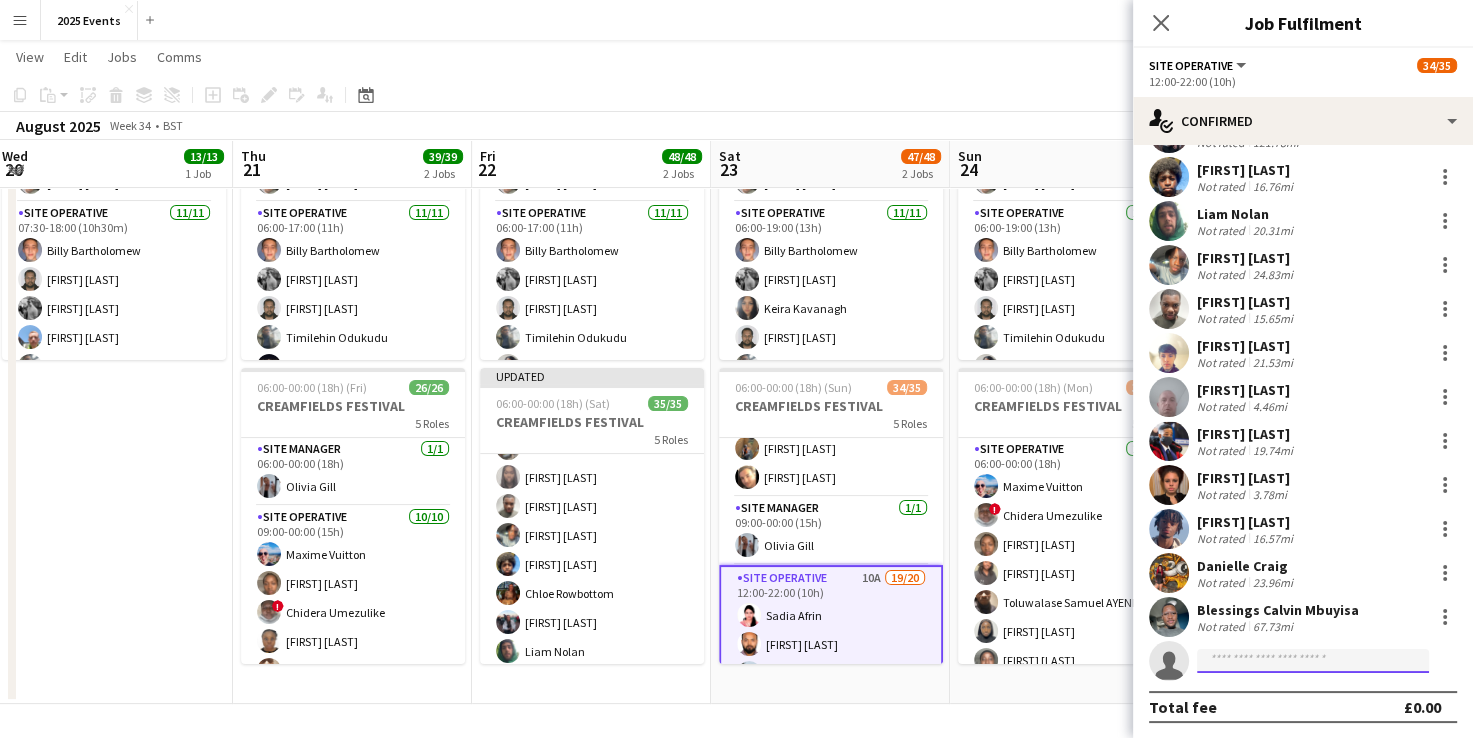 click 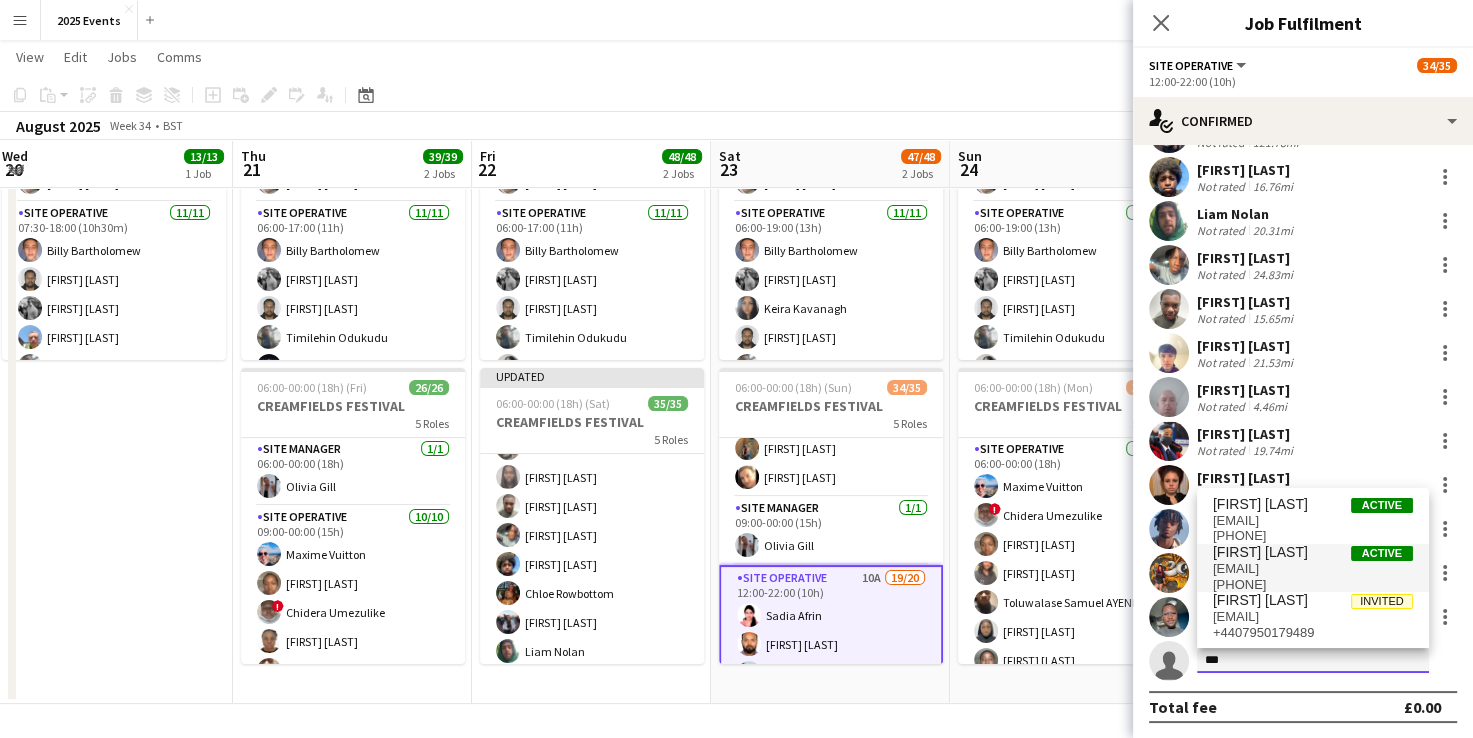 type on "***" 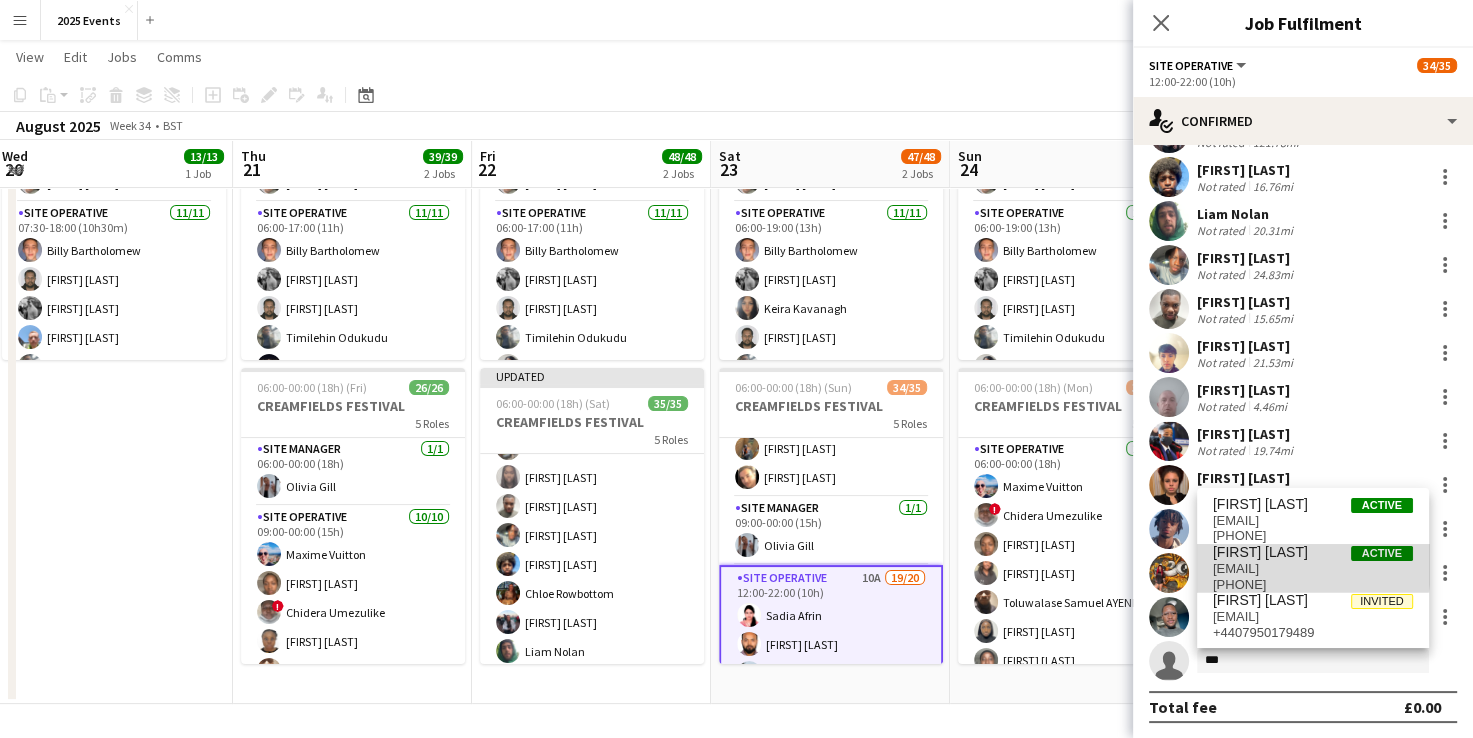 click on "[EMAIL]" at bounding box center [1313, 569] 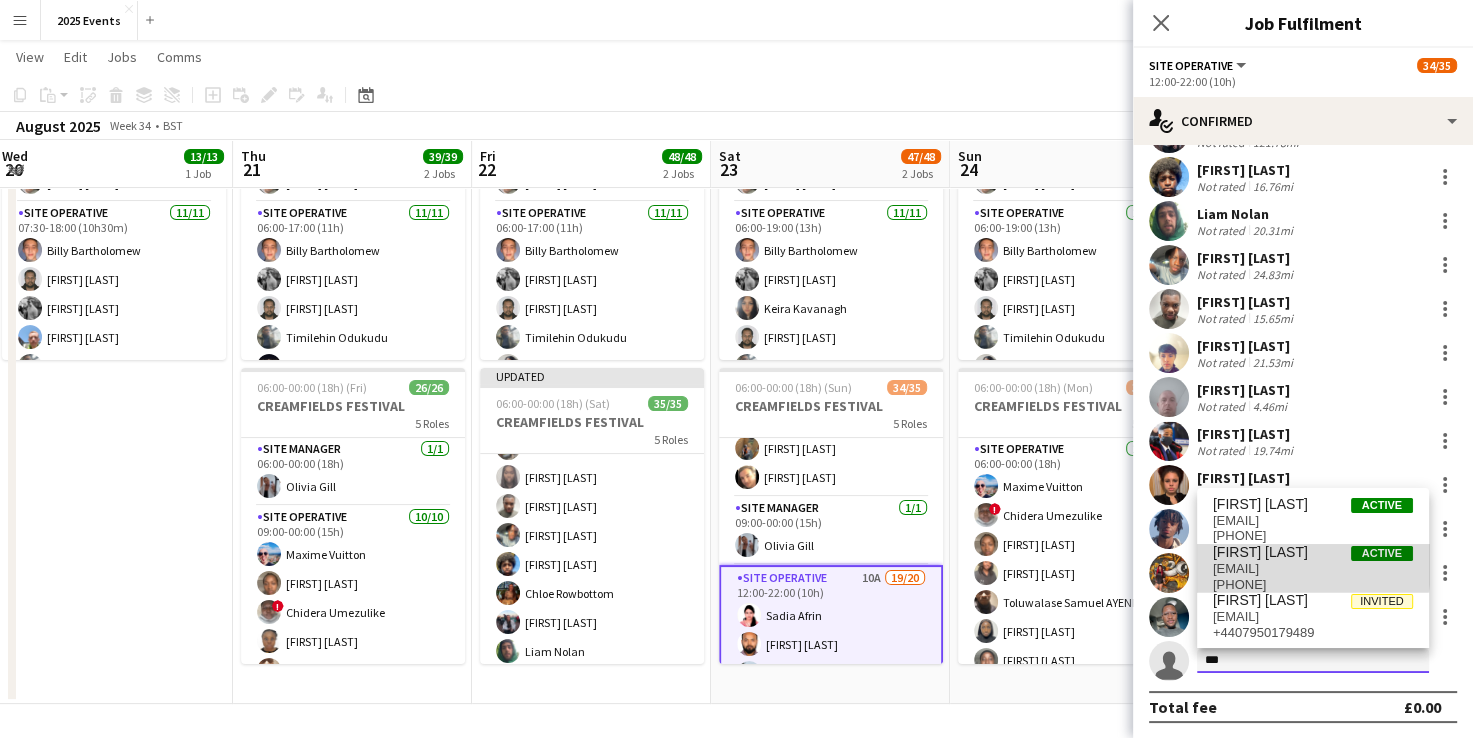 type 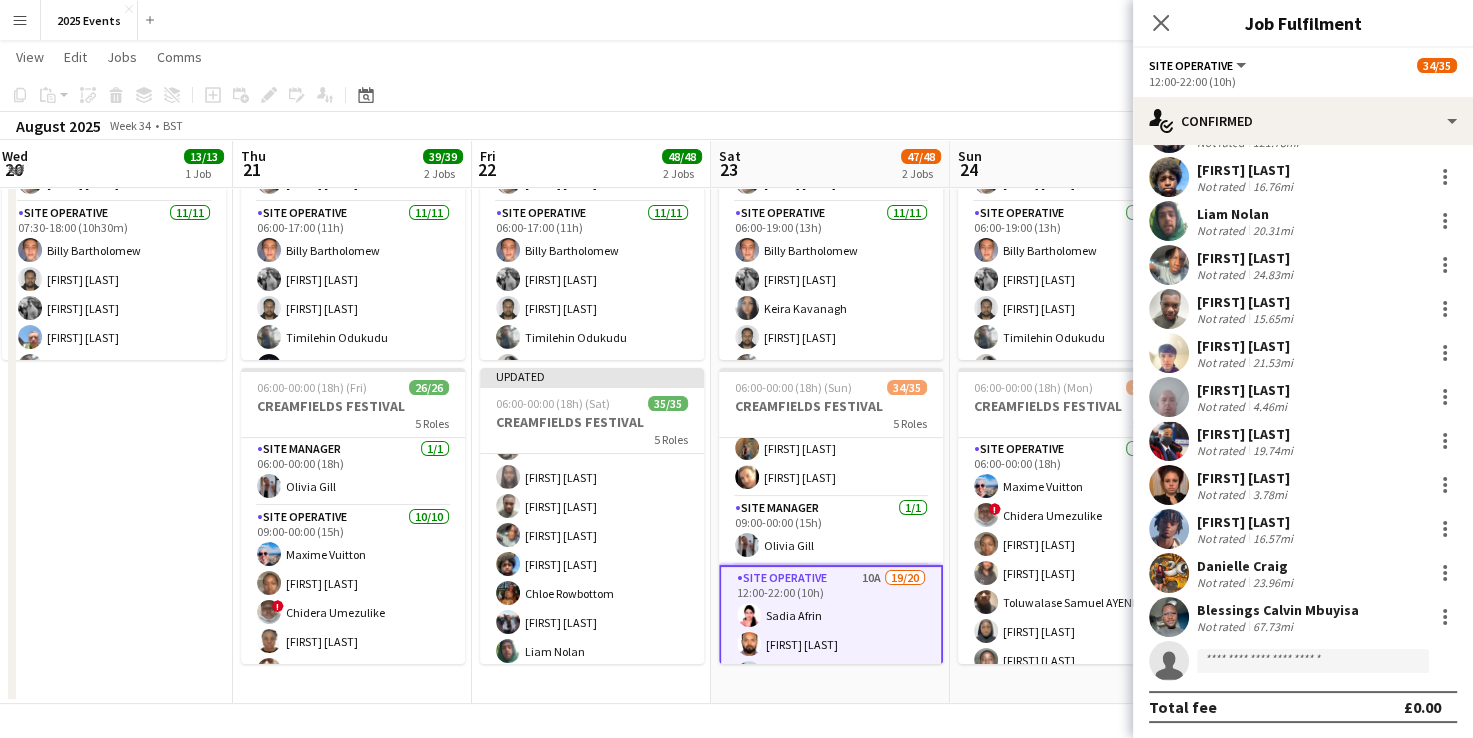 scroll, scrollTop: 738, scrollLeft: 0, axis: vertical 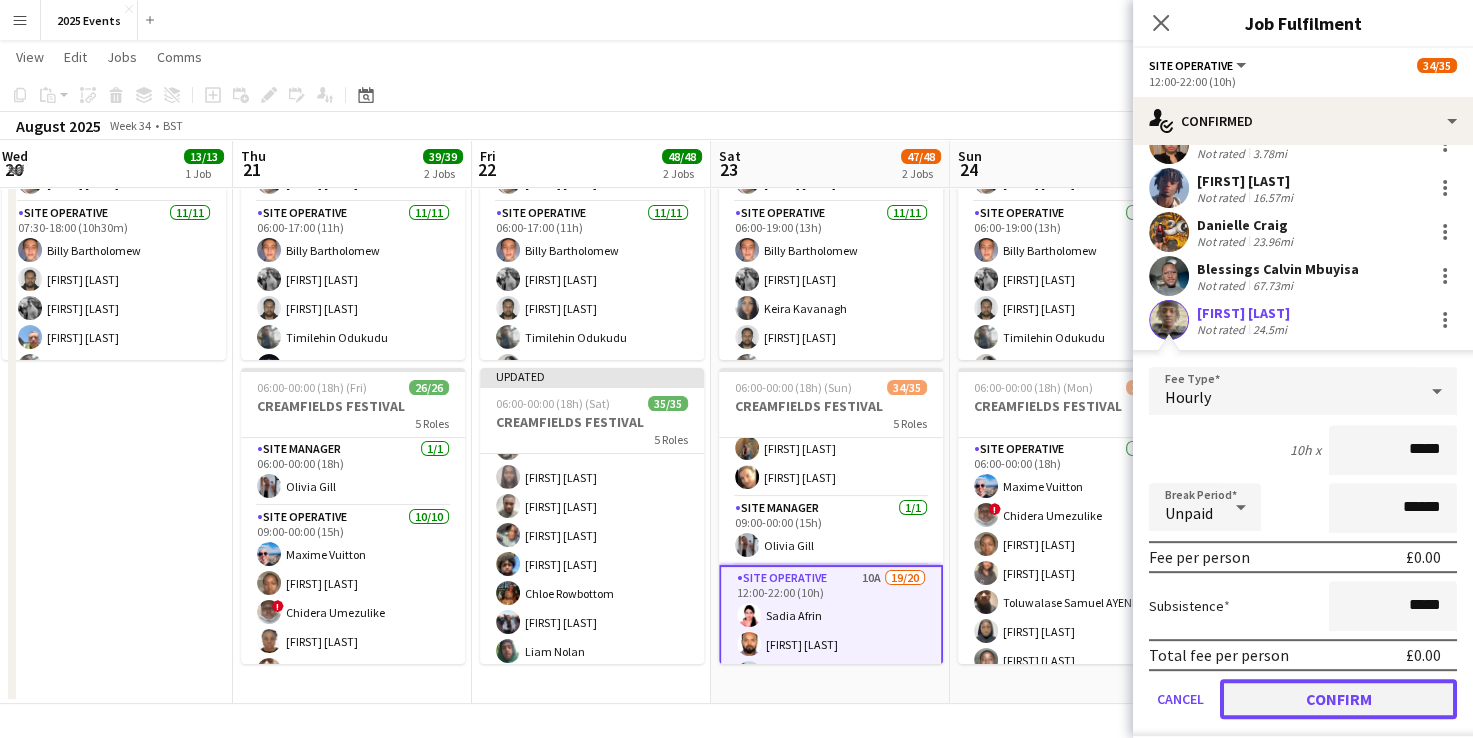 click on "Confirm" at bounding box center [1338, 699] 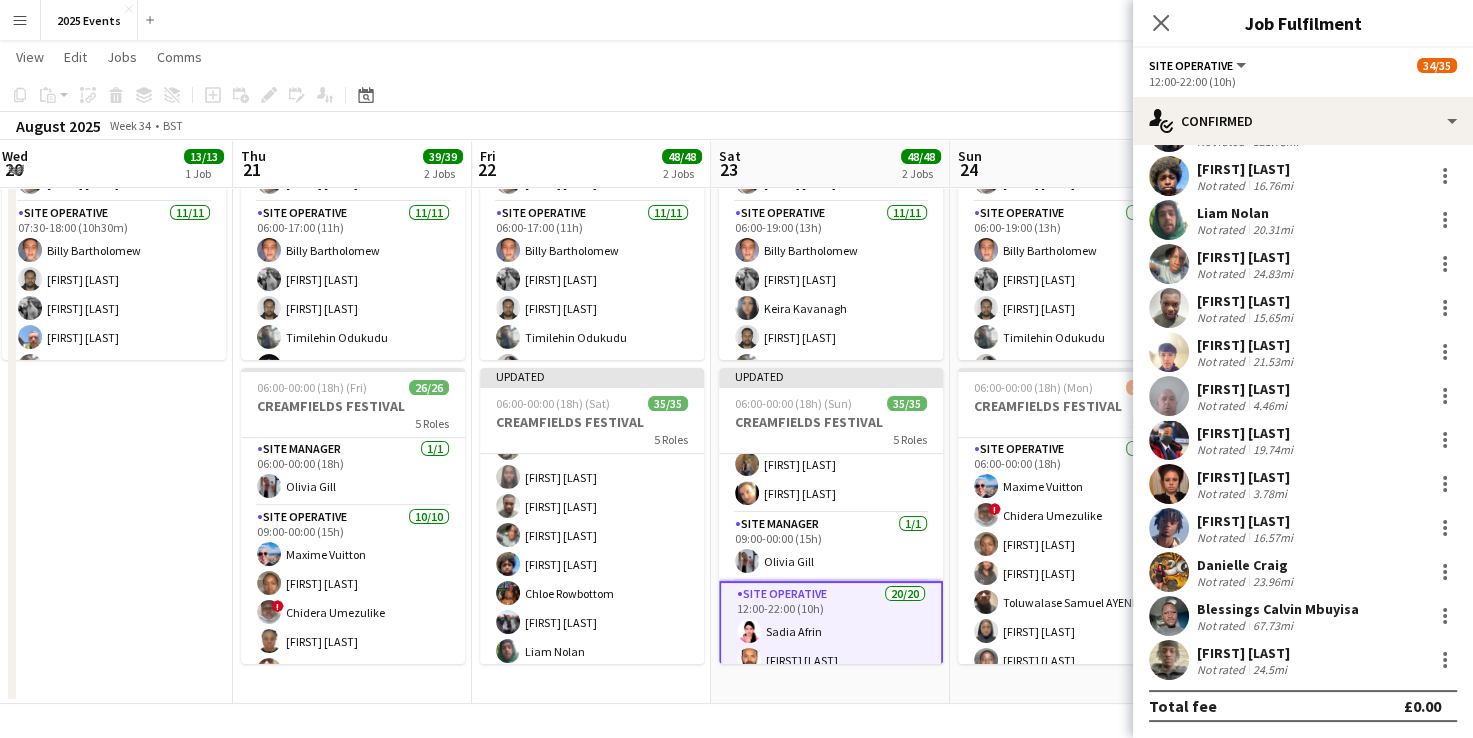scroll, scrollTop: 397, scrollLeft: 0, axis: vertical 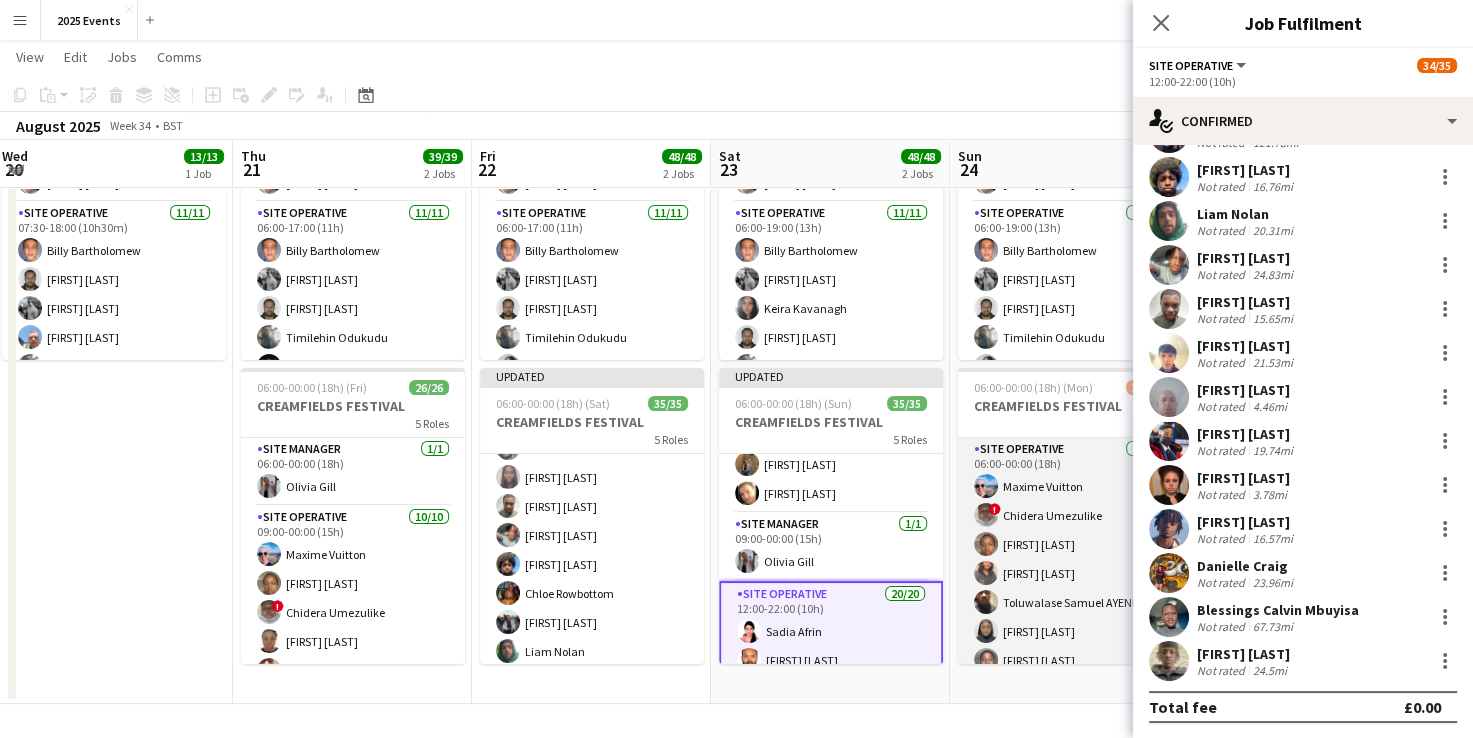 click on "Site Operative   10/10   06:00-00:00 (18h)
[FIRST] [LAST] ! [FIRST] [LAST] [FIRST] [LAST] [FIRST] [LAST] [FIRST] [LAST] [FIRST] [LAST] [FIRST] [LAST] [FIRST] [LAST] [FIRST] [LAST] [FIRST] [LAST]" at bounding box center [1070, 602] 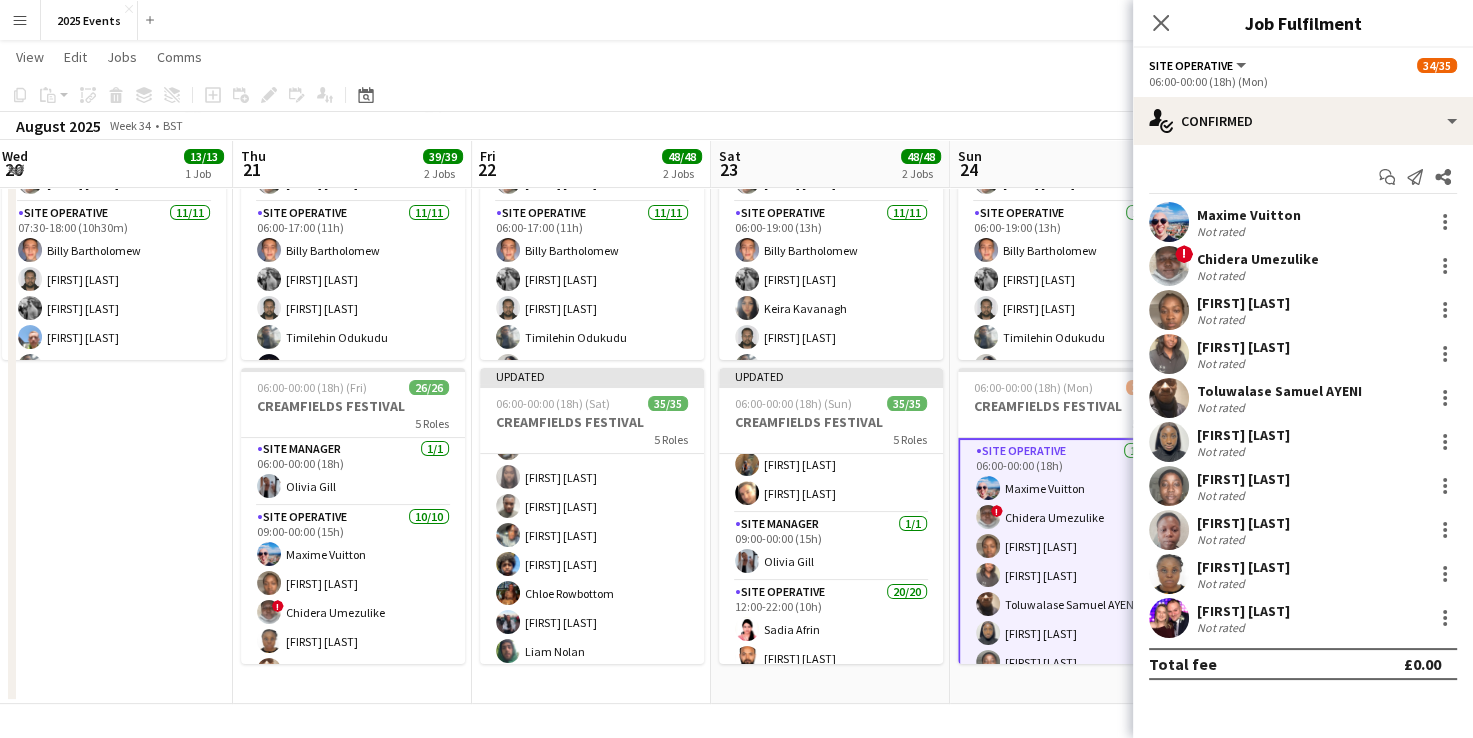 scroll, scrollTop: 0, scrollLeft: 0, axis: both 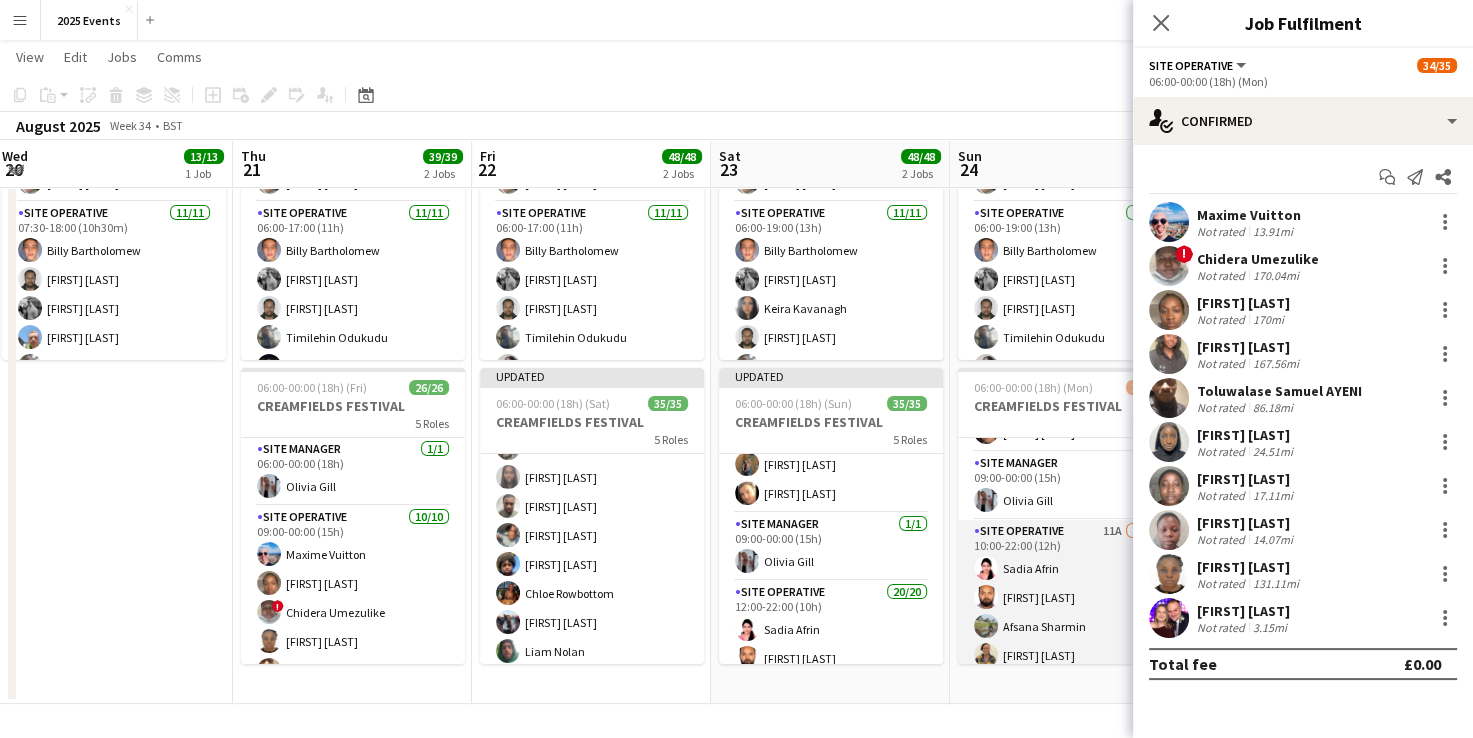 click on "Site Operative   11A   19/20   10:00-22:00 (12h)
[FIRST] [LAST] [FIRST] [LAST] [FIRST] [LAST] [FIRST] [LAST] [FIRST] [LAST] [FIRST] [LAST] [FIRST] [LAST] [FIRST] [LAST] [FIRST] [LAST] [FIRST] [LAST] [FIRST] [LAST] [FIRST] [LAST] [FIRST] [LAST] [FIRST] [LAST] [FIRST] [LAST] [FIRST] [LAST] [FIRST] [LAST]
single-neutral-actions" at bounding box center (1070, 829) 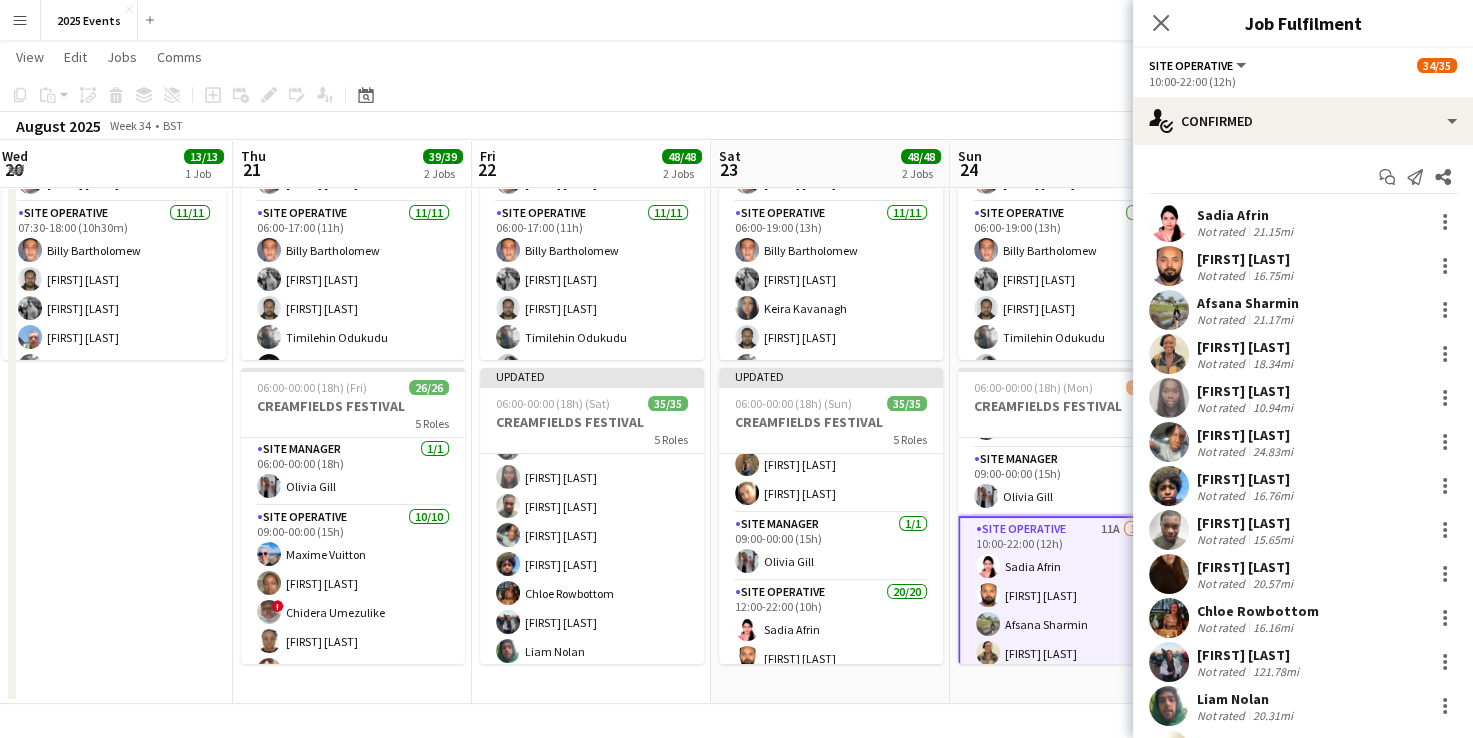 scroll, scrollTop: 412, scrollLeft: 0, axis: vertical 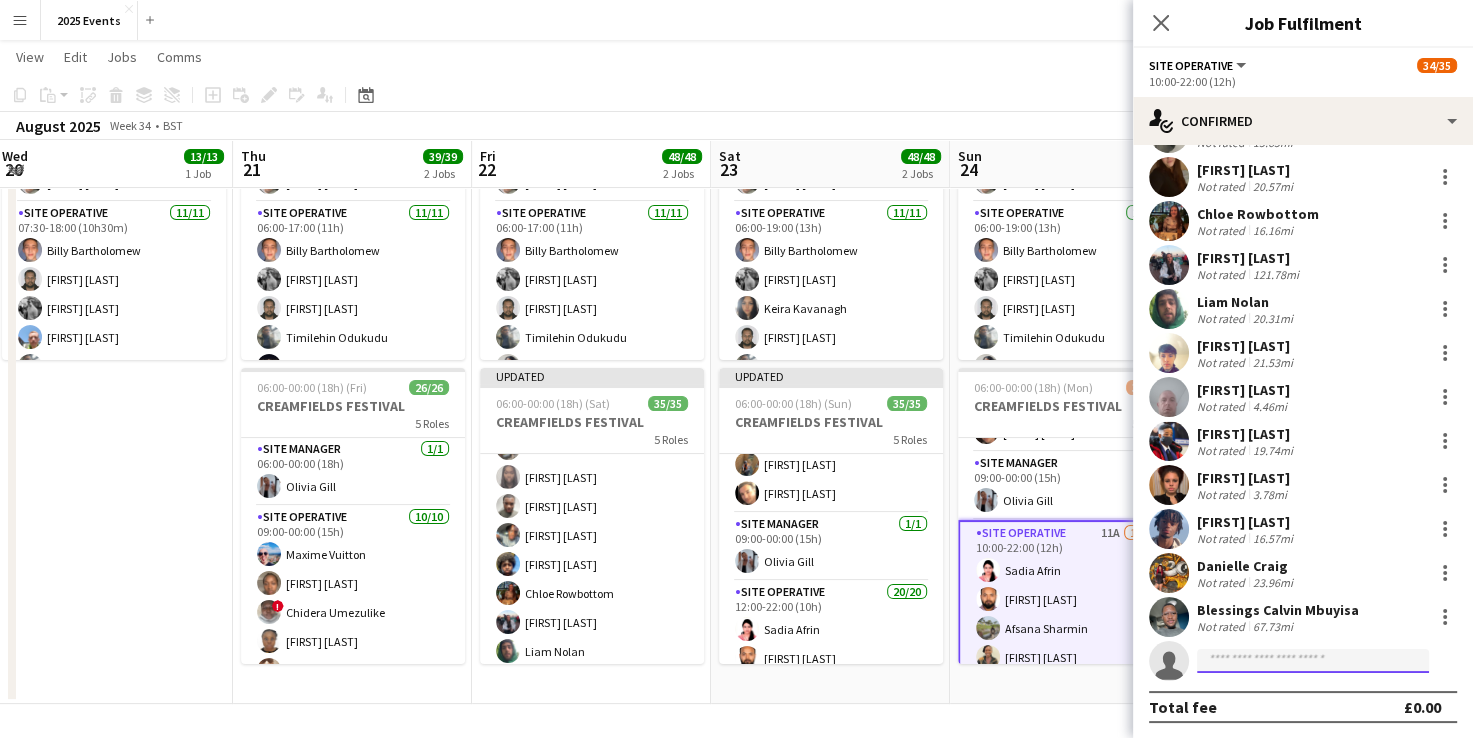 click 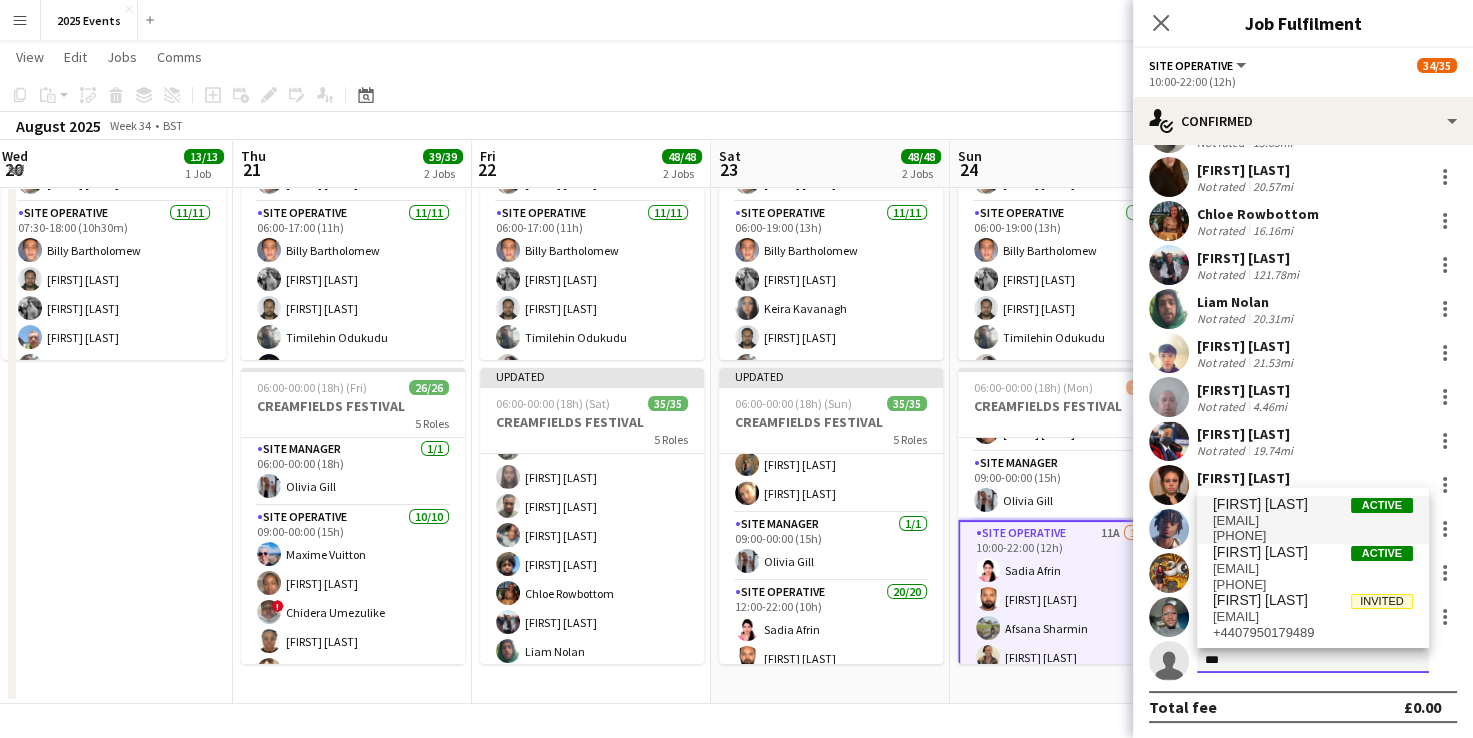 type on "***" 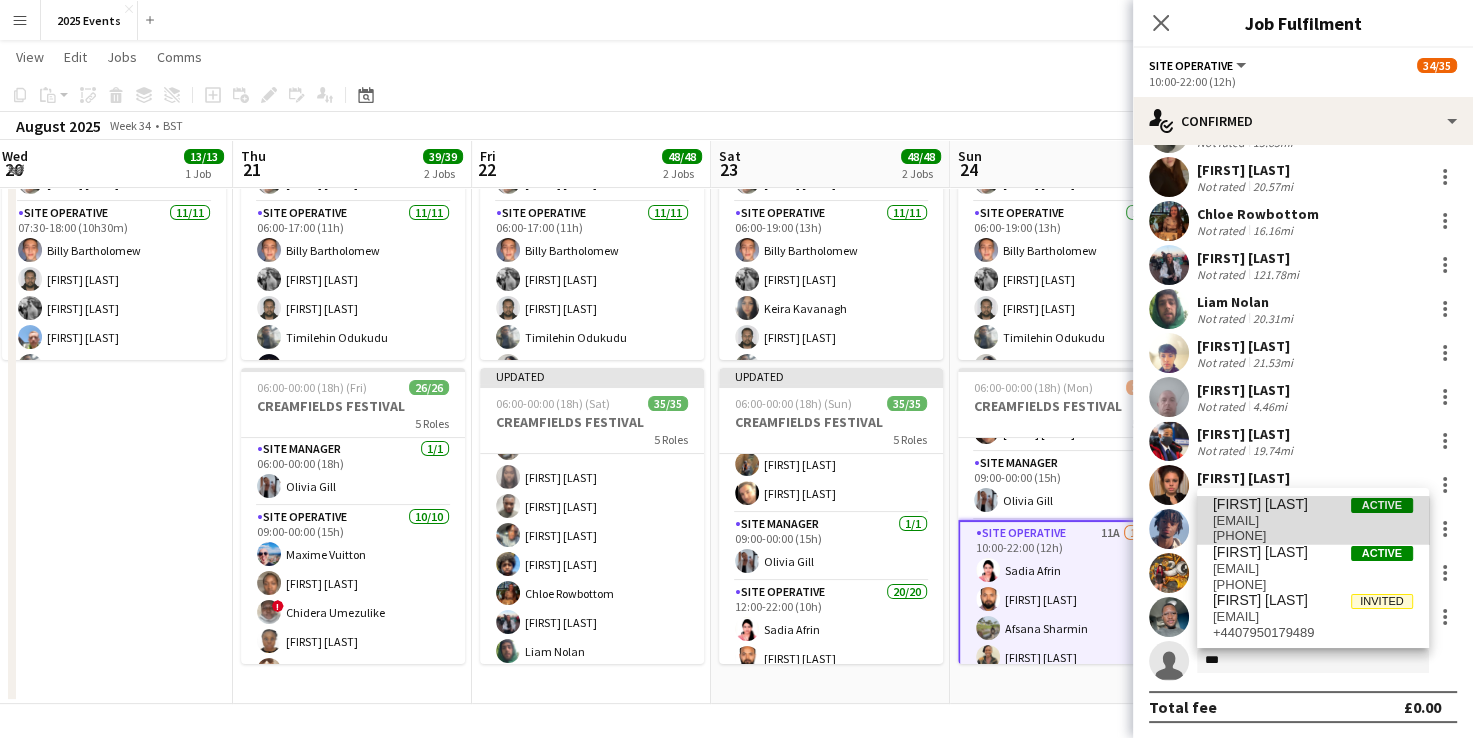 click on "[PHONE]" at bounding box center (1313, 536) 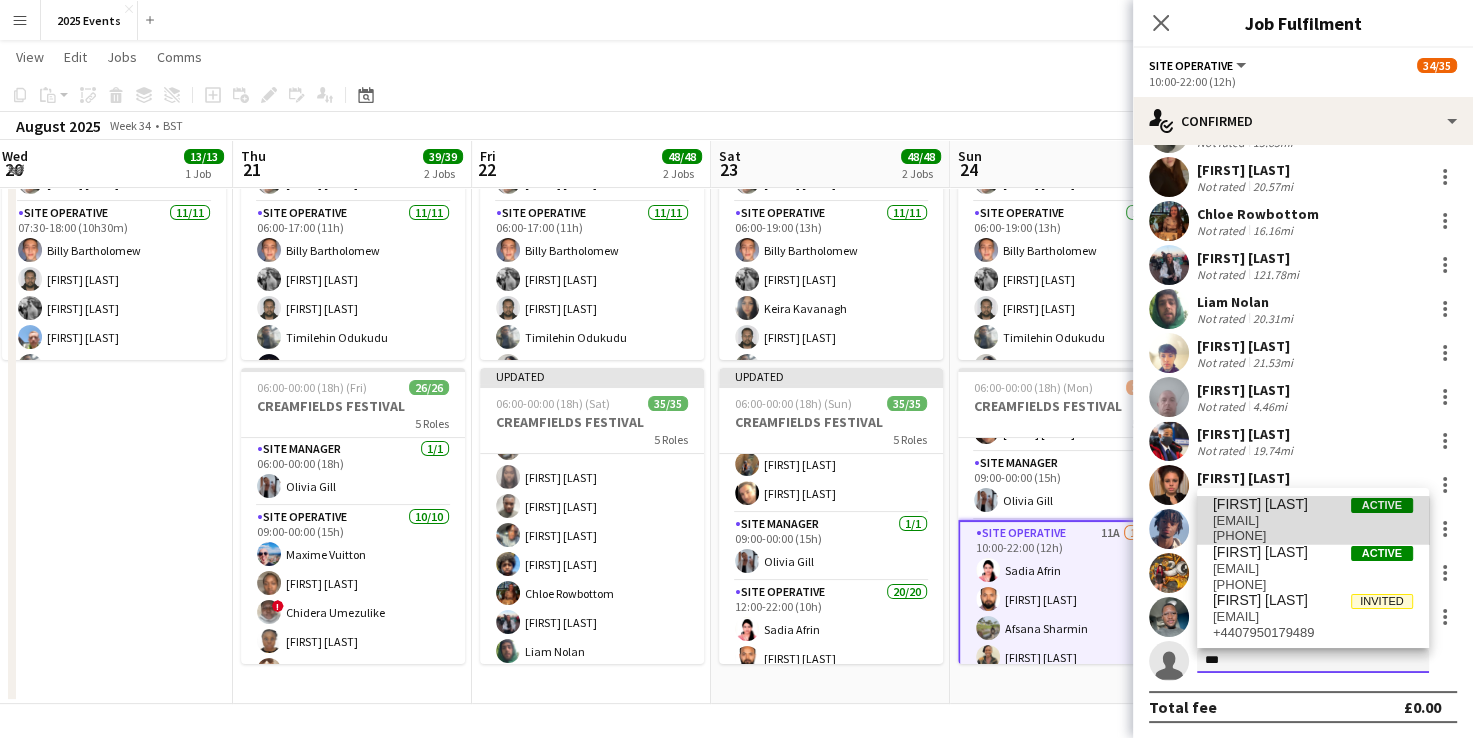 type 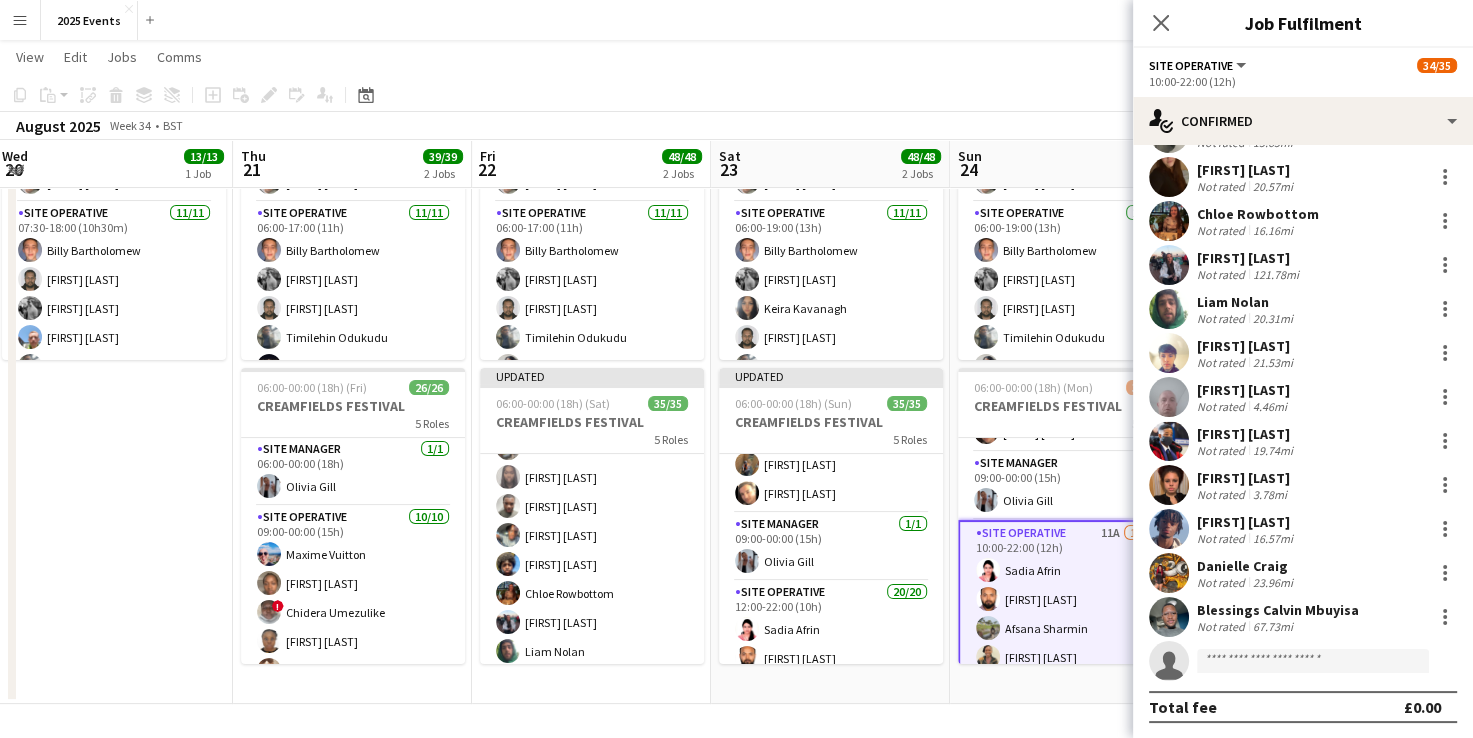 scroll, scrollTop: 738, scrollLeft: 0, axis: vertical 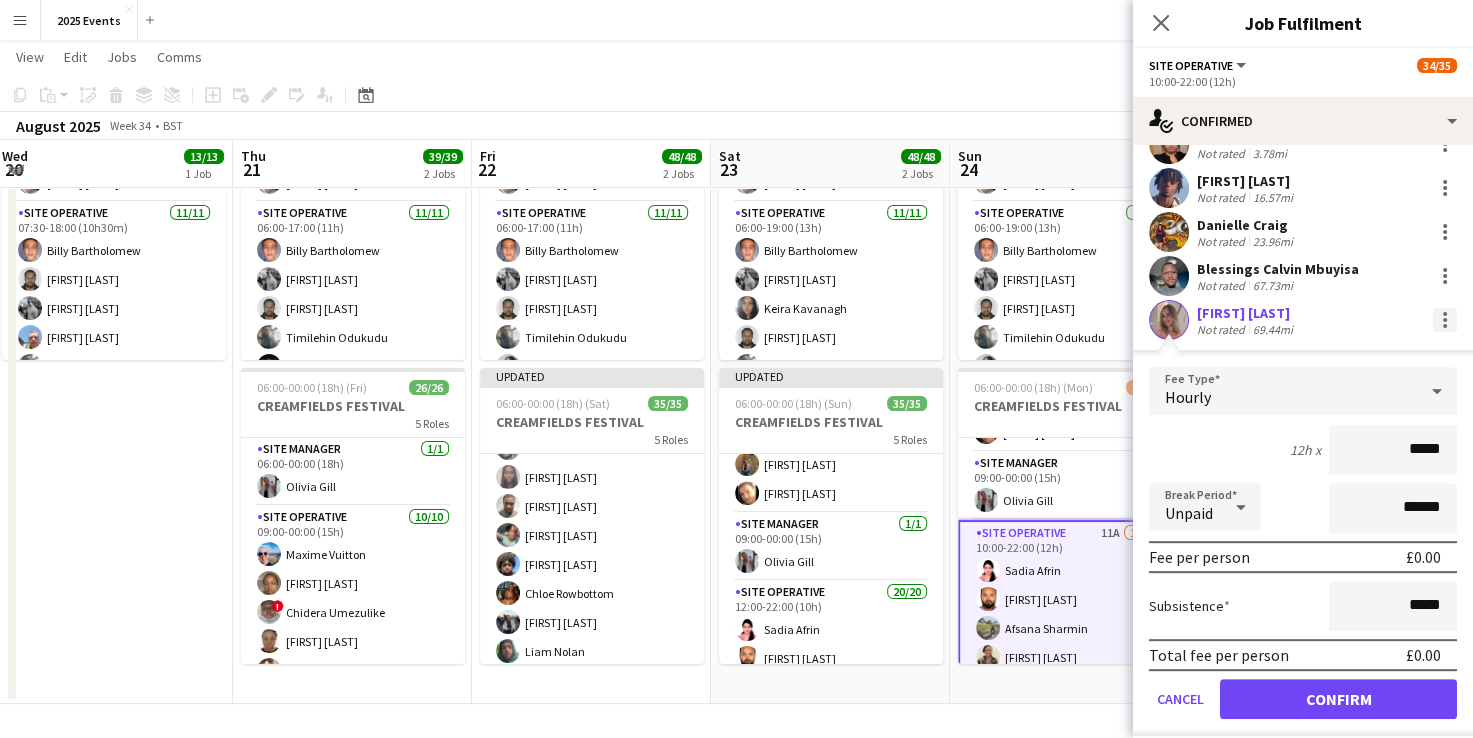 click at bounding box center (1445, 320) 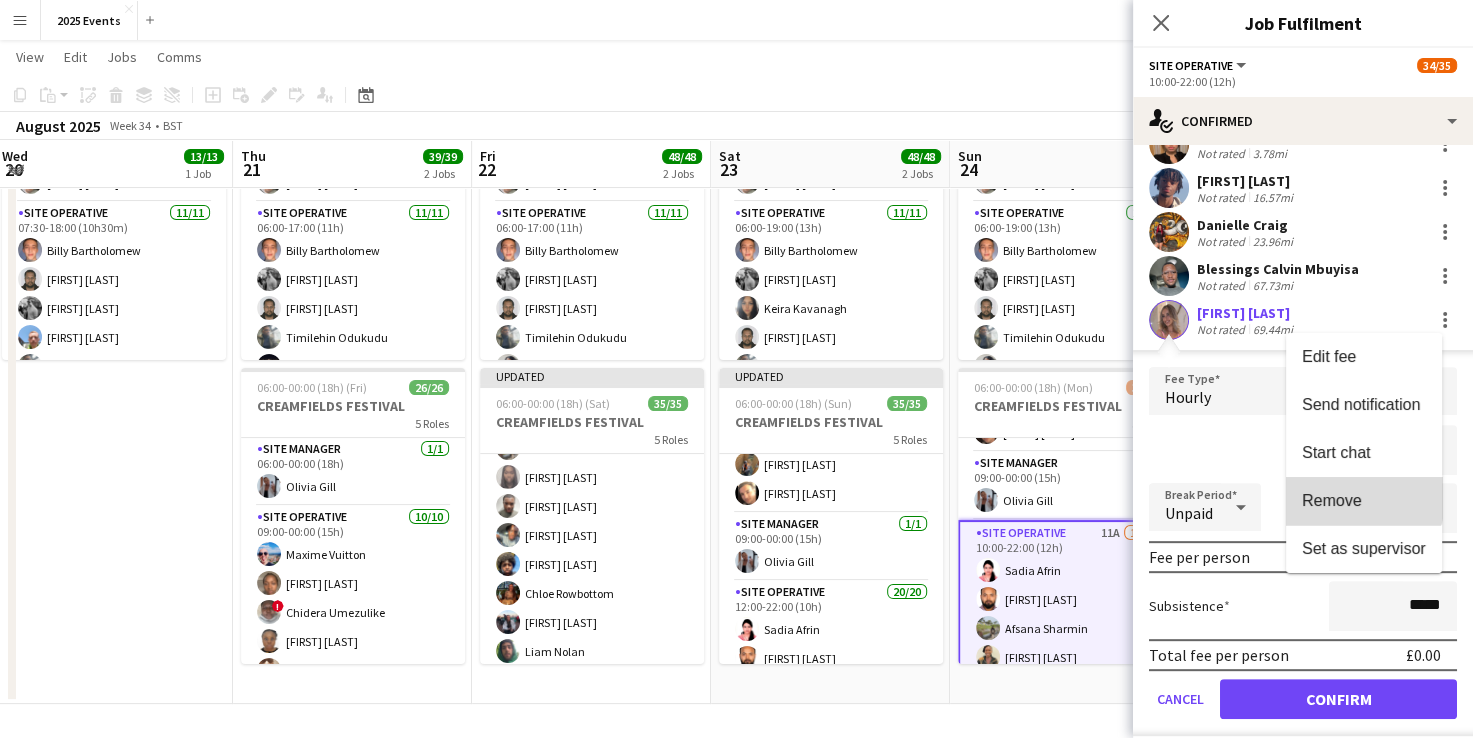 click on "Remove" at bounding box center [1332, 499] 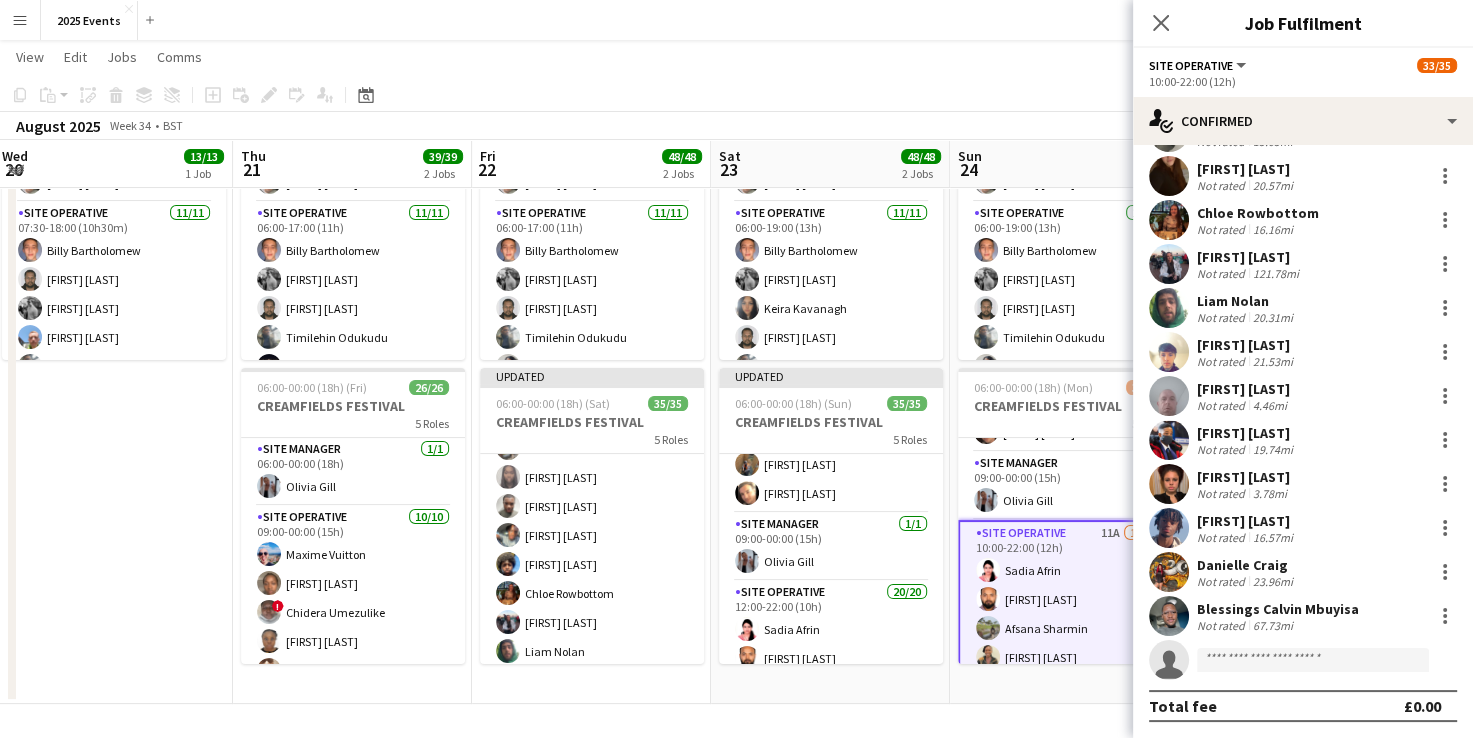 scroll, scrollTop: 397, scrollLeft: 0, axis: vertical 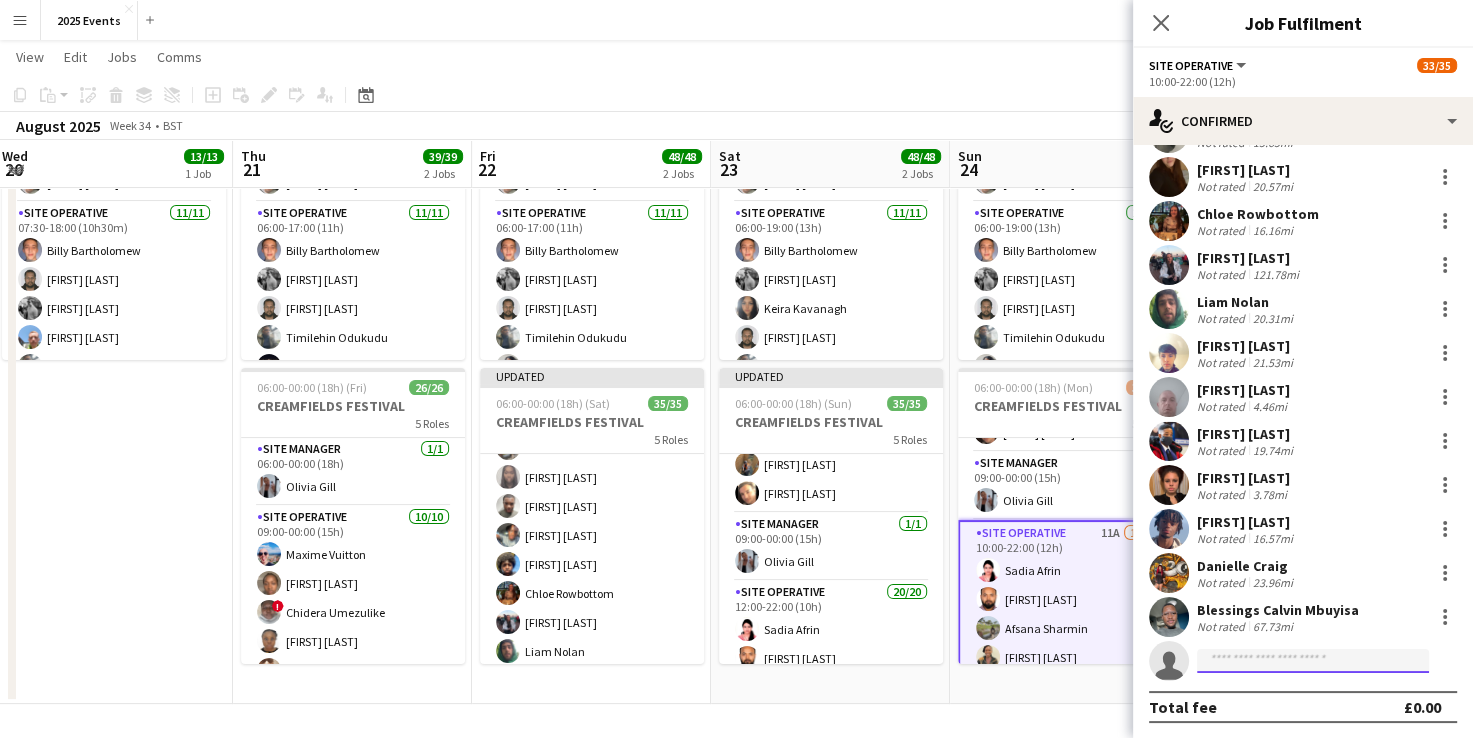 click 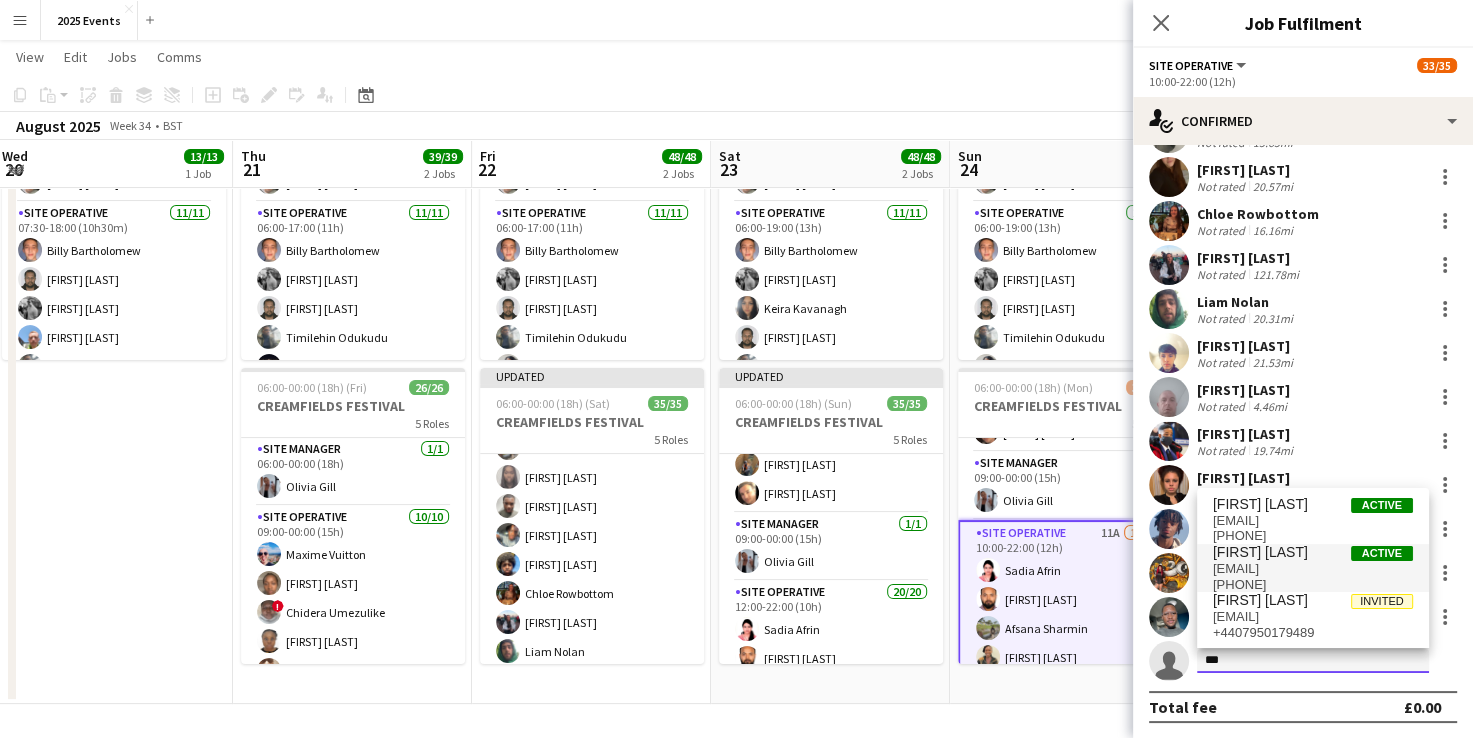 type on "***" 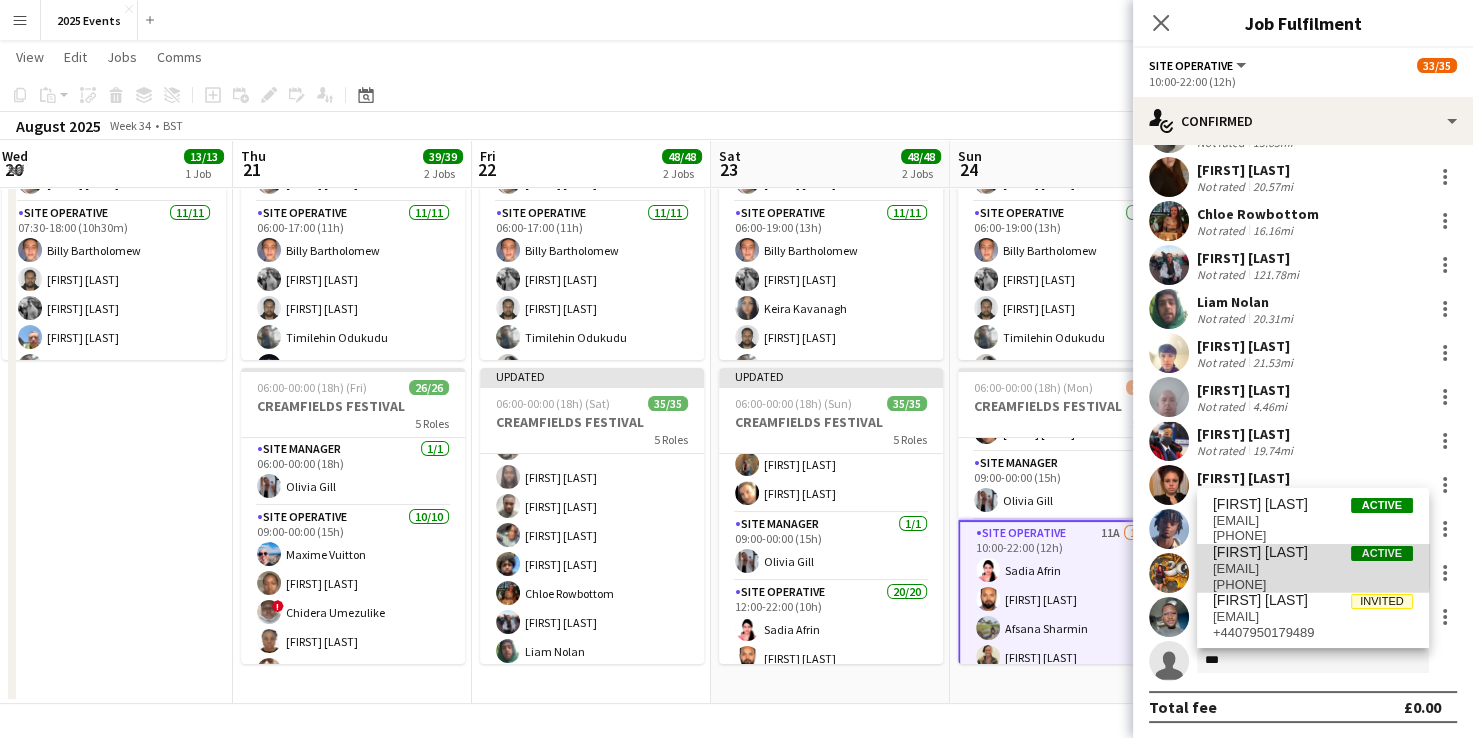 click on "[FIRST] [LAST]" at bounding box center (1260, 552) 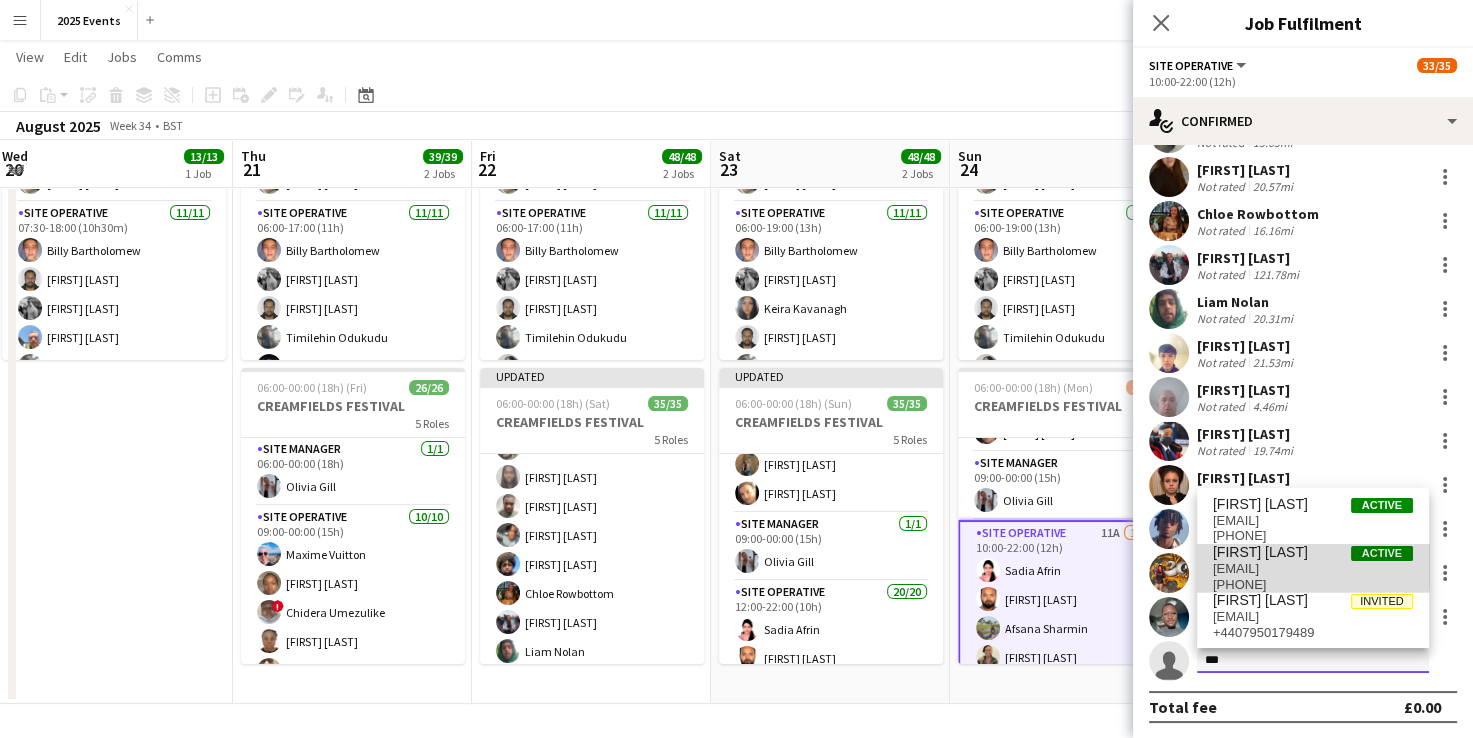 type 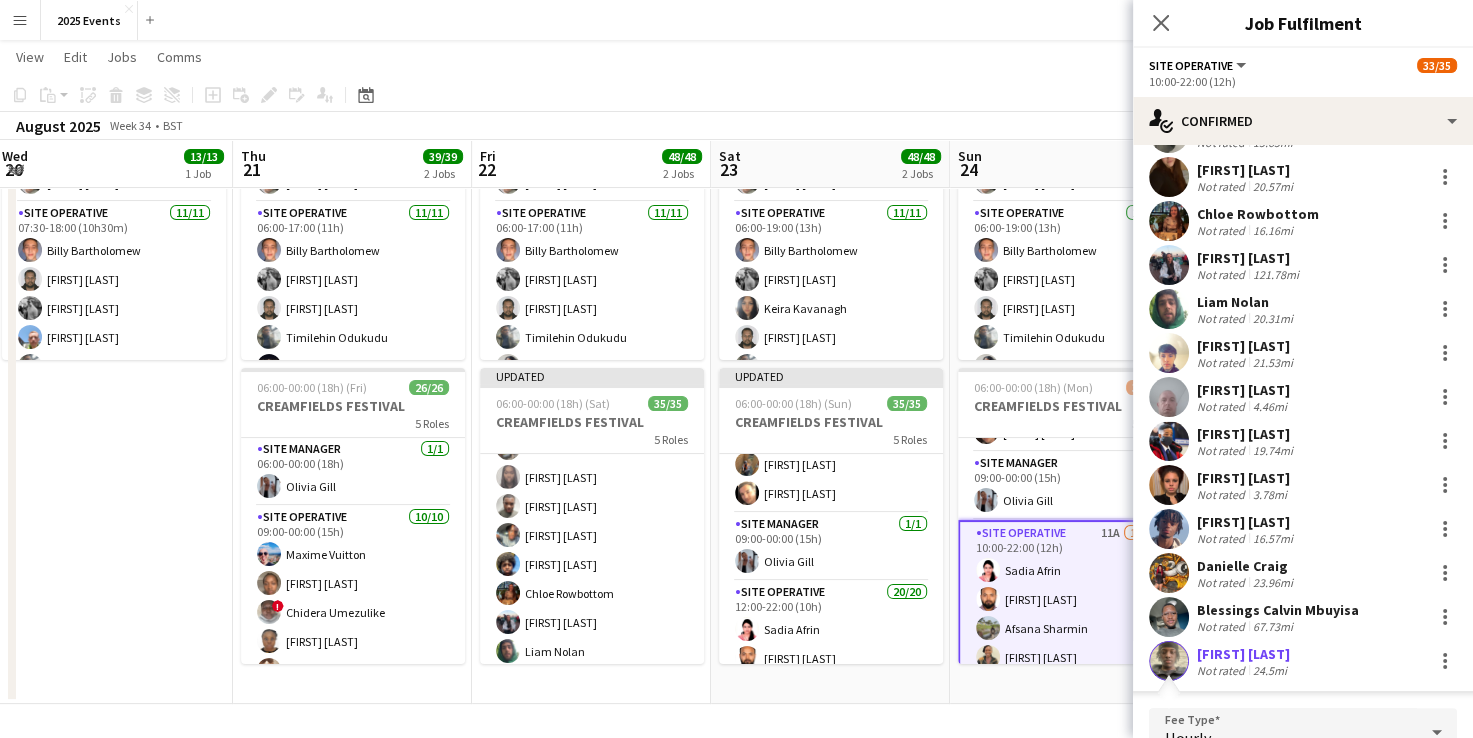 scroll, scrollTop: 738, scrollLeft: 0, axis: vertical 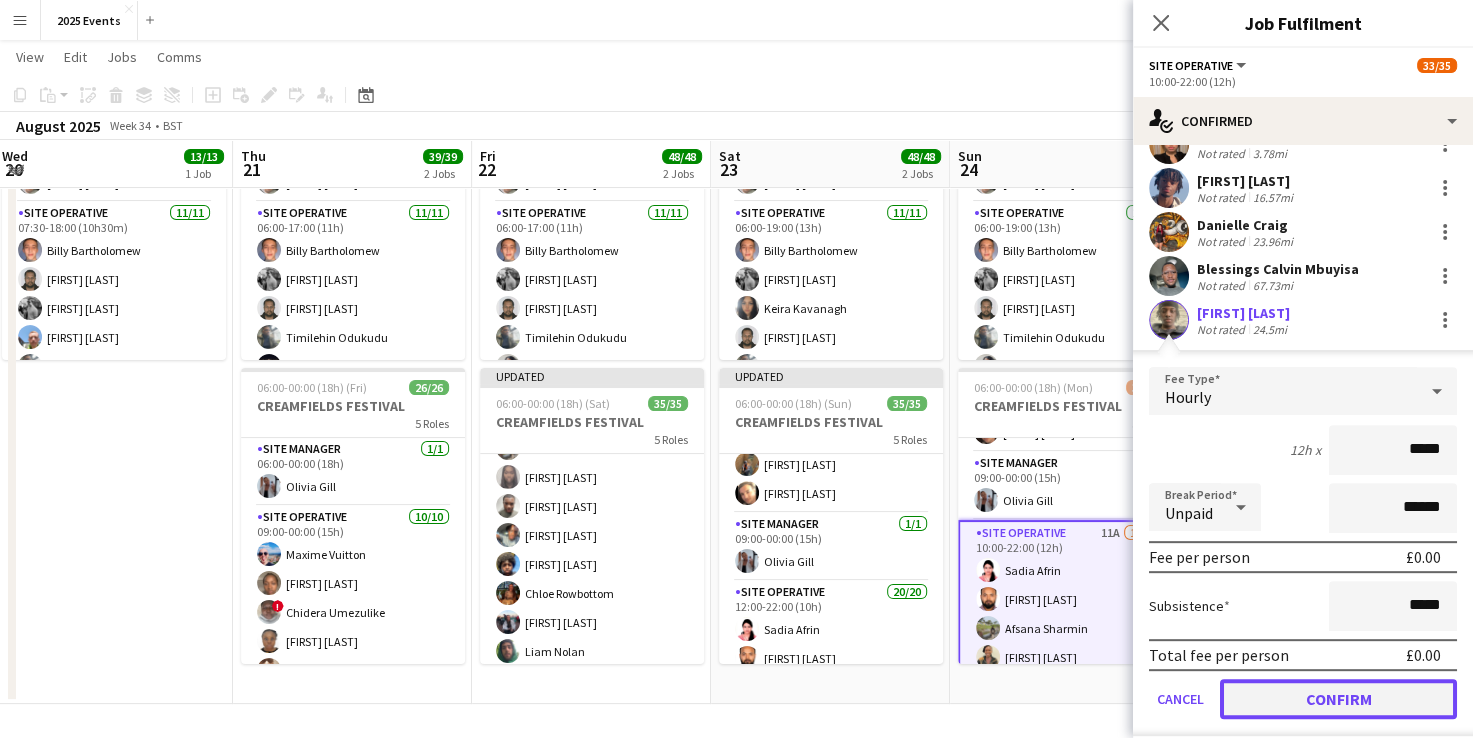 click on "Confirm" at bounding box center (1338, 699) 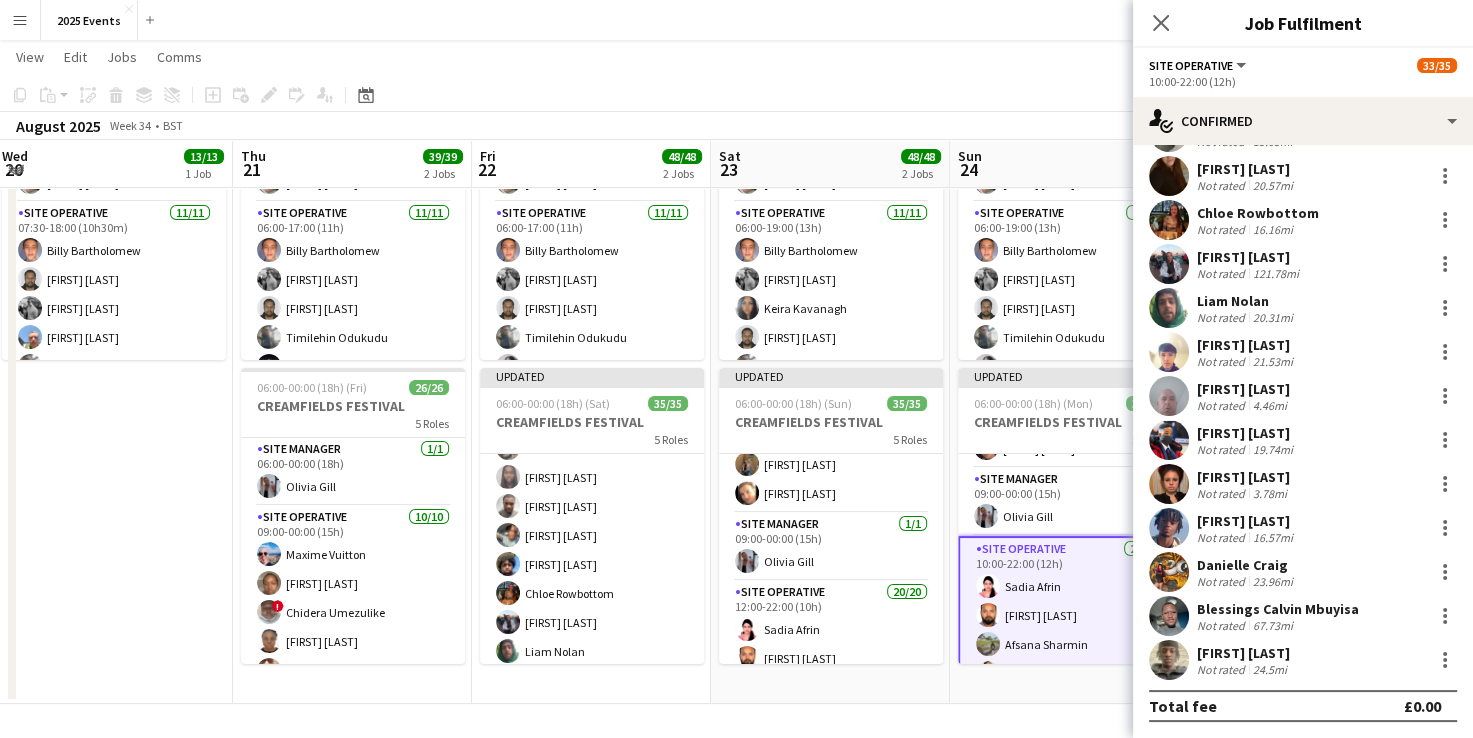 scroll, scrollTop: 397, scrollLeft: 0, axis: vertical 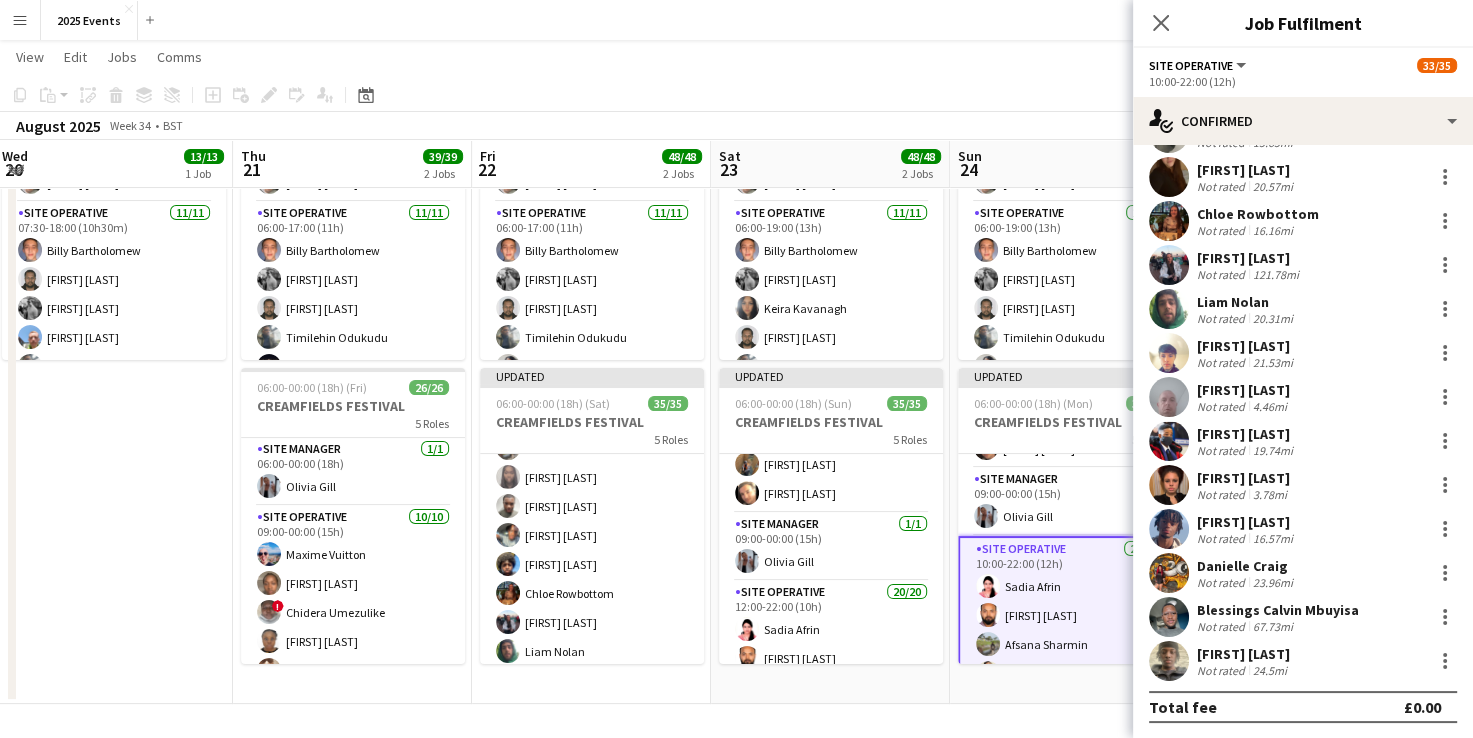 click on "2025 Events
user
View  Day view expanded Day view collapsed Month view Date picker Jump to today Expand Linked Jobs Collapse Linked Jobs  Edit  Copy Ctrl+C  Paste  Without Crew Ctrl+V With Crew Ctrl+Shift+V Paste as linked job  Group  Group Ungroup  Jobs  New Job Edit Job Delete Job New Linked Job Edit Linked Jobs Job fulfilment Promote Role Copy Role URL  Comms  Notify confirmed crew Create chat
Copy
Paste
Paste   Ctrl+V Paste with crew  Ctrl+Shift+V
Paste linked Job
Delete
Group
Ungroup
Add job
Add linked Job
Edit
Edit linked Job" 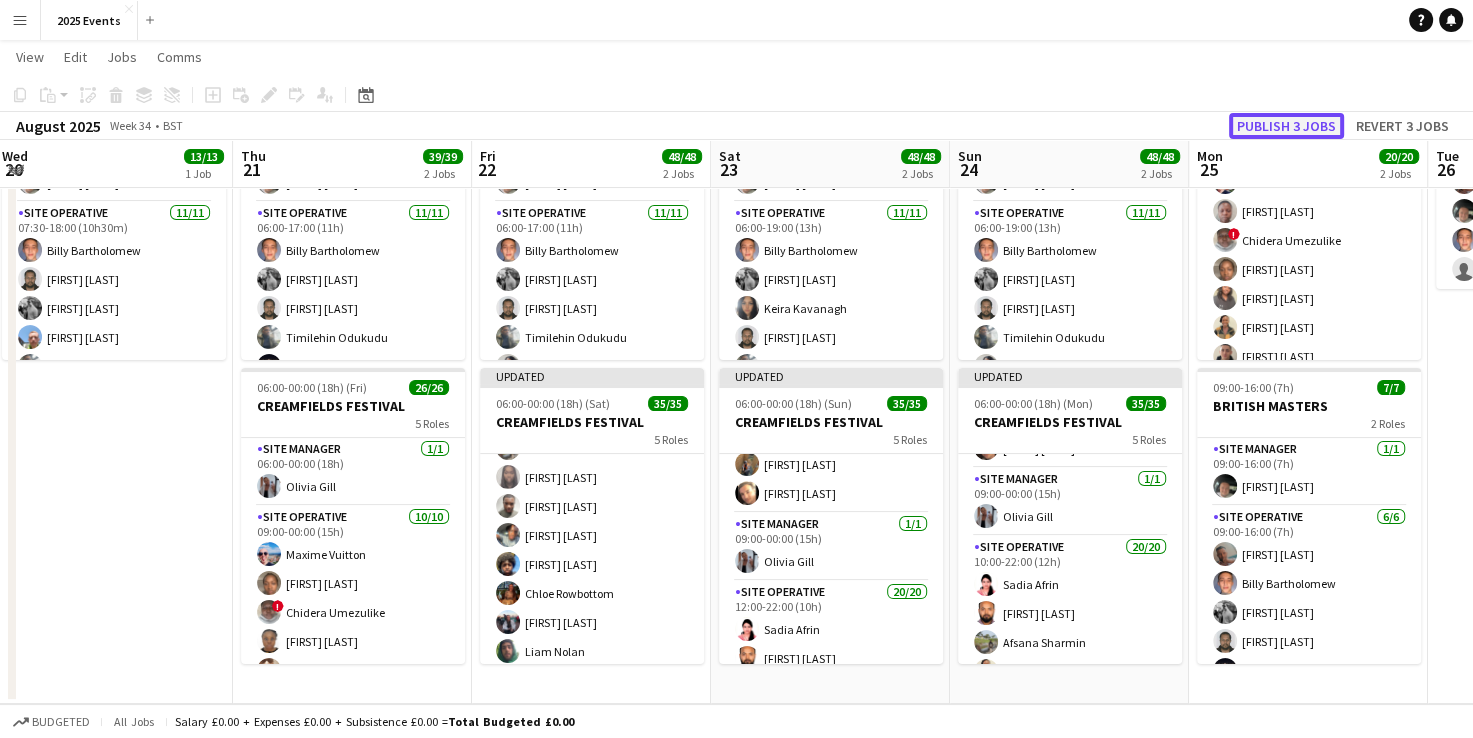 click on "Publish 3 jobs" 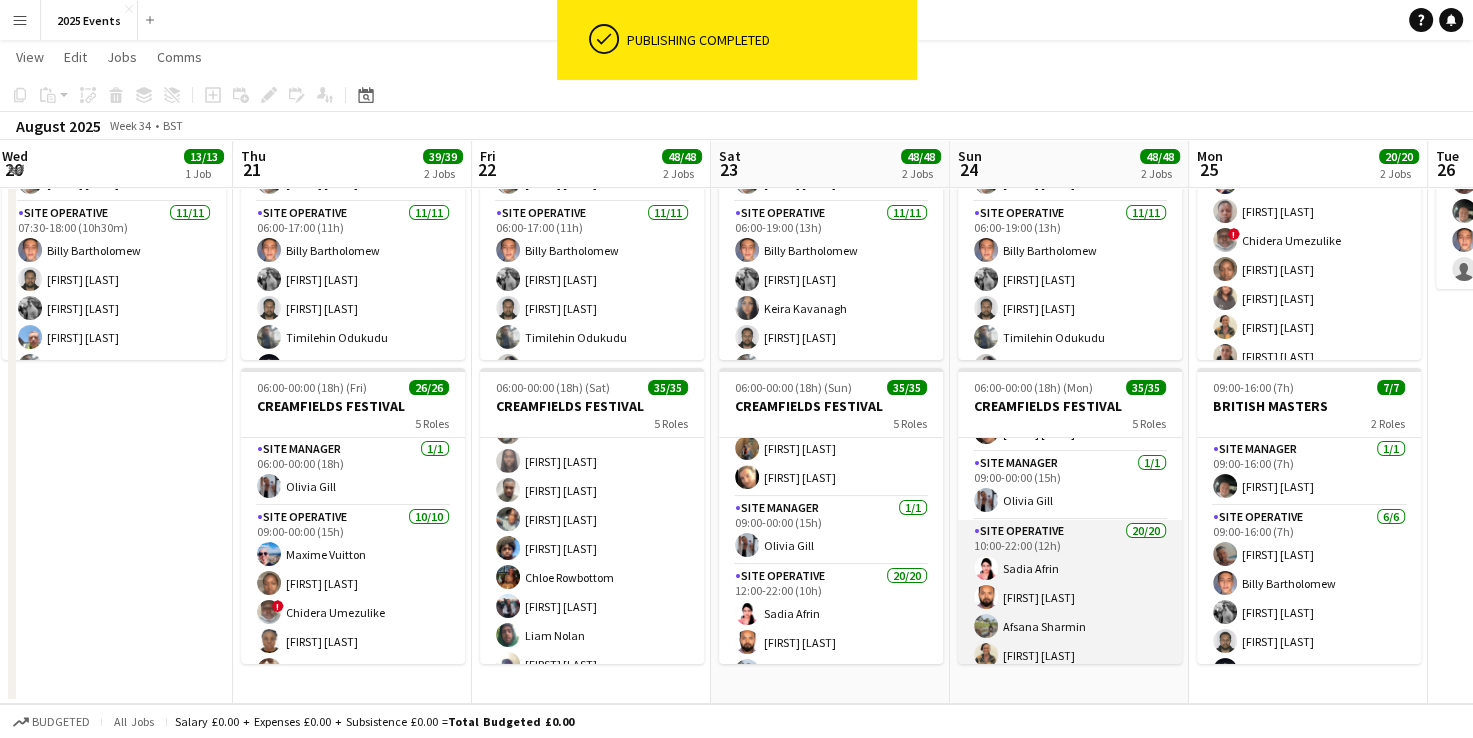 click on "Site Operative   20/20   10:00-22:00 (12h)
[FIRST] [LAST] [FIRST] [LAST] [FIRST] [LAST] [FIRST] [LAST] [FIRST] [LAST] [FIRST] [LAST] [FIRST] [LAST] [FIRST] [LAST] [FIRST] [LAST] [FIRST] [LAST] [FIRST] [LAST] [FIRST] [LAST] [FIRST] [LAST] [FIRST] [LAST] [FIRST] [LAST] [FIRST] [LAST] [FIRST] [LAST] [FIRST] [LAST] [FIRST] [LAST]" at bounding box center [1070, 829] 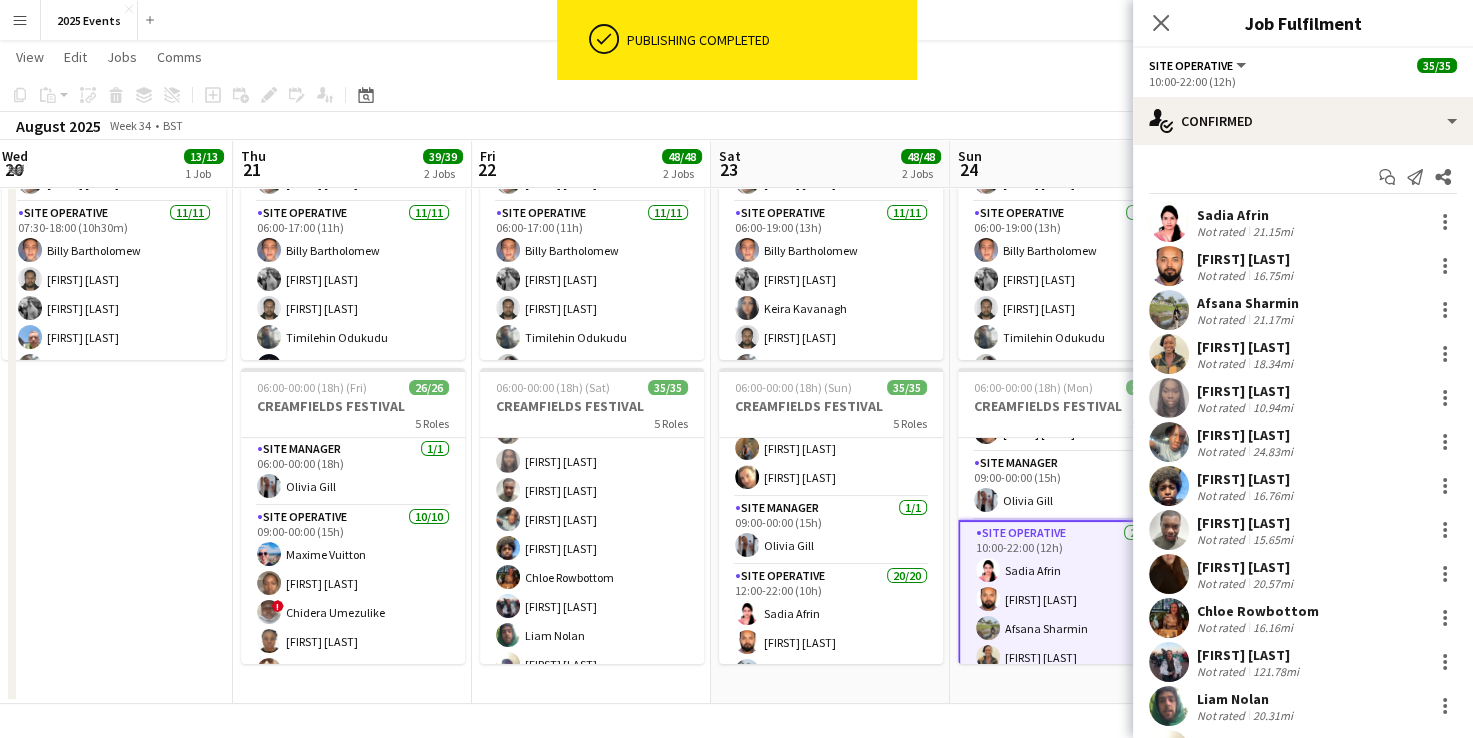 scroll, scrollTop: 397, scrollLeft: 0, axis: vertical 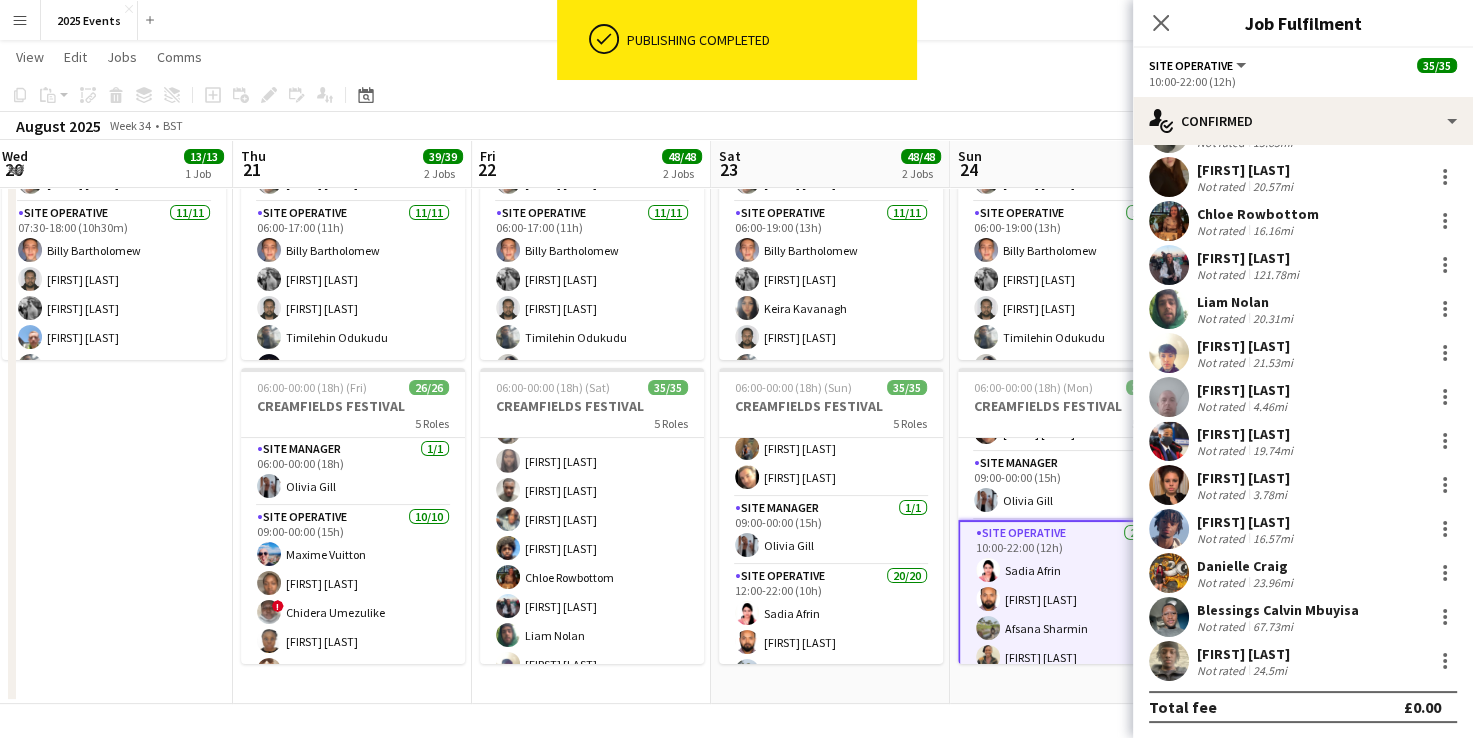 click at bounding box center [1169, 661] 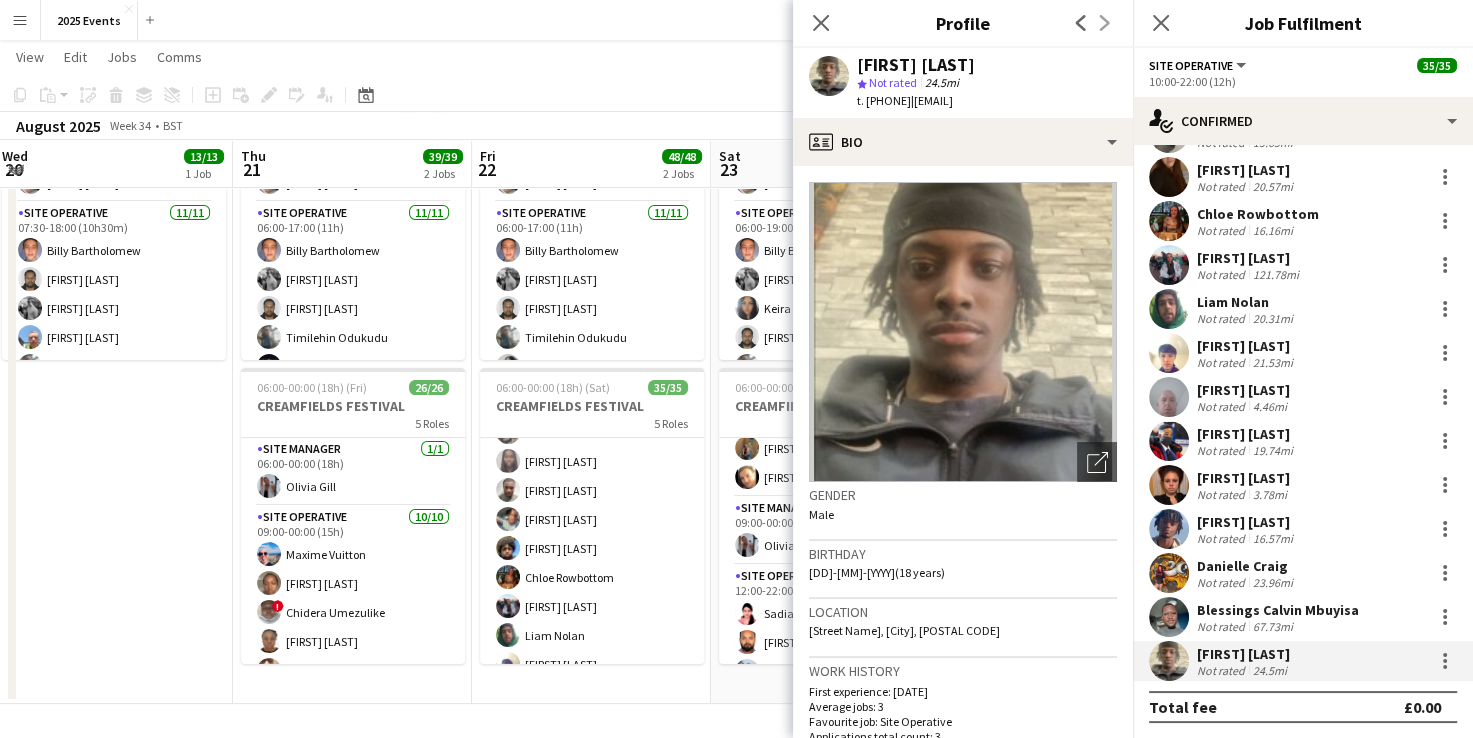 drag, startPoint x: 994, startPoint y: 62, endPoint x: 853, endPoint y: 54, distance: 141.22676 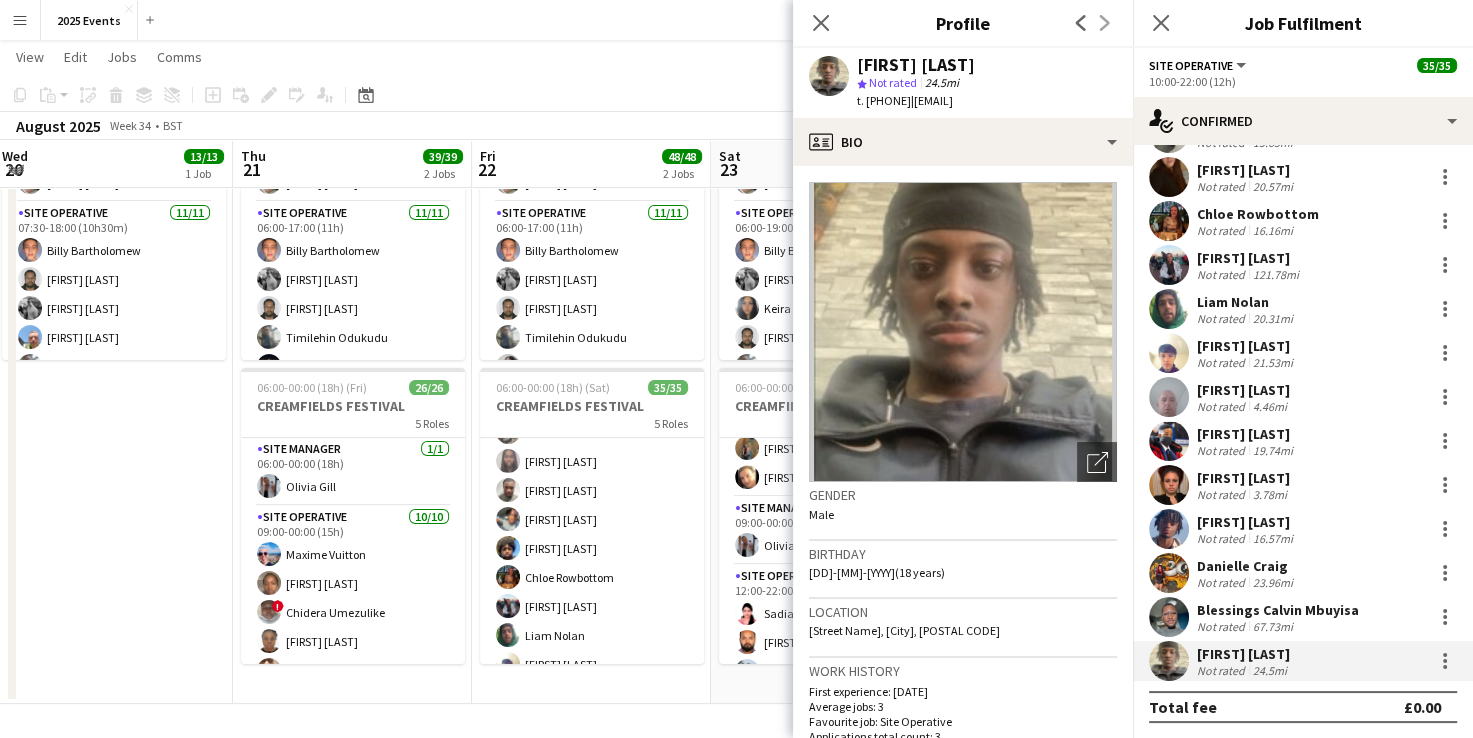 click on "06:00-19:00 (13h)    13/13   BRITISH MASTERS   3 Roles   Site Manager   1/1   06:00-19:00 (13h)
[FIRST] [LAST]  Site Operative   11/11   06:00-19:00 (13h)
[FIRST] [LAST] [FIRST] [LAST] [FIRST] [LAST] [FIRST] [LAST] [FIRST] [LAST] [FIRST] [LAST] [FIRST] [LAST] [FIRST] [LAST] [FIRST] [LAST] [FIRST] [LAST]  Site Supervisor   1/1   06:00-19:00 (13h)
[FIRST] [LAST]     06:00-00:00 (18h) (Sun)   35/35   CREAMFIELDS FESTIVAL   5 Roles   Site Operative   10/10   06:00-00:00 (18h)
[FIRST] [LAST] ! [FIRST] [LAST] [FIRST] [LAST] [FIRST] [LAST] [FIRST] [LAST] [FIRST] [LAST] [FIRST] [LAST] [FIRST] [LAST] [FIRST] [LAST]  Site Supervisor   2/2   06:00-00:00 (18h)
[FIRST] [LAST] [FIRST] [LAST]  Site Manager   1/1   09:00-00:00 (15h)
[FIRST] [LAST]  Site Operative   20/20   12:00-22:00 (10h)
[FIRST] [LAST] [FIRST] [LAST] [FIRST] [LAST] [FIRST] [LAST] [FIRST] [LAST] [FIRST] [LAST] [FIRST] [LAST] [FIRST] [LAST] [FIRST] [LAST] [FIRST] [LAST]  2/2" at bounding box center [830, 380] 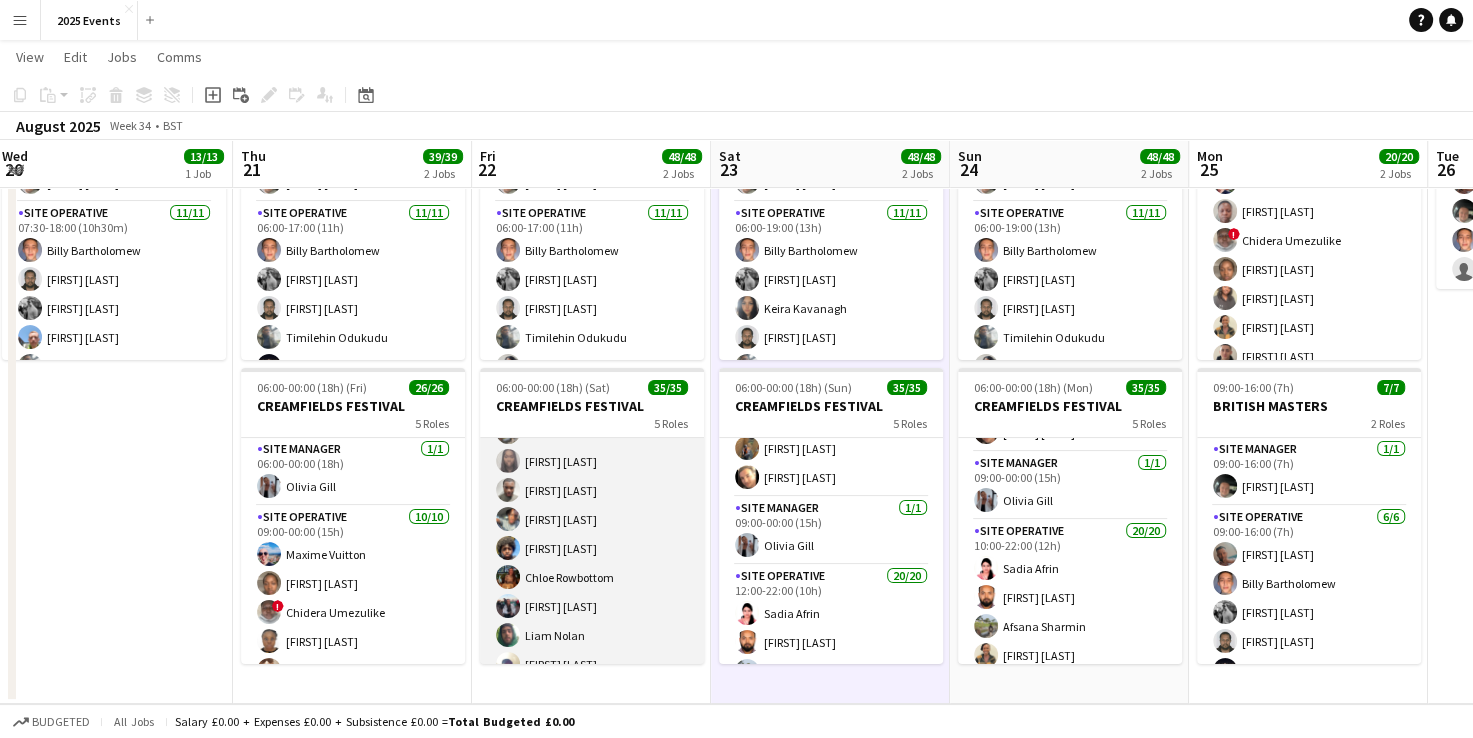 click on "Site Operative   20/20   13:00-22:00 (9h)
[FIRST] [LAST] [FIRST] [LAST] [FIRST] [LAST] [FIRST] [LAST] [FIRST] [LAST] [FIRST] [LAST] [FIRST] [LAST] [FIRST] [LAST] [FIRST] [LAST] [FIRST] [LAST] [FIRST] [LAST] [FIRST] [LAST] [FIRST] [LAST] [FIRST] [LAST] [FIRST] [LAST] [FIRST] [LAST]" at bounding box center (592, 577) 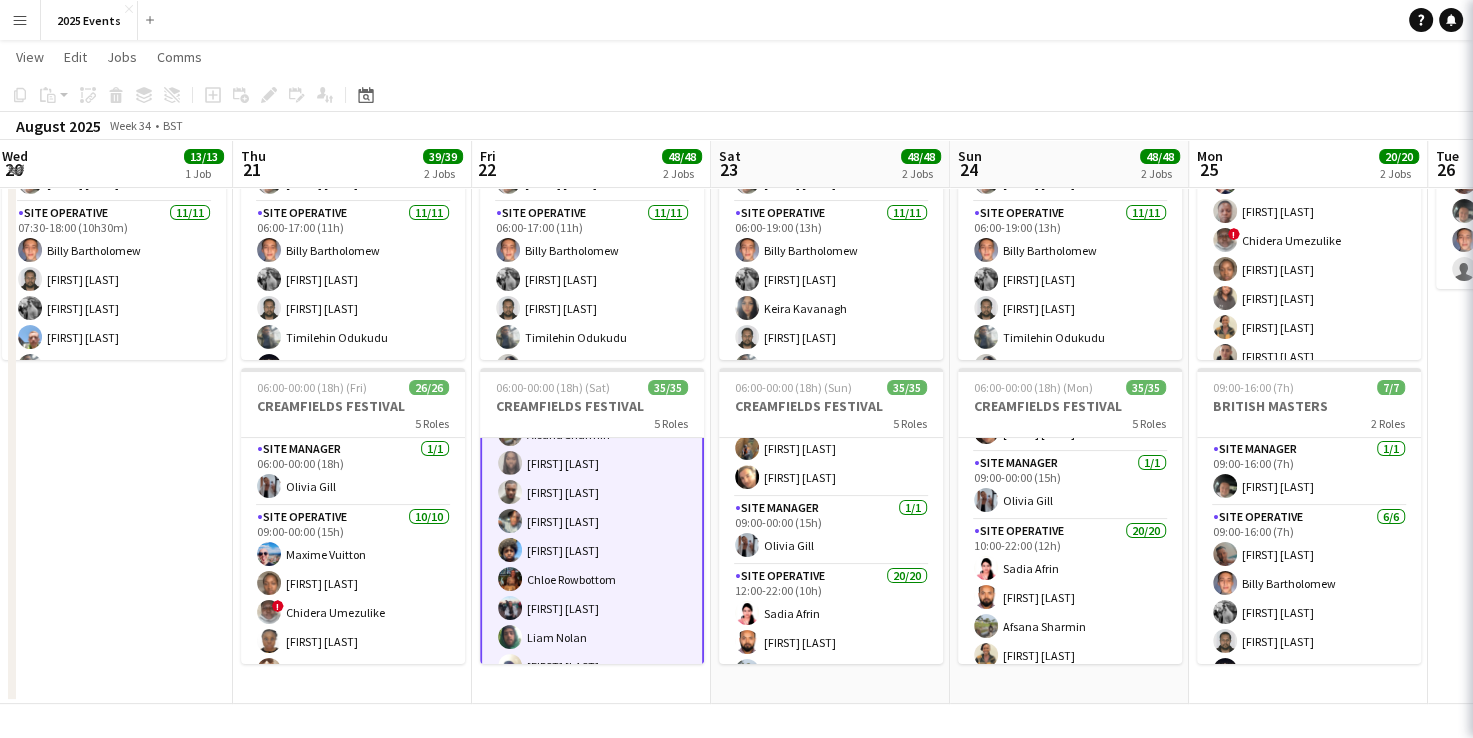 scroll, scrollTop: 665, scrollLeft: 0, axis: vertical 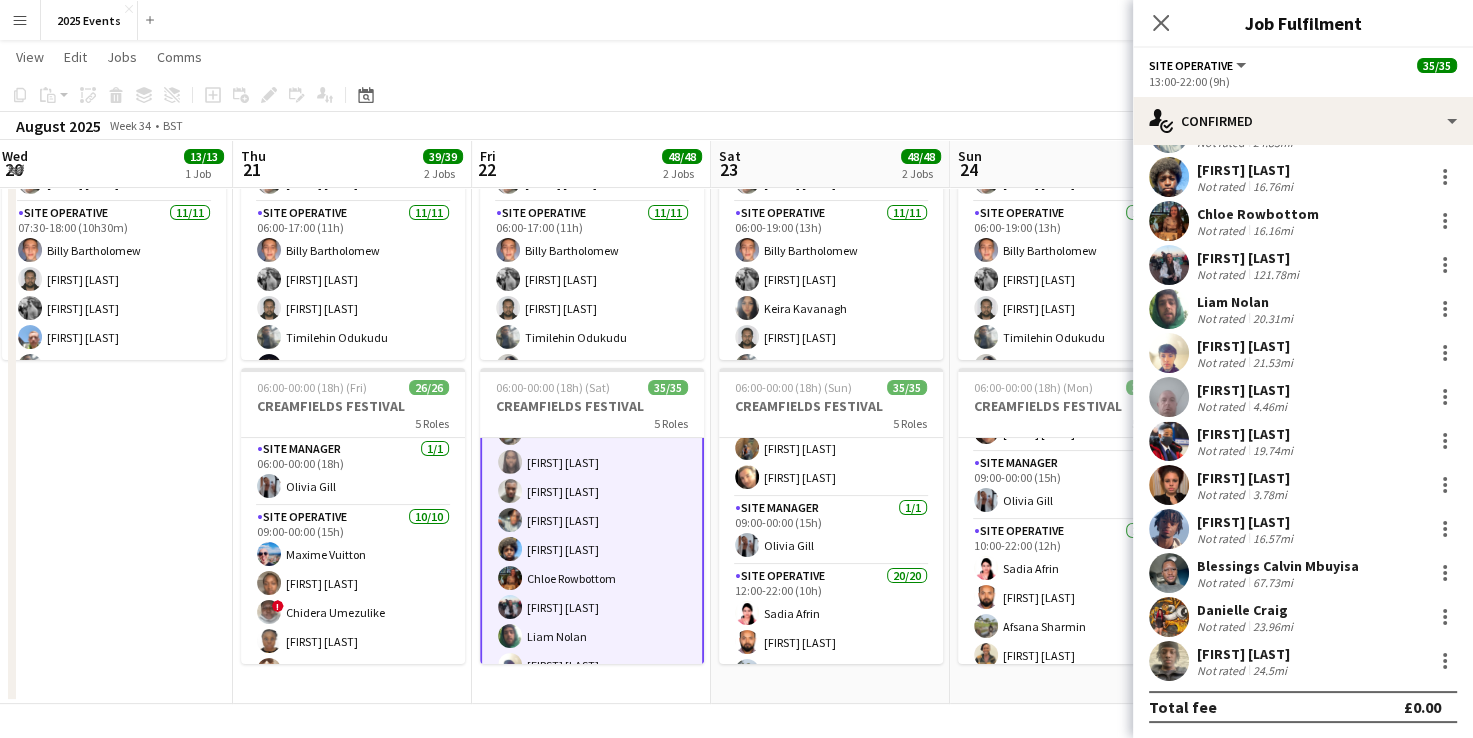click at bounding box center [1169, 661] 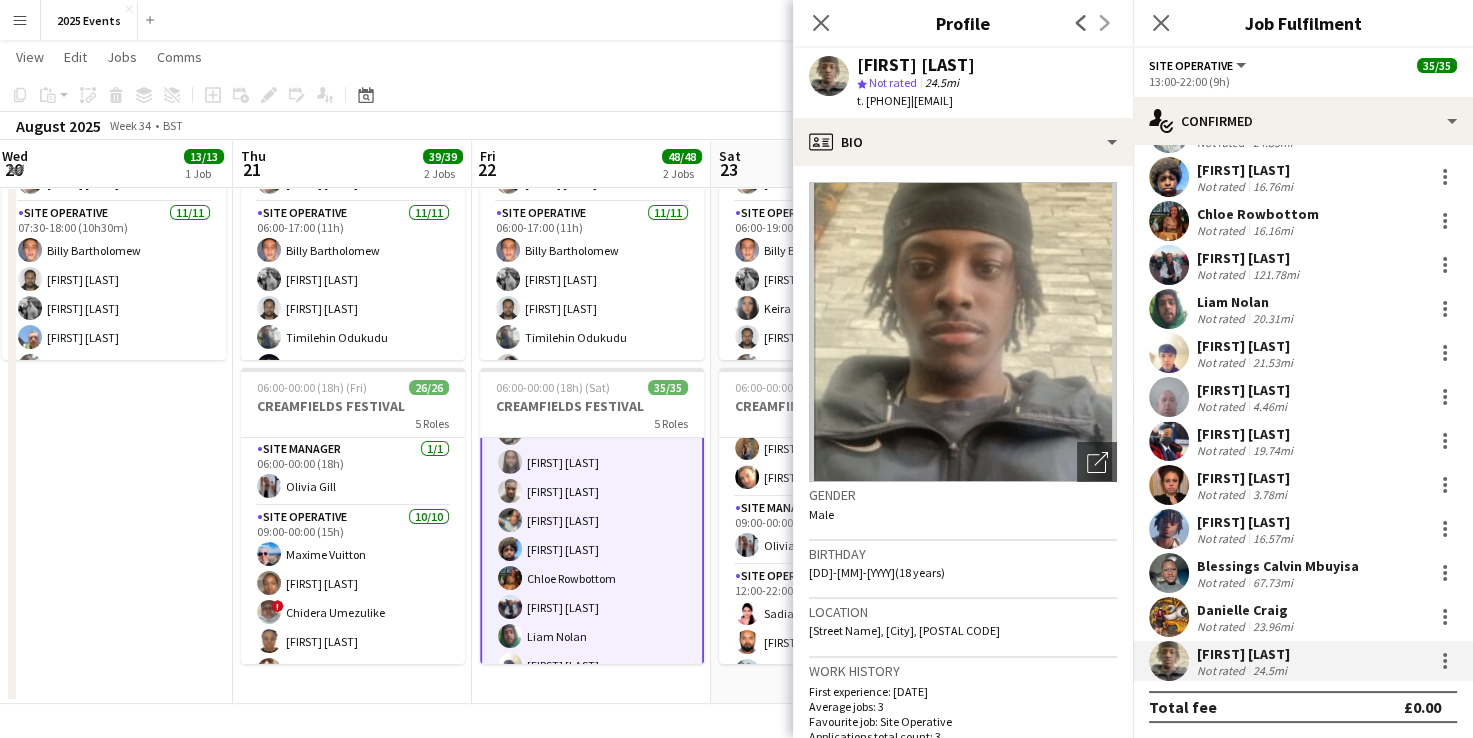 drag, startPoint x: 1112, startPoint y: 102, endPoint x: 952, endPoint y: 100, distance: 160.0125 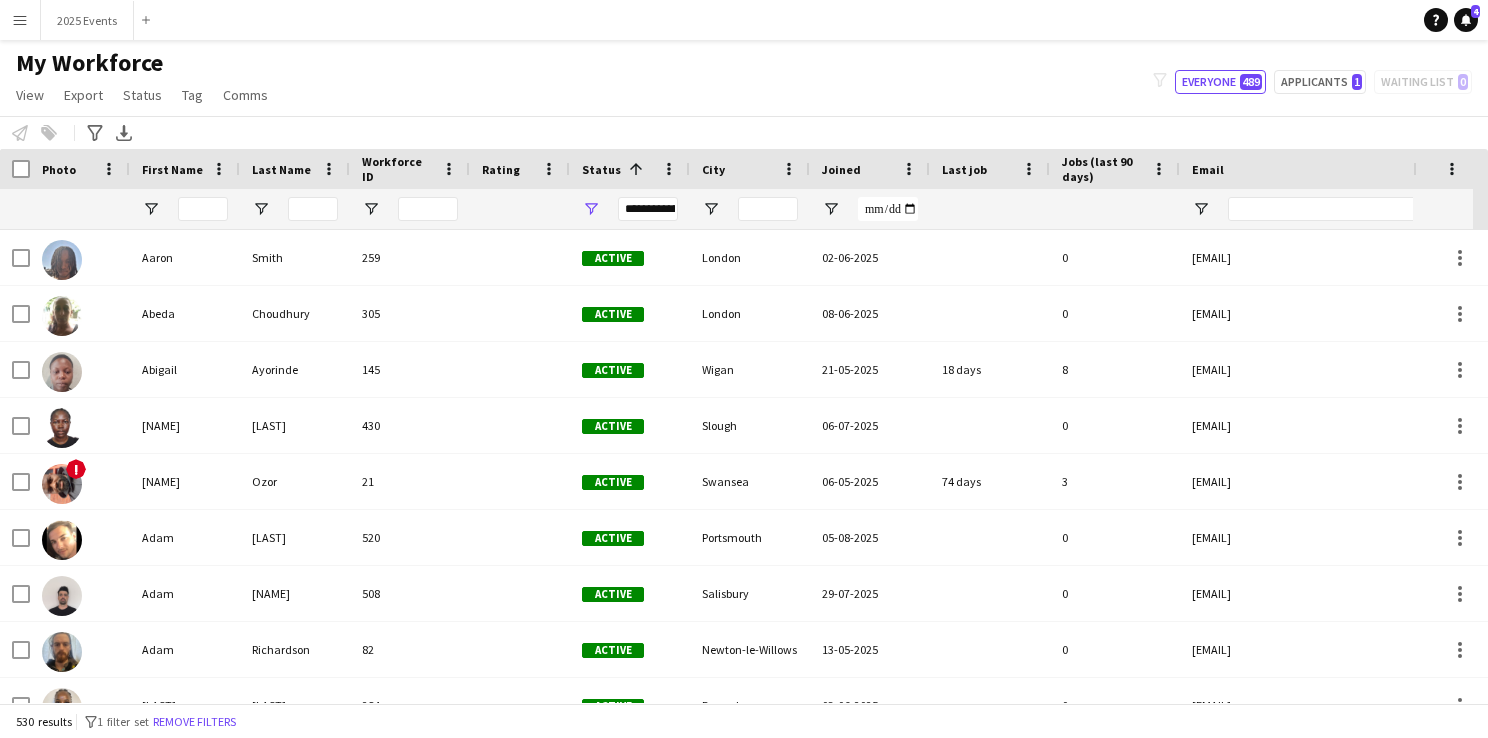 scroll, scrollTop: 0, scrollLeft: 0, axis: both 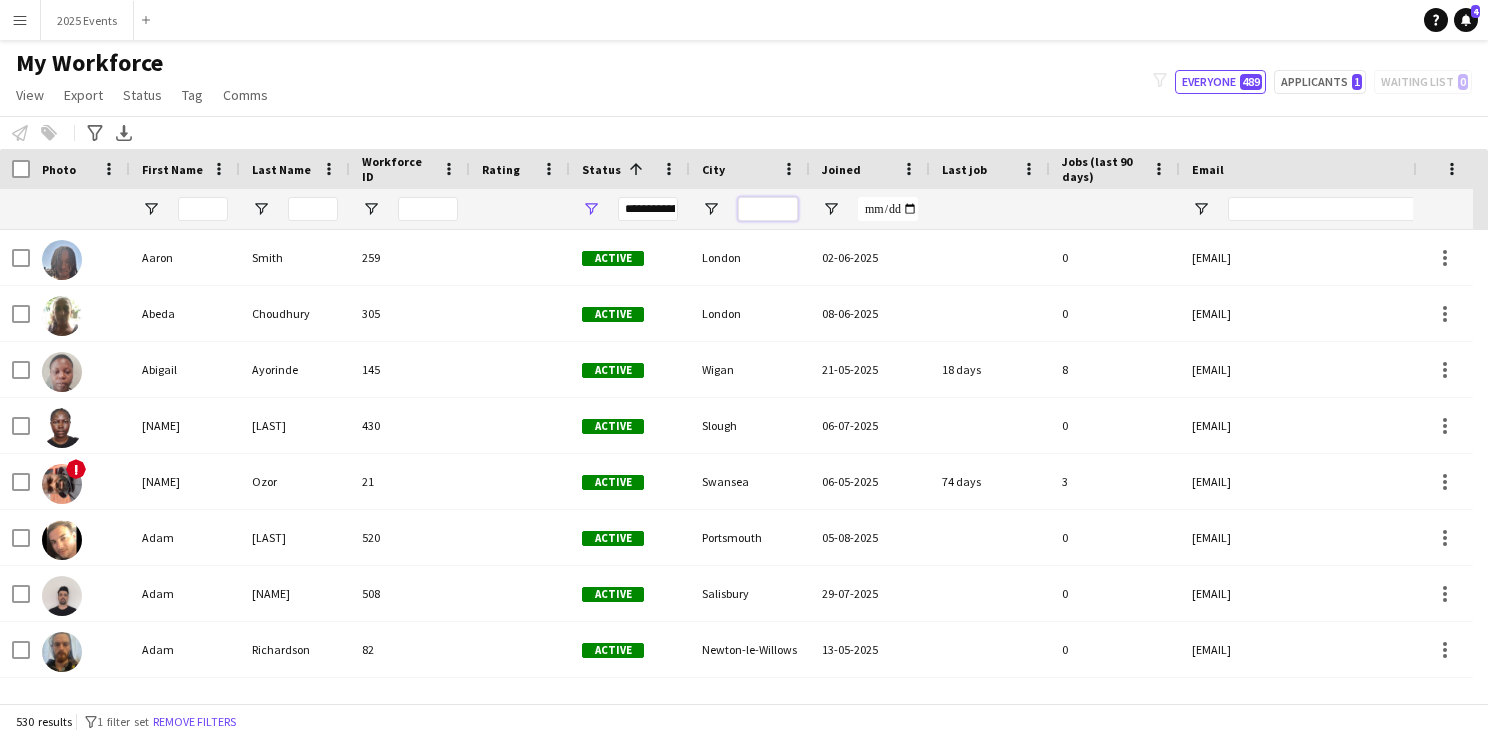 click at bounding box center [768, 209] 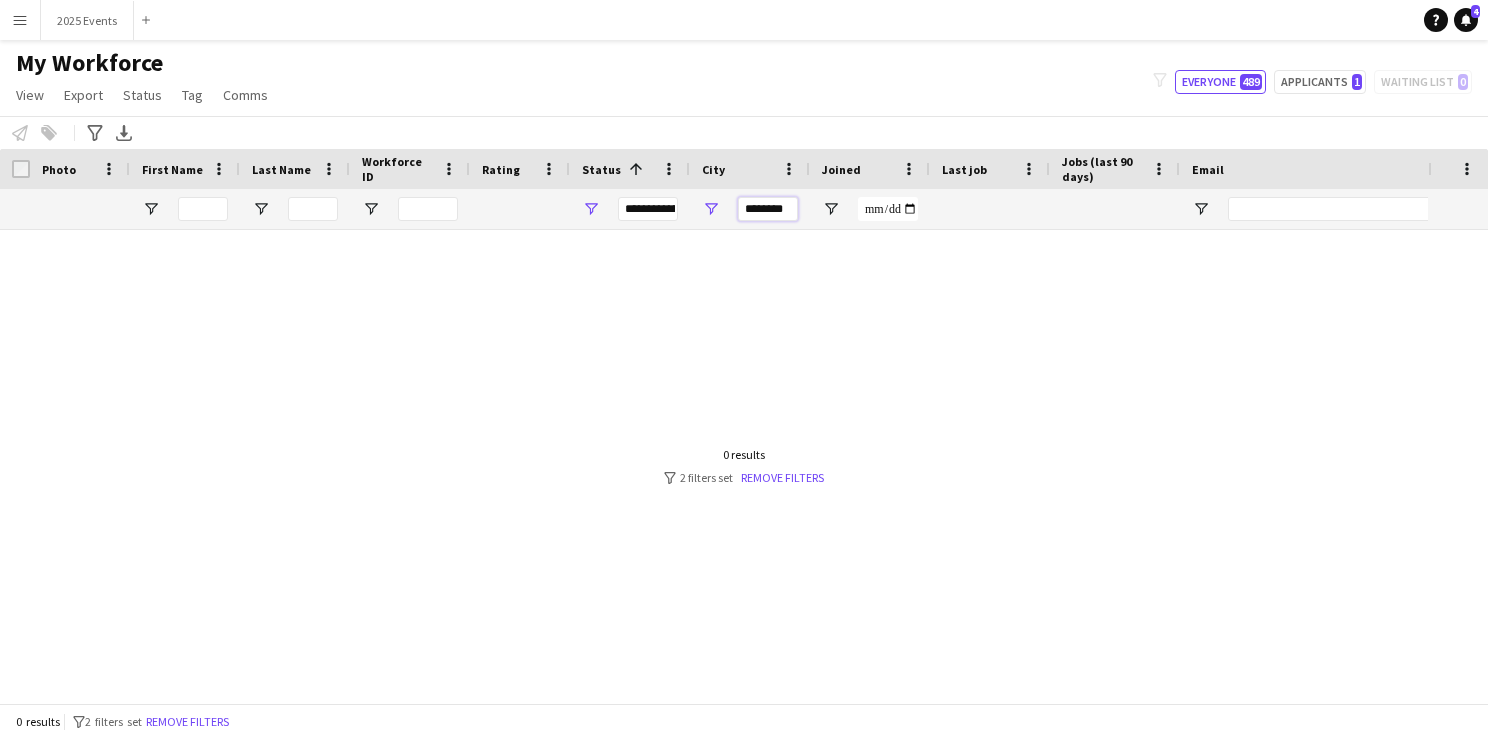scroll, scrollTop: 0, scrollLeft: 0, axis: both 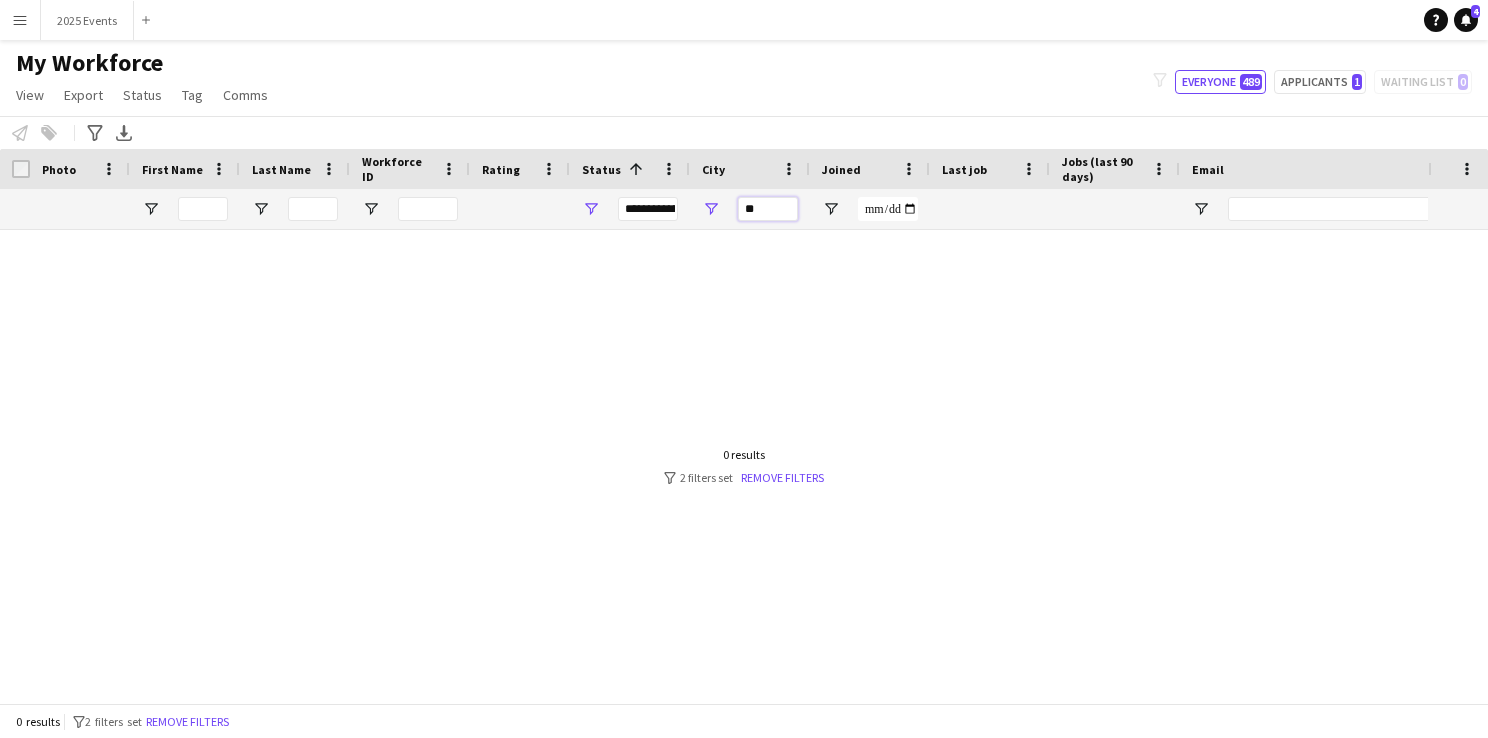type on "*" 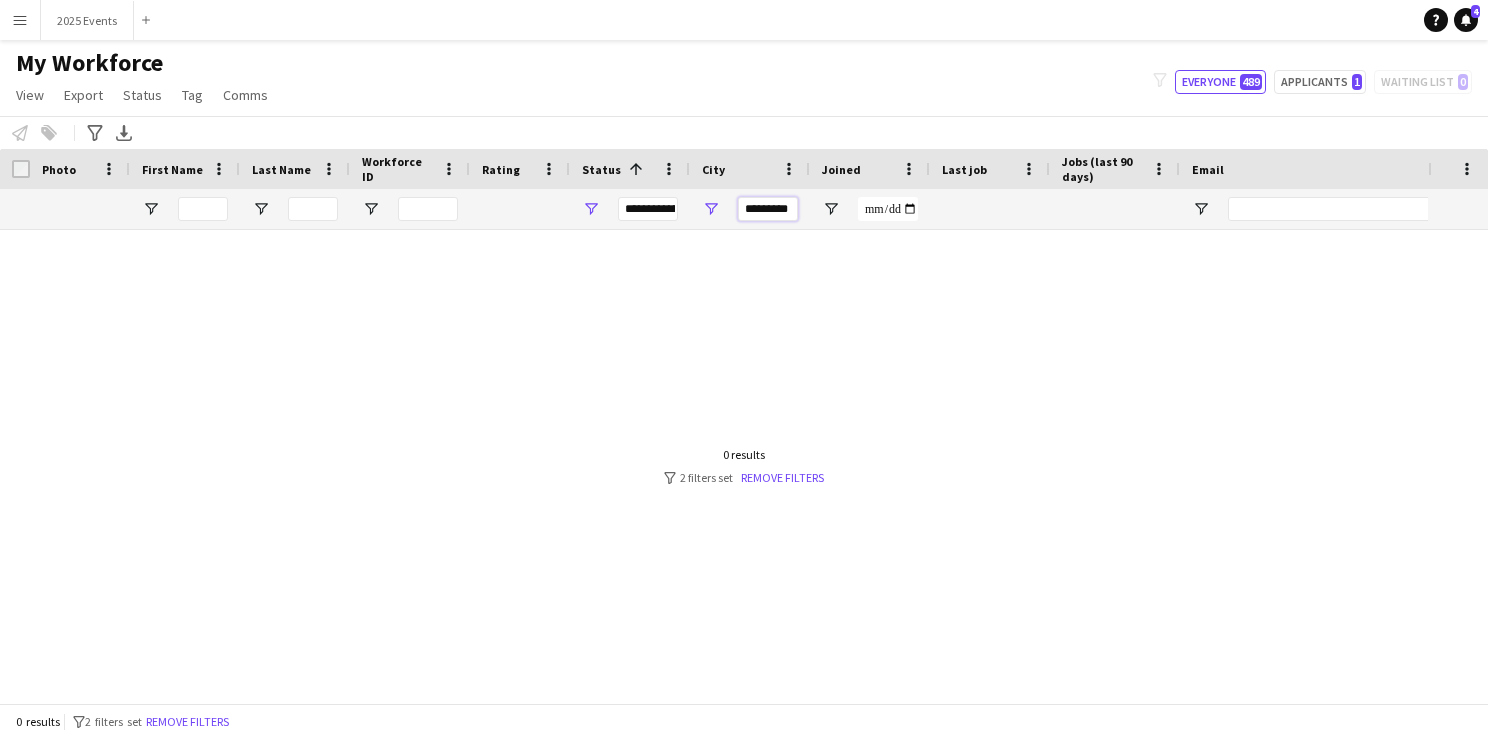 scroll, scrollTop: 0, scrollLeft: 4, axis: horizontal 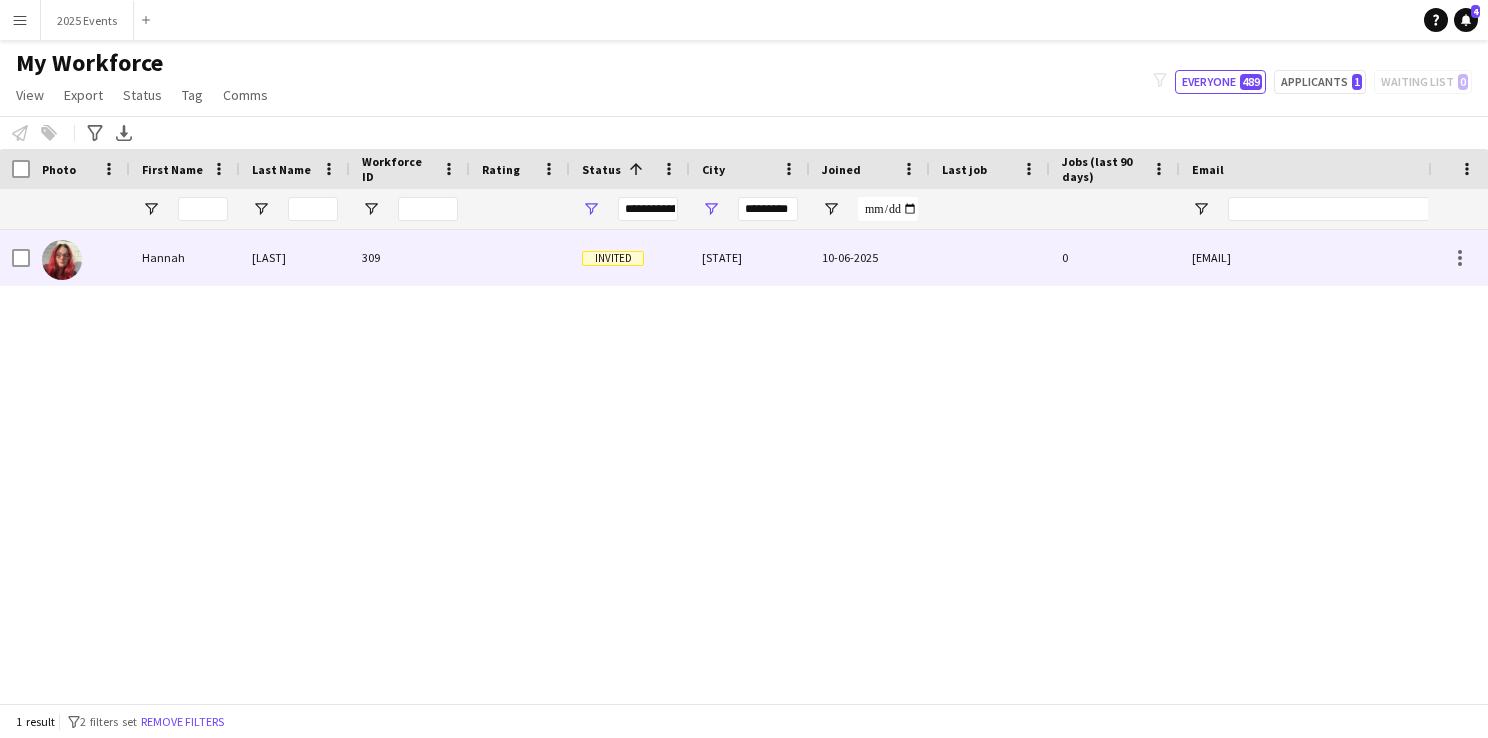 click at bounding box center (62, 260) 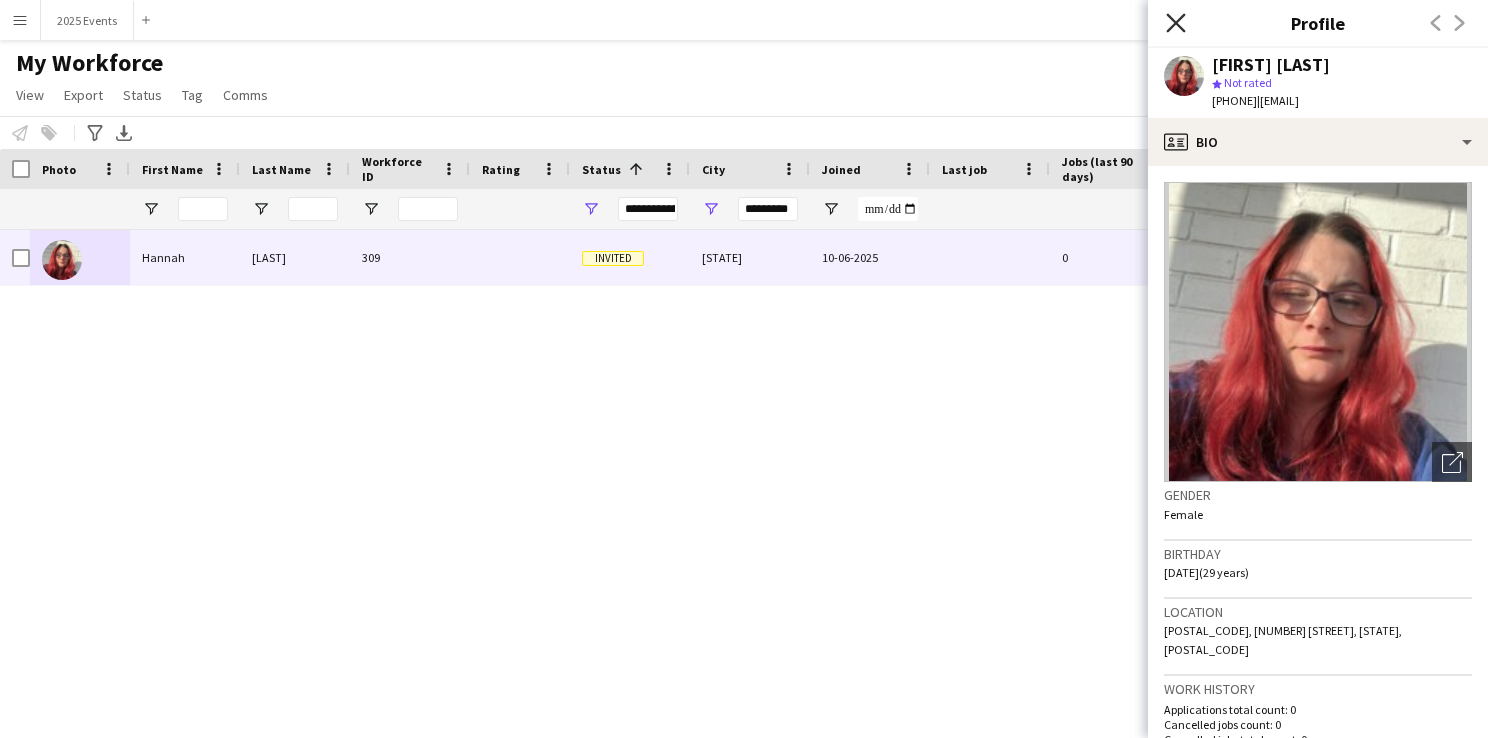 click on "Close pop-in" 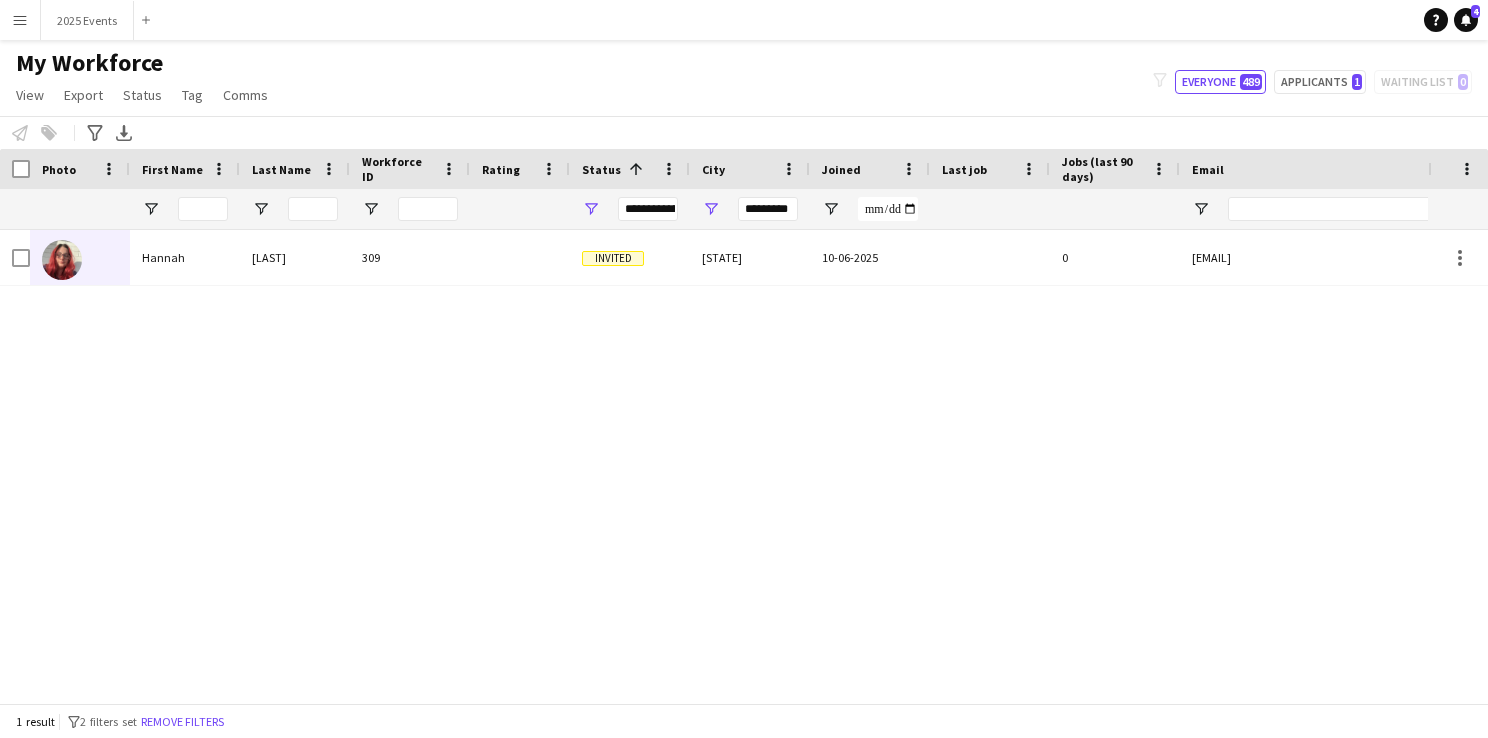 click on "Hannah Cowdrey  309 Invited Hampshire 10-06-2025 0 hannahcowdrey32@googlemail.com +4407359095423" at bounding box center (714, 459) 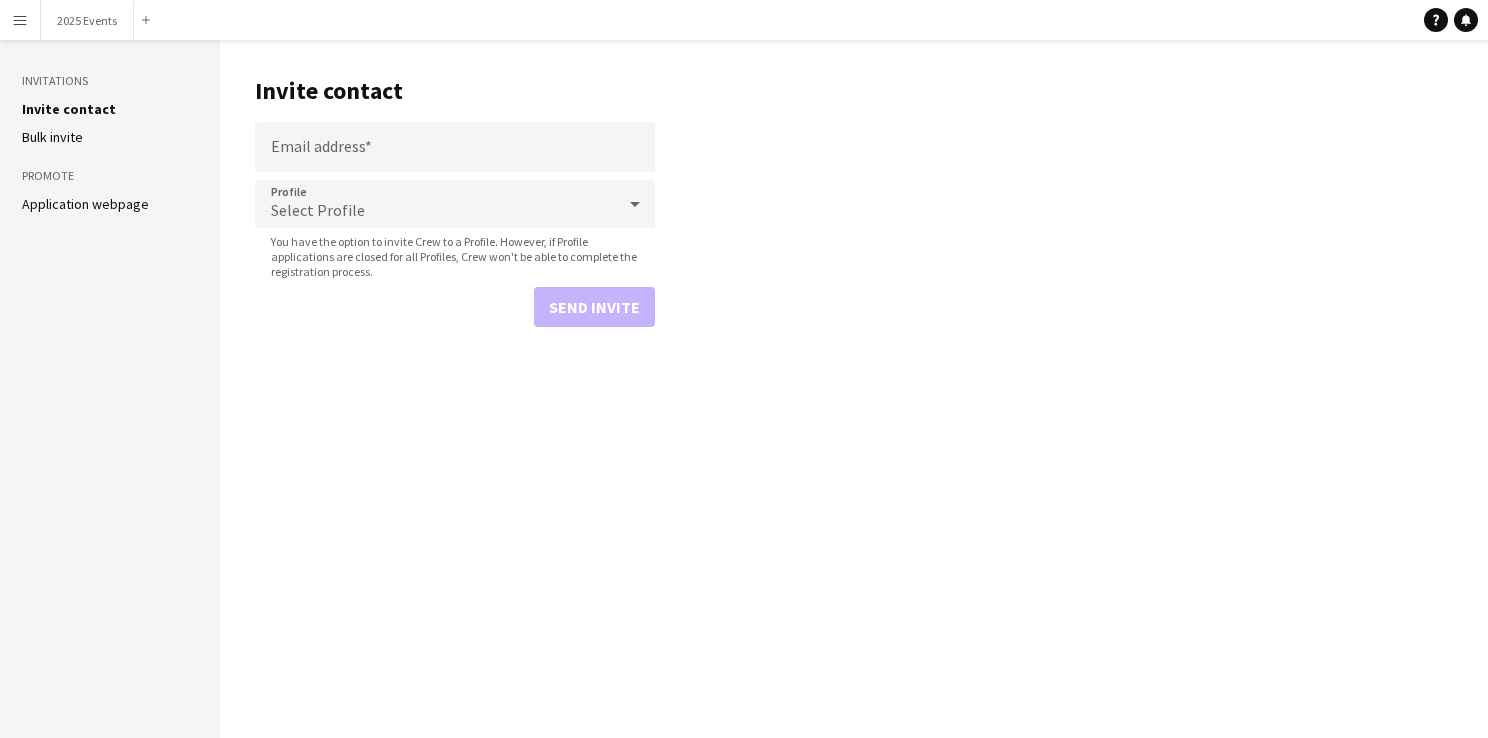 scroll, scrollTop: 0, scrollLeft: 0, axis: both 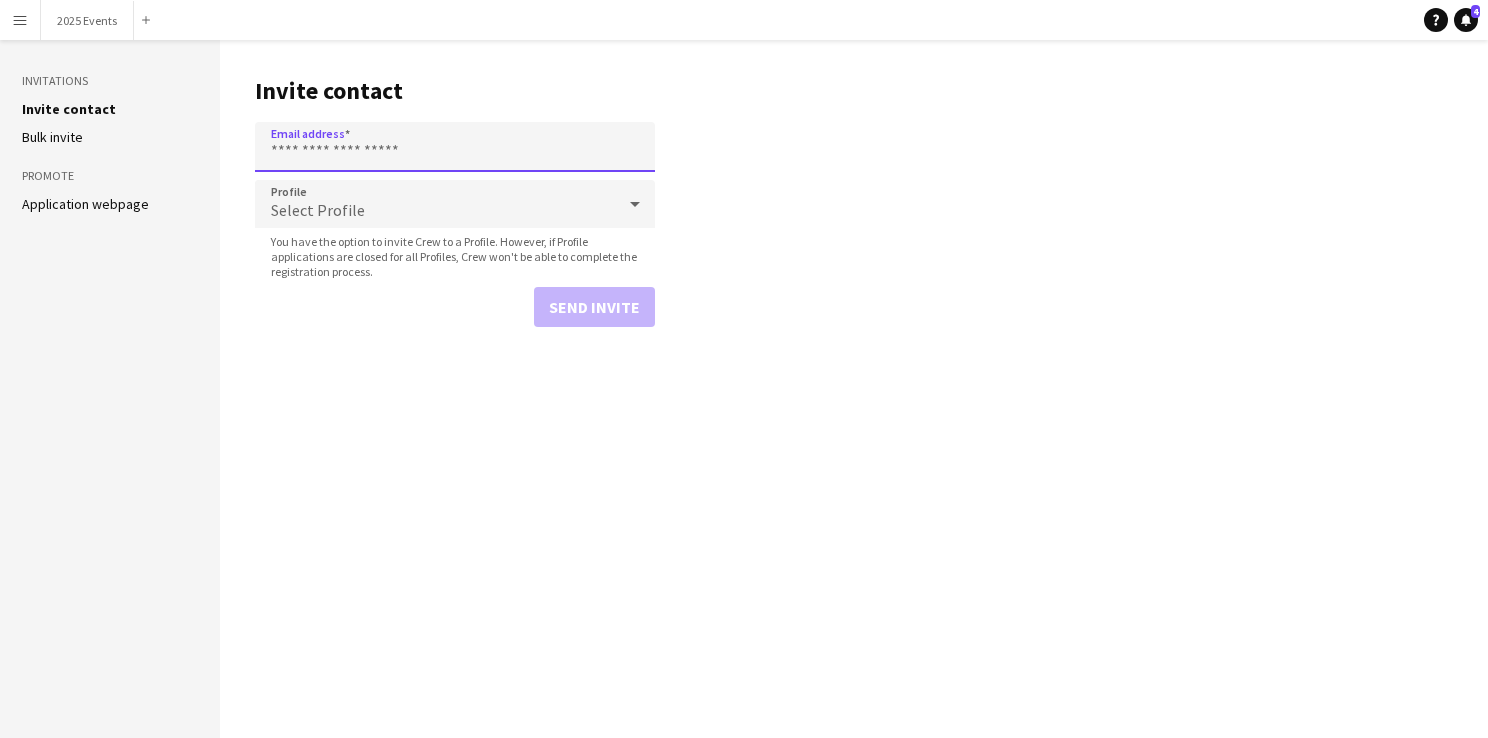 click on "Email address" at bounding box center [455, 147] 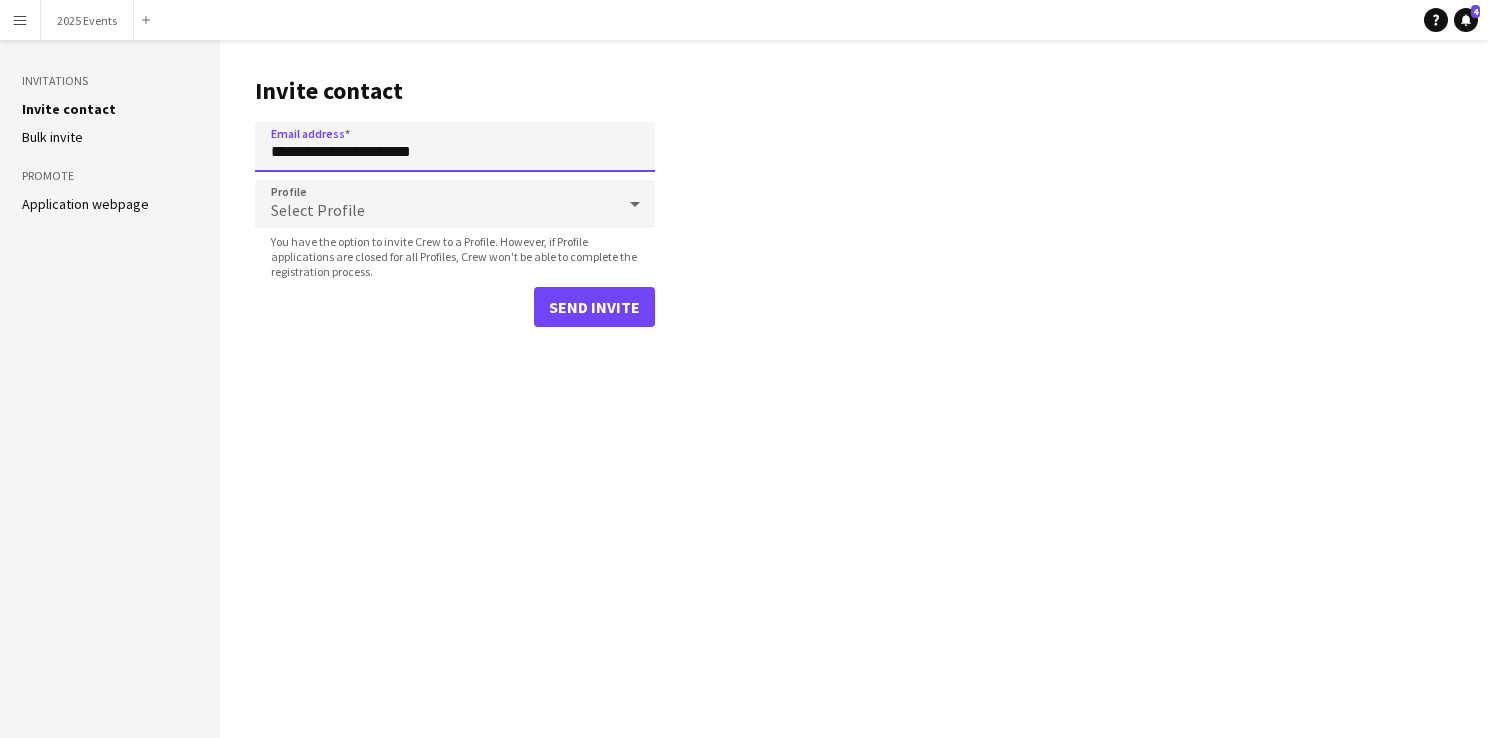type on "**********" 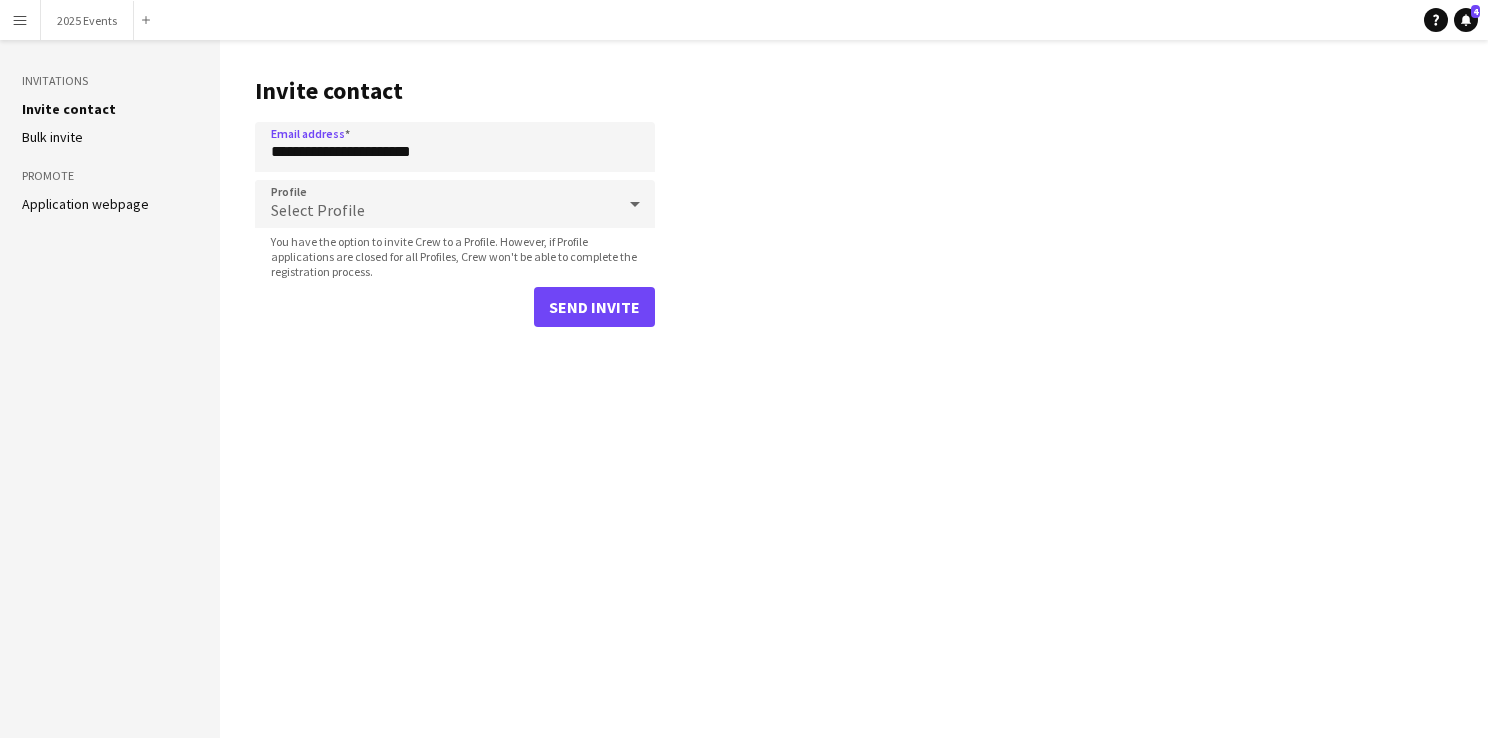 click on "Select Profile" at bounding box center (435, 204) 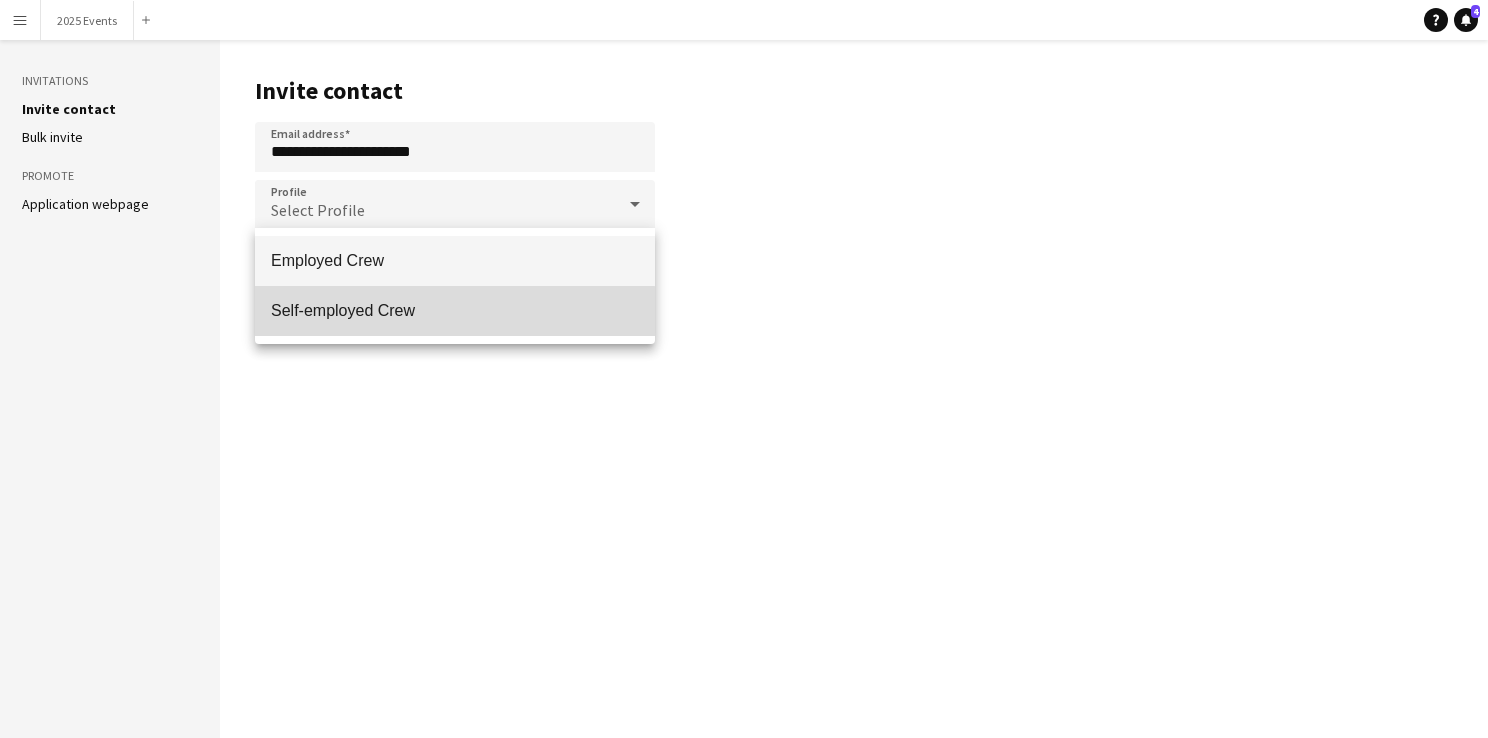 click on "Self-employed Crew" at bounding box center (455, 311) 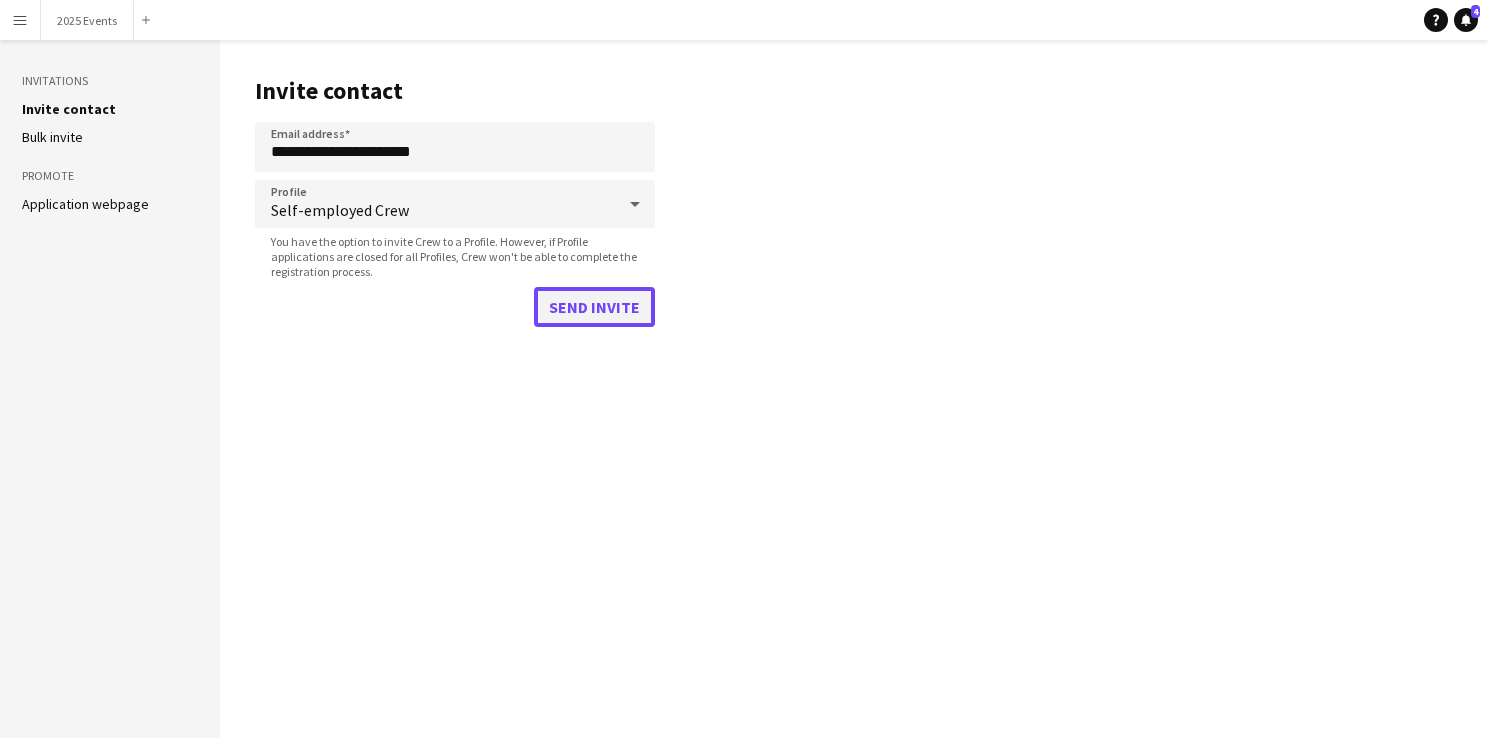 click on "Send invite" 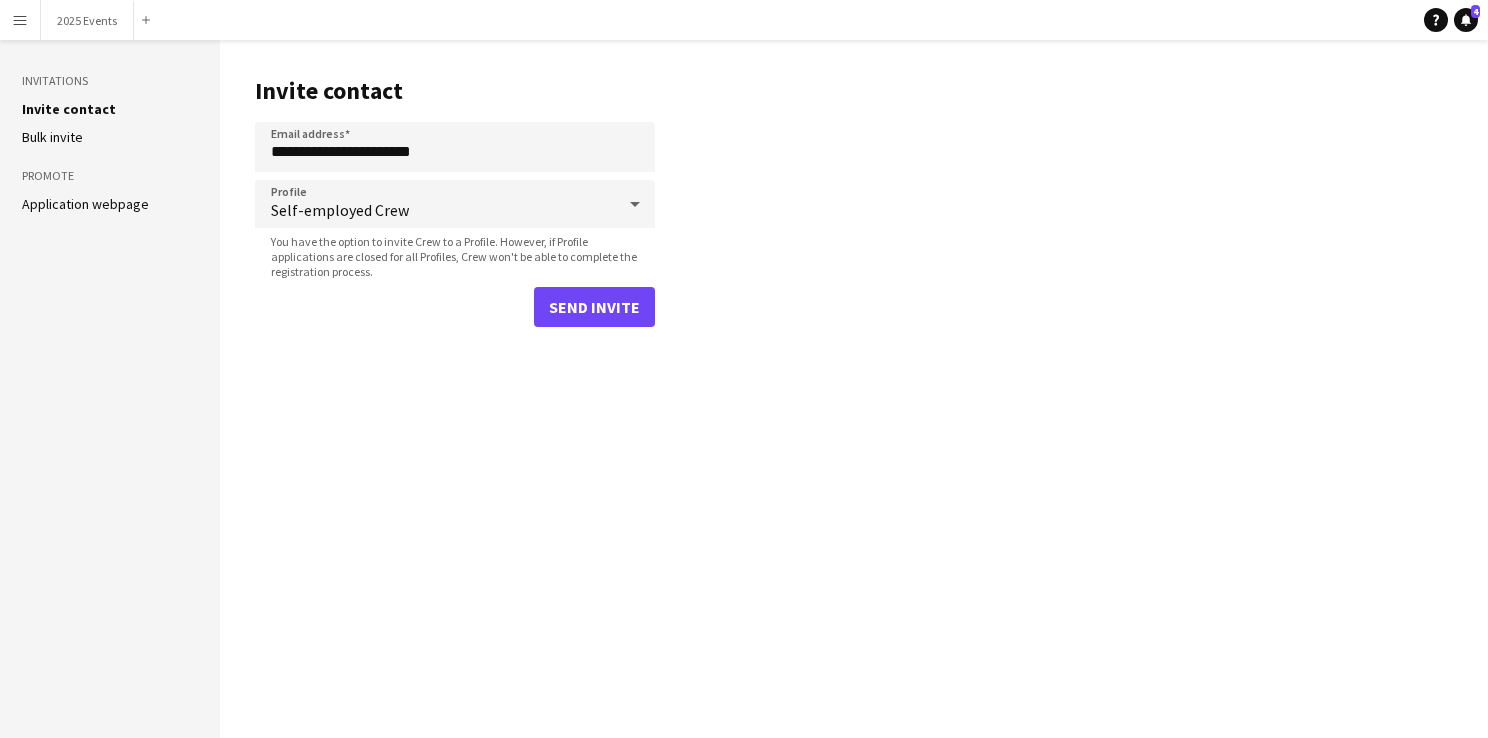 type 